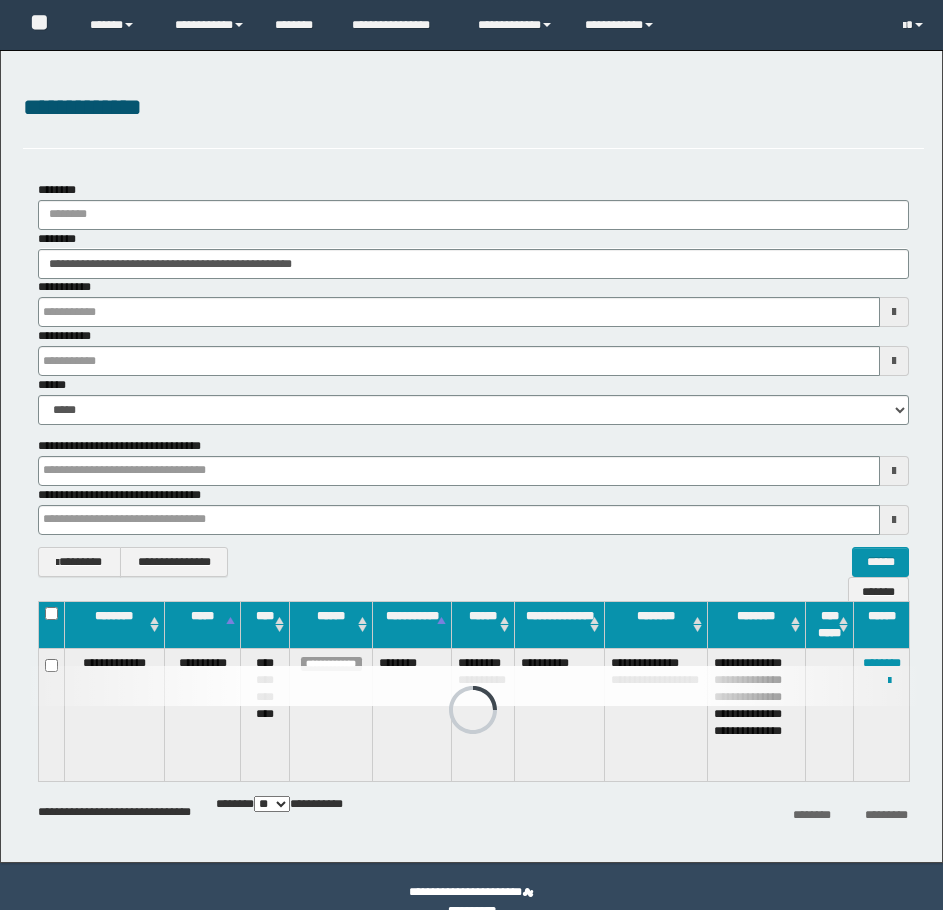 scroll, scrollTop: 0, scrollLeft: 0, axis: both 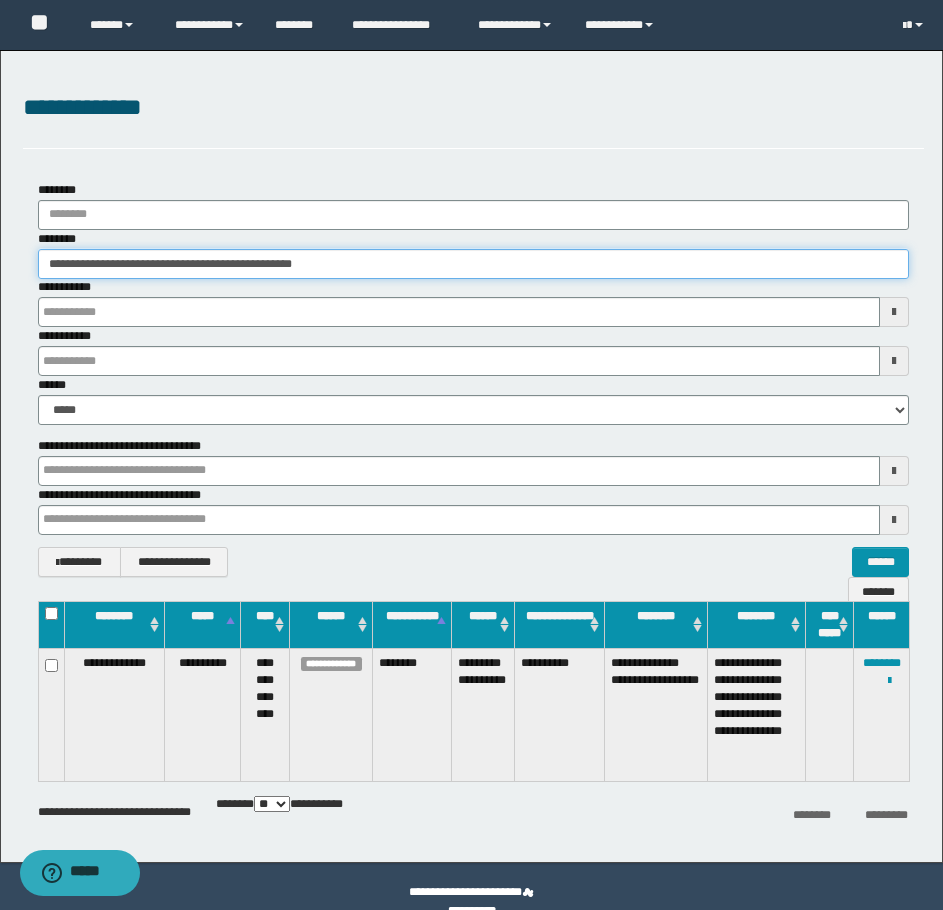 drag, startPoint x: 395, startPoint y: 262, endPoint x: -1, endPoint y: 229, distance: 397.37262 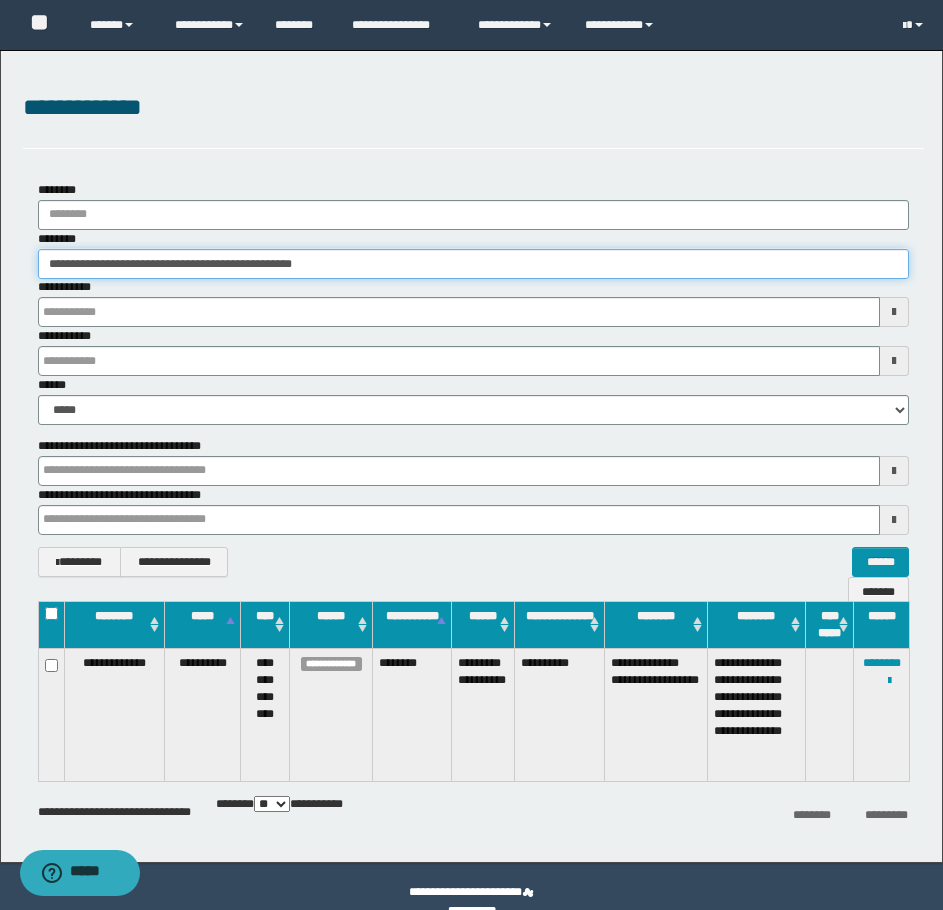 click on "**********" at bounding box center (471, 455) 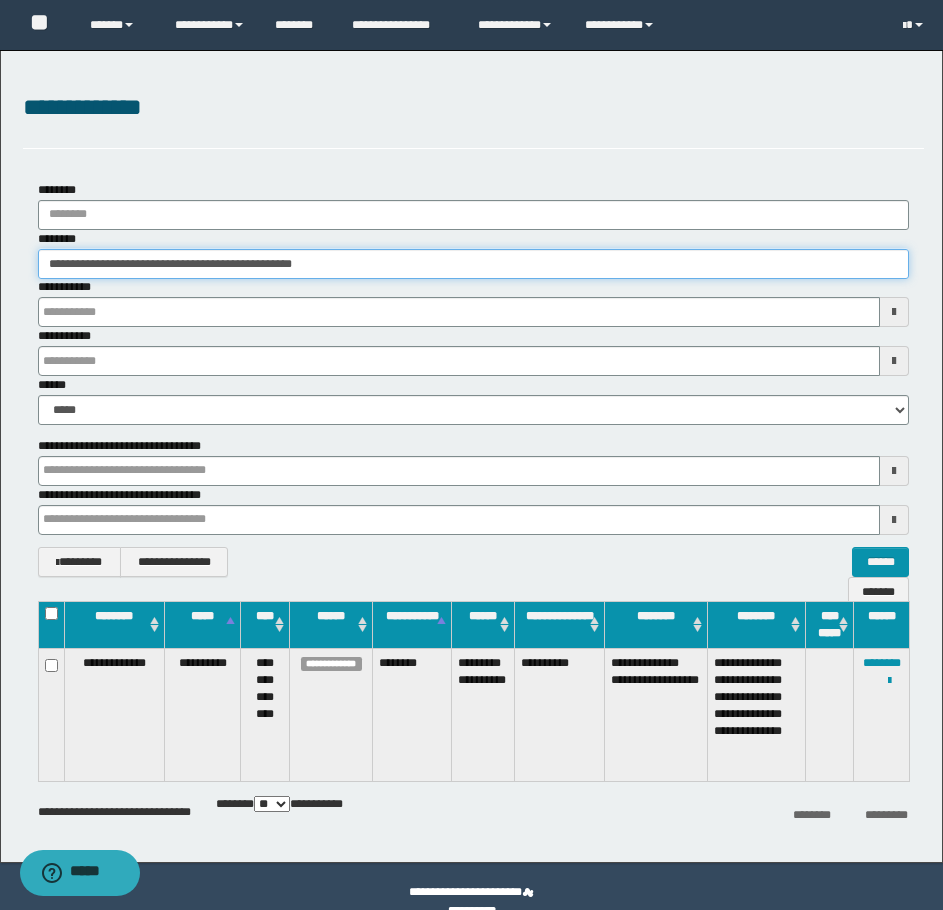 paste 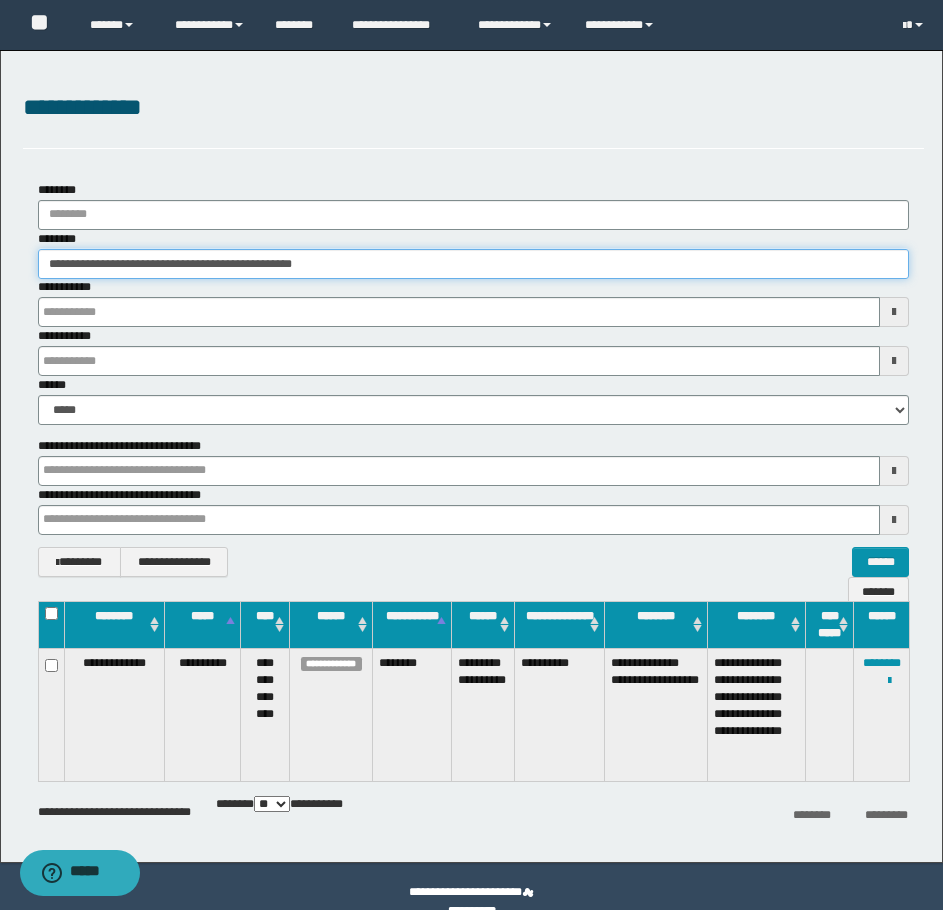 type on "**********" 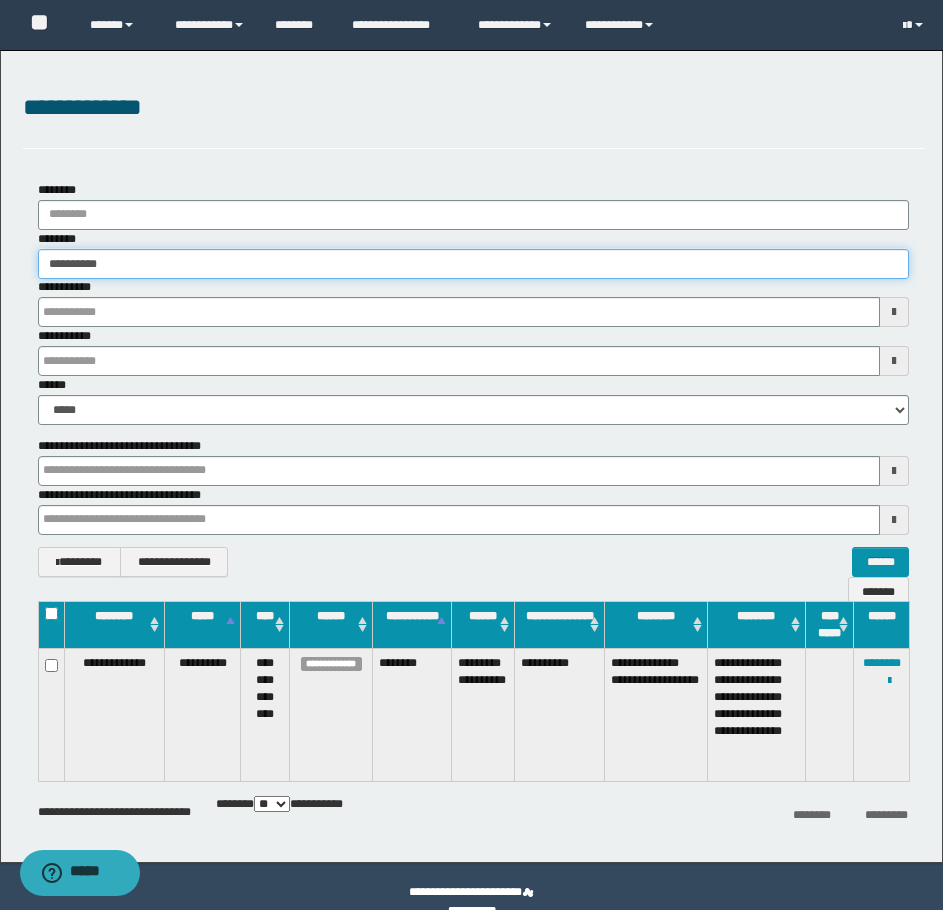 type on "**********" 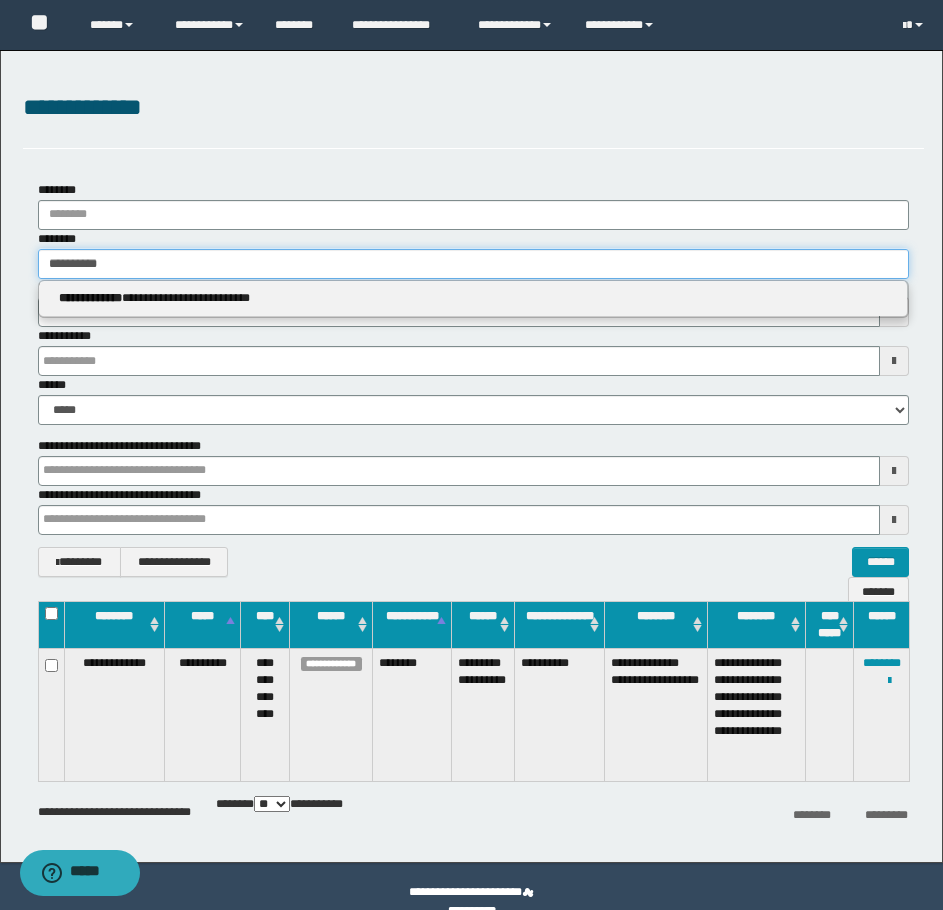 type on "**********" 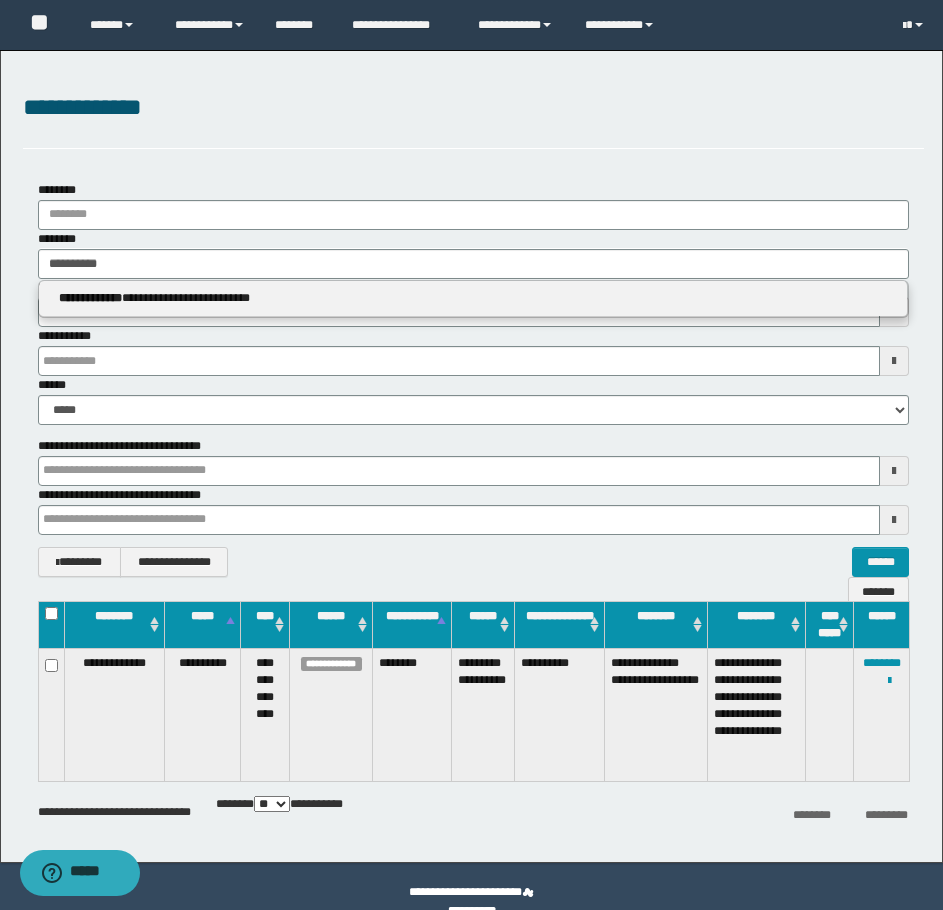 click on "**********" at bounding box center [473, 298] 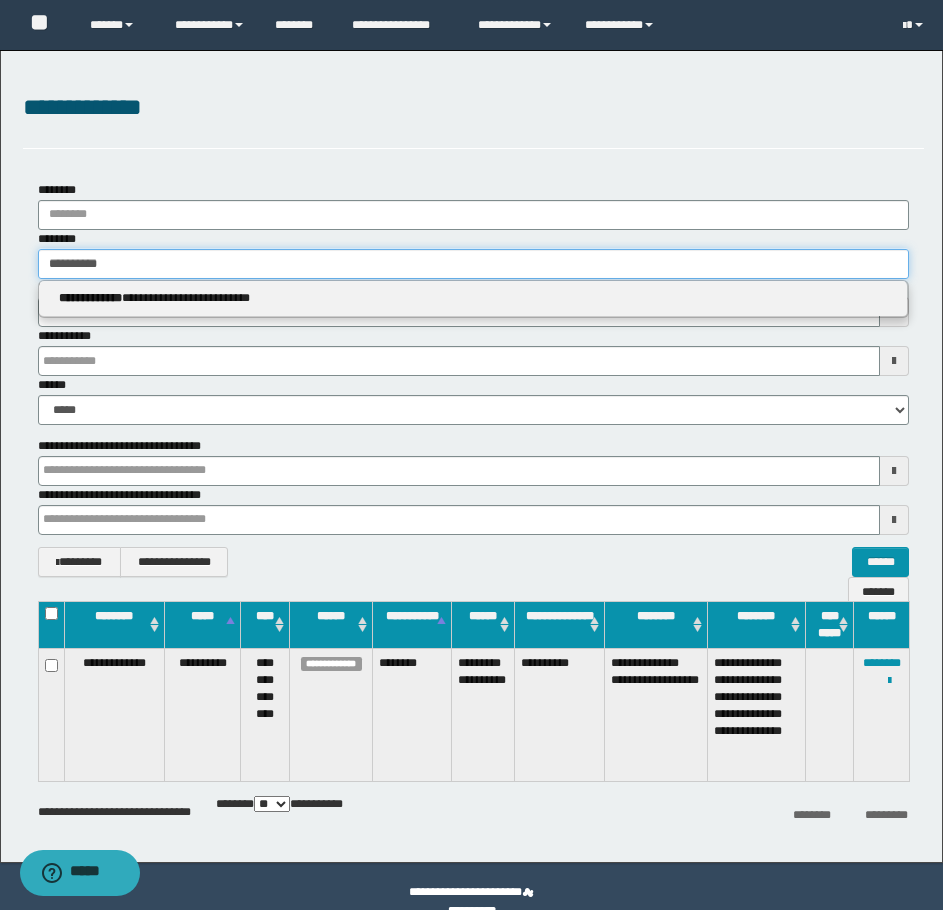 type 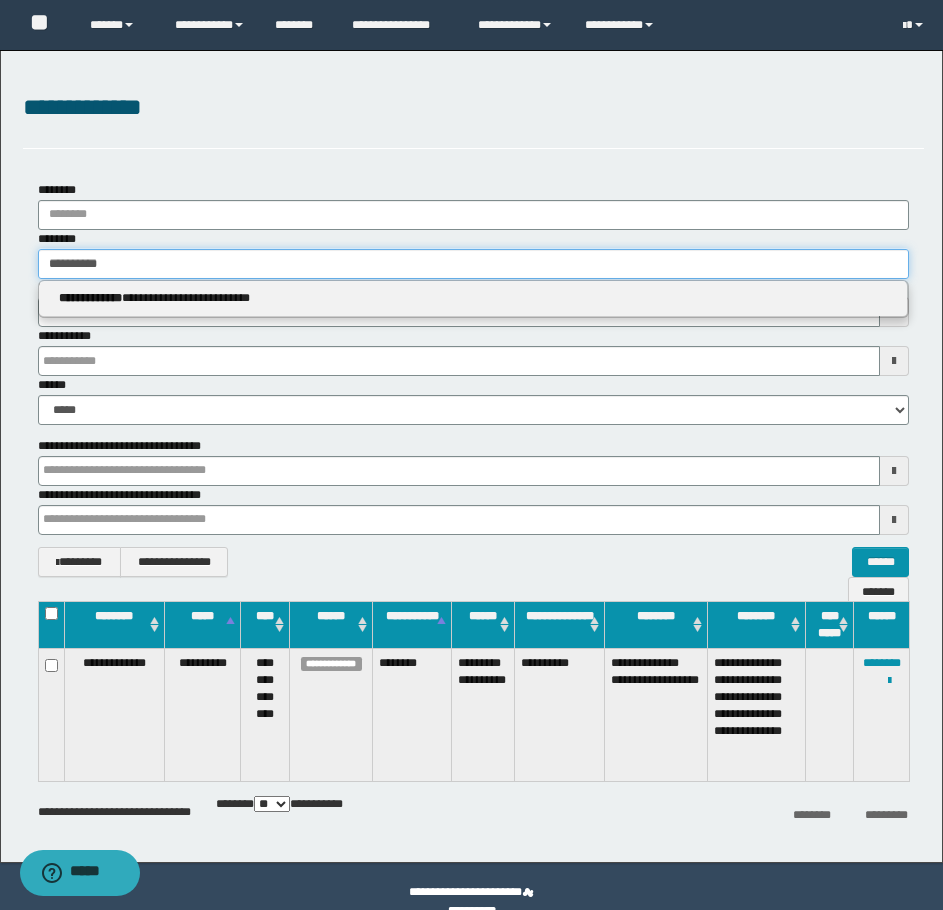 type on "**********" 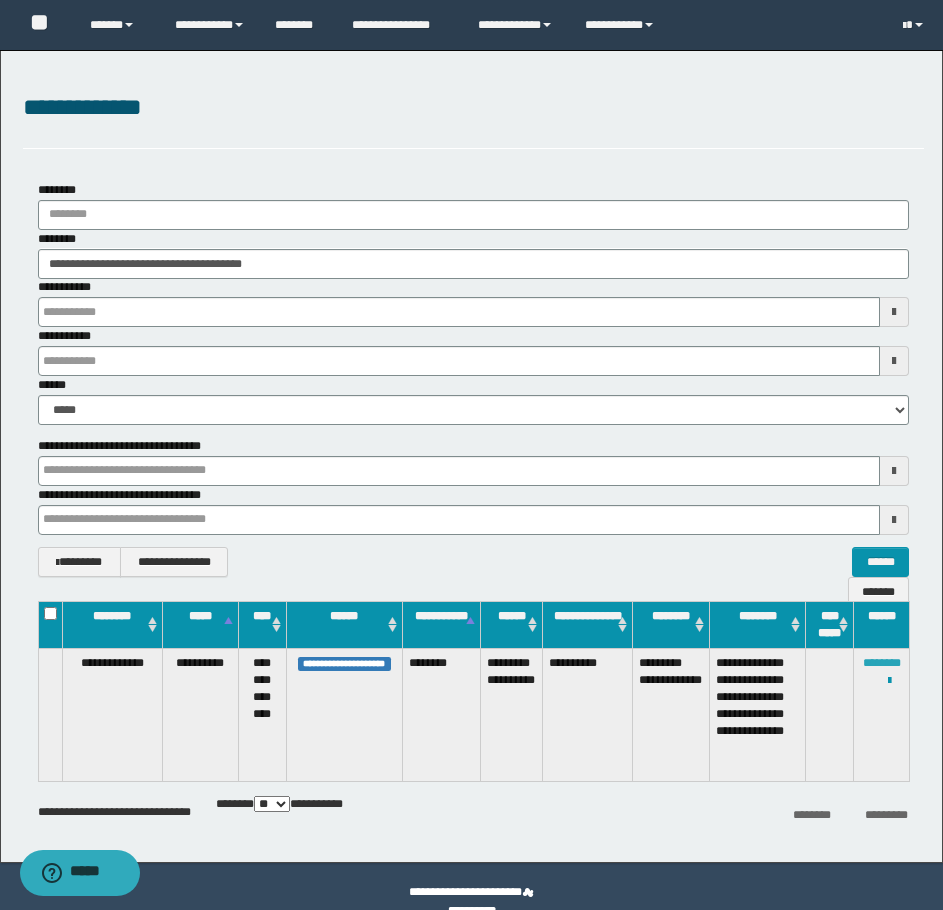 click on "********" at bounding box center [882, 663] 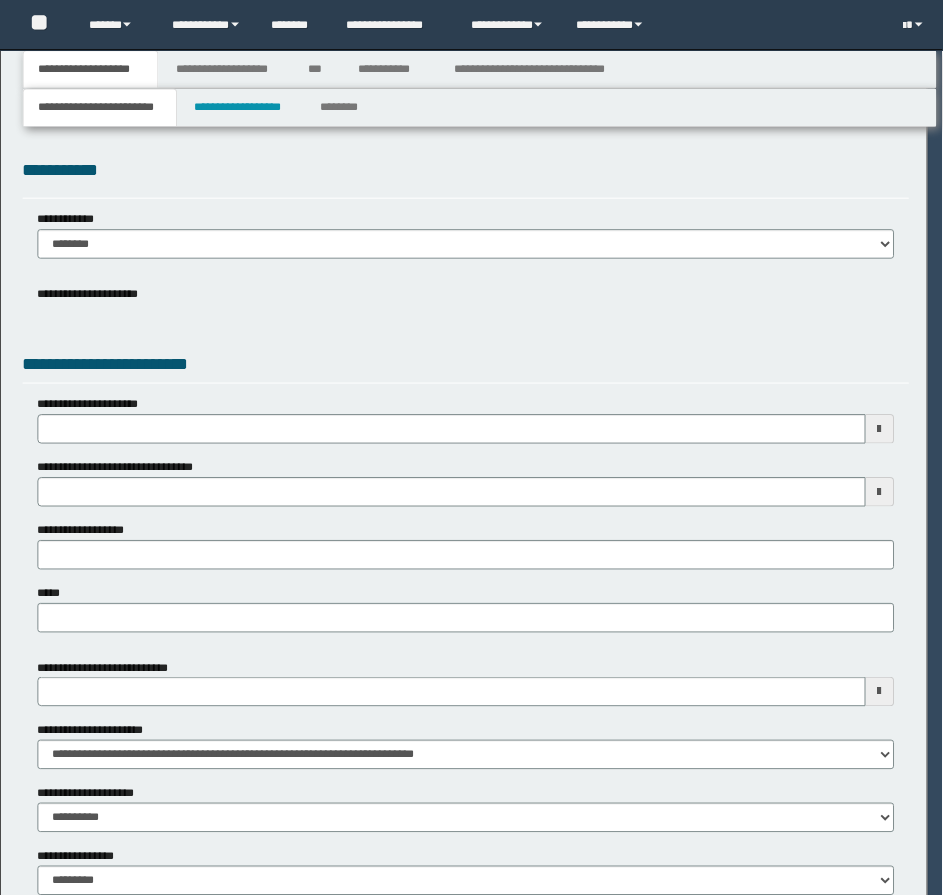 scroll, scrollTop: 0, scrollLeft: 0, axis: both 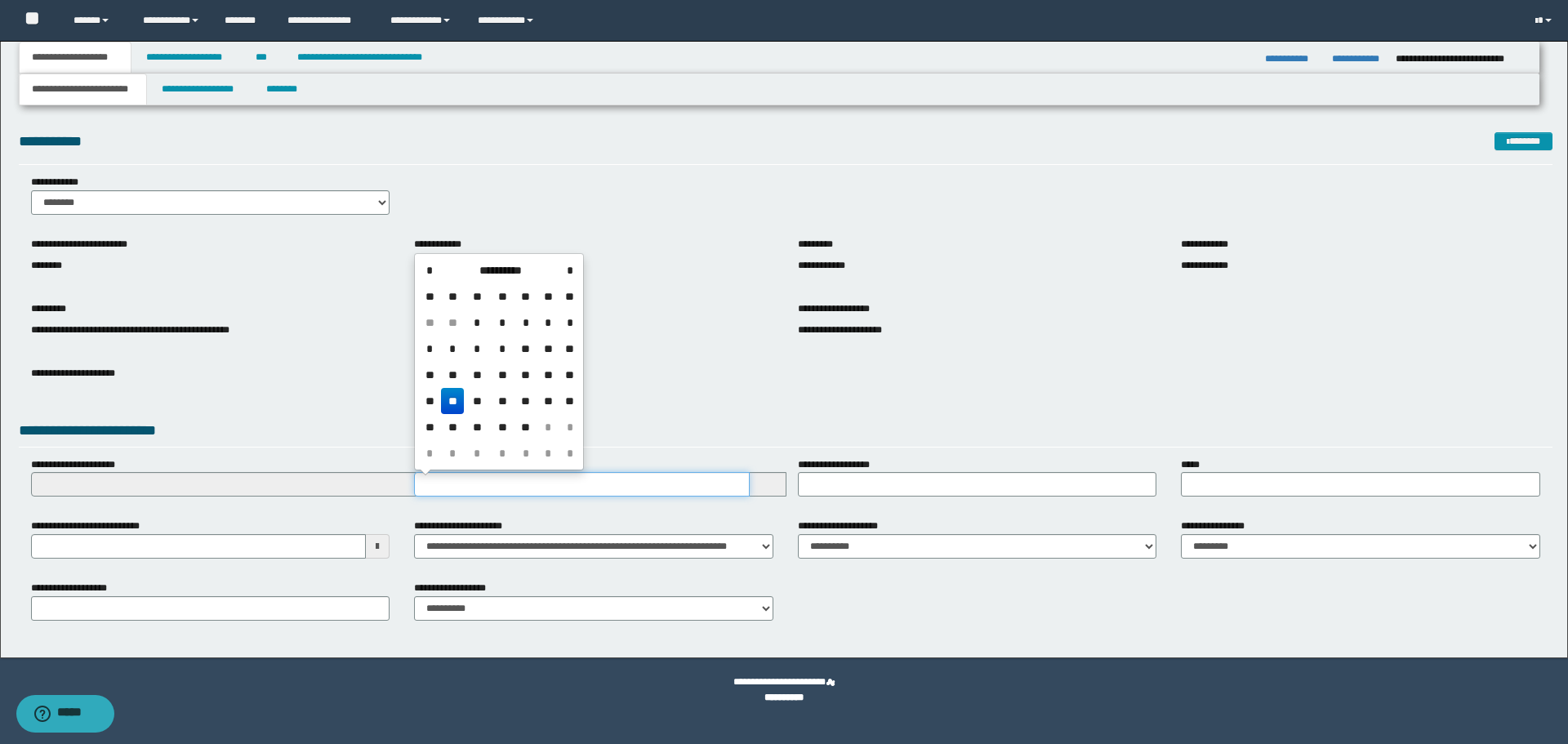 click on "**********" at bounding box center (581, 484) 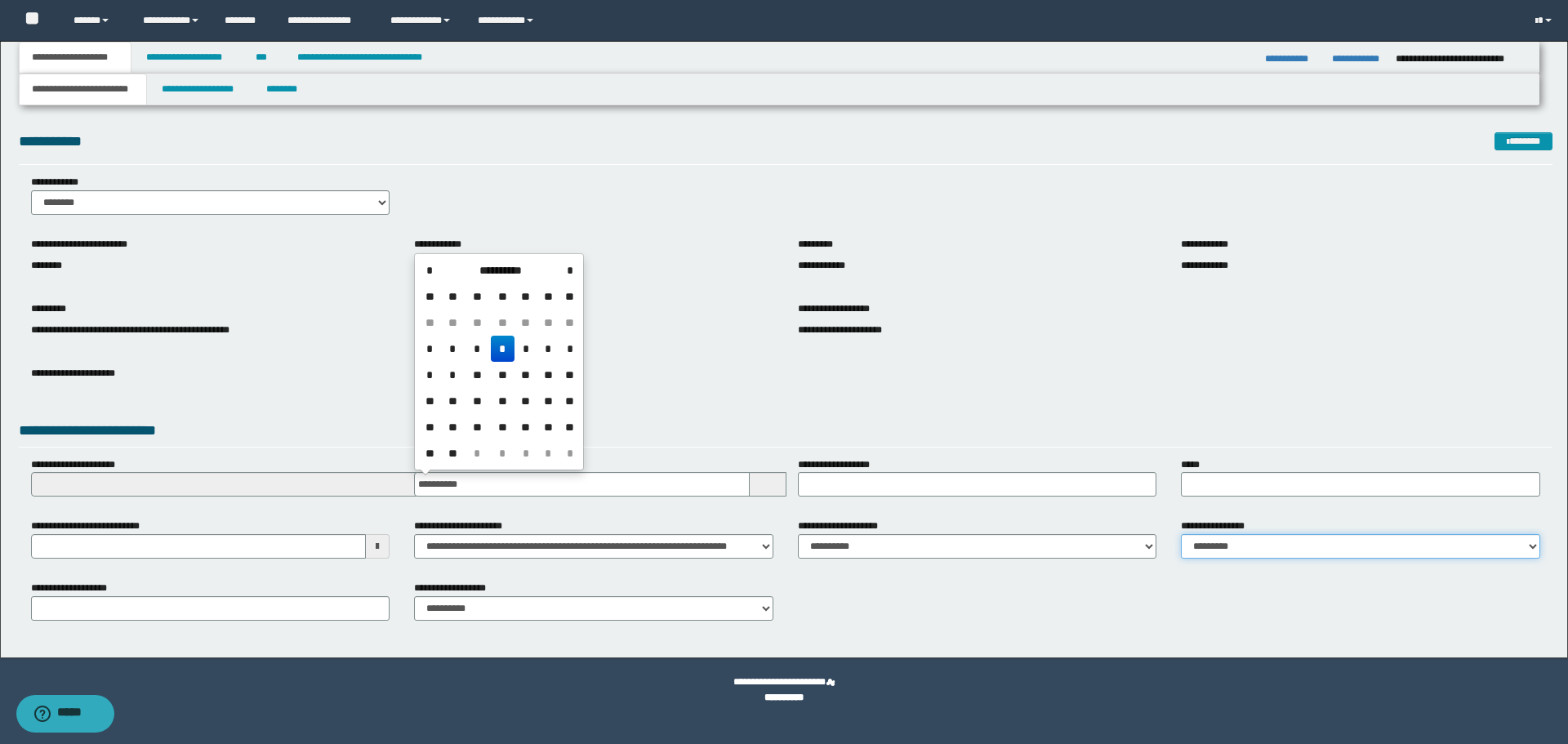 click on "**********" at bounding box center [1361, 546] 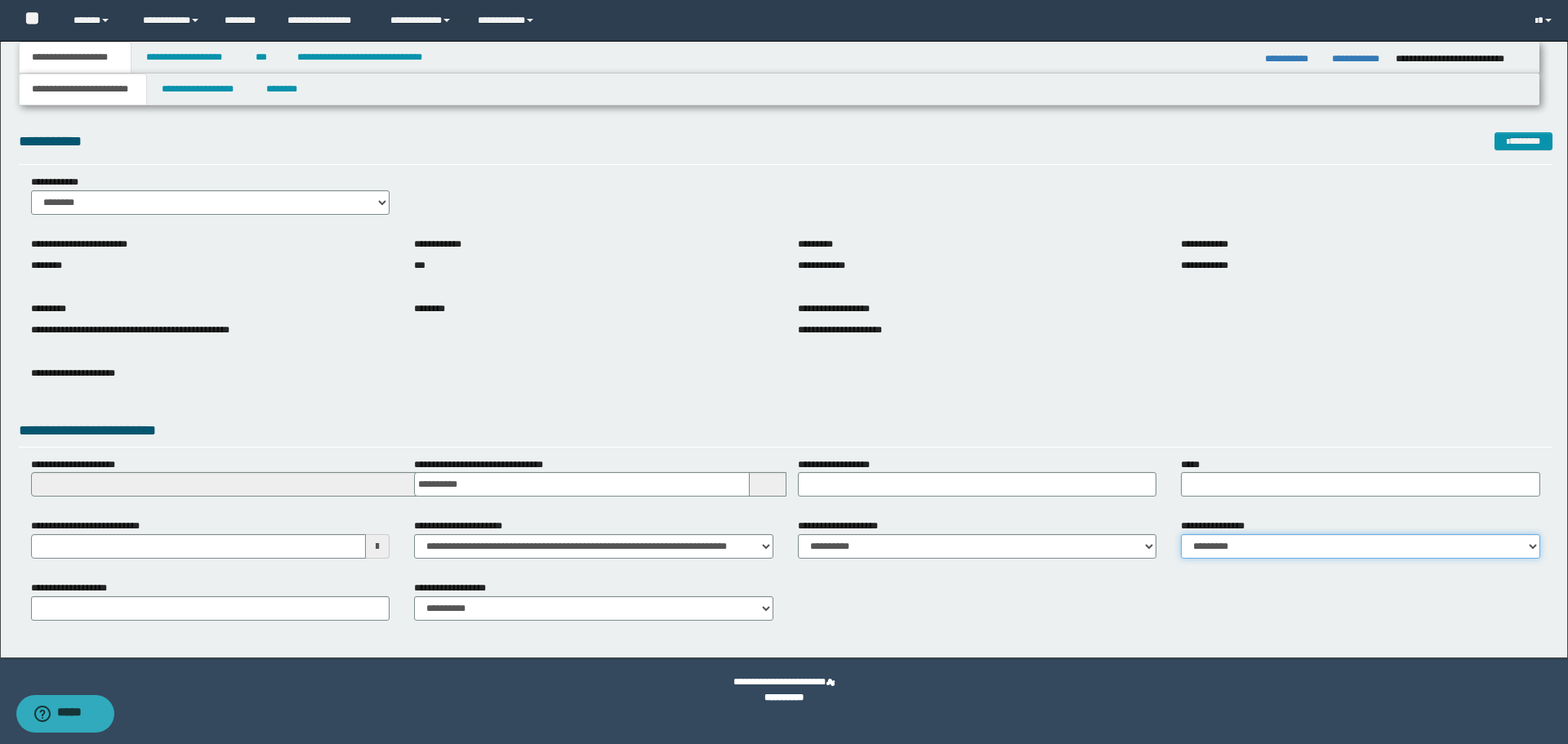click on "**********" at bounding box center [1361, 546] 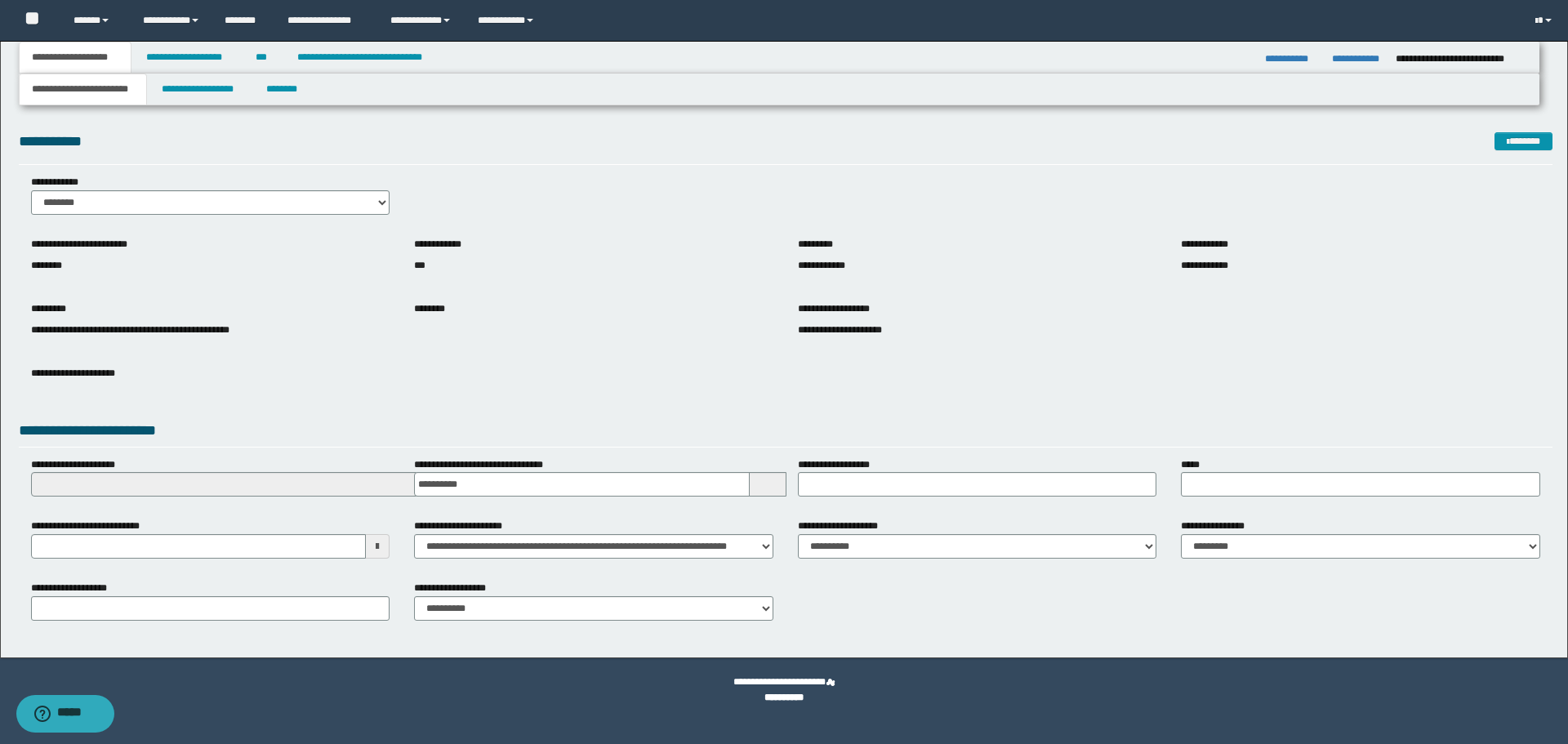 click on "**********" at bounding box center (1361, 538) 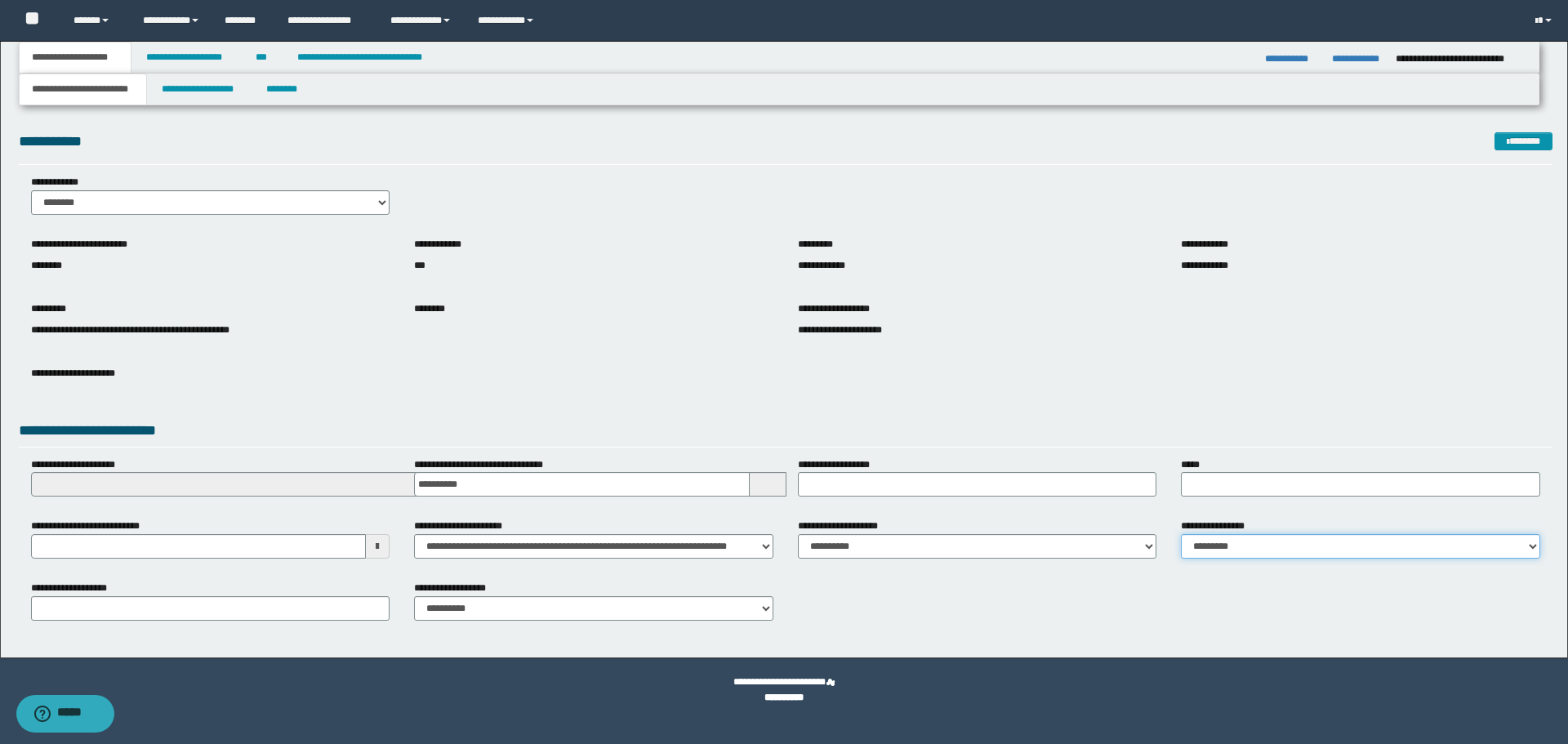 click on "**********" at bounding box center [1361, 546] 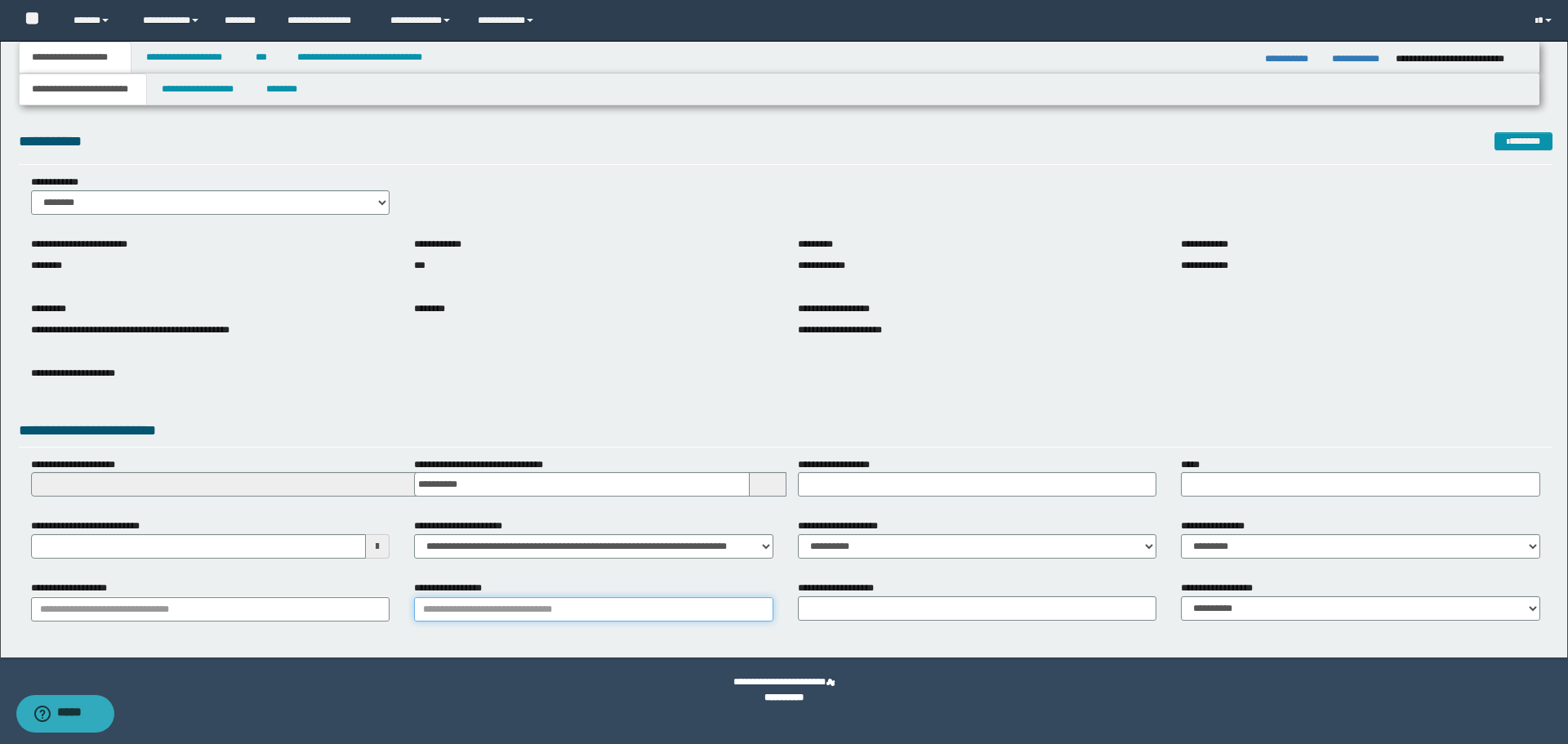 click on "**********" at bounding box center (594, 609) 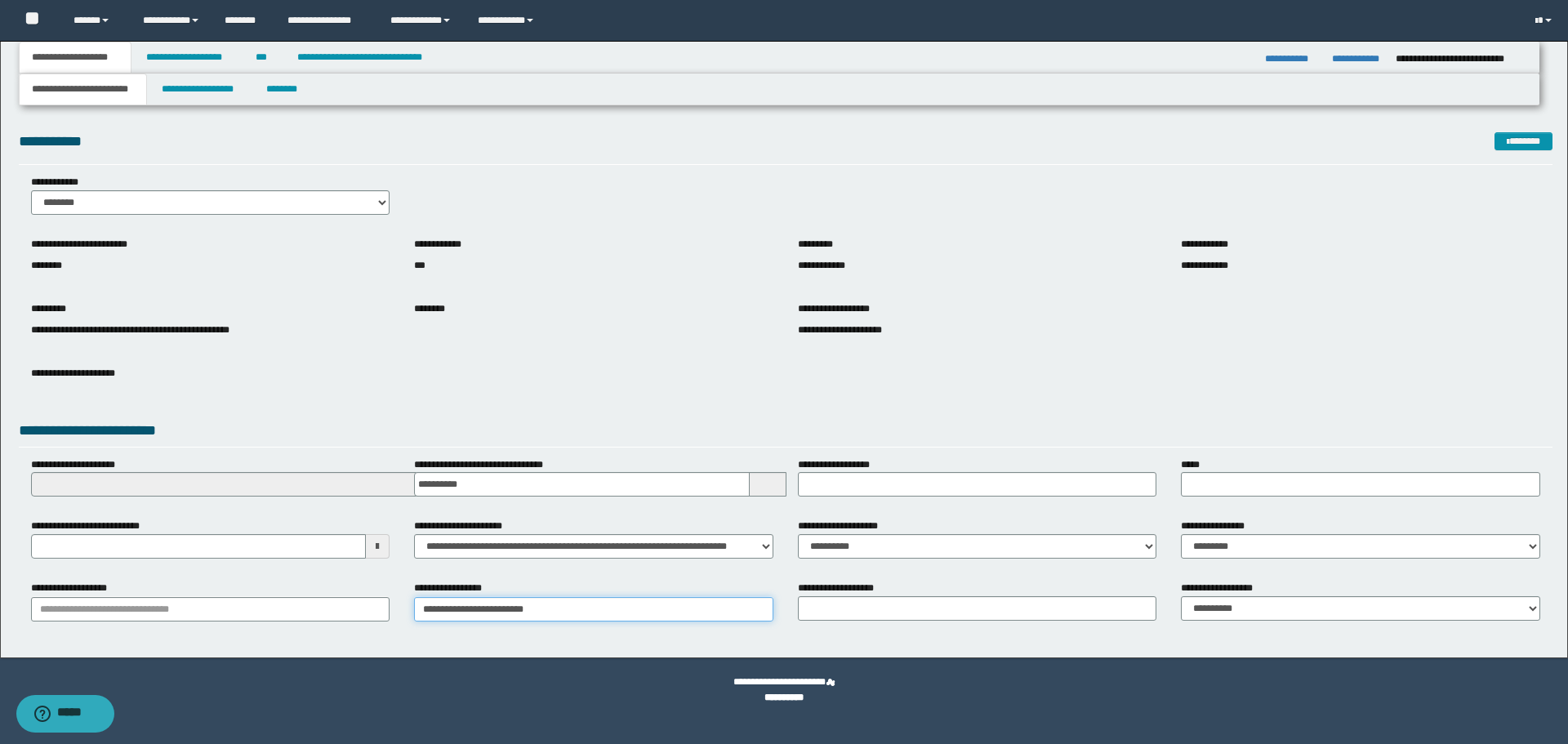 type on "**********" 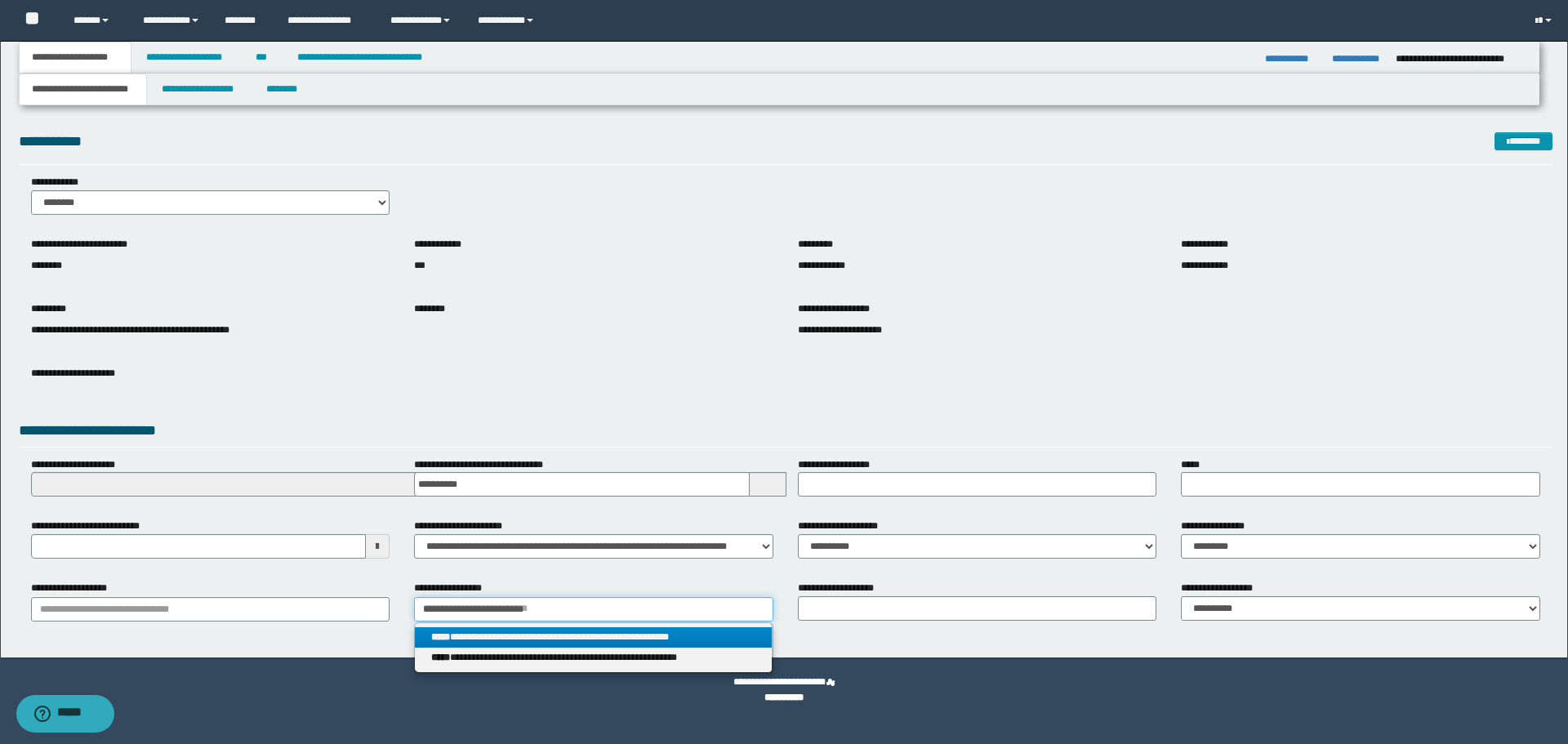 type on "**********" 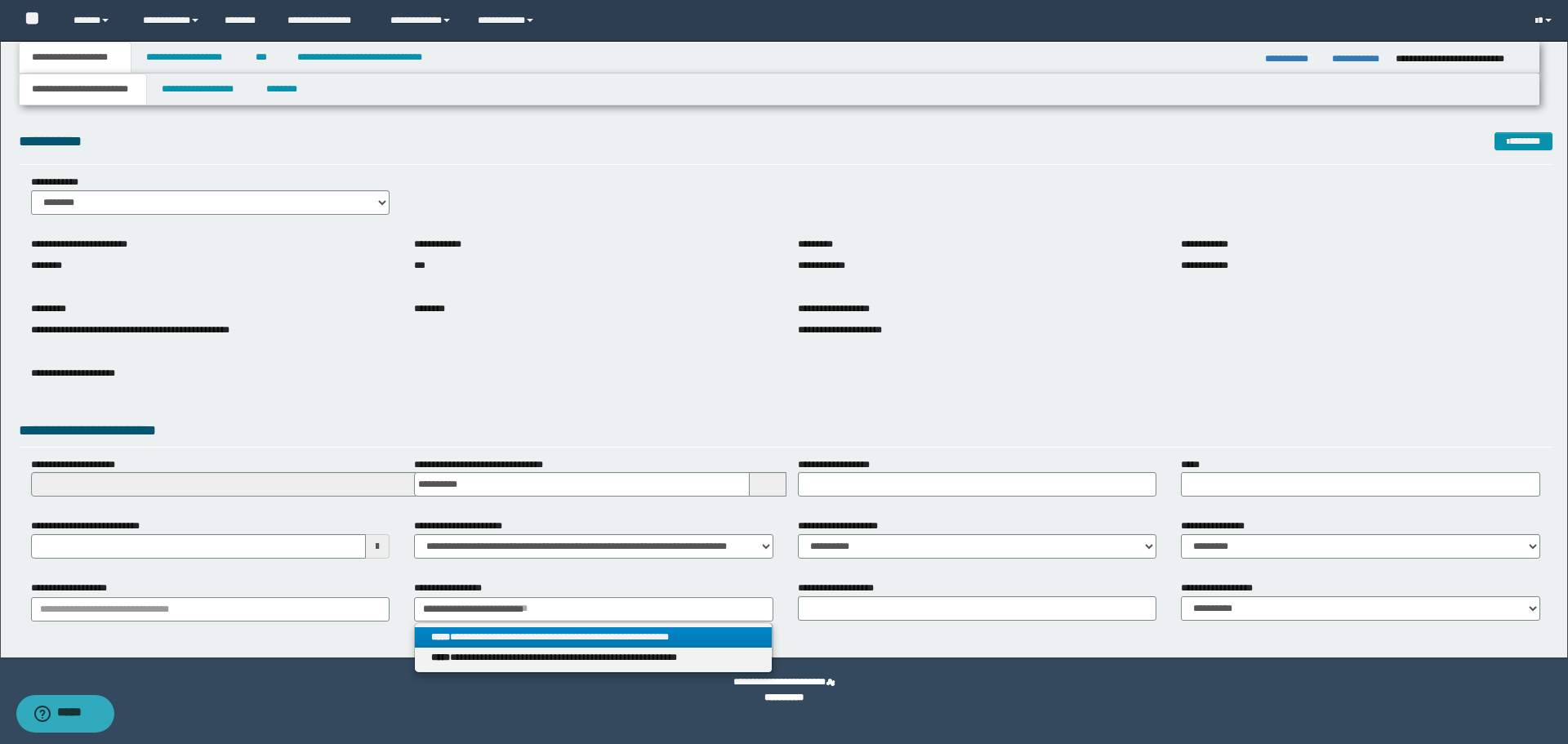 click on "**********" at bounding box center (593, 637) 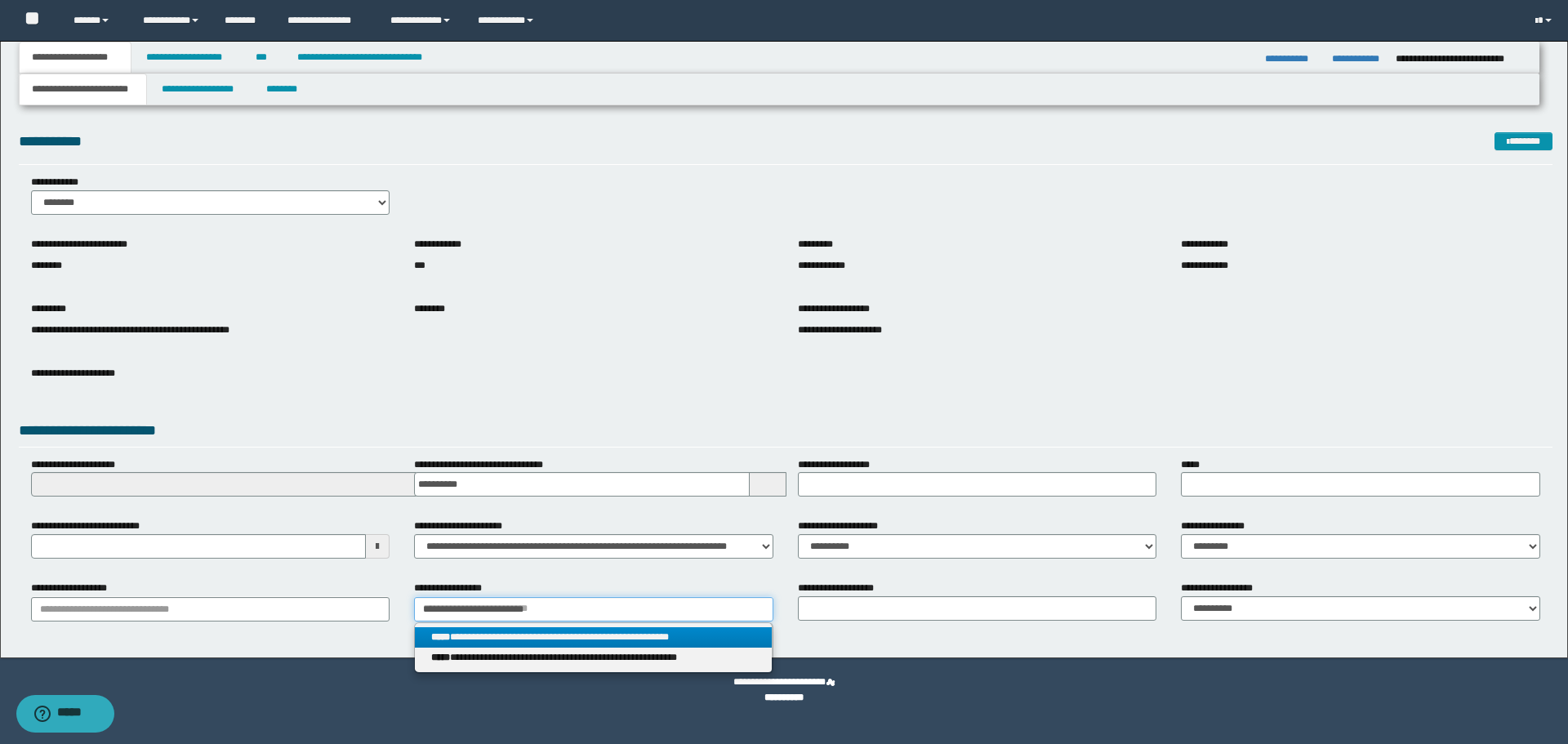 type 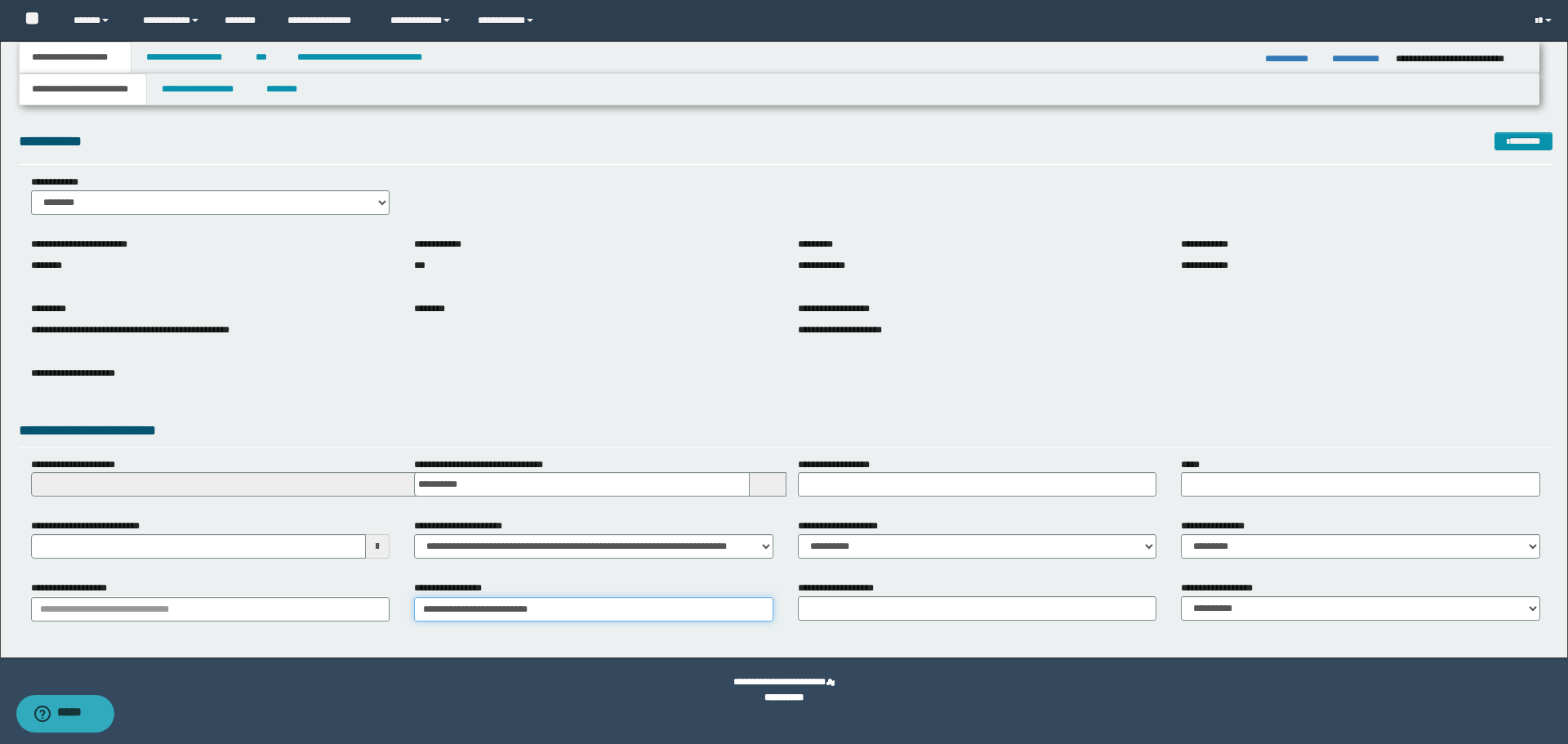 type on "**********" 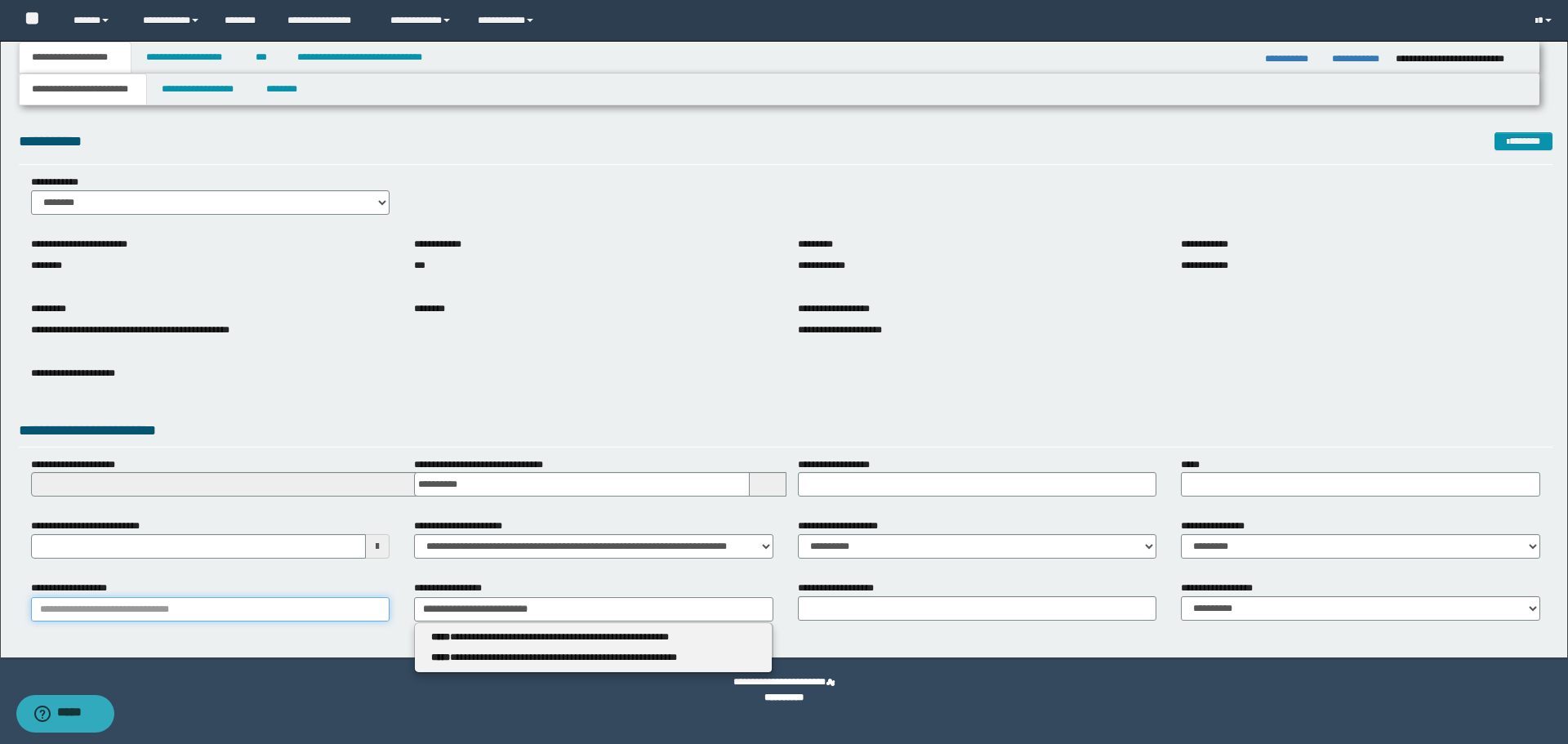 type 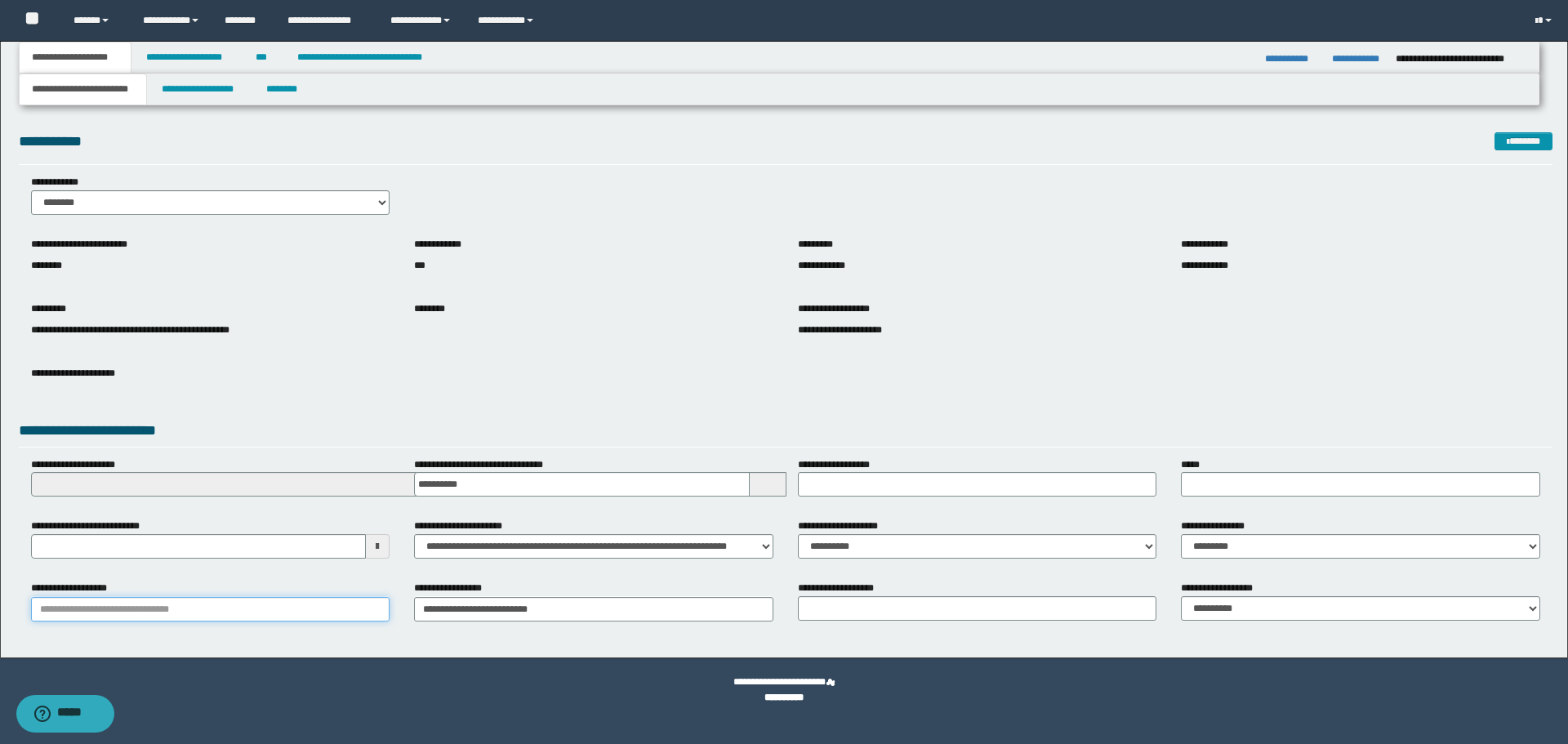 click on "**********" at bounding box center (211, 609) 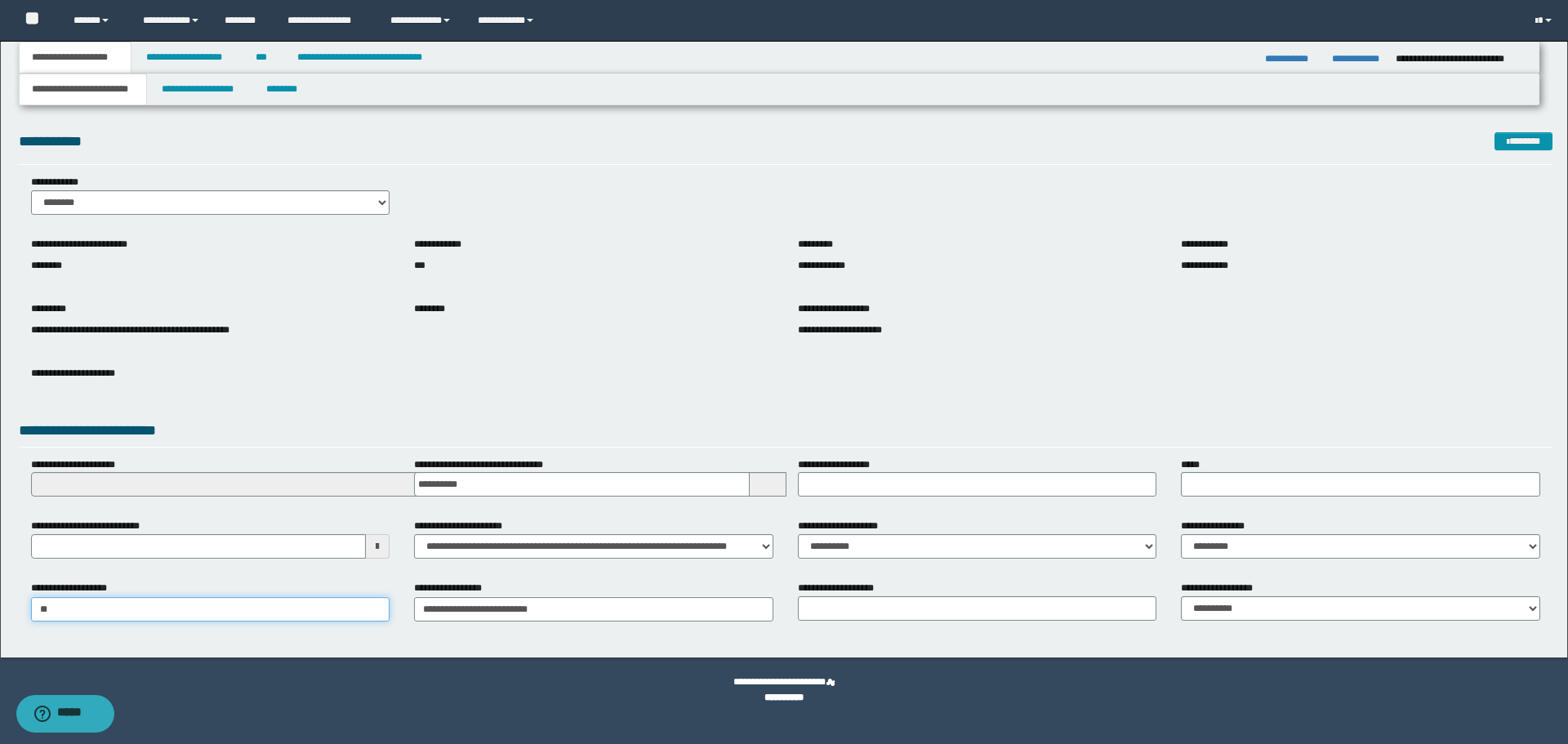 type on "*" 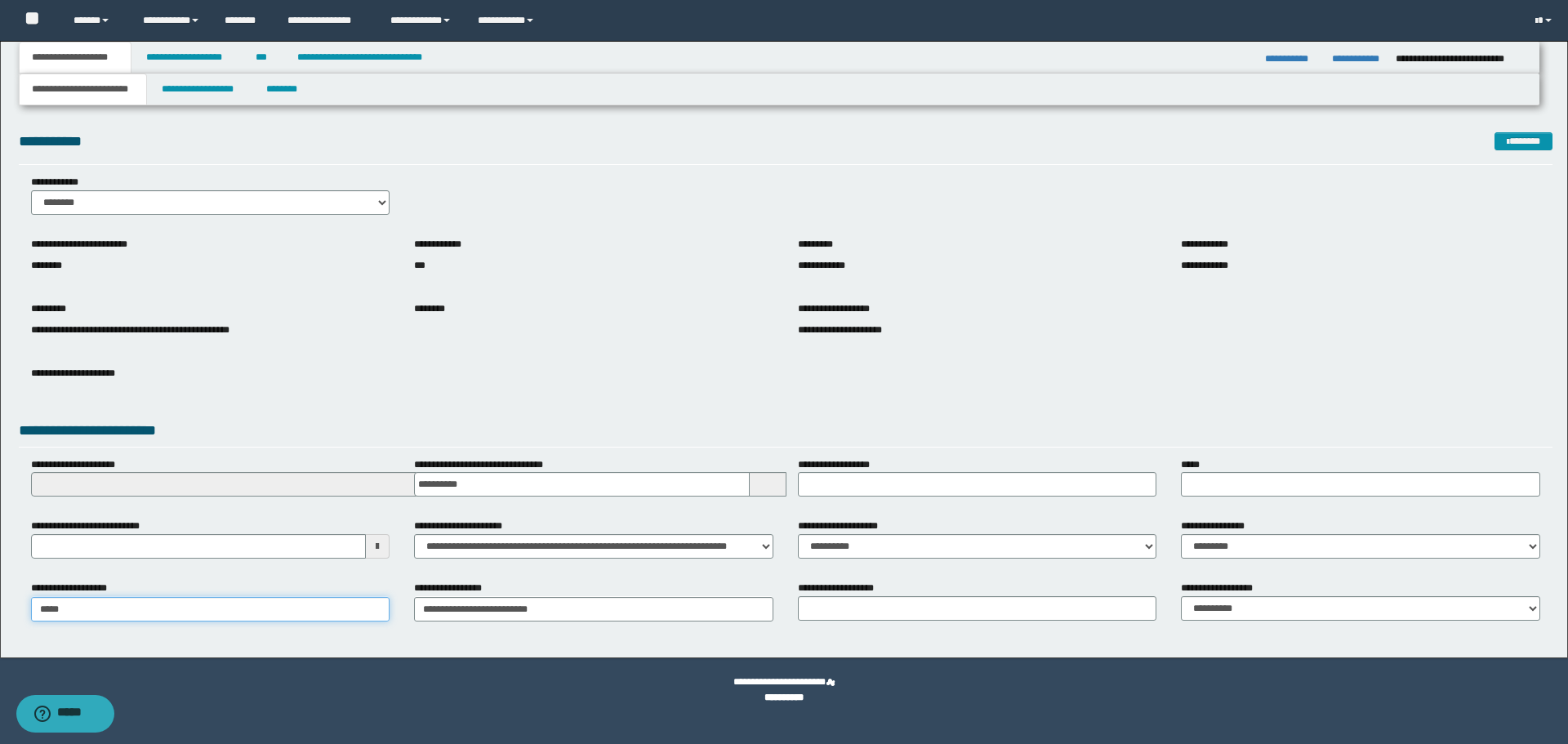 type on "******" 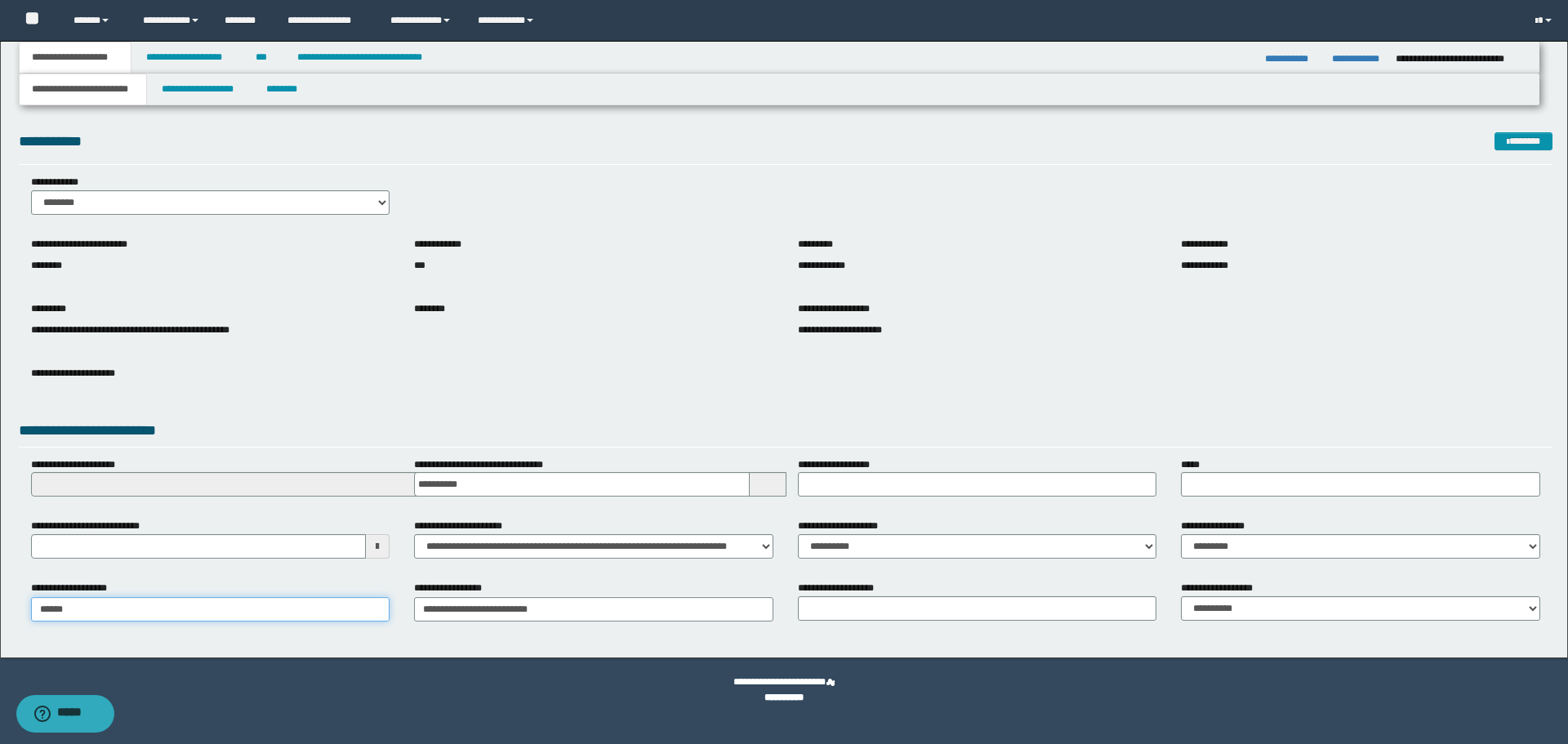 type on "**********" 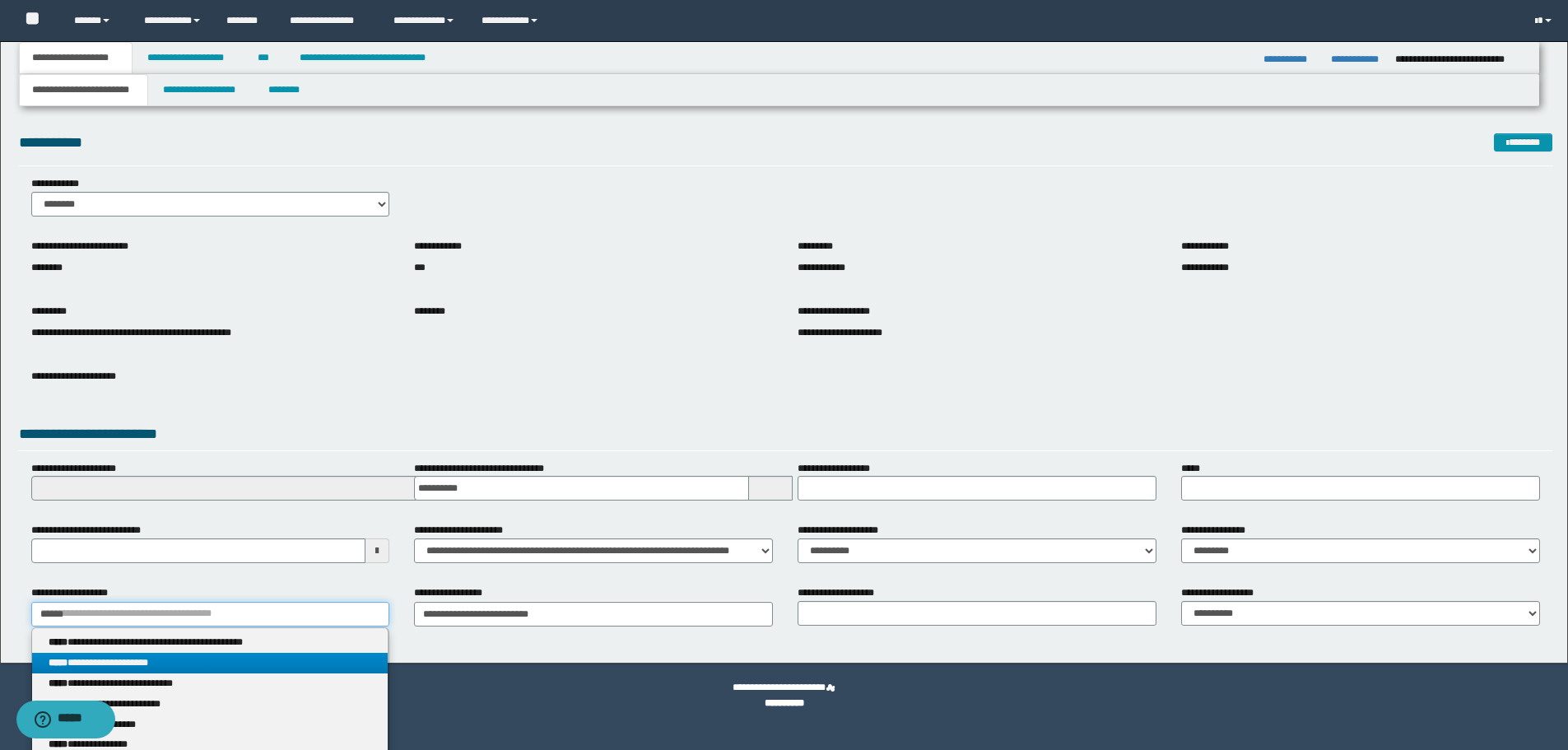 type on "******" 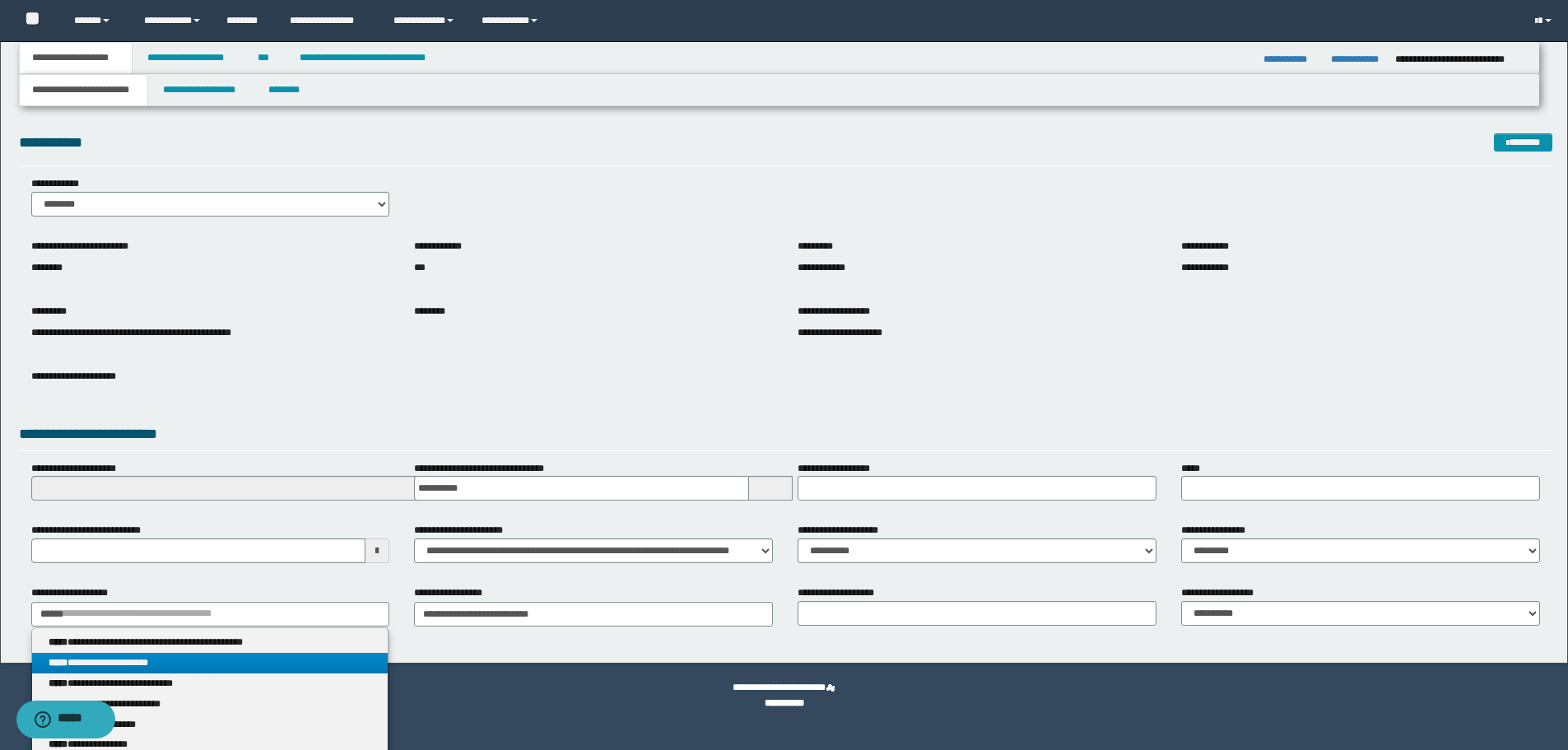 click on "**********" at bounding box center (210, 663) 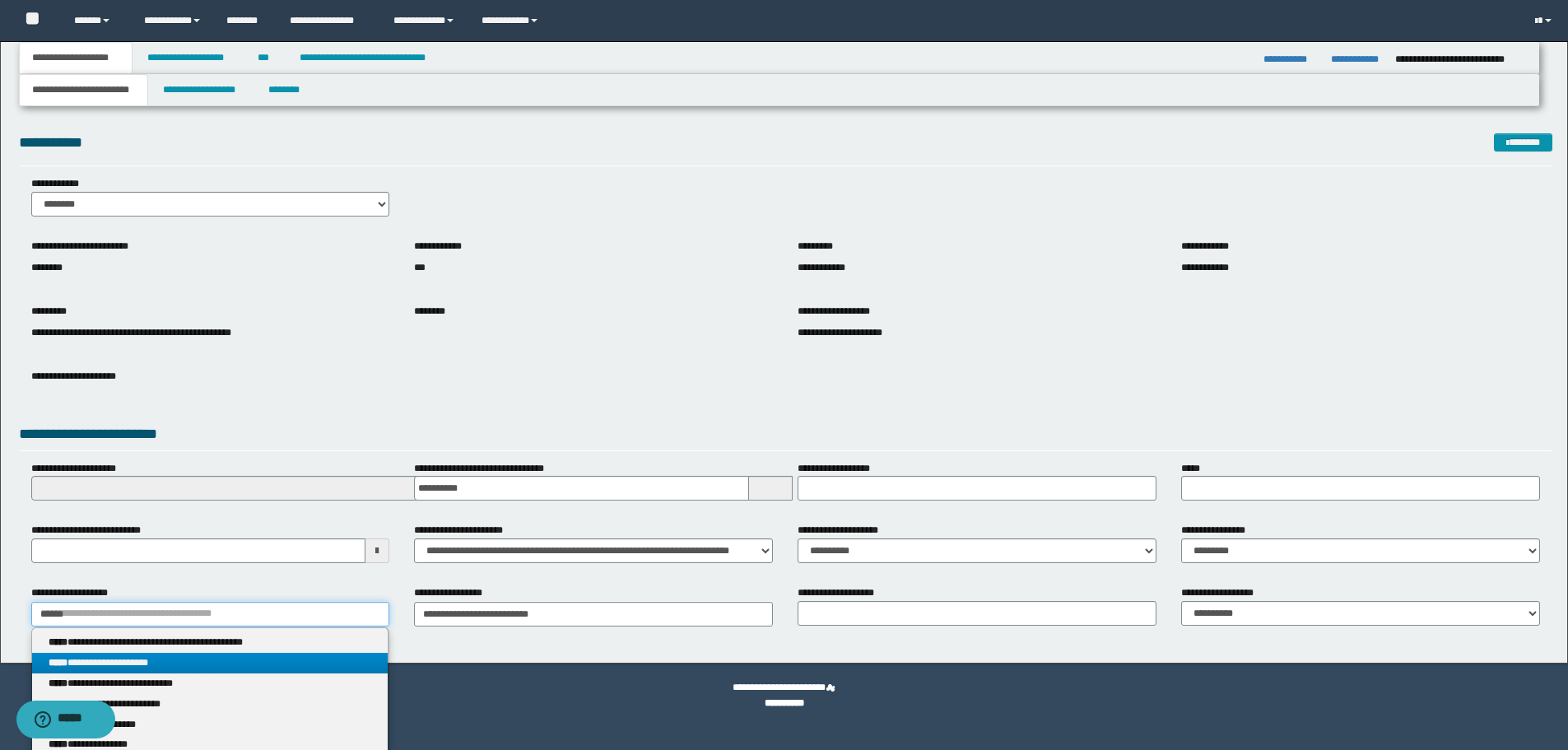 type 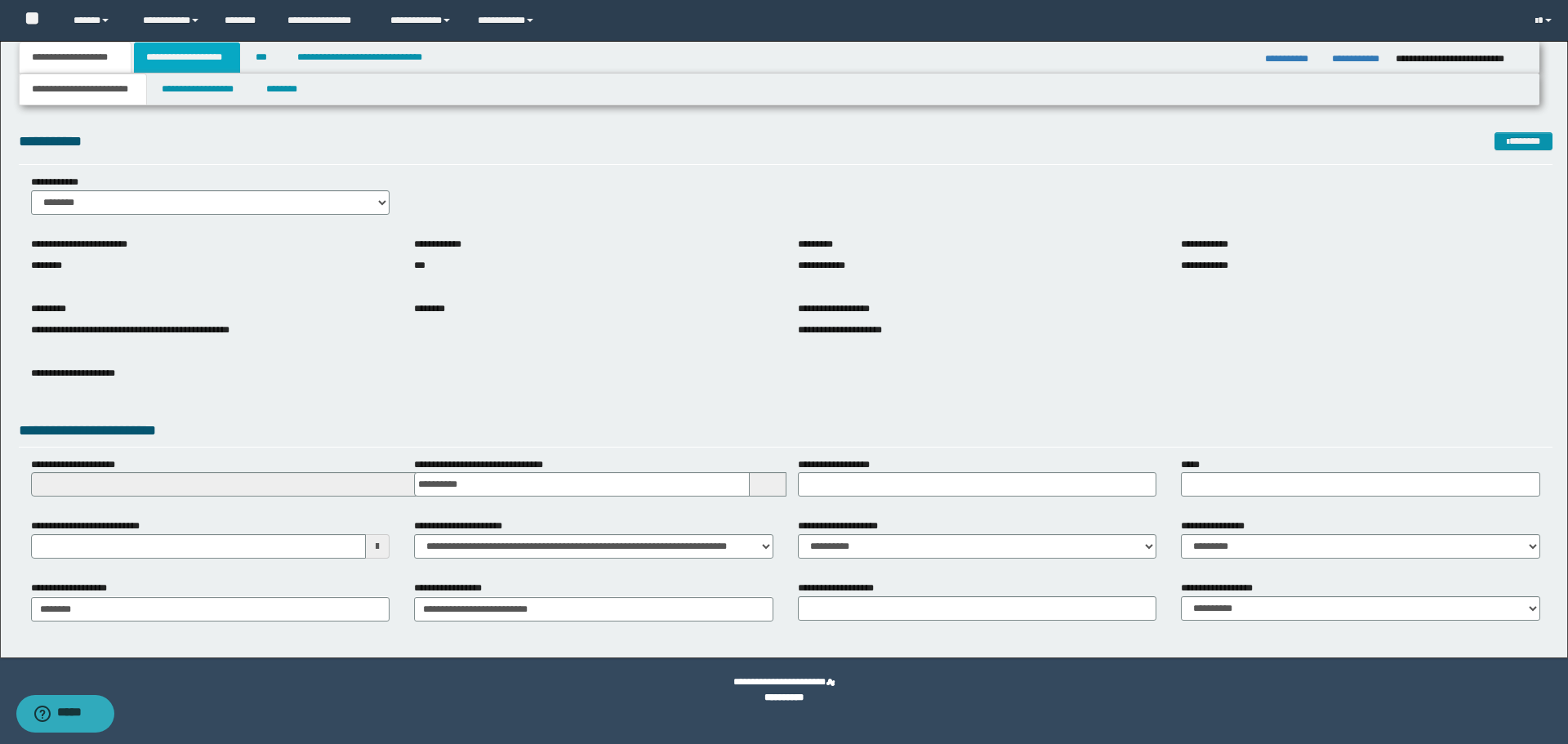 click on "**********" at bounding box center [187, 57] 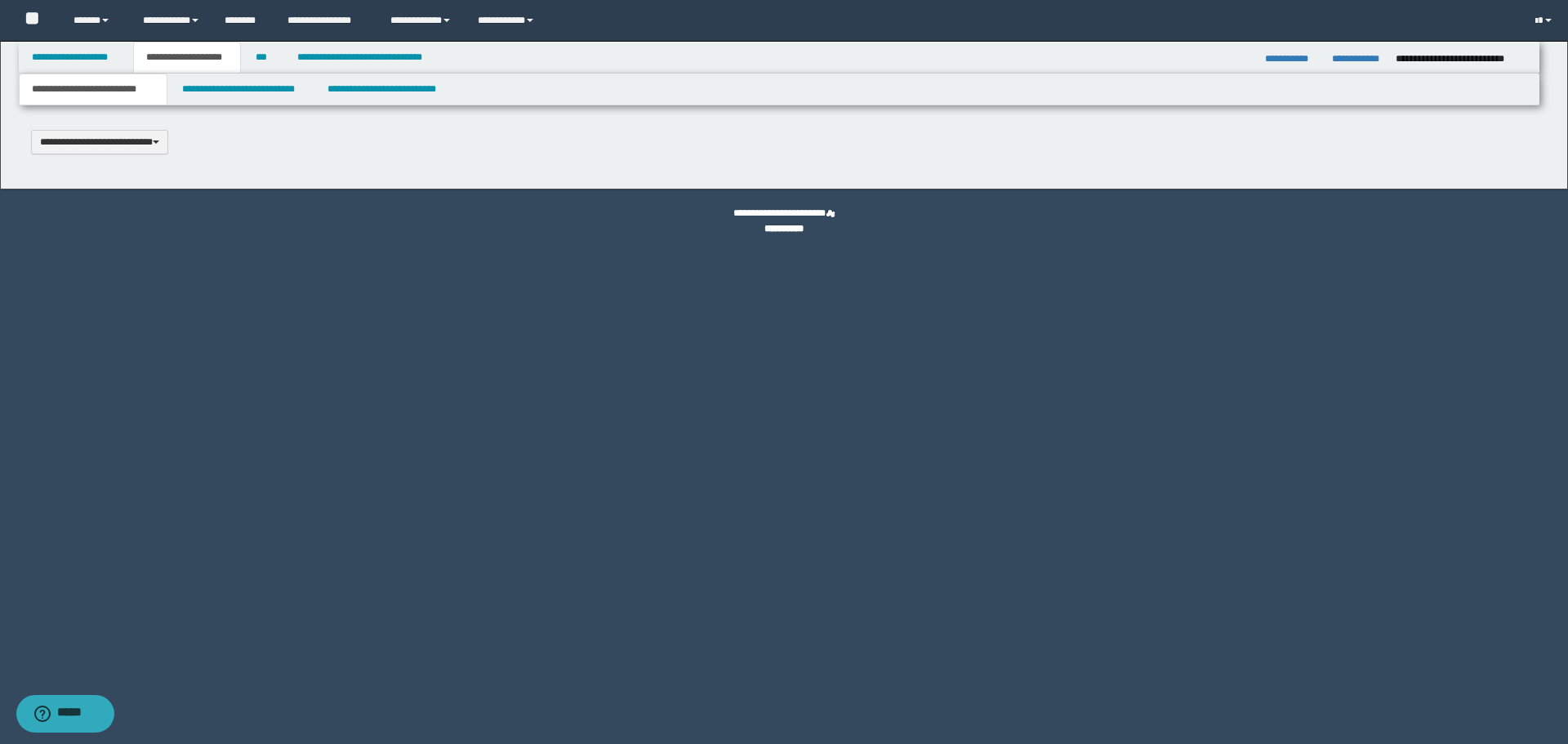 click at bounding box center (784, 372) 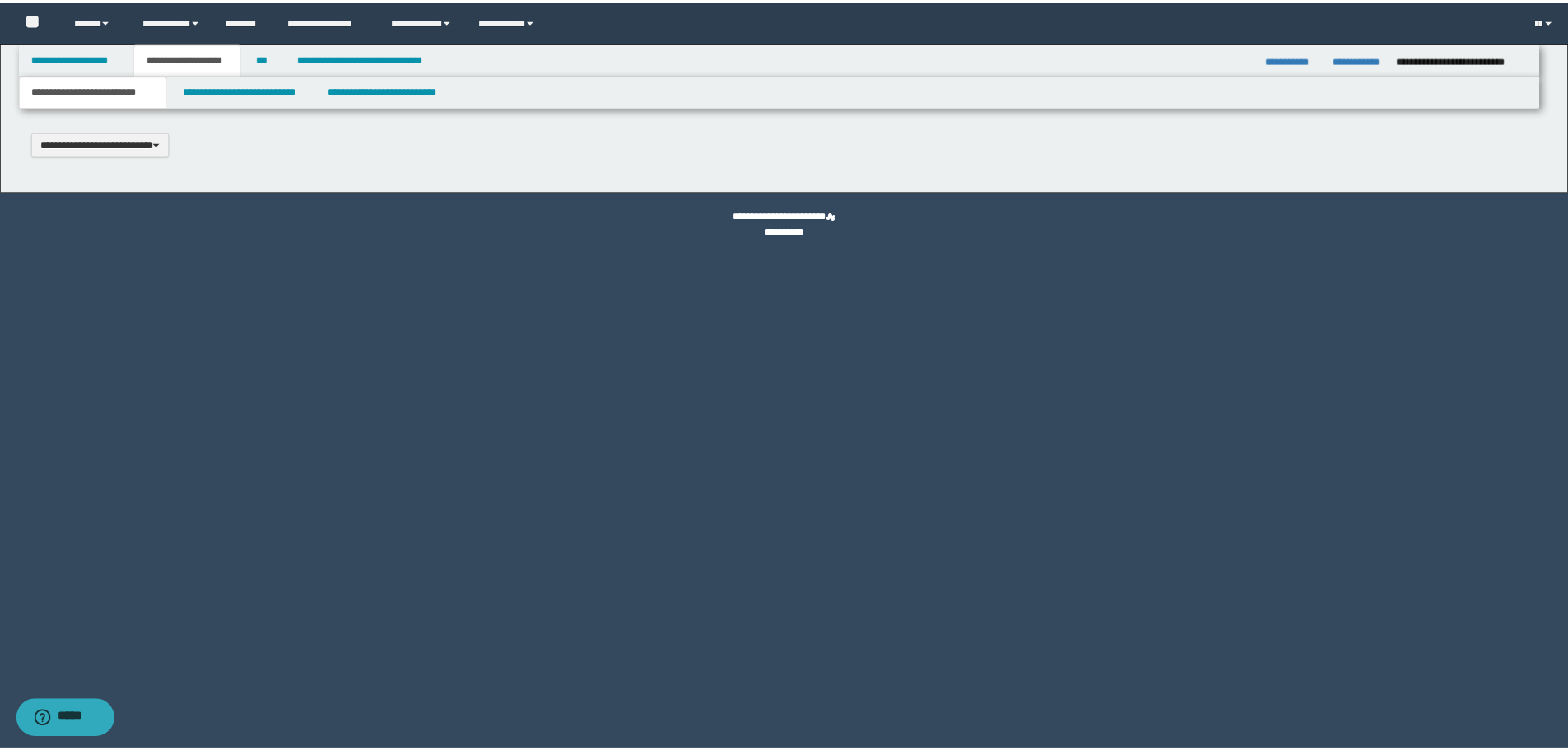 scroll, scrollTop: 0, scrollLeft: 0, axis: both 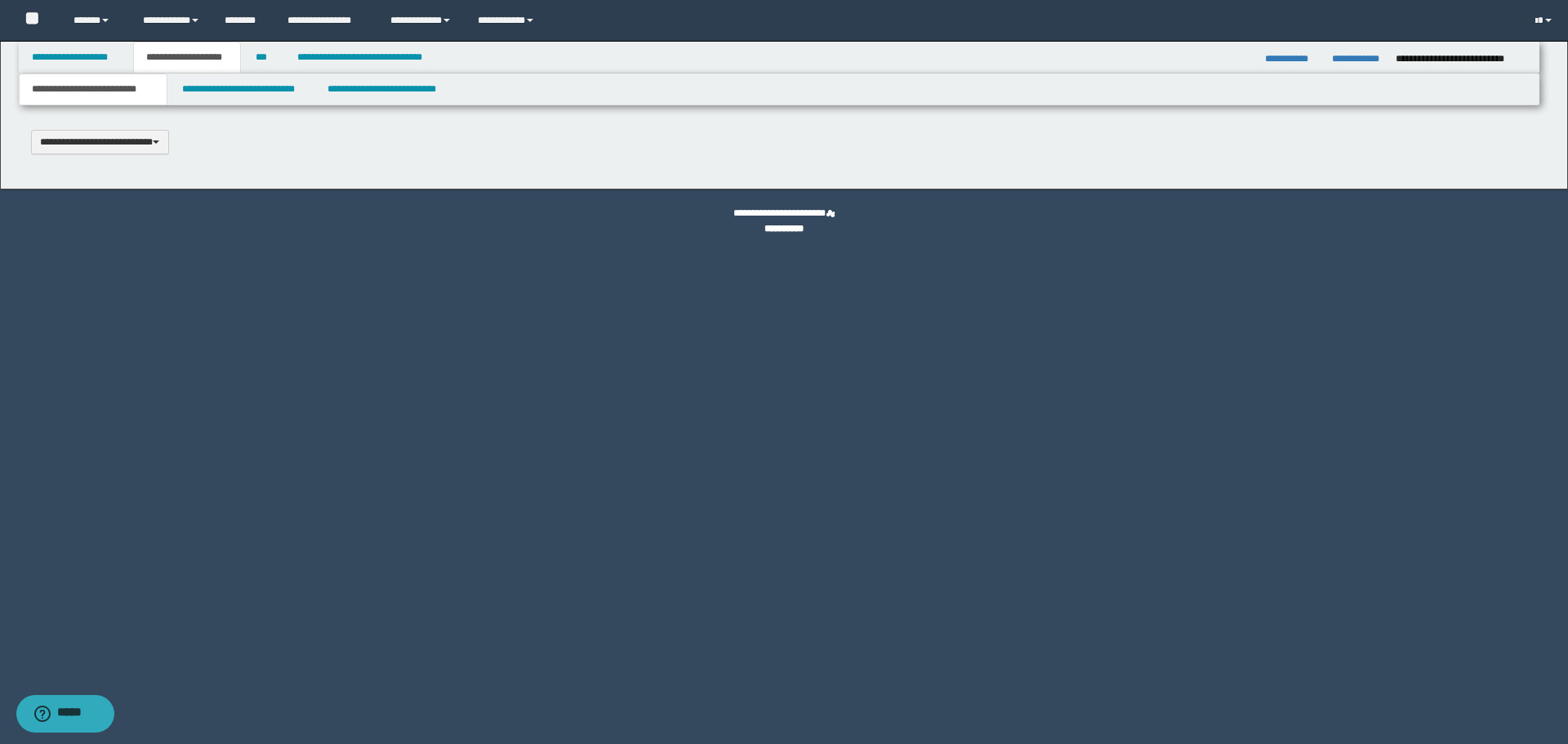 select on "*" 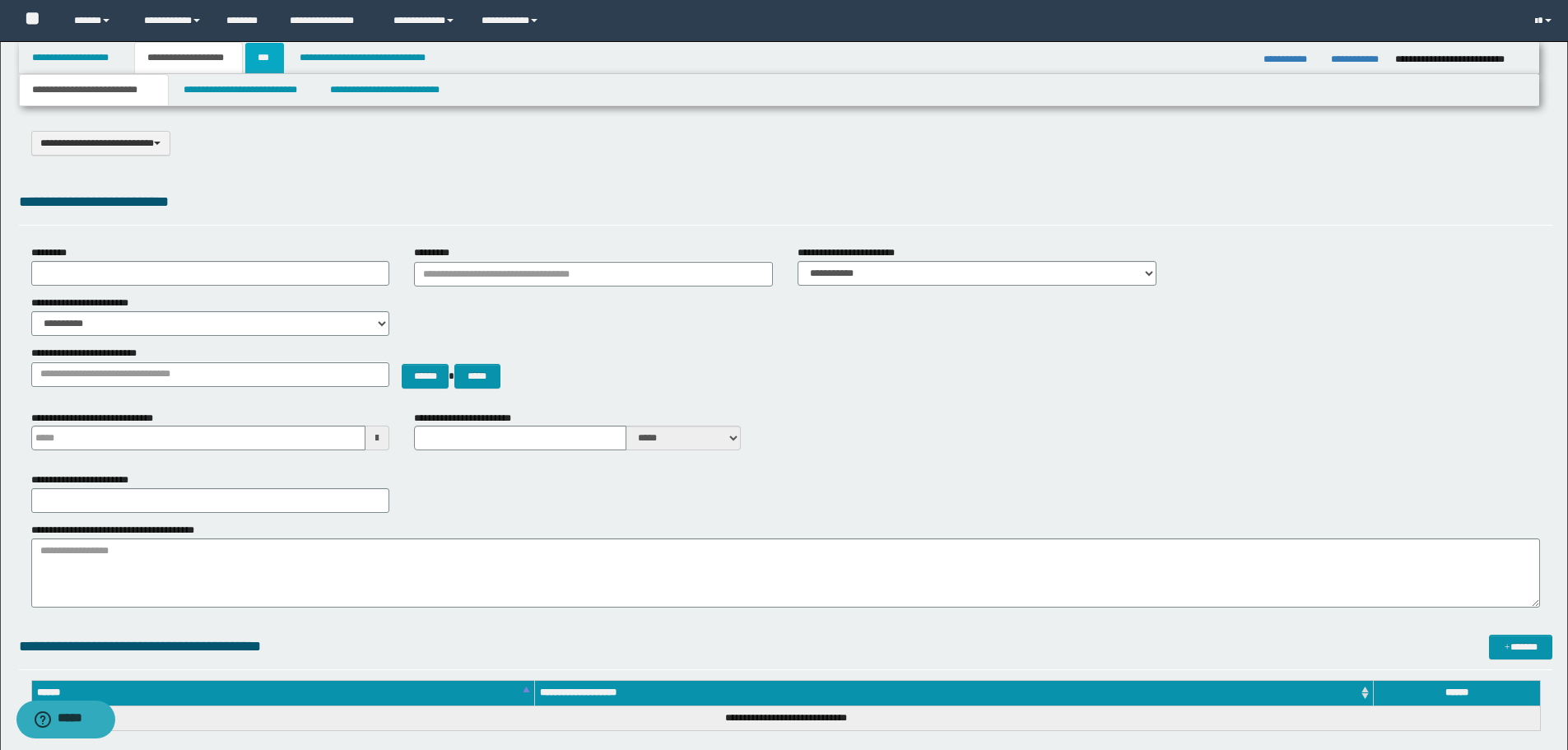 click on "***" at bounding box center [264, 58] 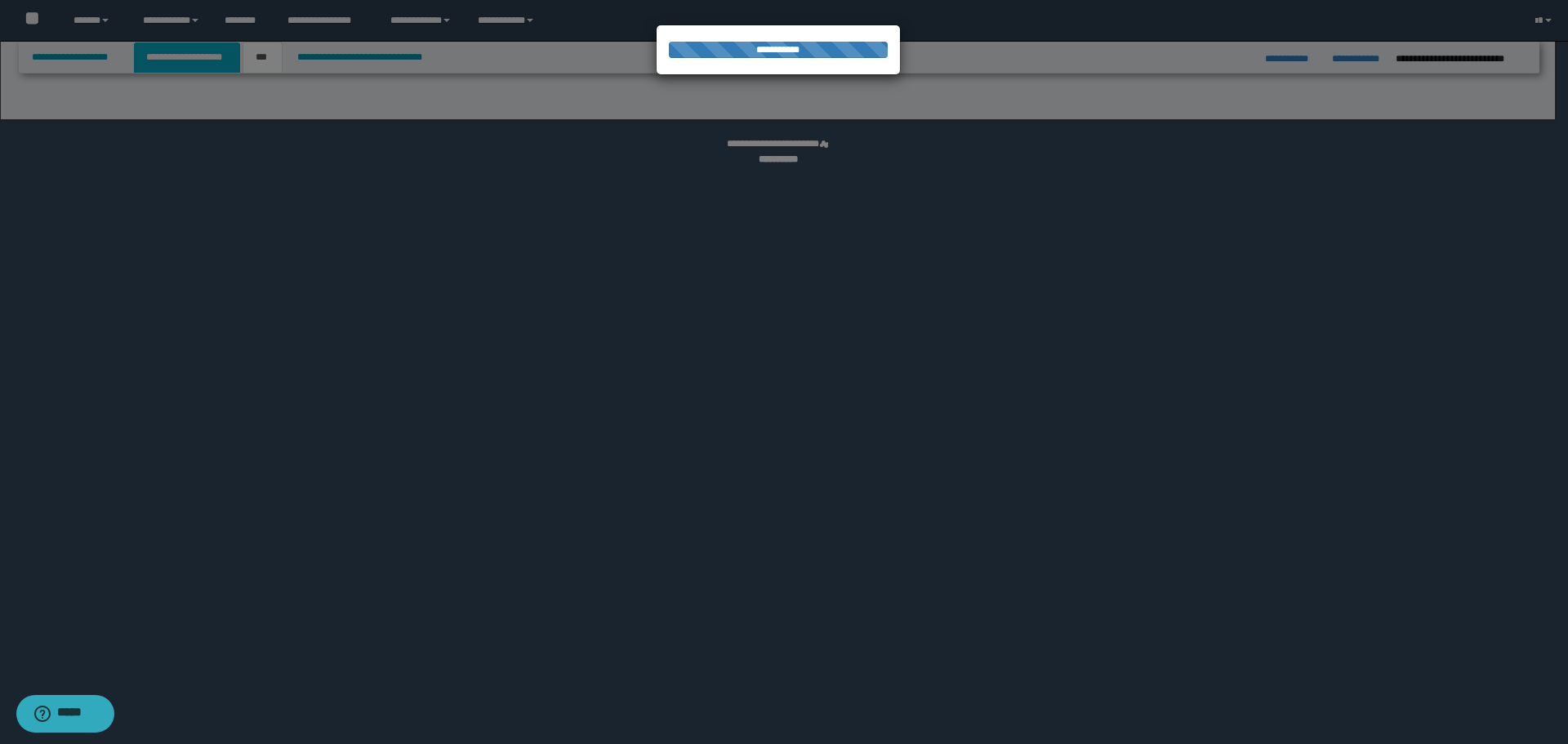 select on "*" 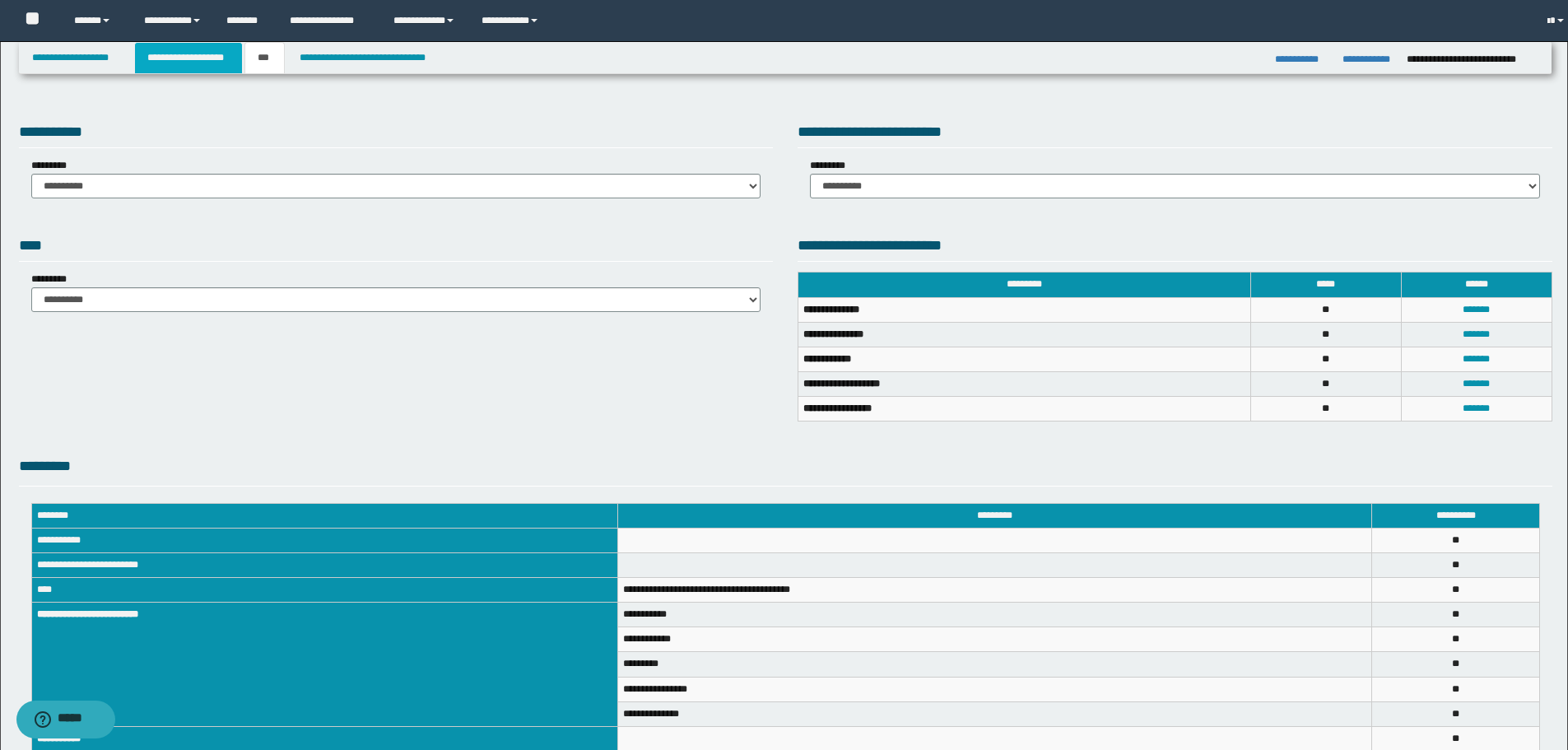 click on "**********" at bounding box center [188, 58] 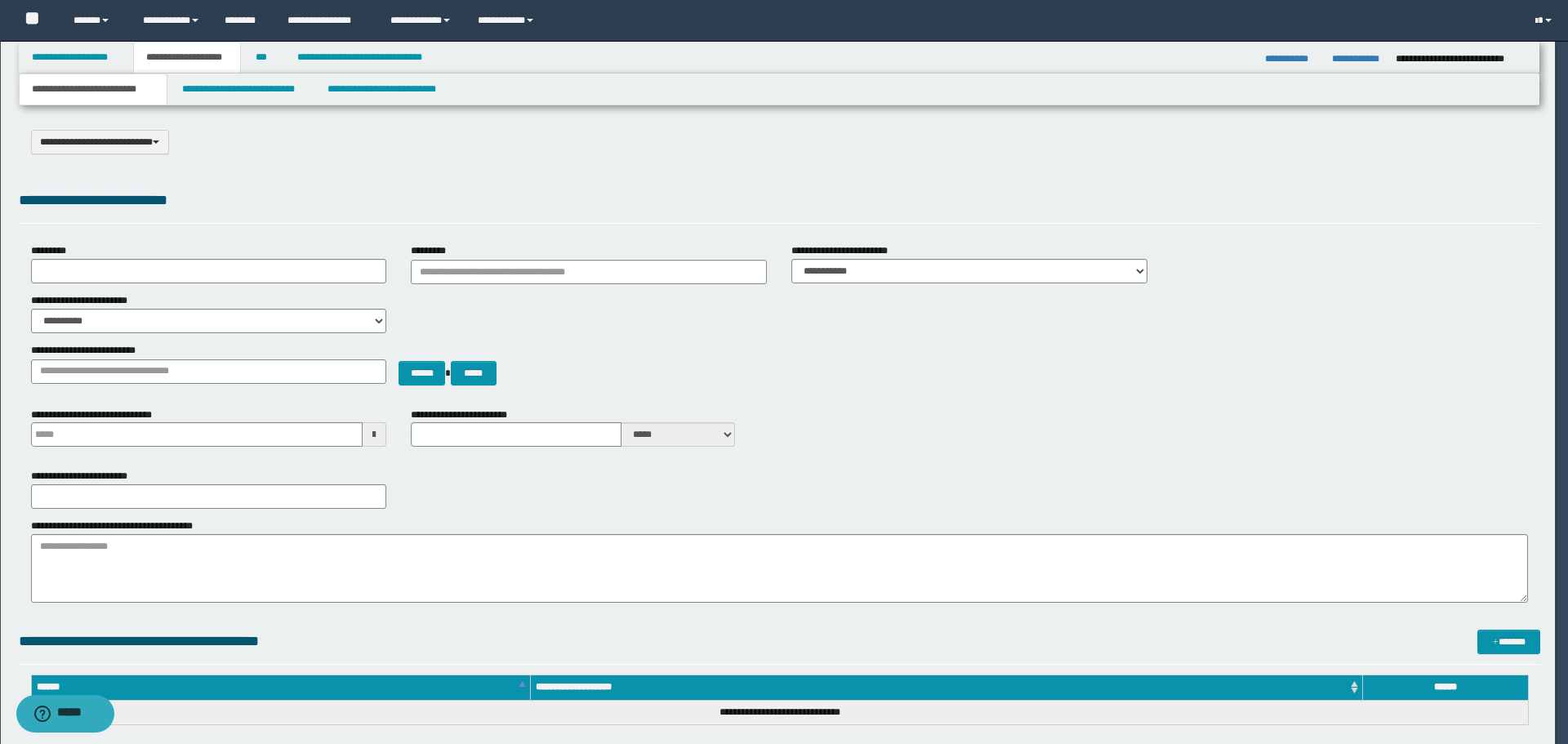 type 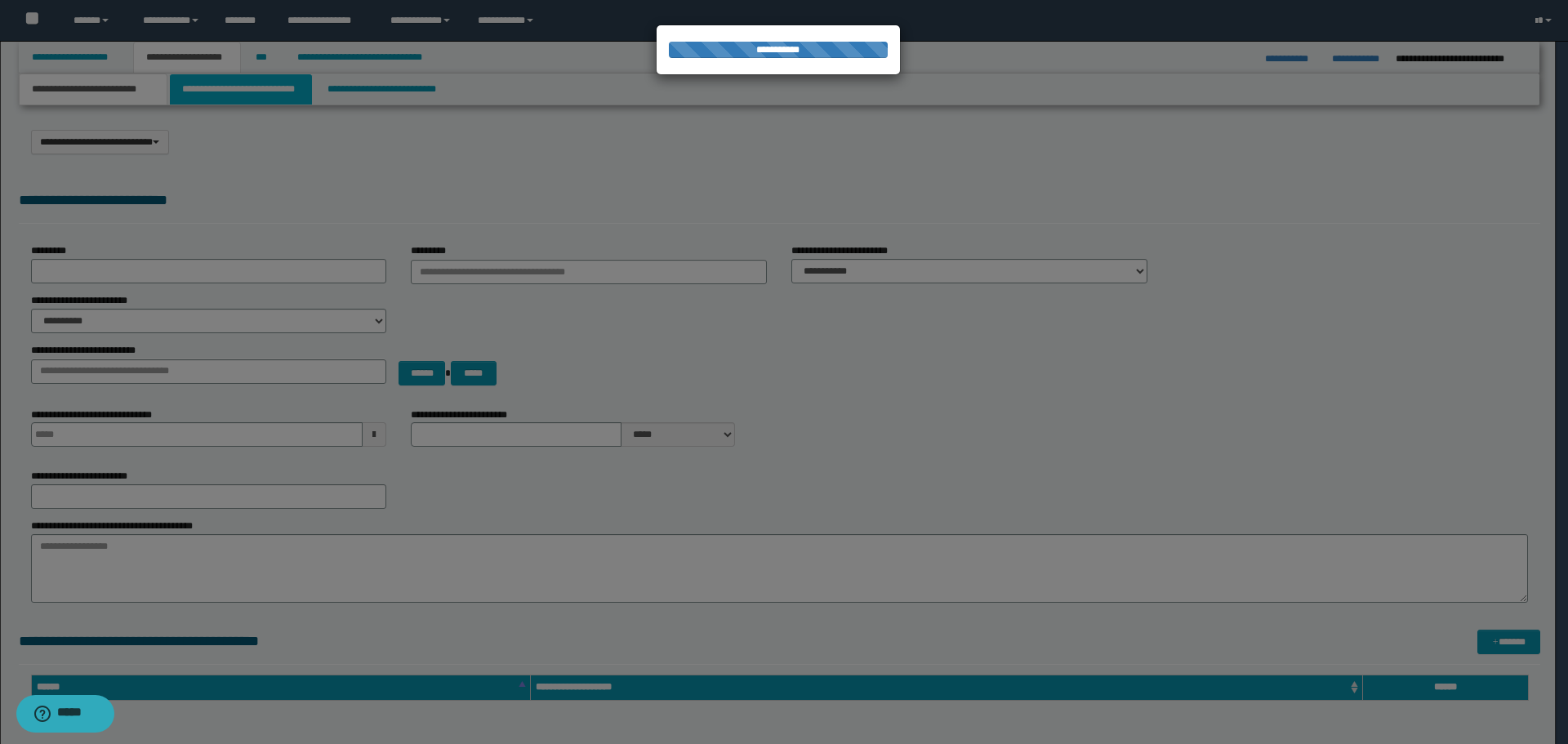 click on "**********" at bounding box center (241, 89) 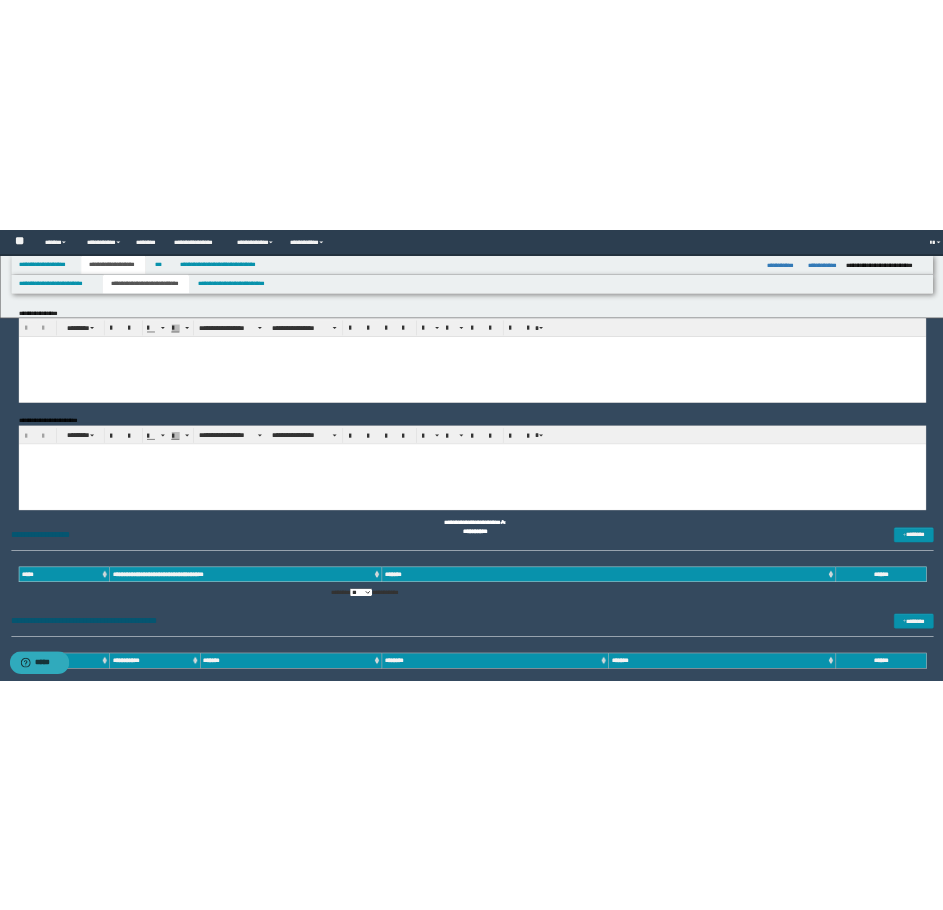 scroll, scrollTop: 0, scrollLeft: 0, axis: both 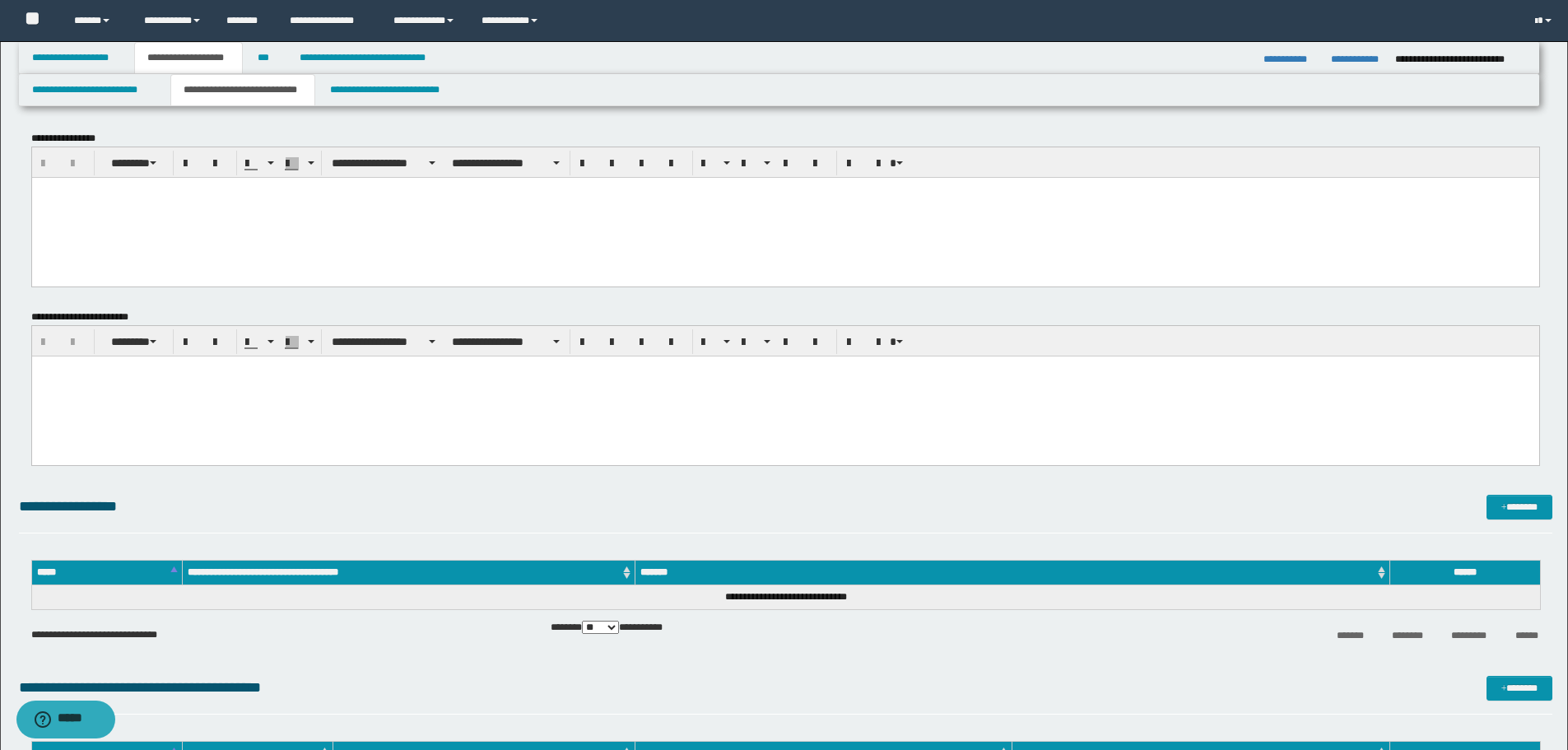 click at bounding box center [784, 210] 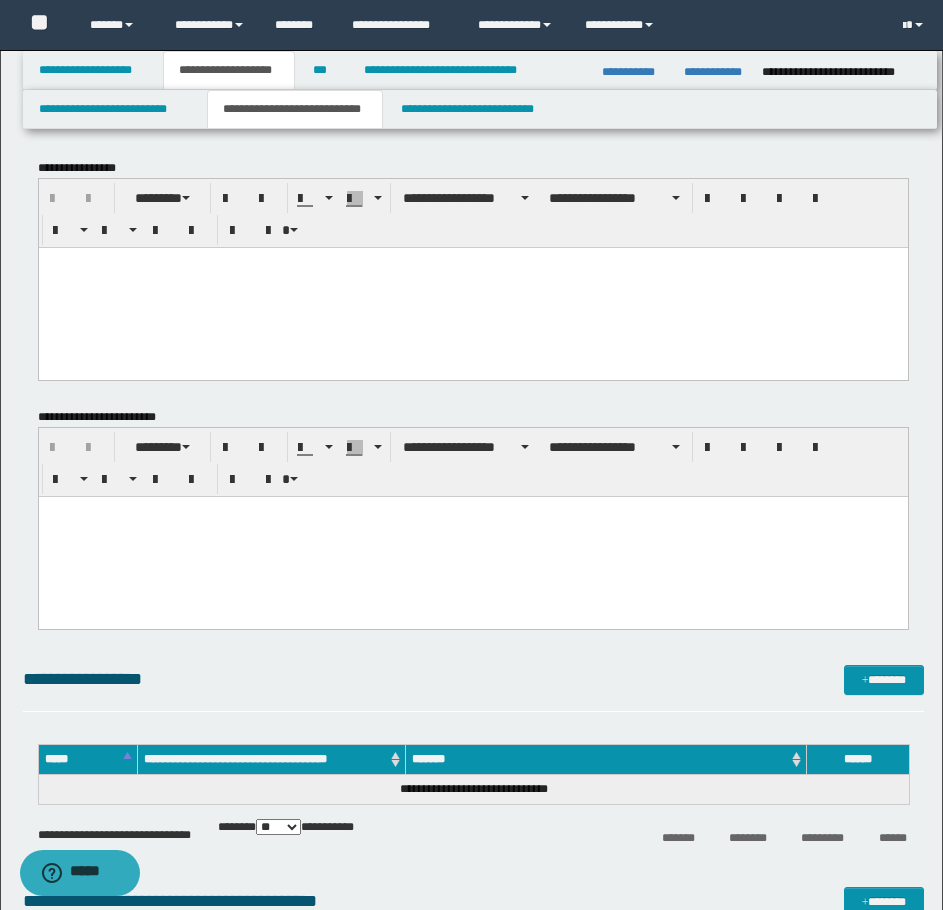 click at bounding box center (472, 287) 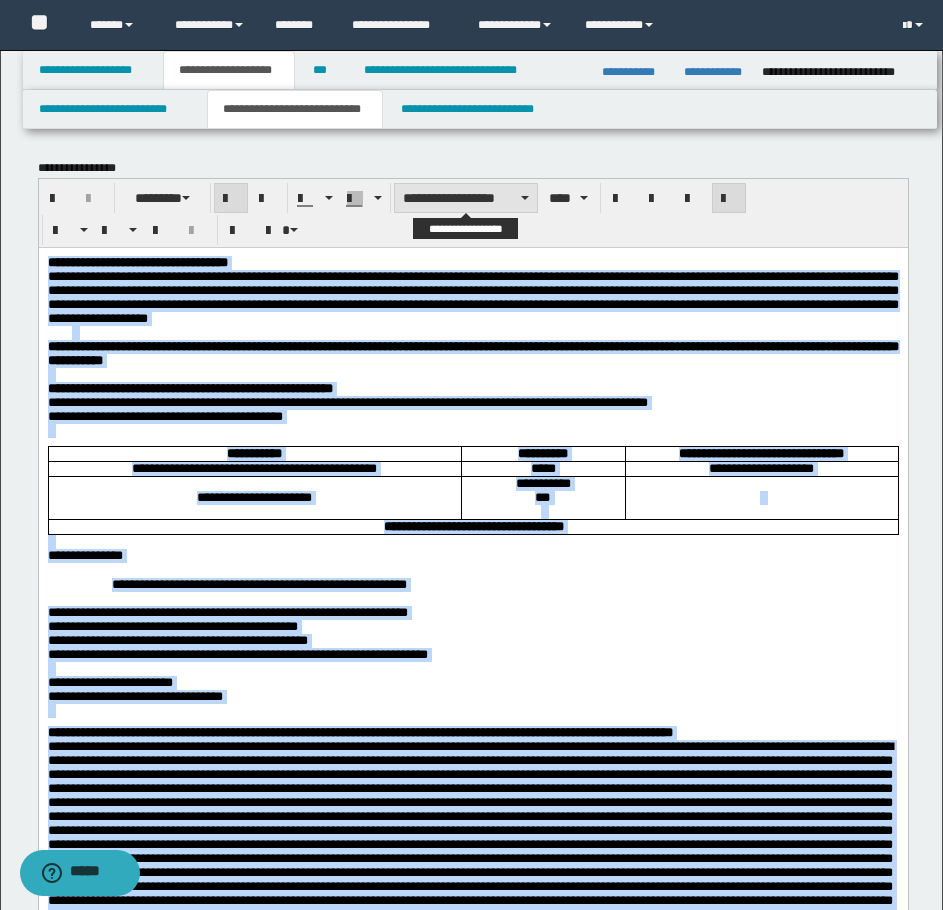 click on "**********" at bounding box center [466, 198] 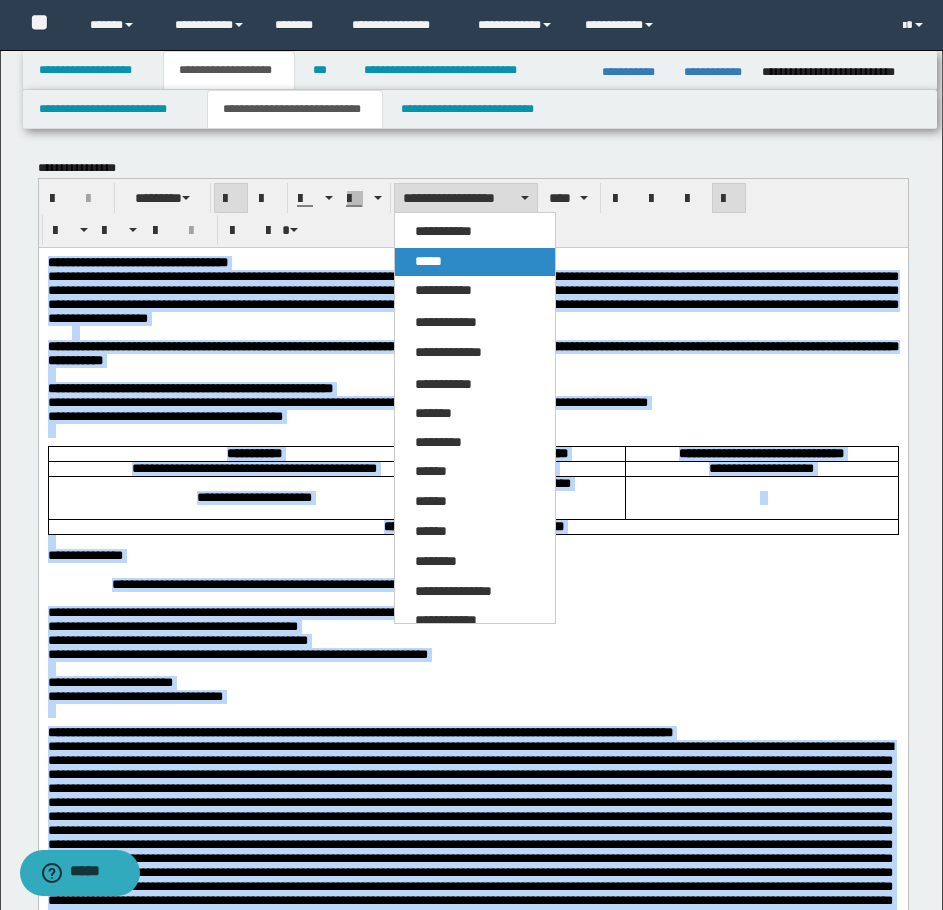 click on "*****" at bounding box center [475, 262] 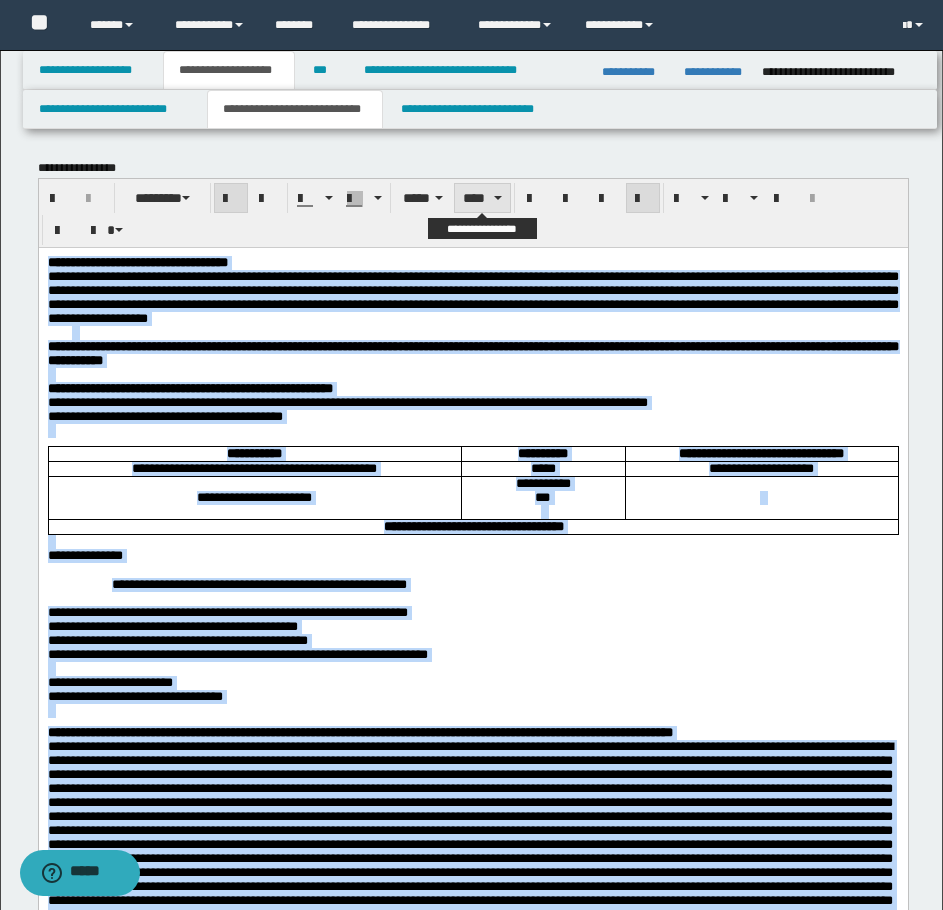 click on "****" at bounding box center (482, 198) 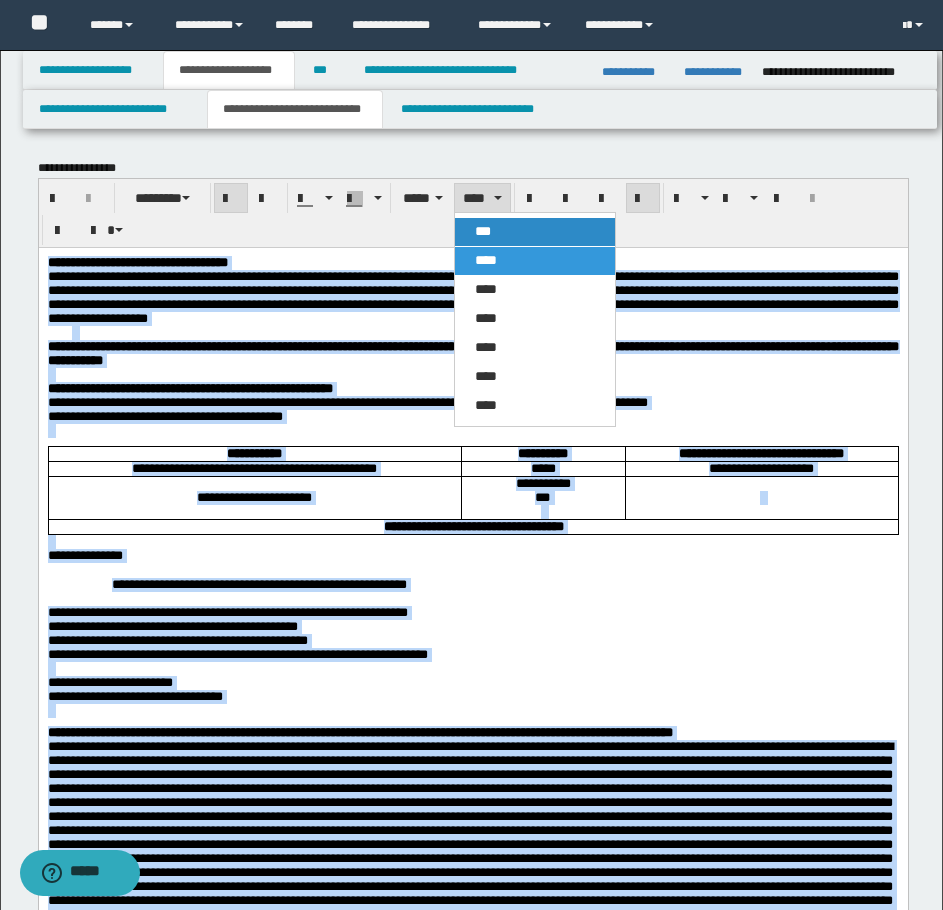 click on "***" at bounding box center (535, 232) 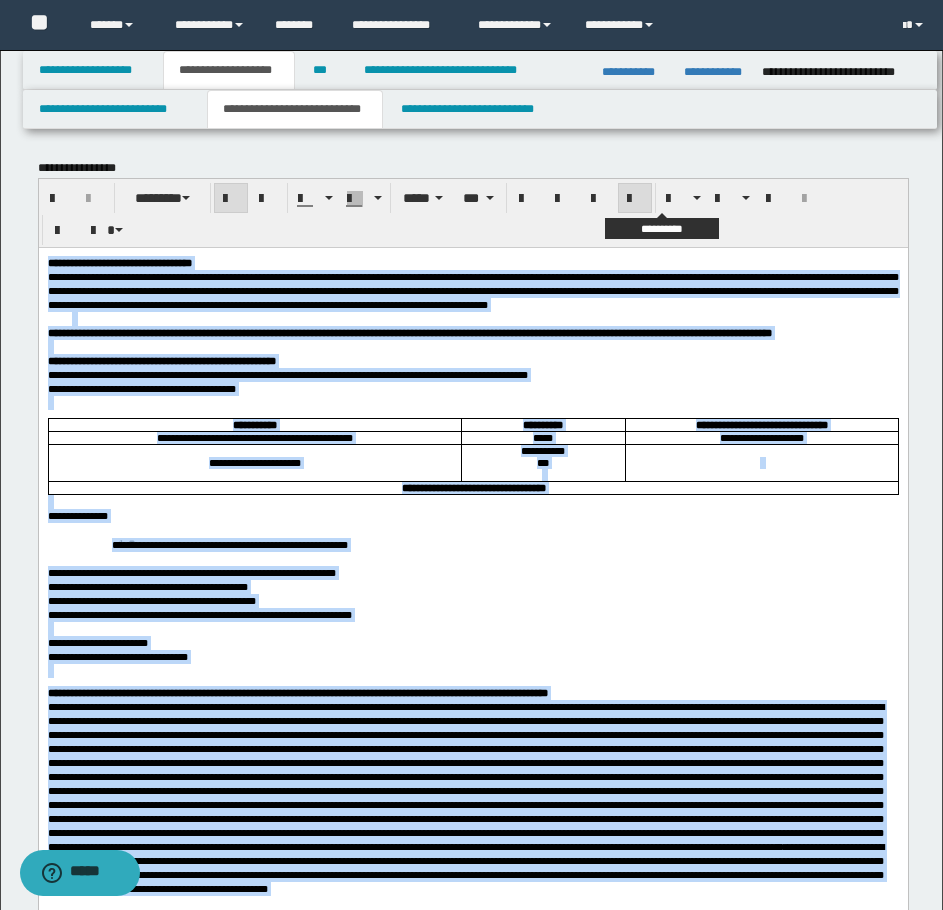 click at bounding box center [635, 199] 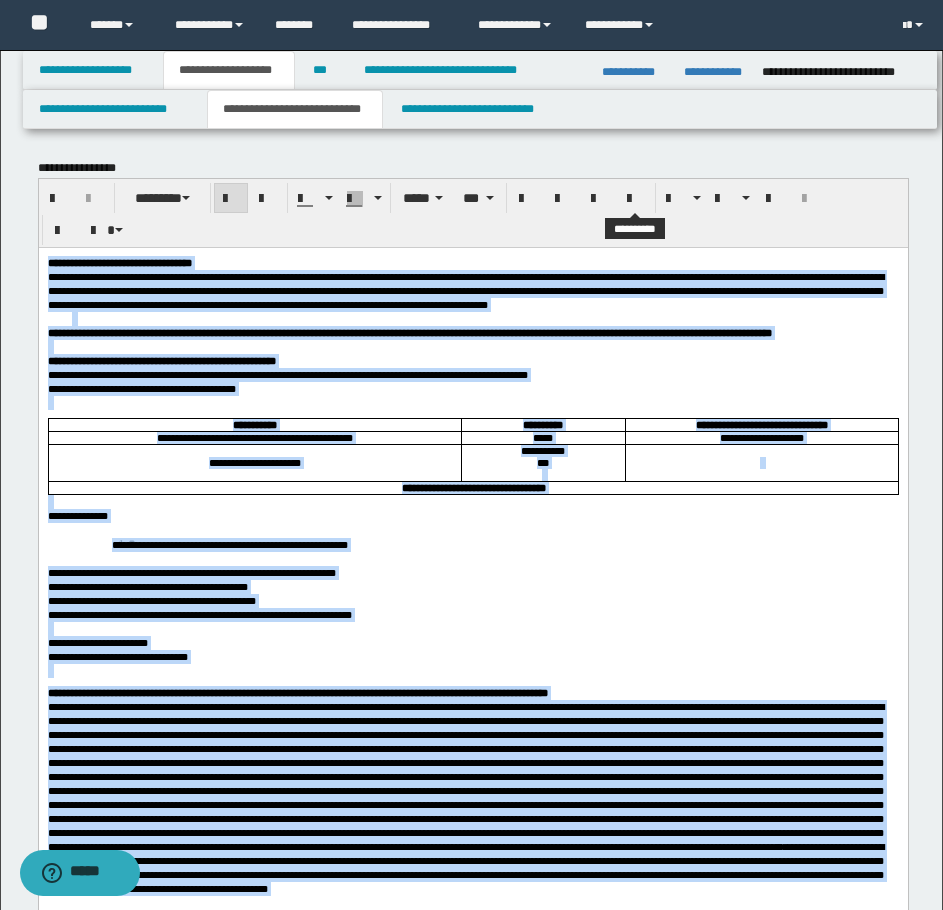 drag, startPoint x: 622, startPoint y: 196, endPoint x: 633, endPoint y: 220, distance: 26.400757 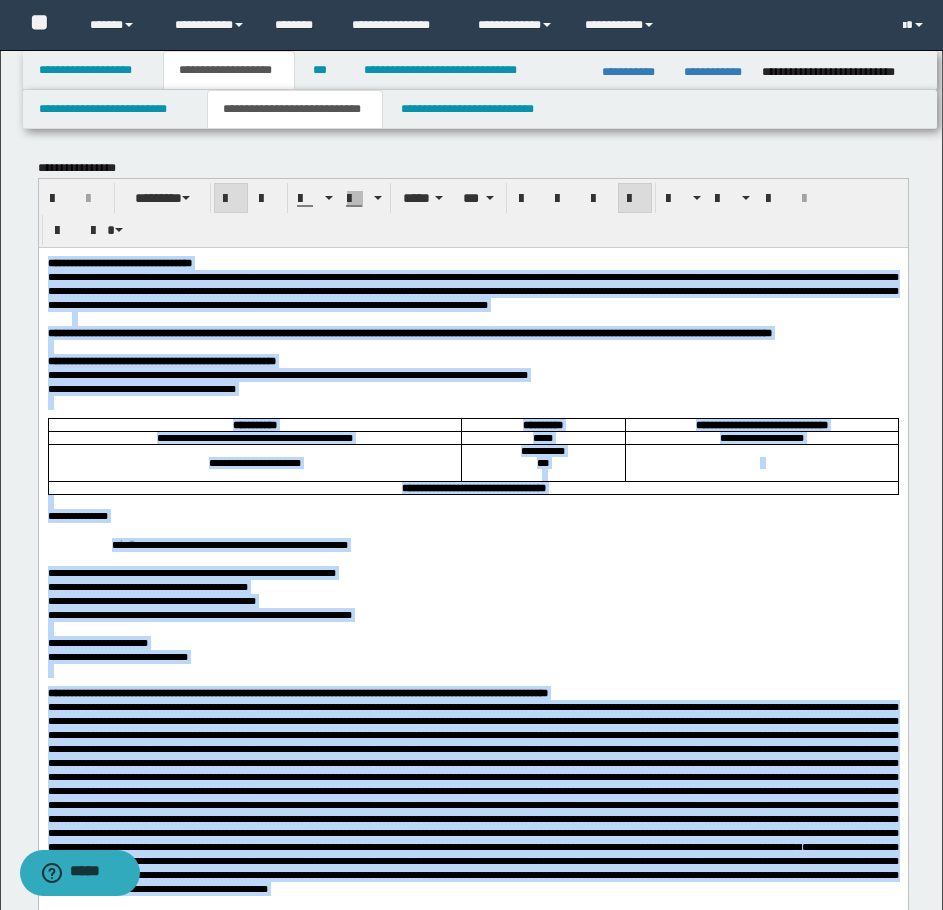 click on "**********" at bounding box center (472, 614) 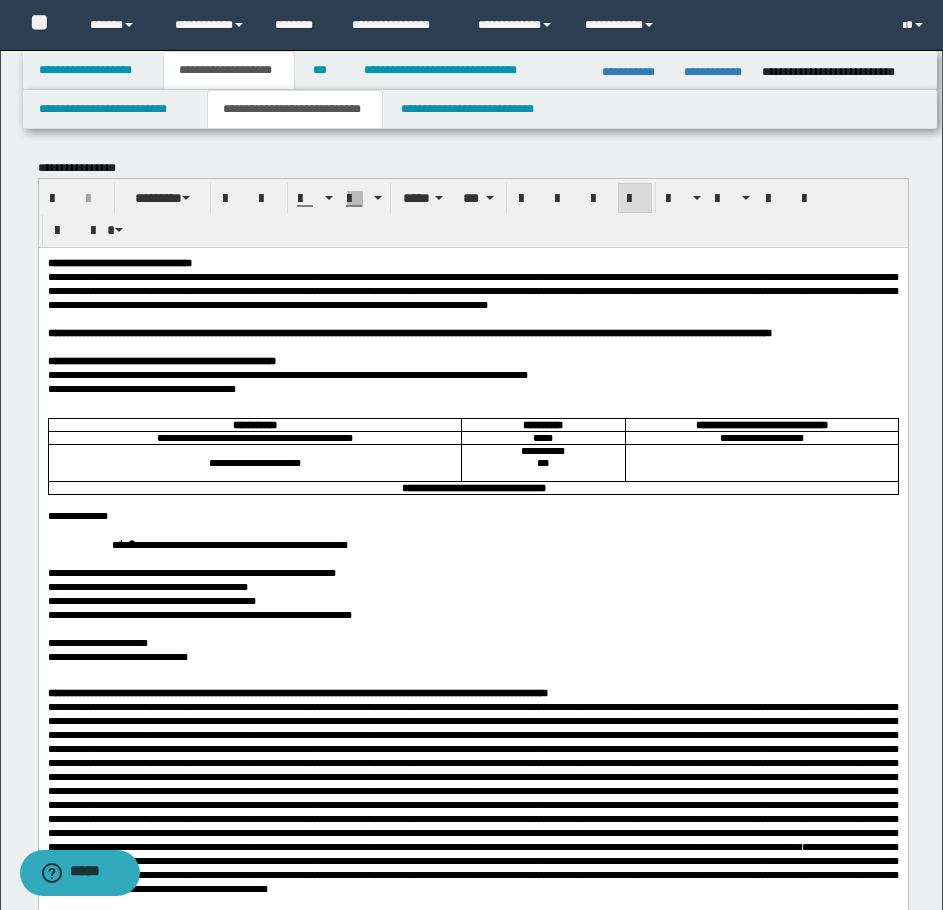 click on "**********" at bounding box center (229, 544) 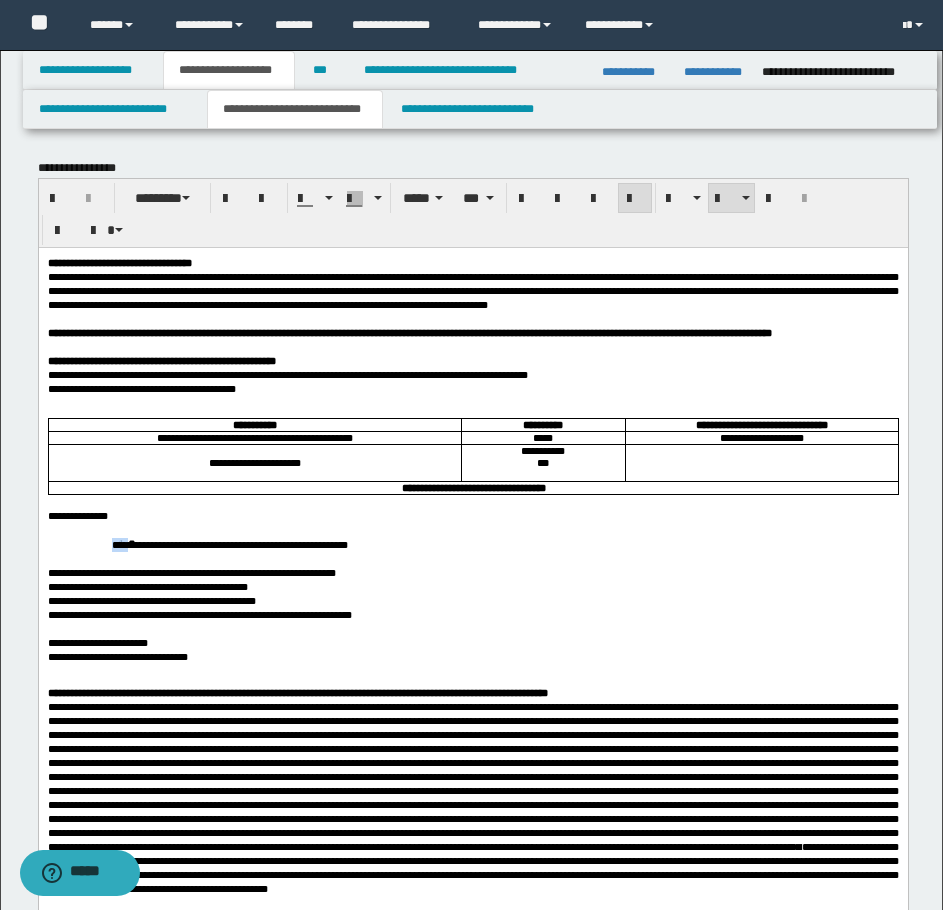 drag, startPoint x: 132, startPoint y: 608, endPoint x: 108, endPoint y: 605, distance: 24.186773 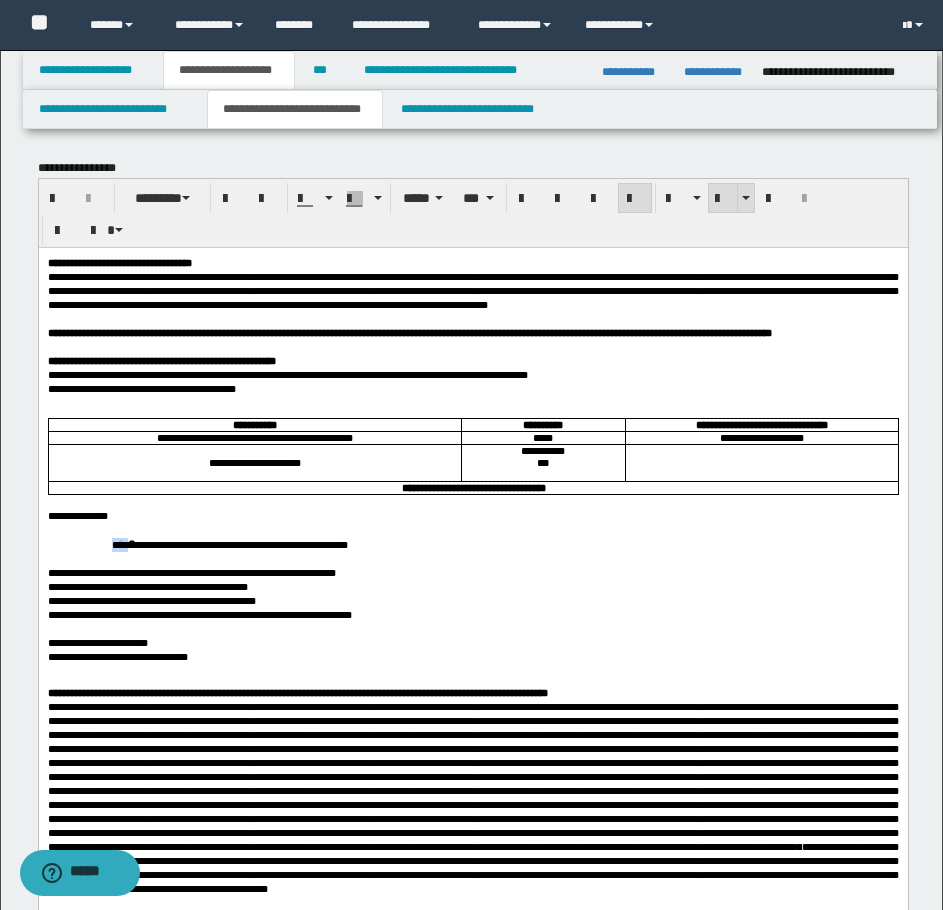 click at bounding box center (723, 199) 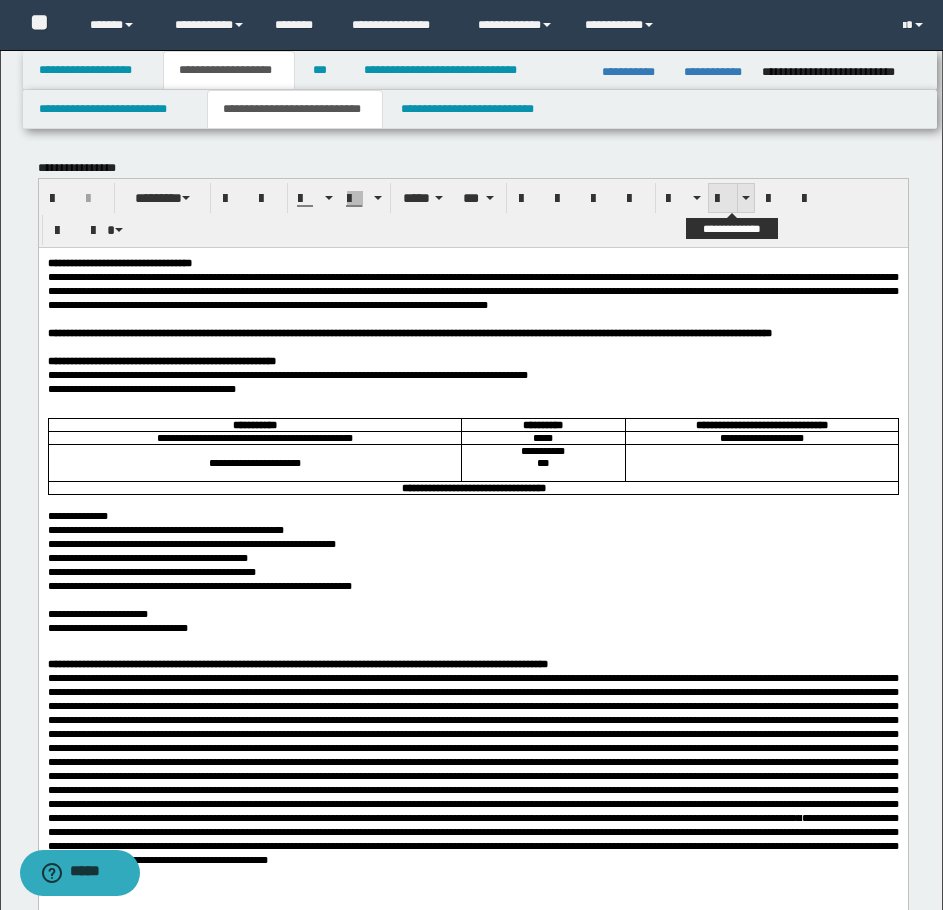 click at bounding box center [723, 199] 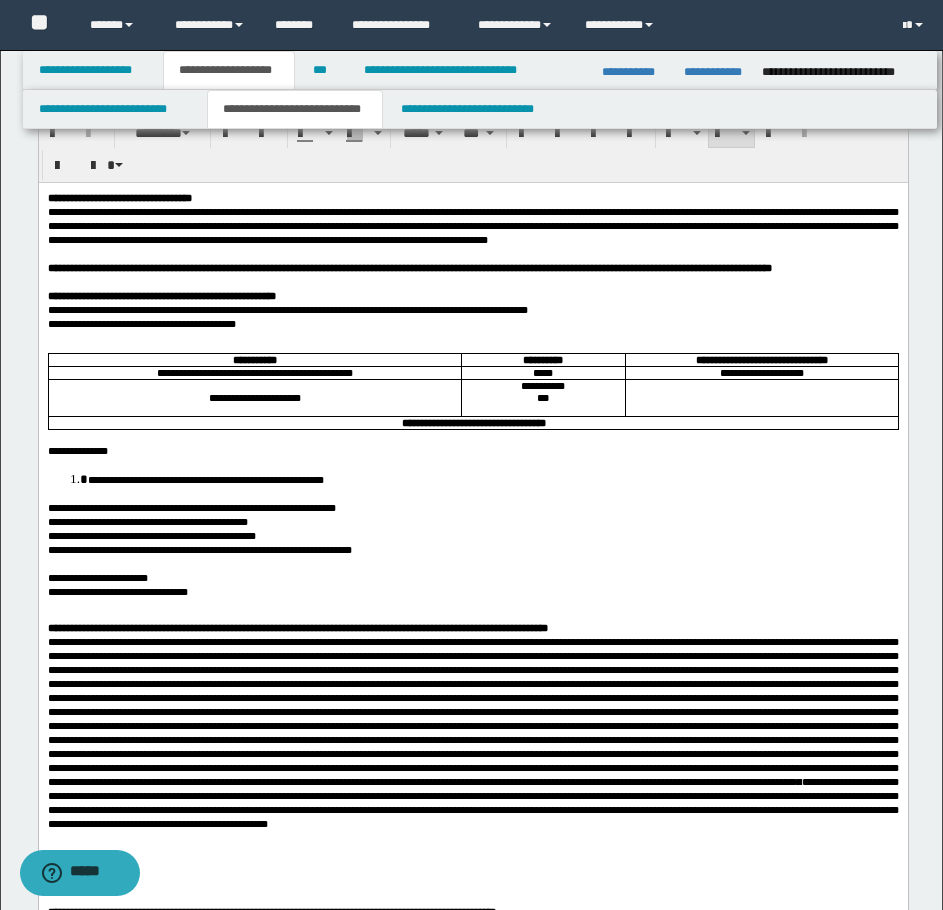 scroll, scrollTop: 100, scrollLeft: 0, axis: vertical 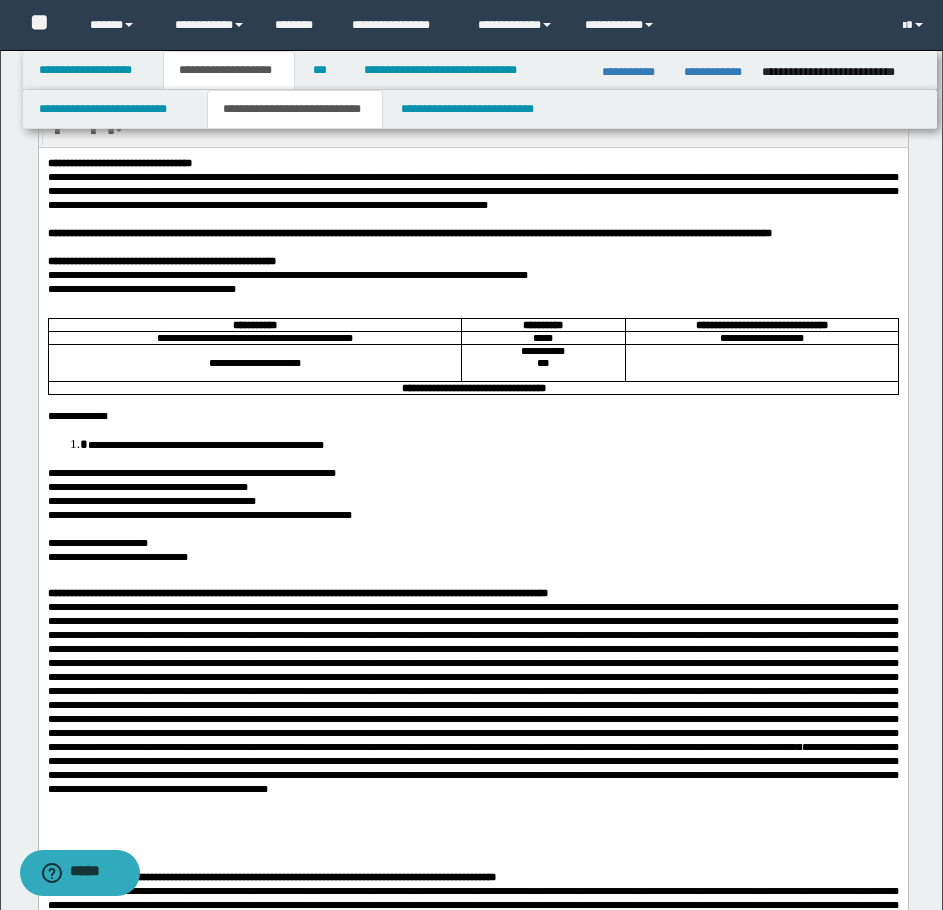 click at bounding box center [472, 570] 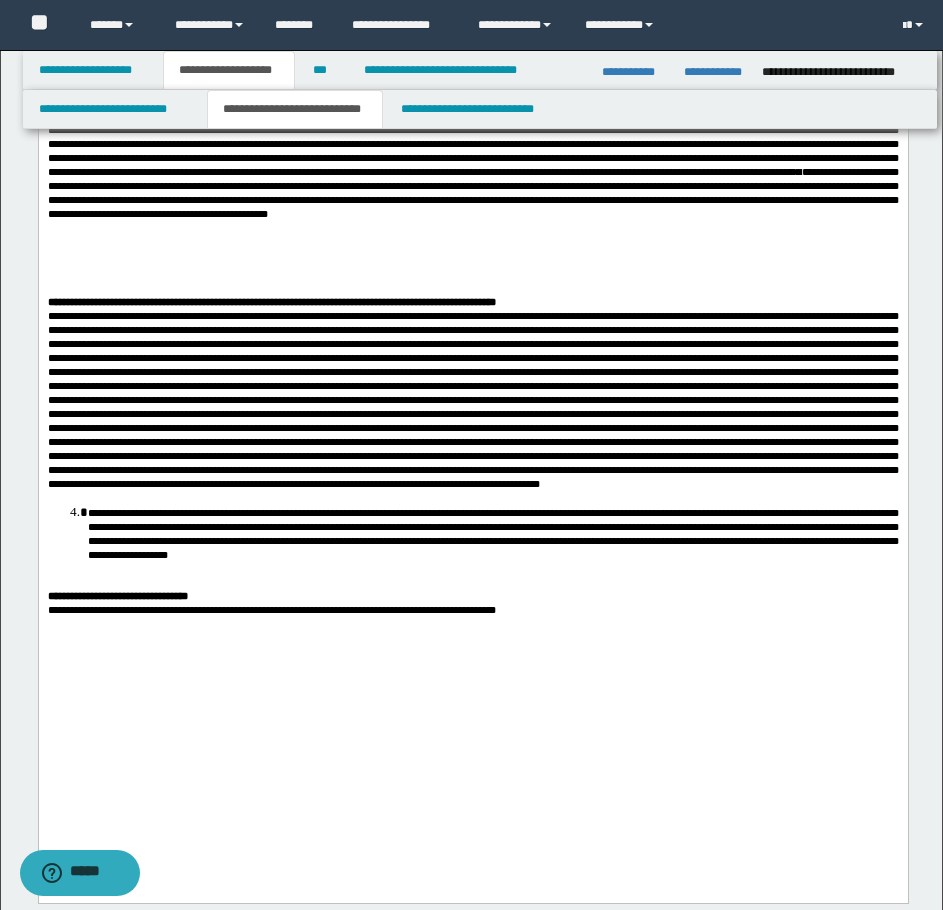 scroll, scrollTop: 700, scrollLeft: 0, axis: vertical 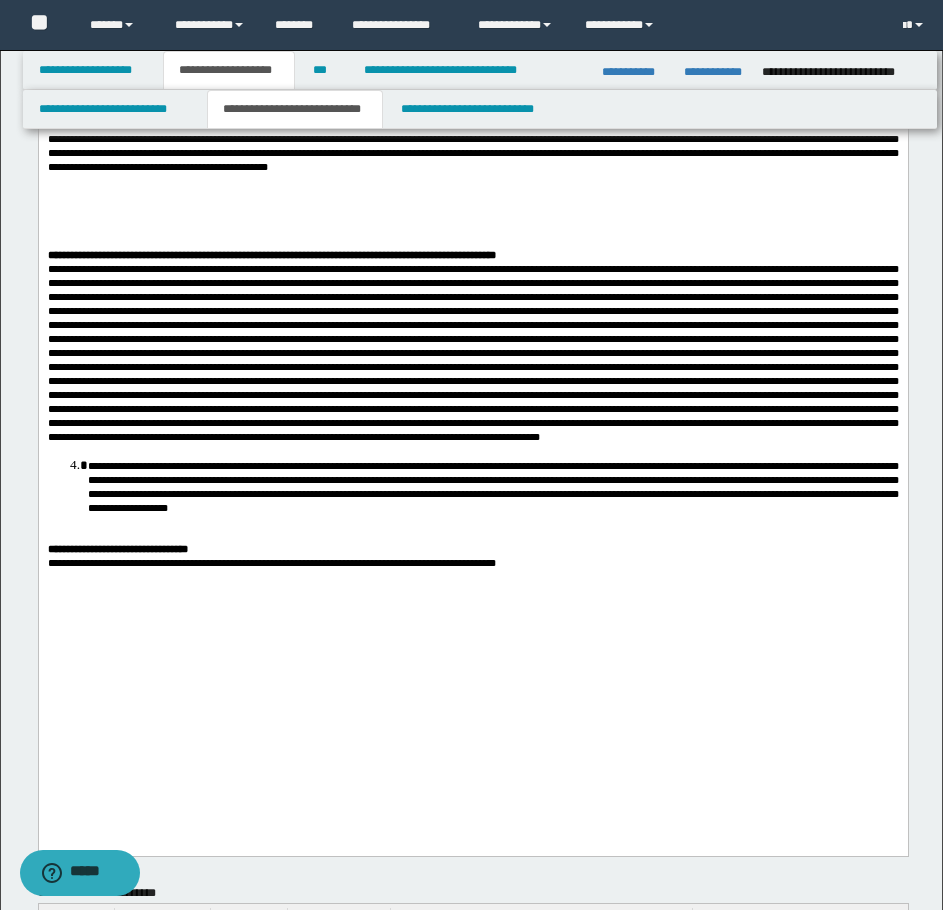 click on "**********" at bounding box center [472, 486] 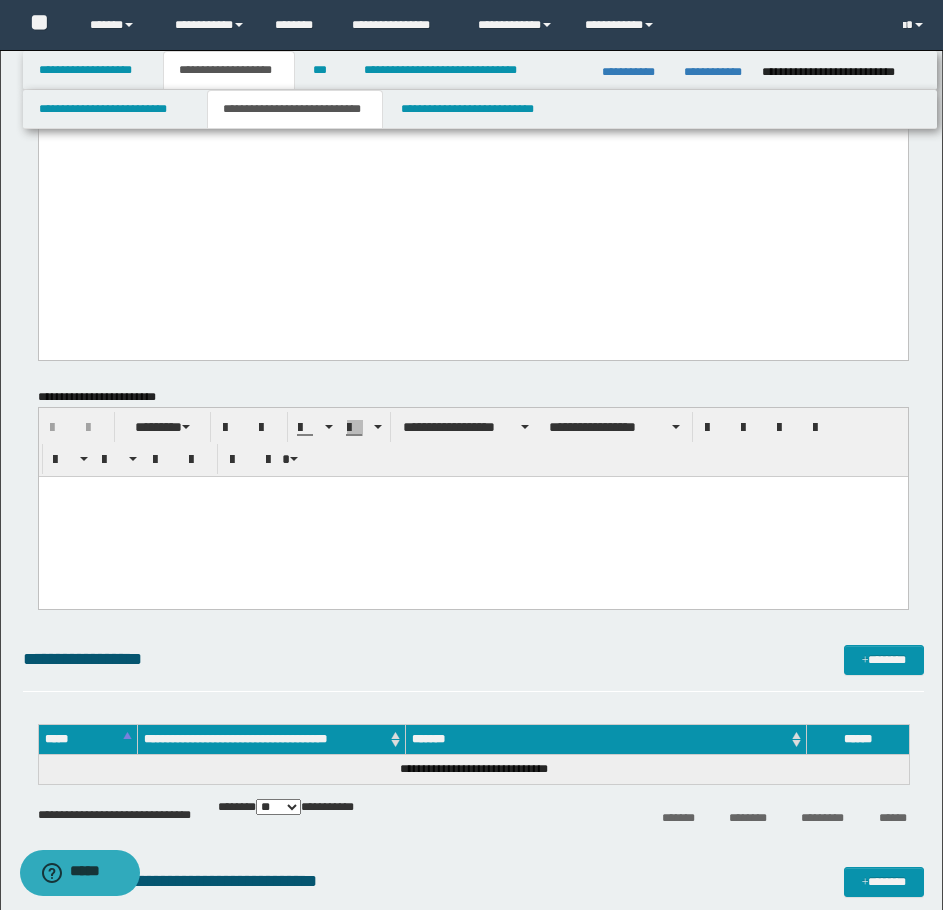 scroll, scrollTop: 1200, scrollLeft: 0, axis: vertical 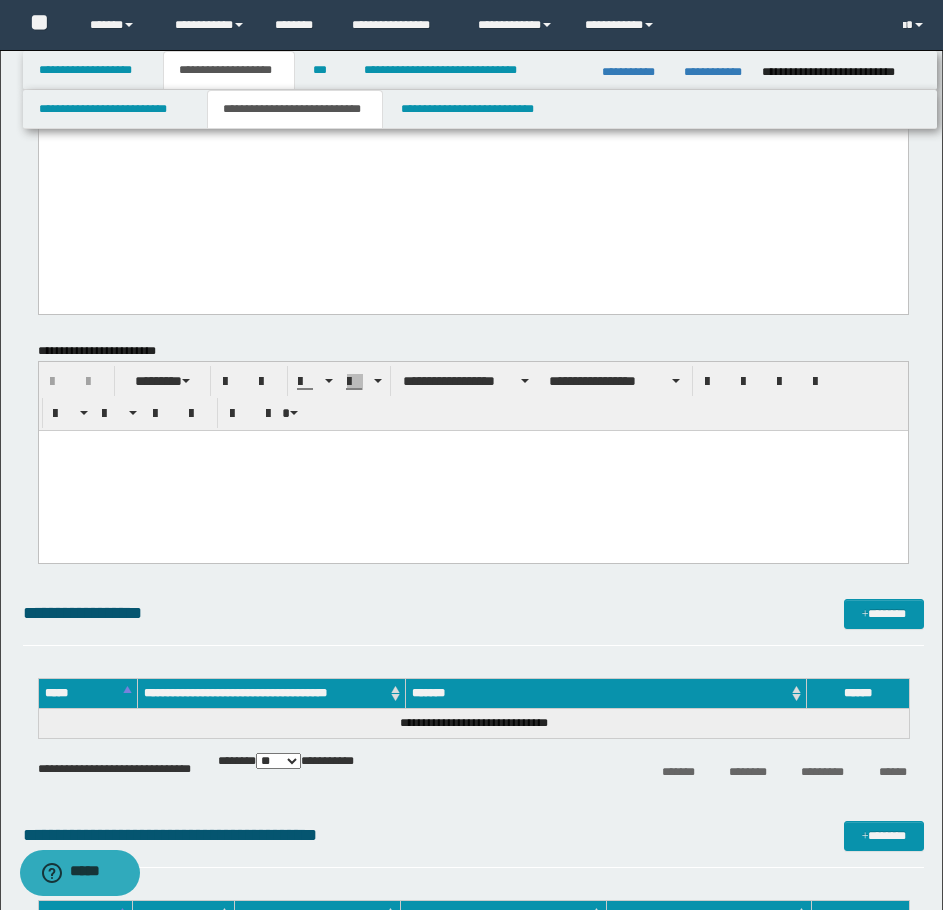 click at bounding box center (472, 470) 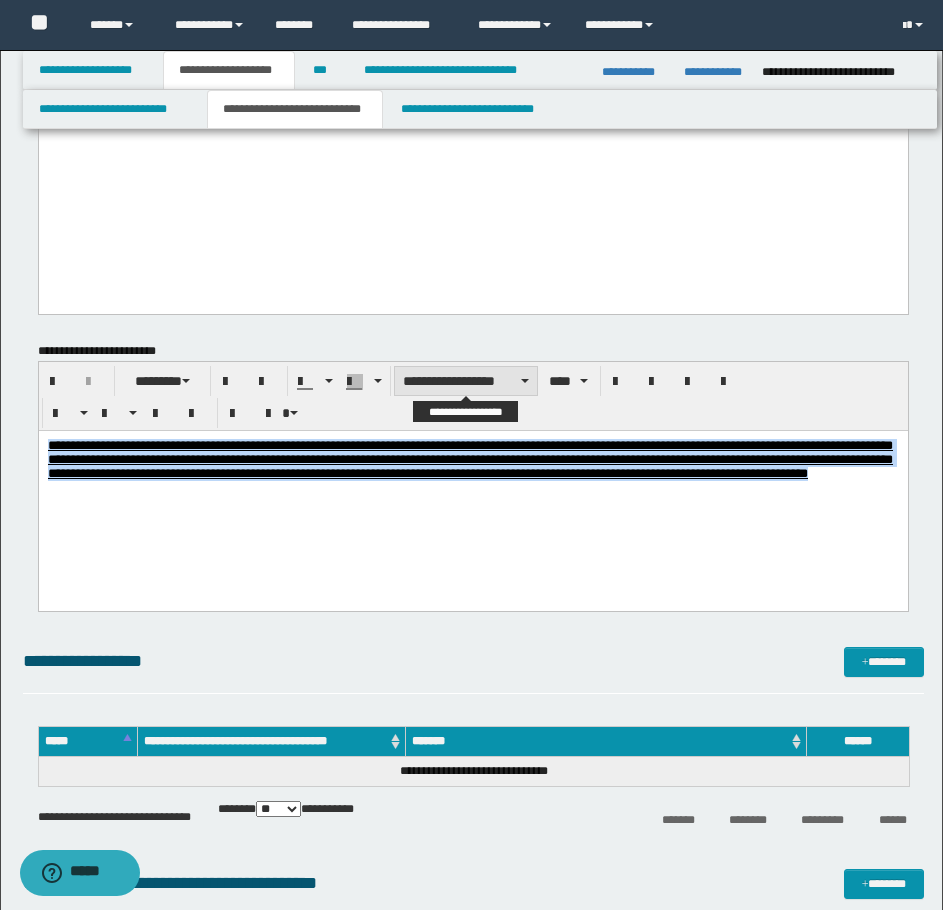 click on "**********" at bounding box center [466, 381] 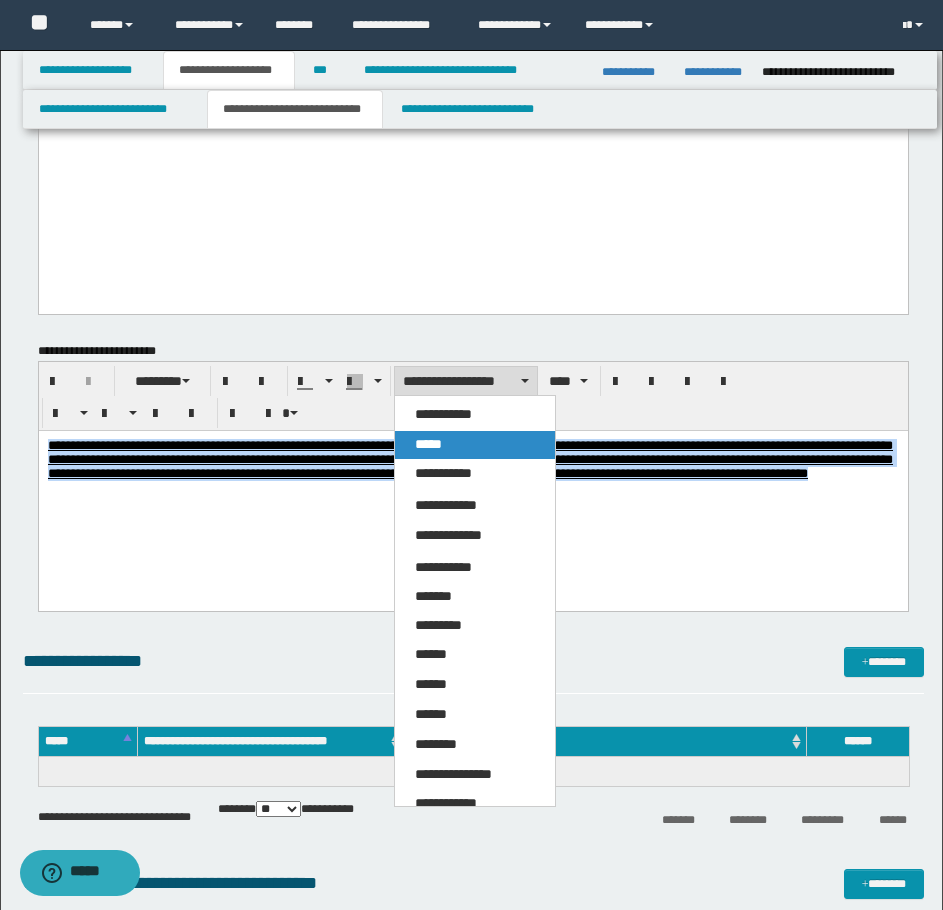 click on "*****" at bounding box center (475, 445) 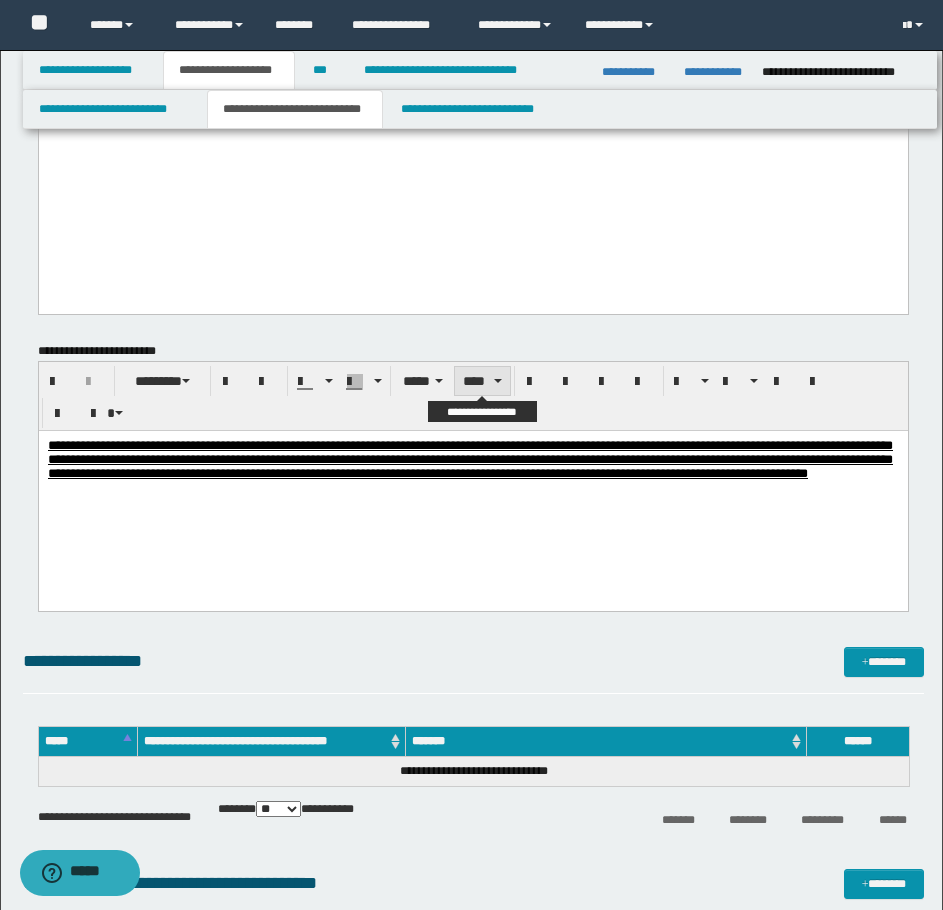 click on "****" at bounding box center [482, 381] 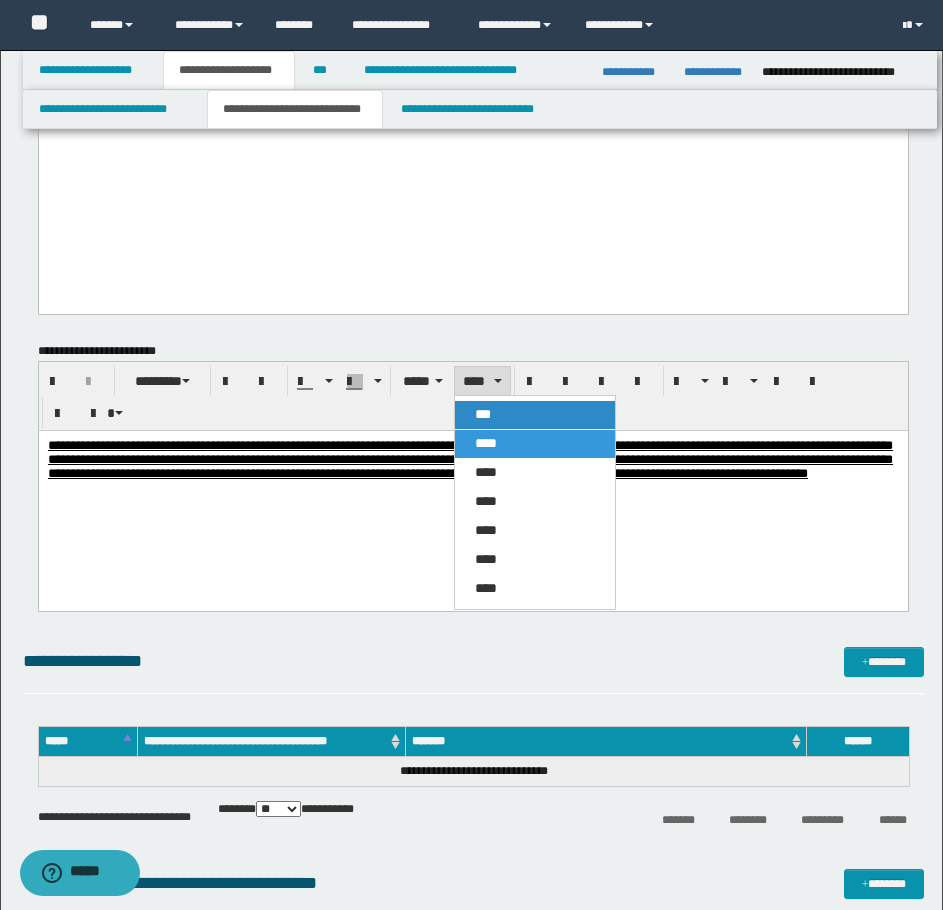click on "***" at bounding box center [535, 415] 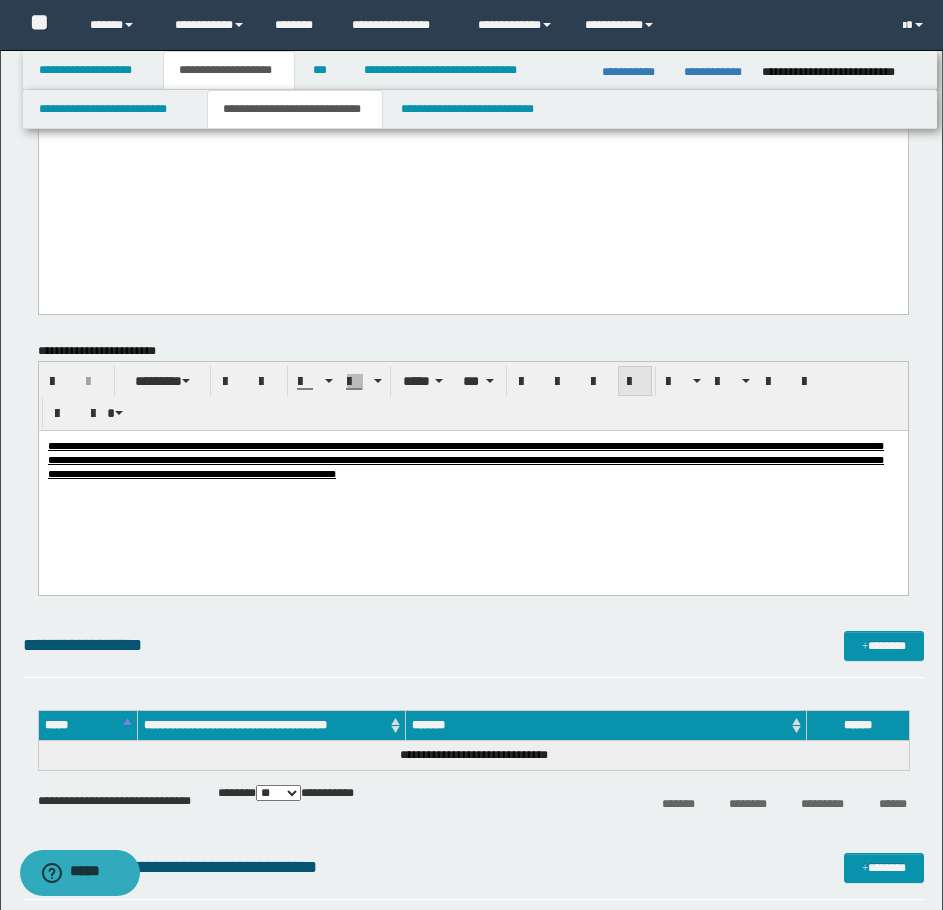 click at bounding box center [635, 382] 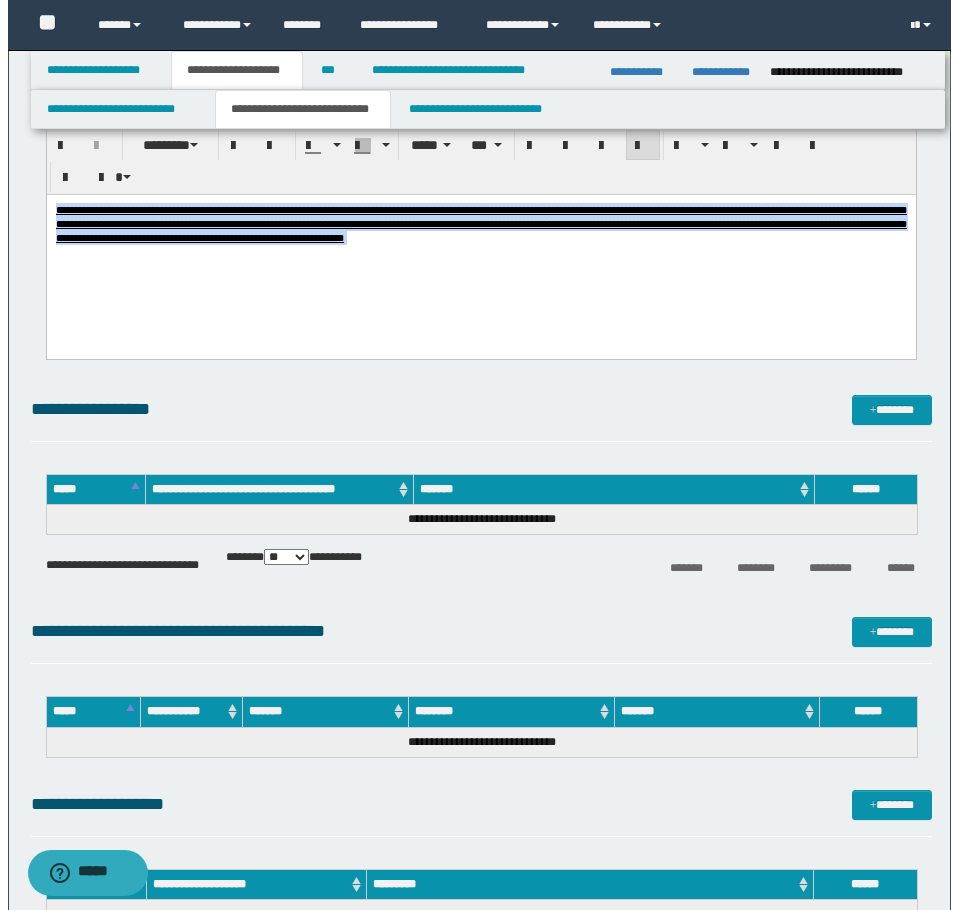 scroll, scrollTop: 1500, scrollLeft: 0, axis: vertical 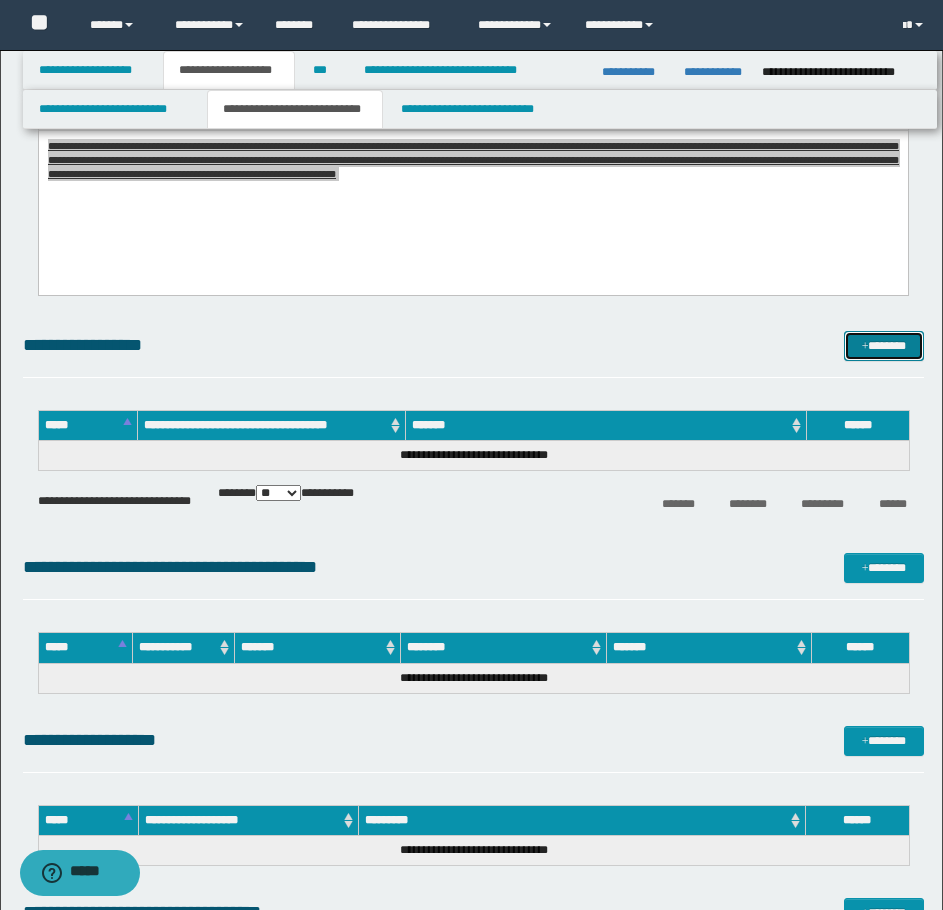 click on "*******" at bounding box center (884, 346) 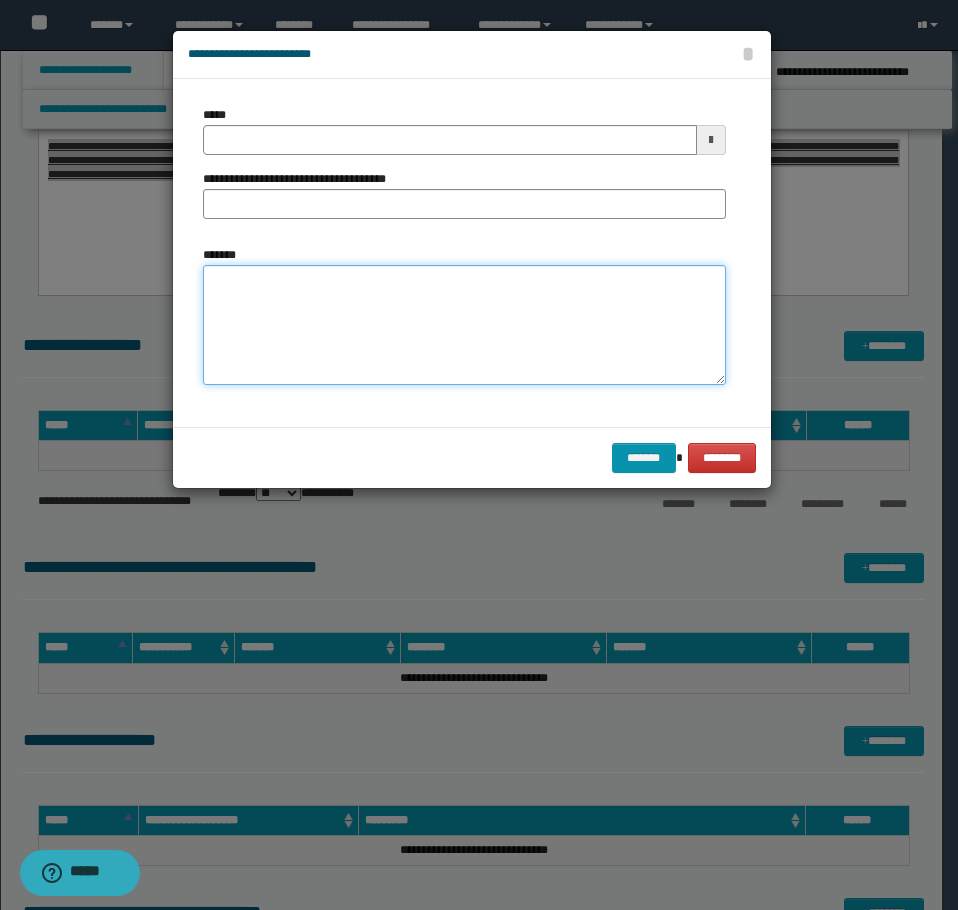 click on "*******" at bounding box center (464, 325) 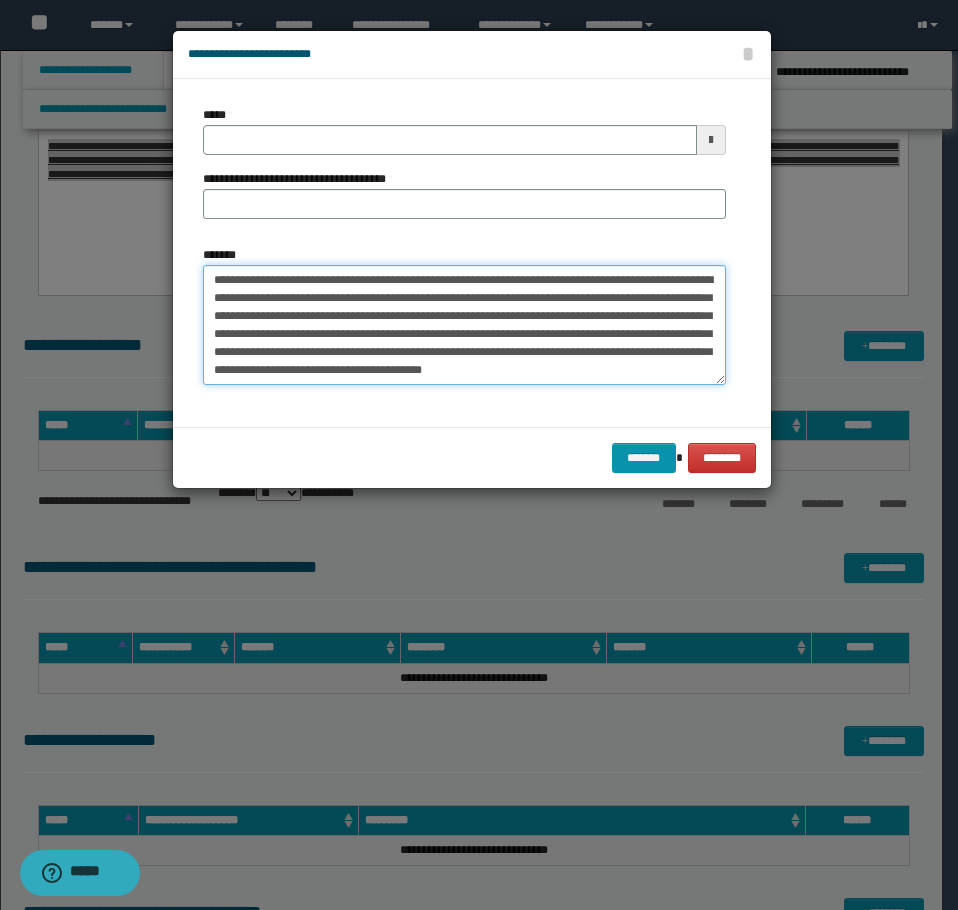 scroll, scrollTop: 0, scrollLeft: 0, axis: both 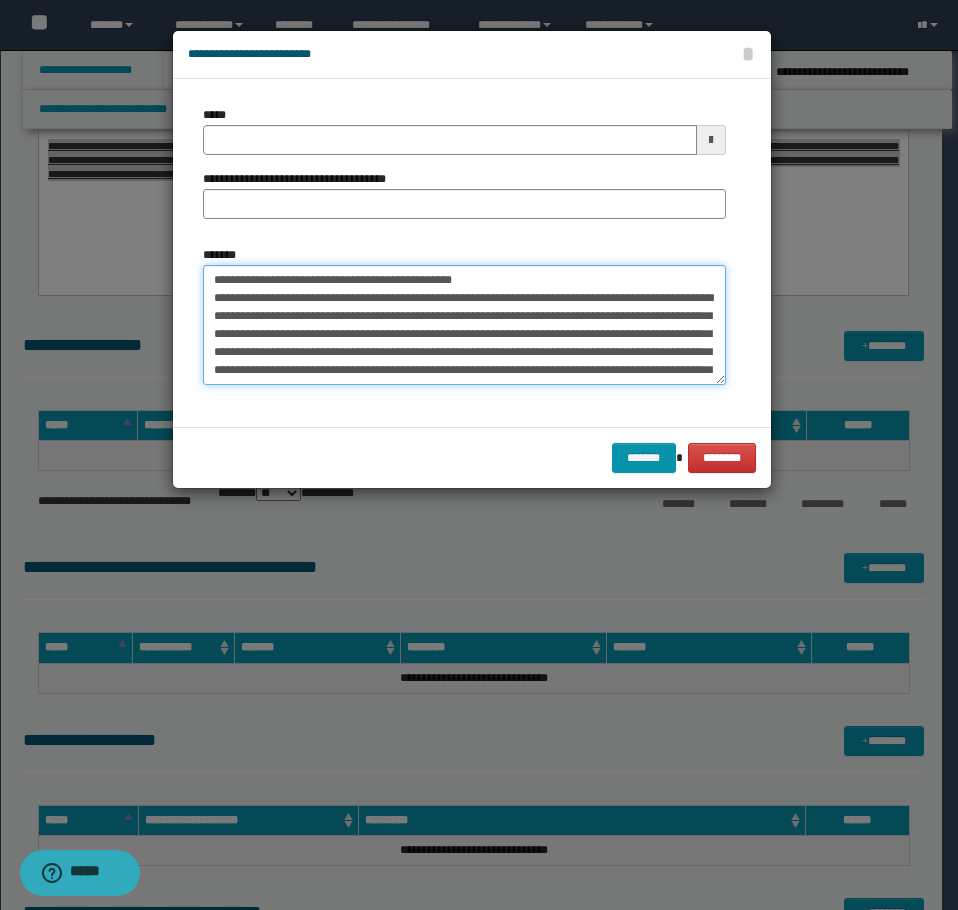 drag, startPoint x: 593, startPoint y: 283, endPoint x: 278, endPoint y: 285, distance: 315.00635 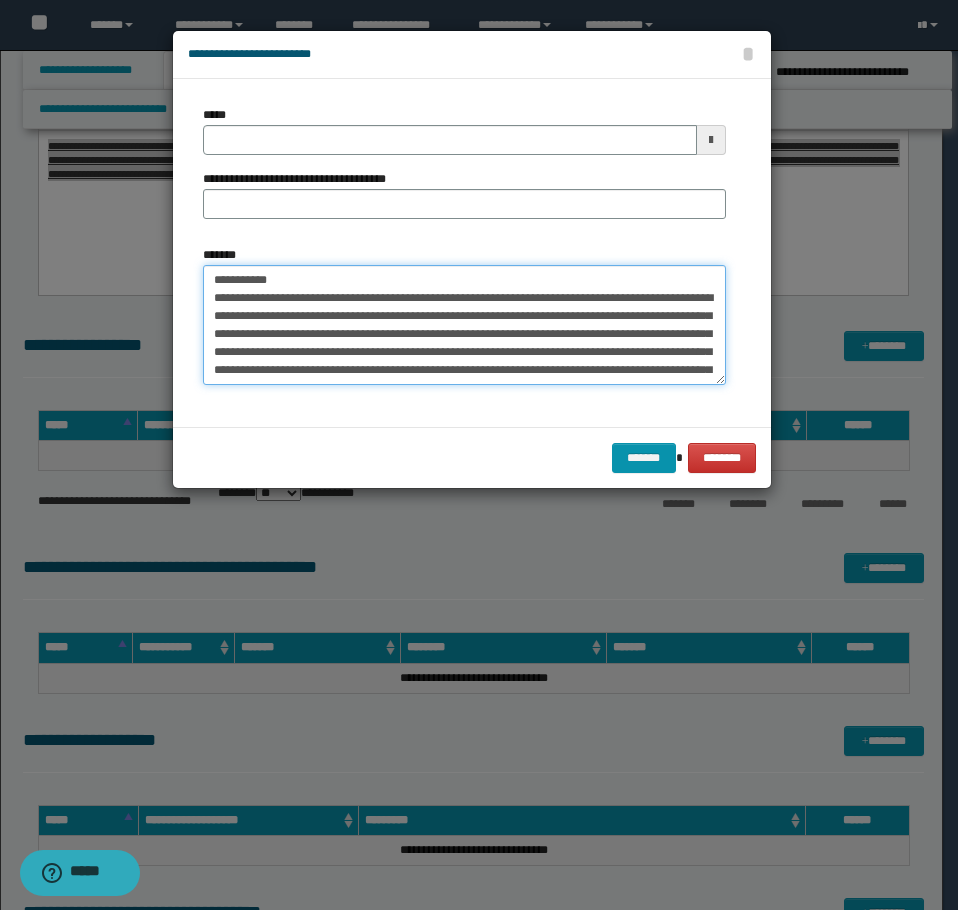type on "**********" 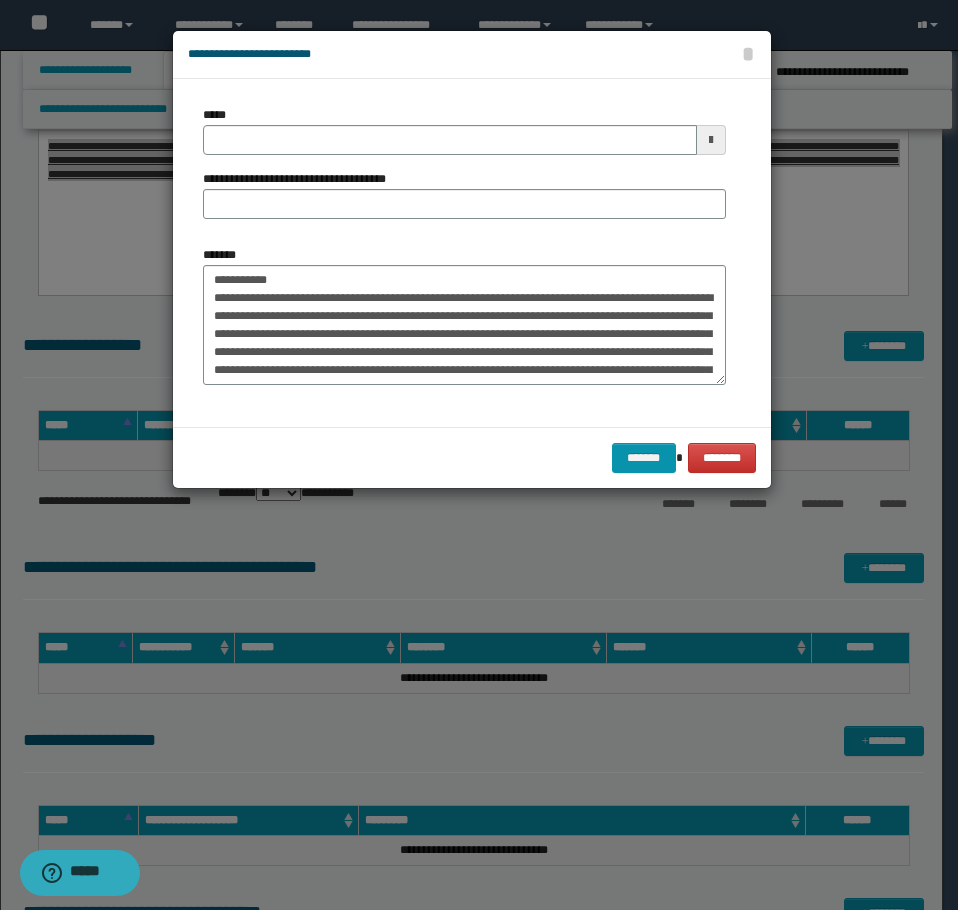 click on "**********" at bounding box center (464, 170) 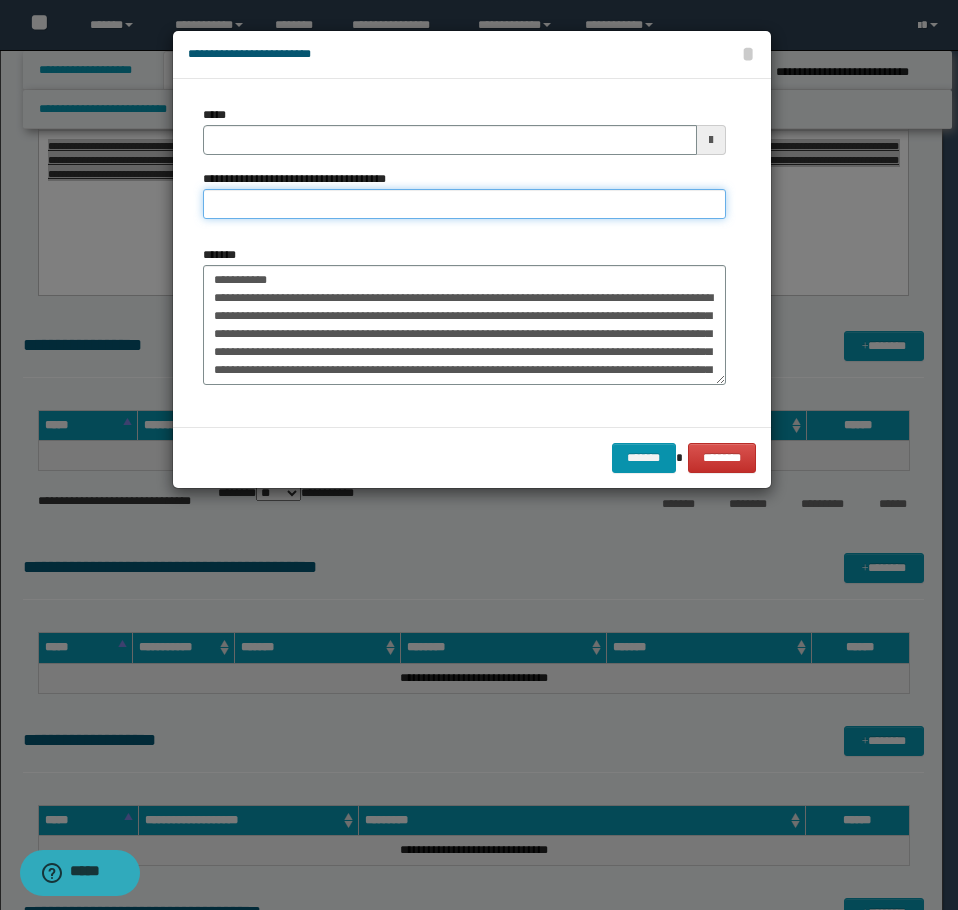 click on "**********" at bounding box center (464, 204) 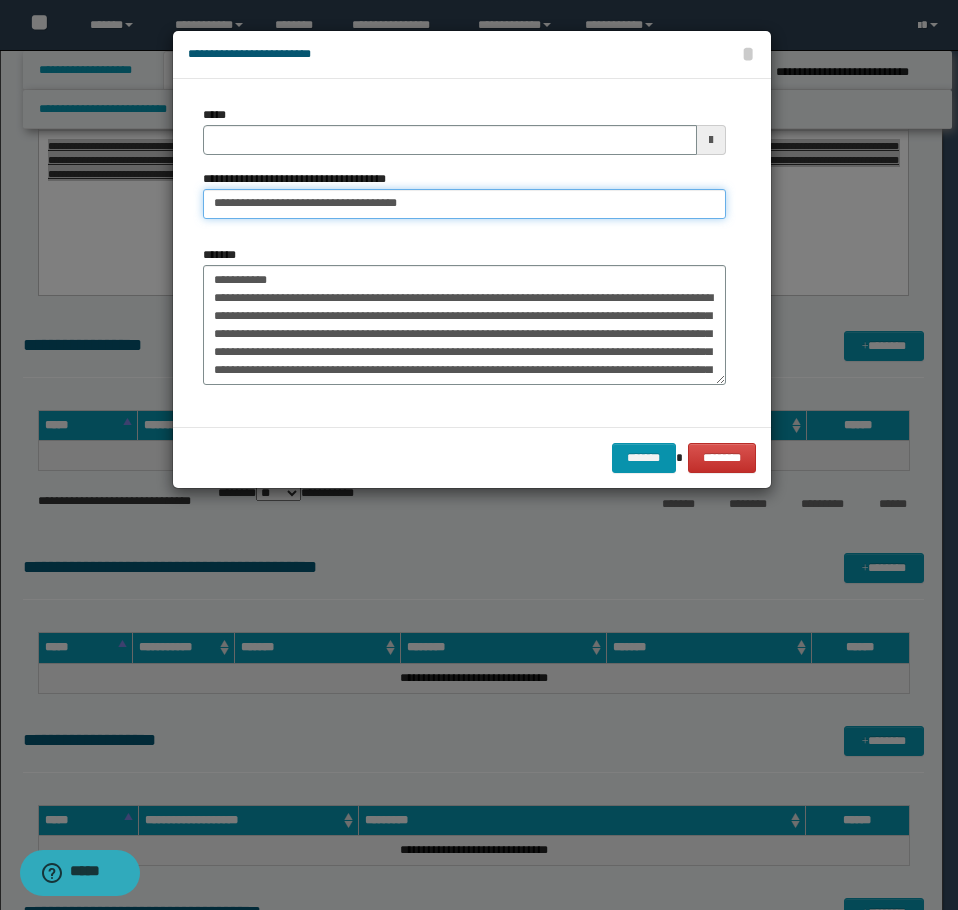 type on "**********" 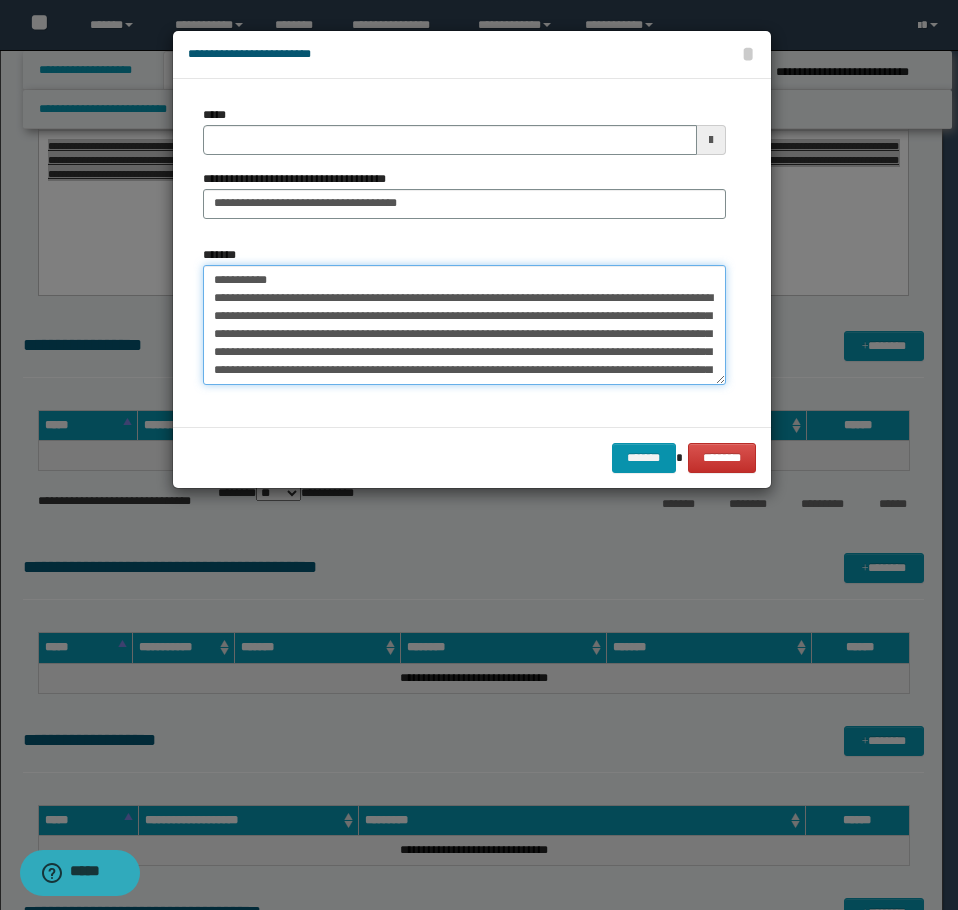 drag, startPoint x: 298, startPoint y: 276, endPoint x: 95, endPoint y: 260, distance: 203.62956 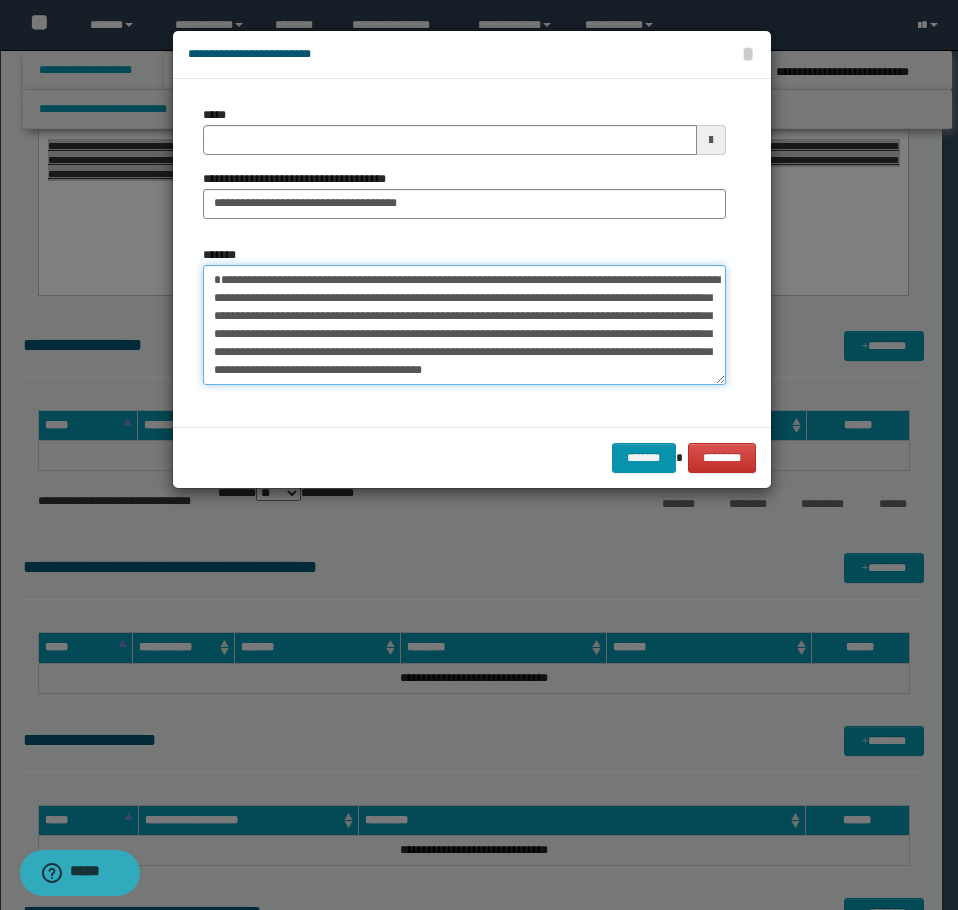 type 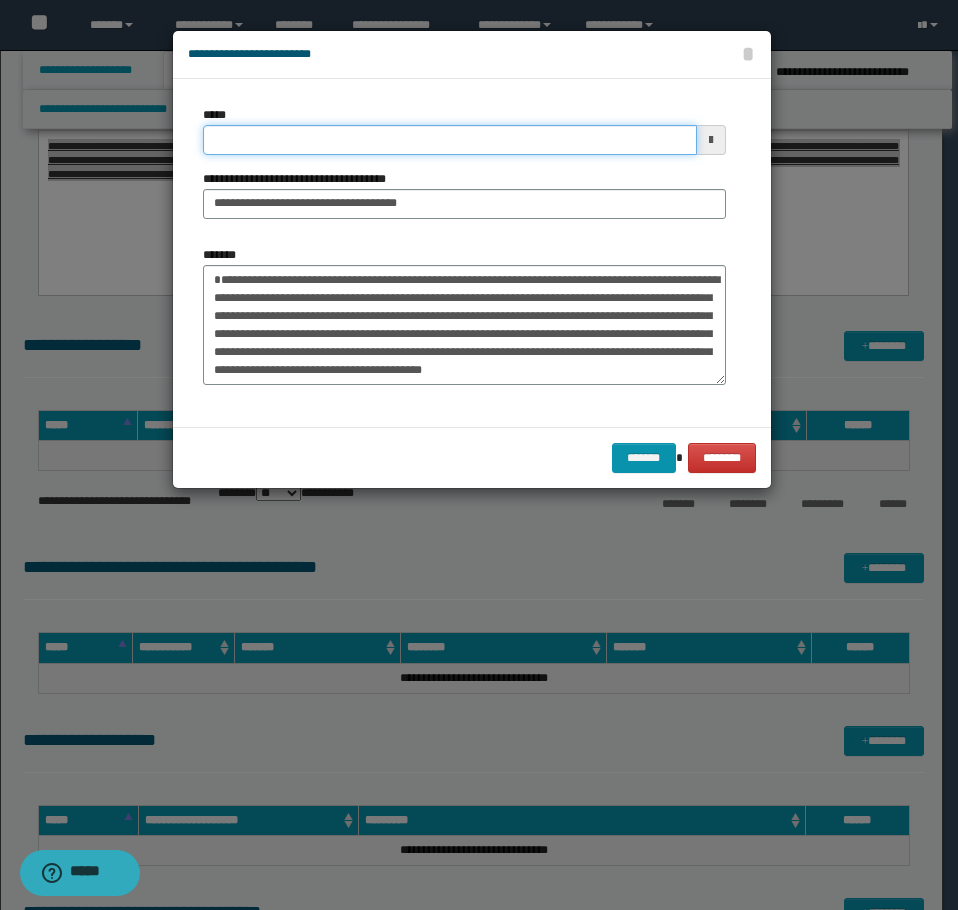click on "*****" at bounding box center [450, 140] 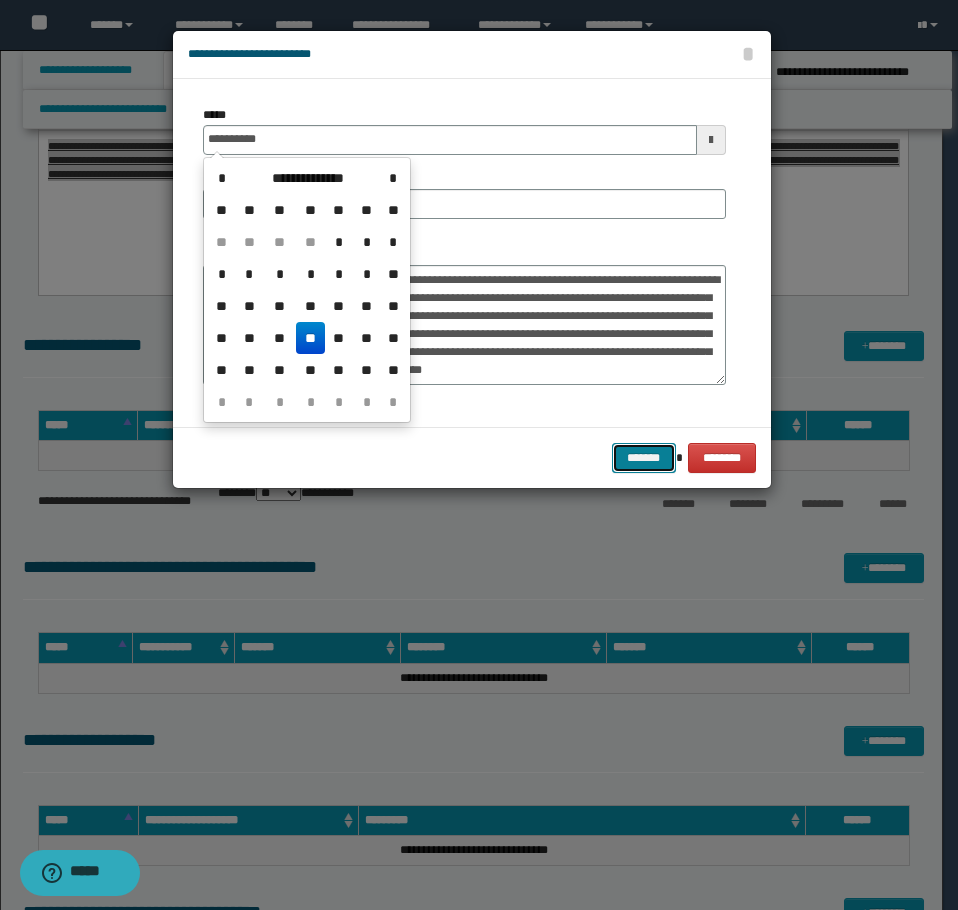 type on "**********" 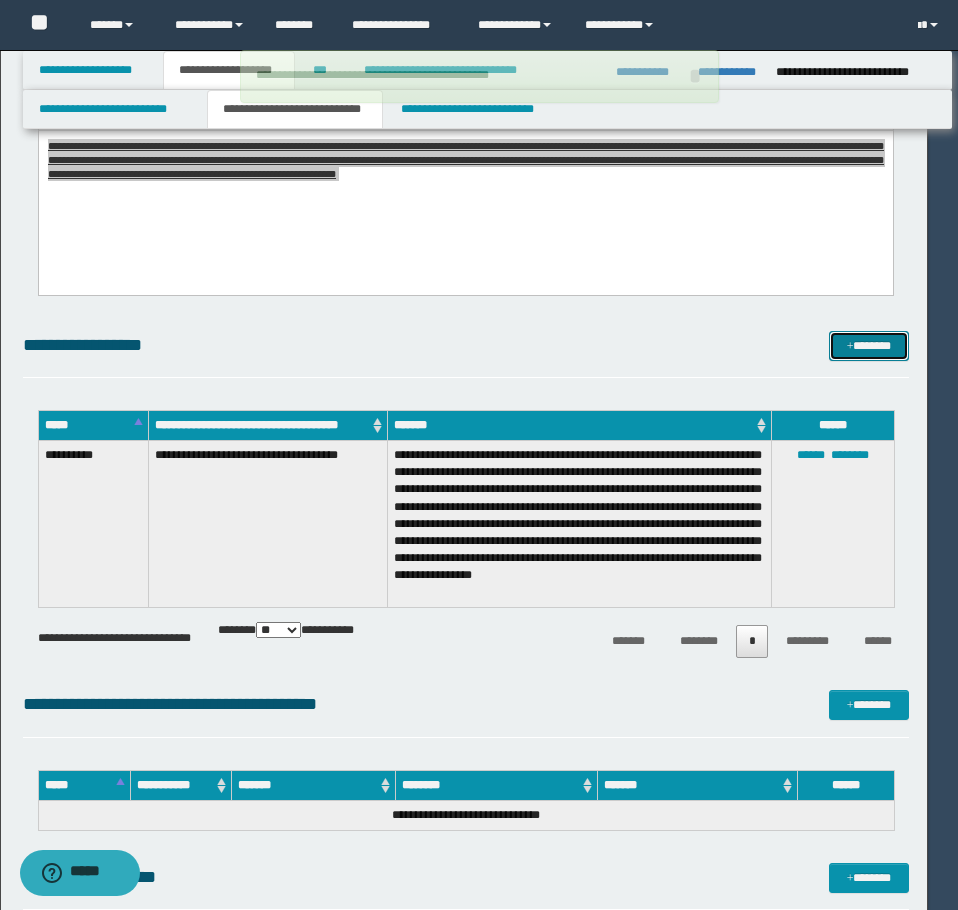type 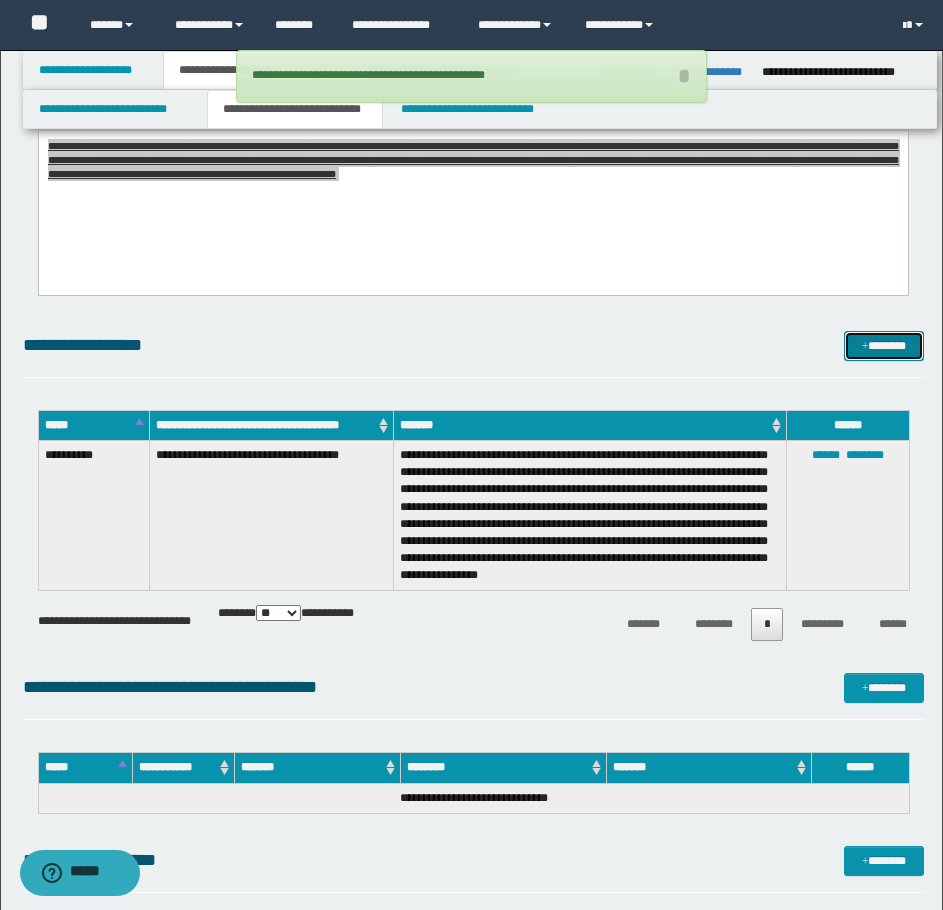 click on "*******" at bounding box center (884, 346) 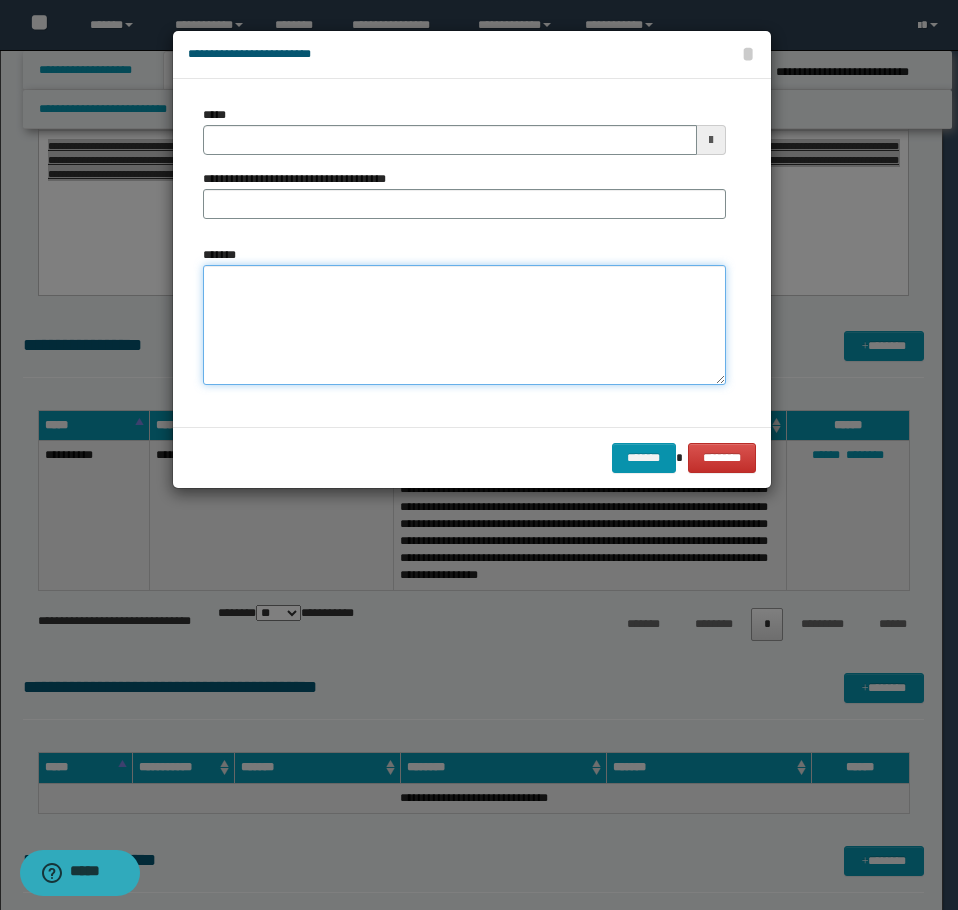 click on "*******" at bounding box center (464, 325) 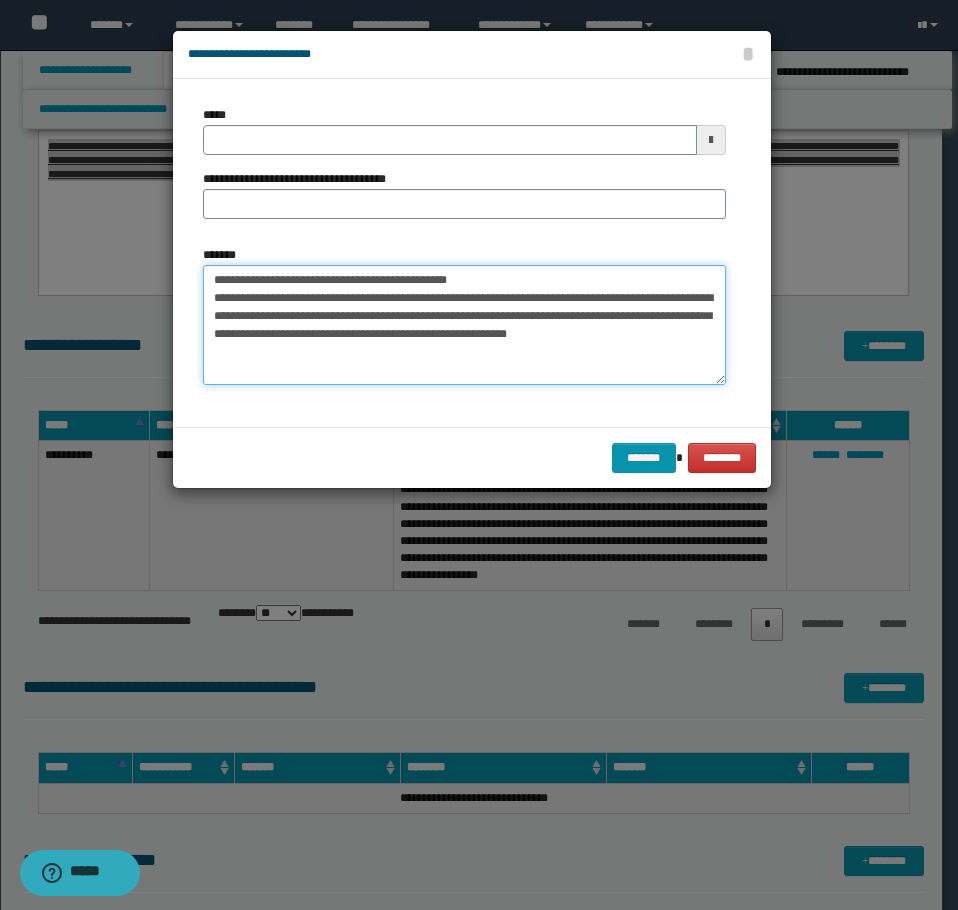 drag, startPoint x: 444, startPoint y: 276, endPoint x: 281, endPoint y: 277, distance: 163.00307 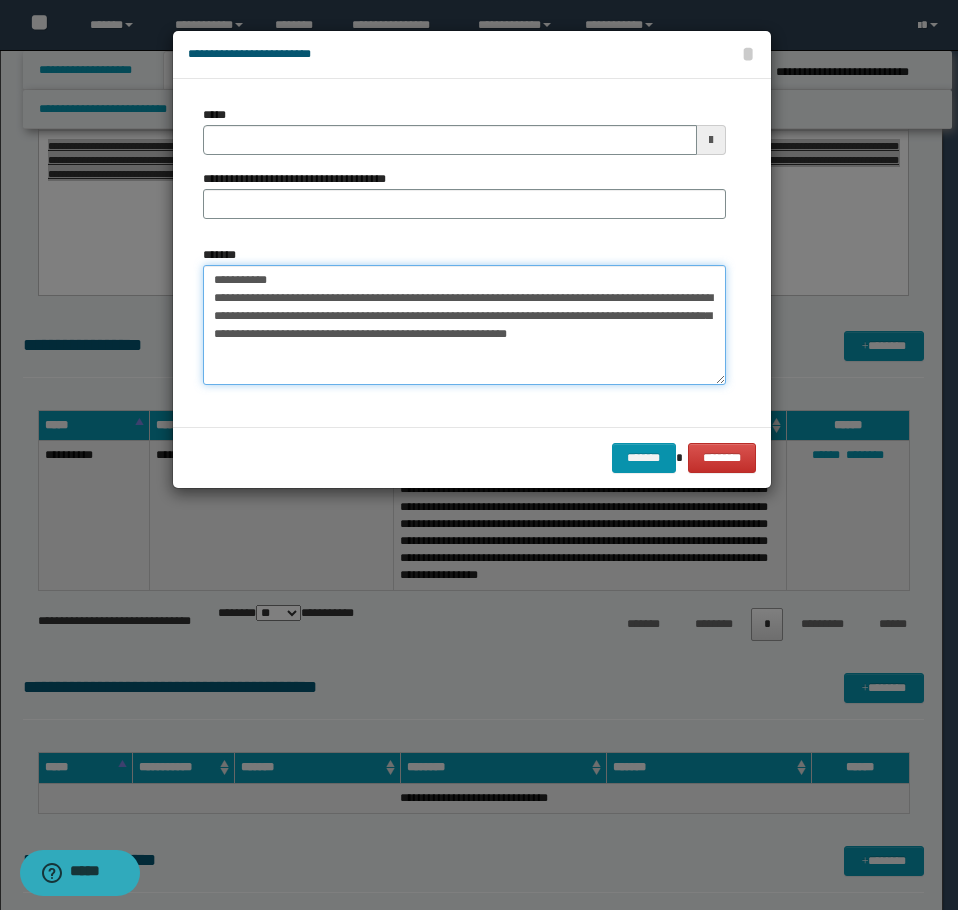 type on "**********" 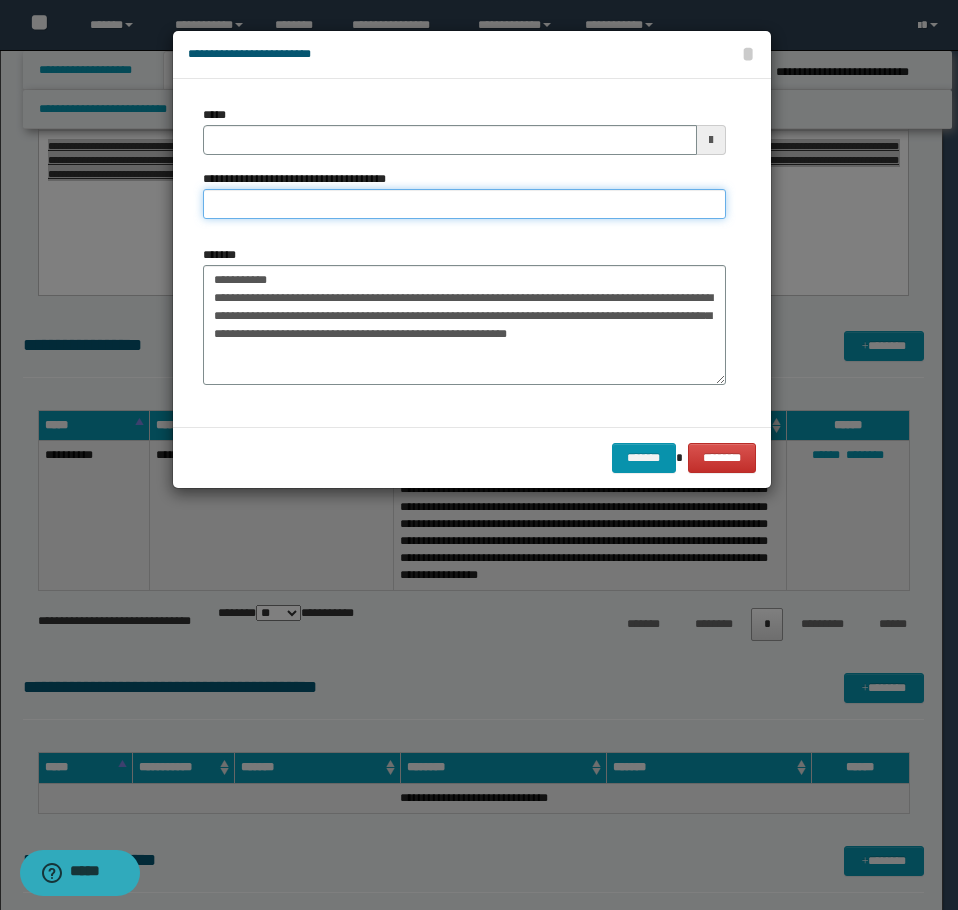 click on "**********" at bounding box center (464, 204) 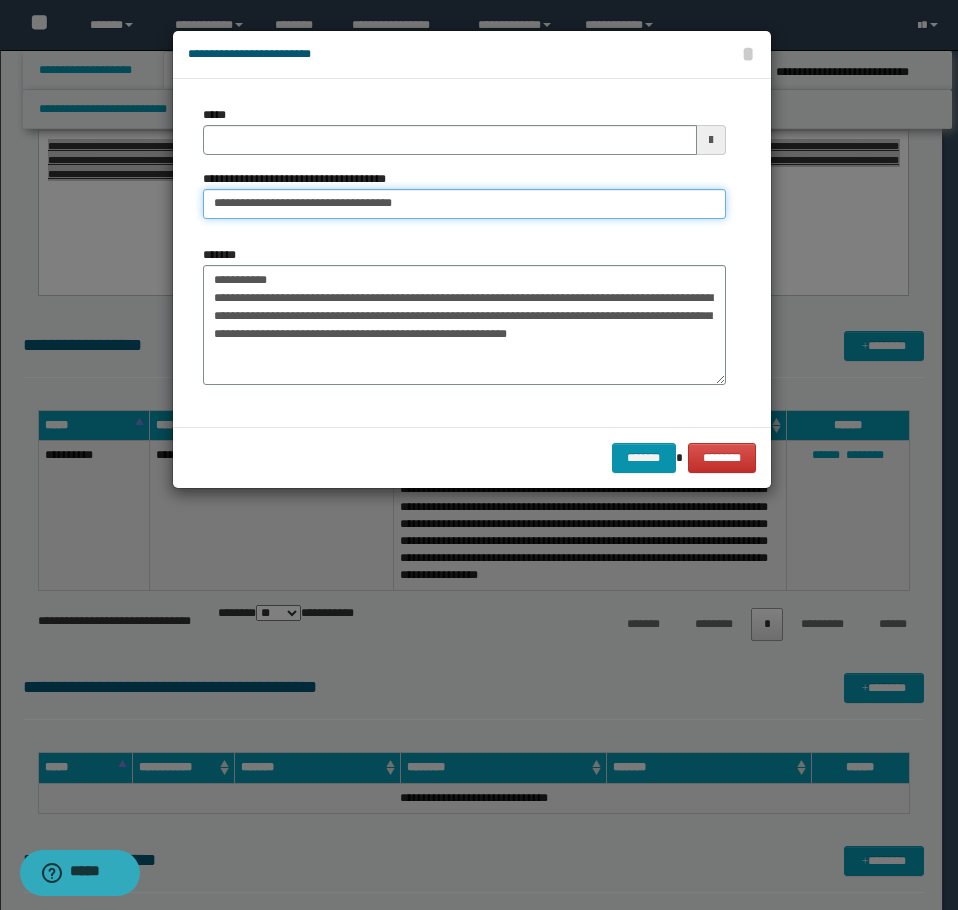 type on "**********" 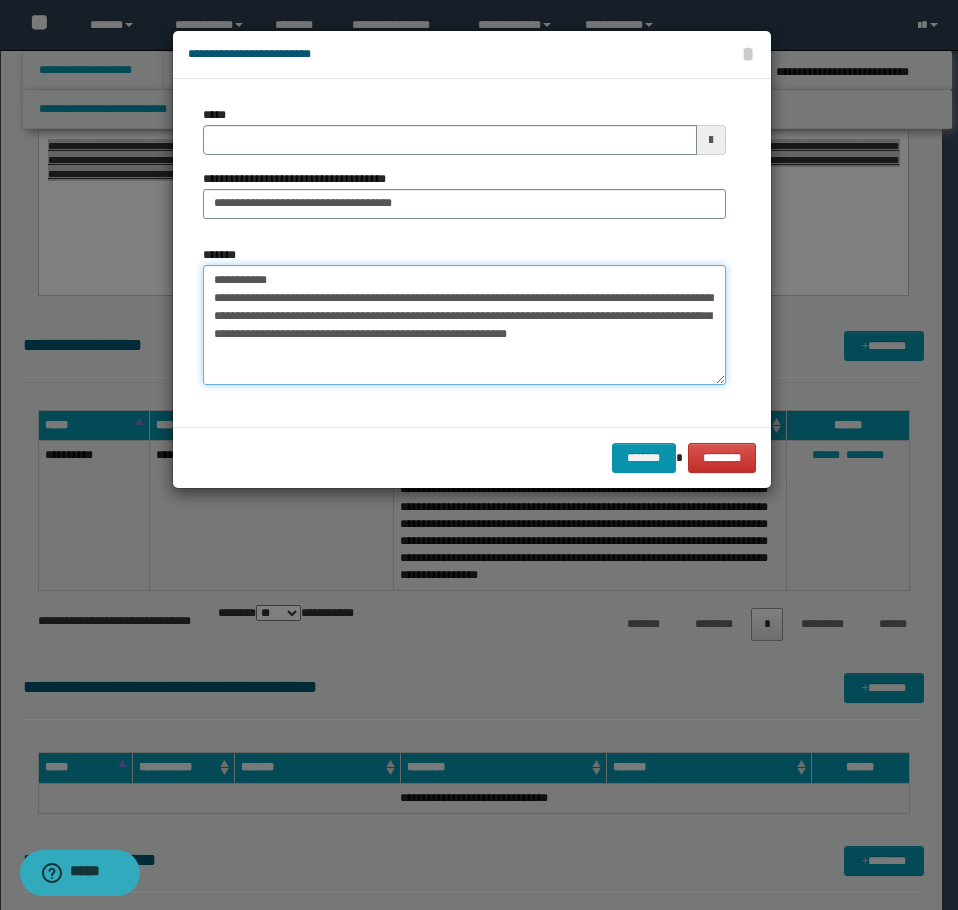 drag, startPoint x: 287, startPoint y: 283, endPoint x: 73, endPoint y: 238, distance: 218.68013 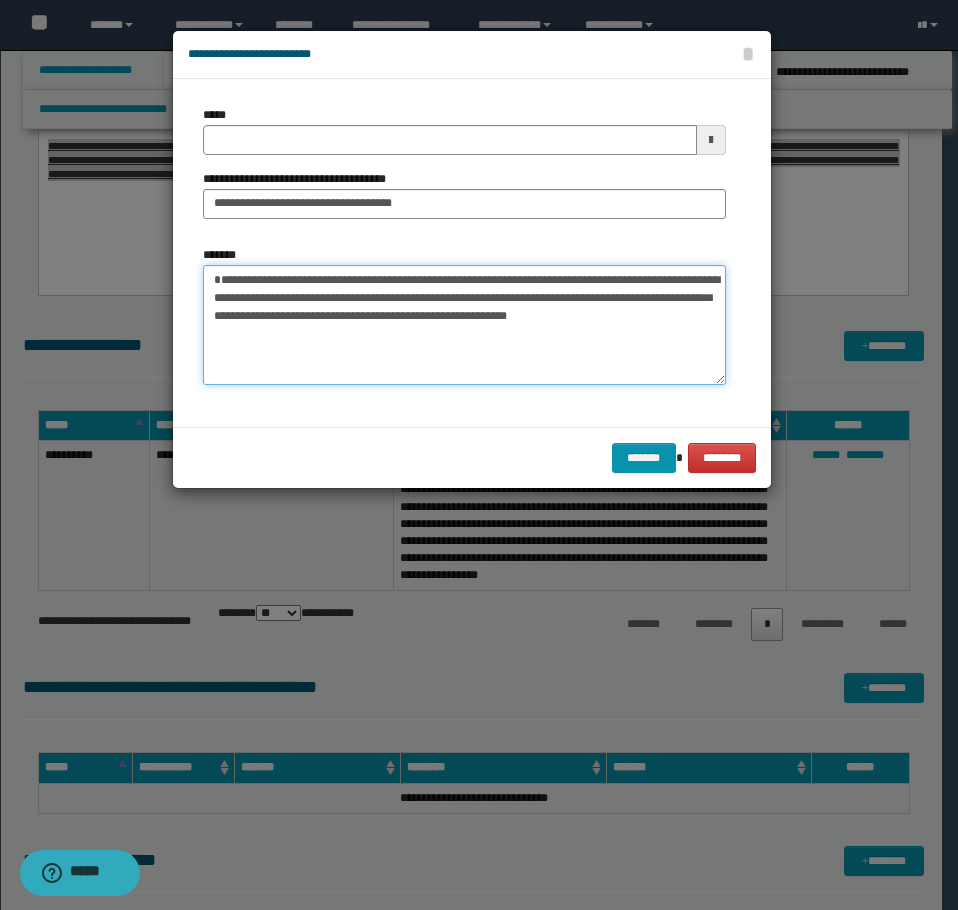 type 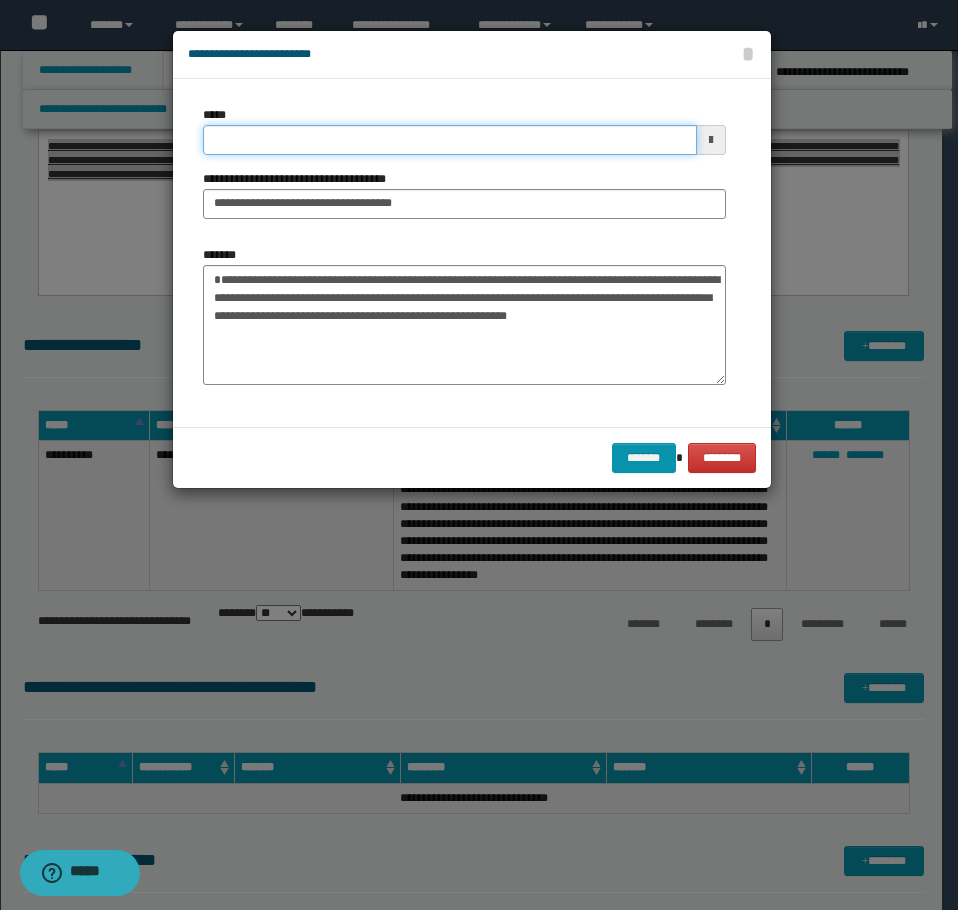 click on "*****" at bounding box center [450, 140] 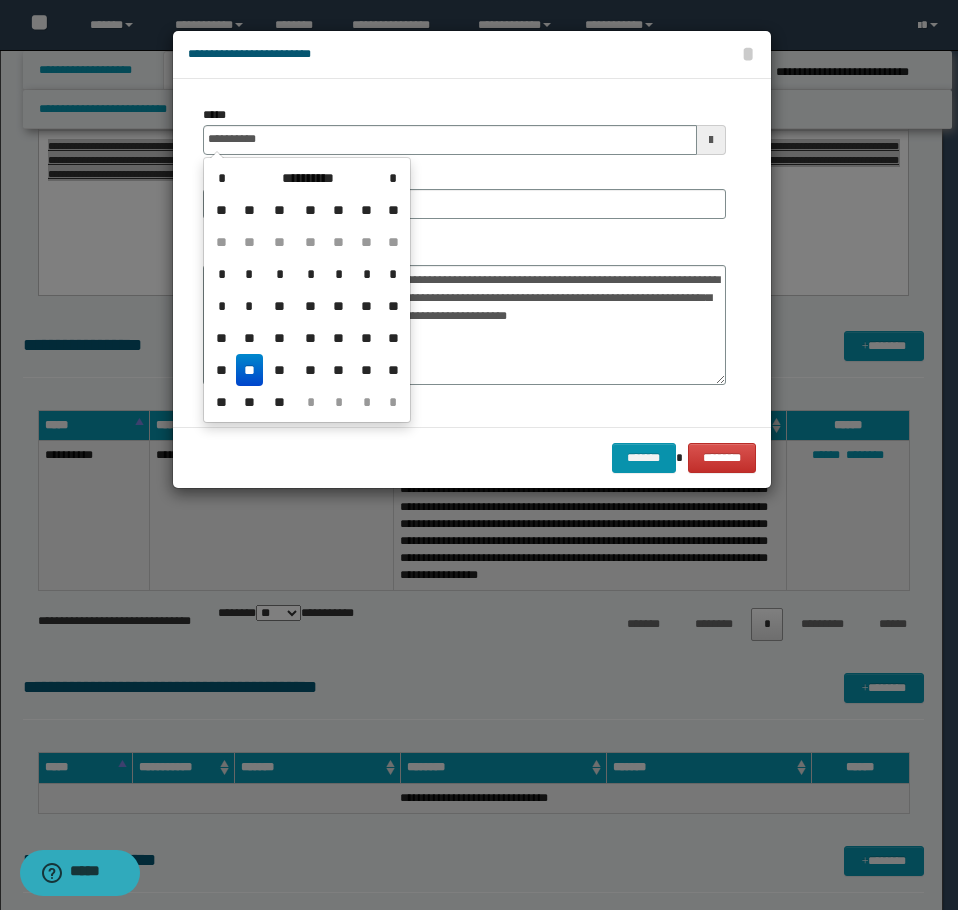 click on "**" at bounding box center (250, 370) 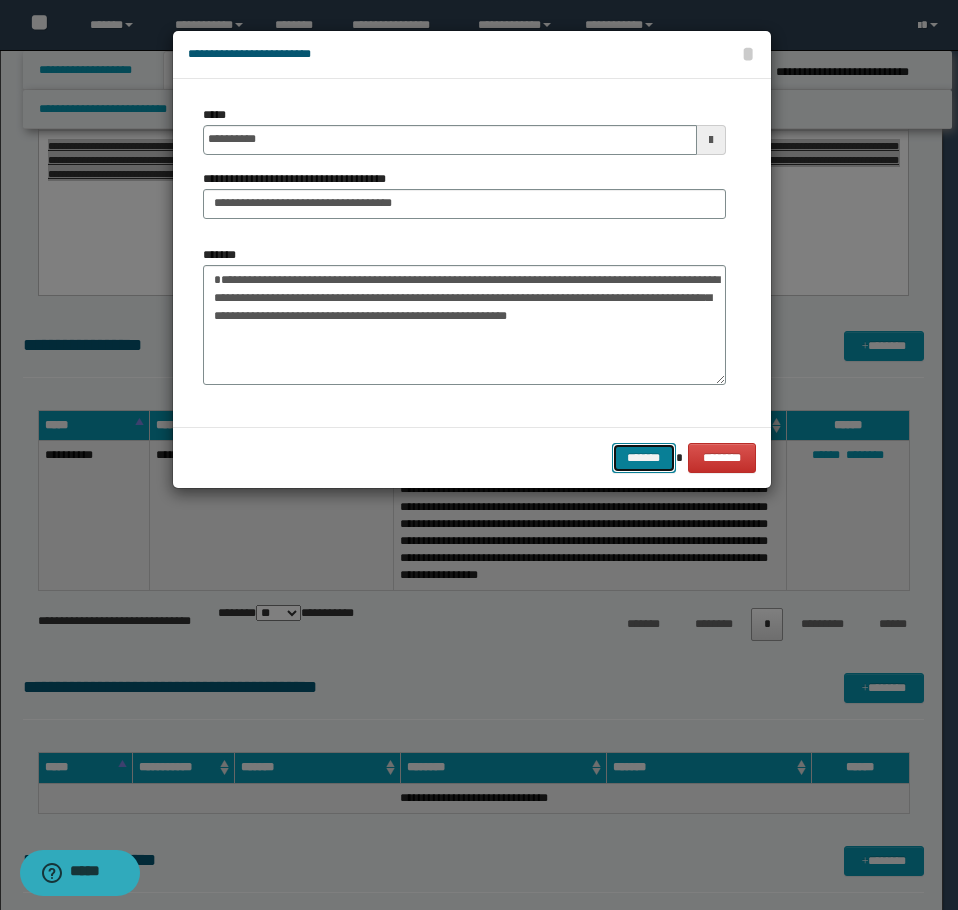 click on "*******" at bounding box center [644, 458] 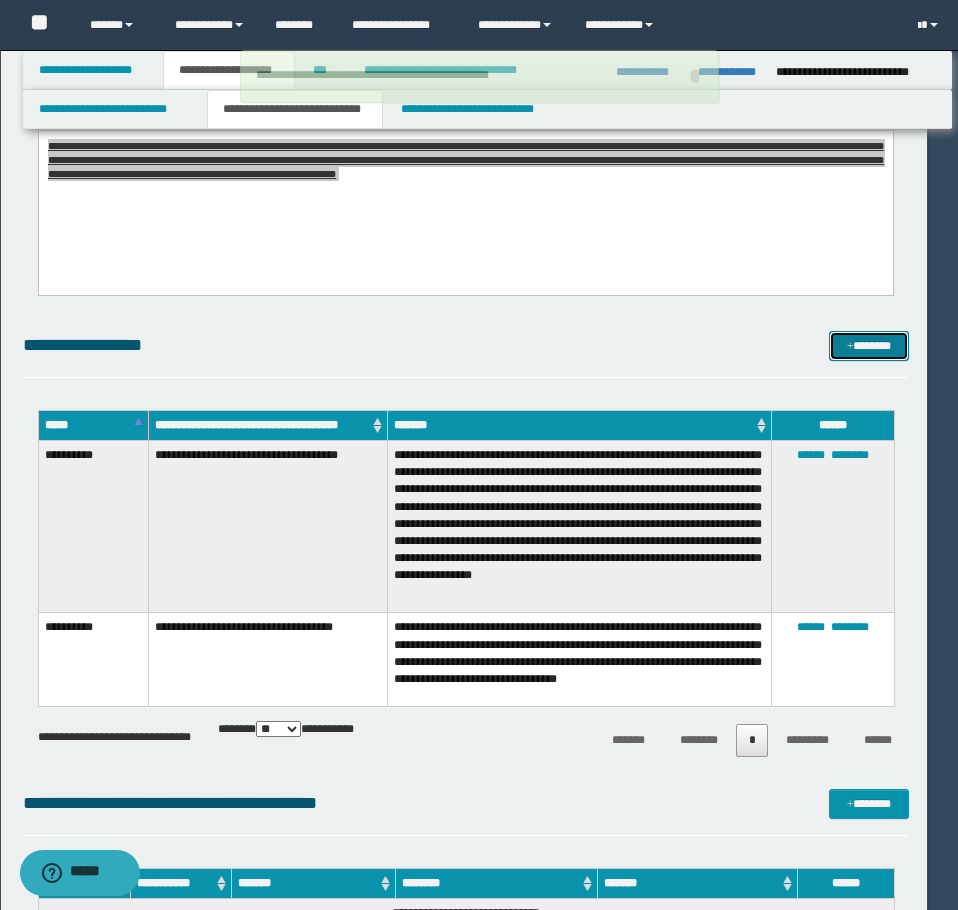 type 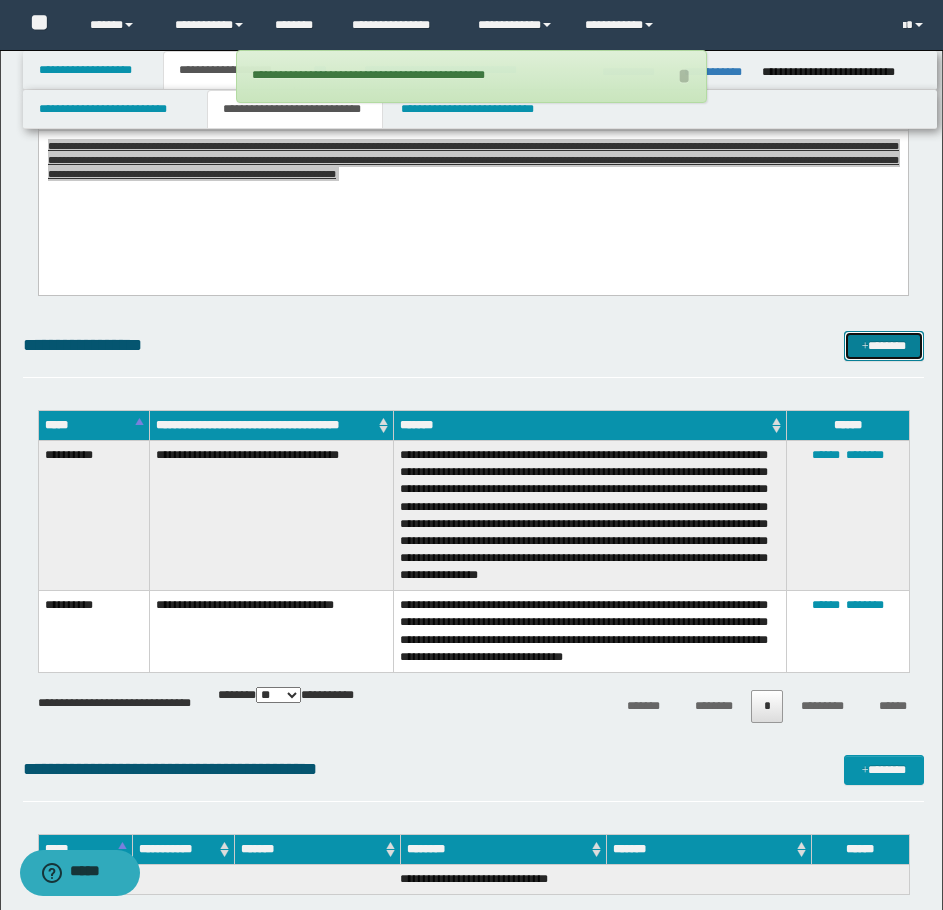 click on "*******" at bounding box center (884, 346) 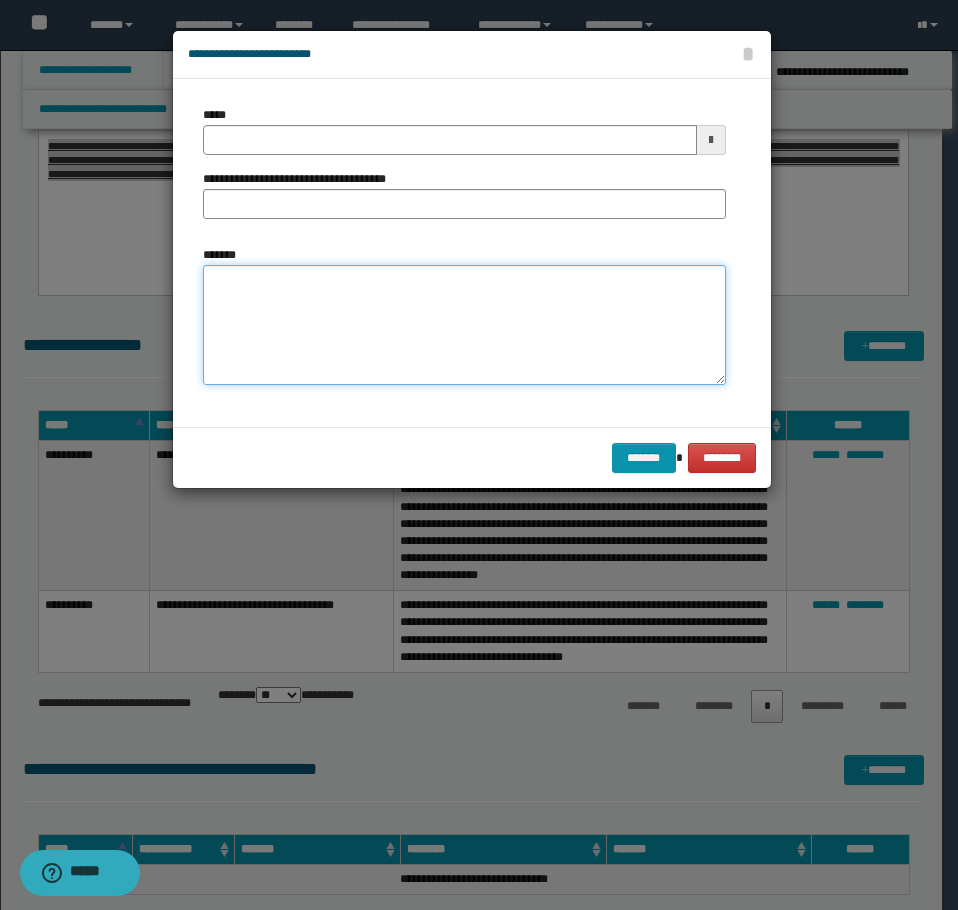 click on "*******" at bounding box center (464, 325) 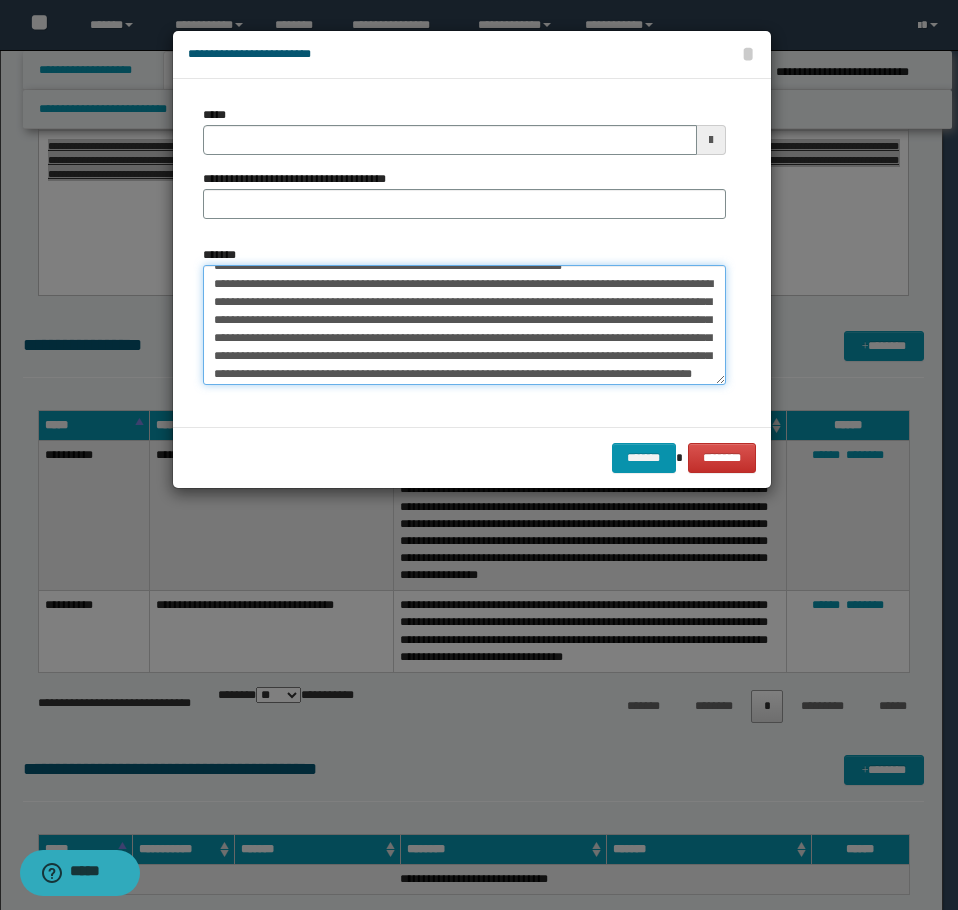 scroll, scrollTop: 0, scrollLeft: 0, axis: both 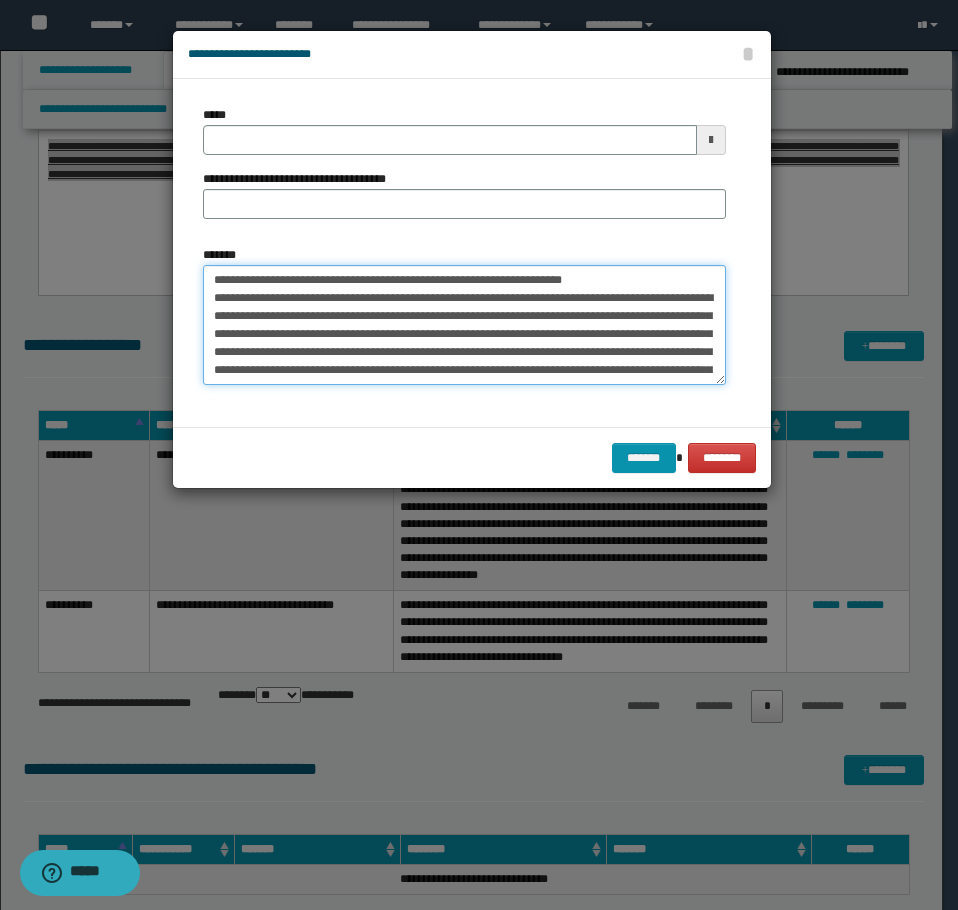 drag, startPoint x: 601, startPoint y: 278, endPoint x: 274, endPoint y: 280, distance: 327.0061 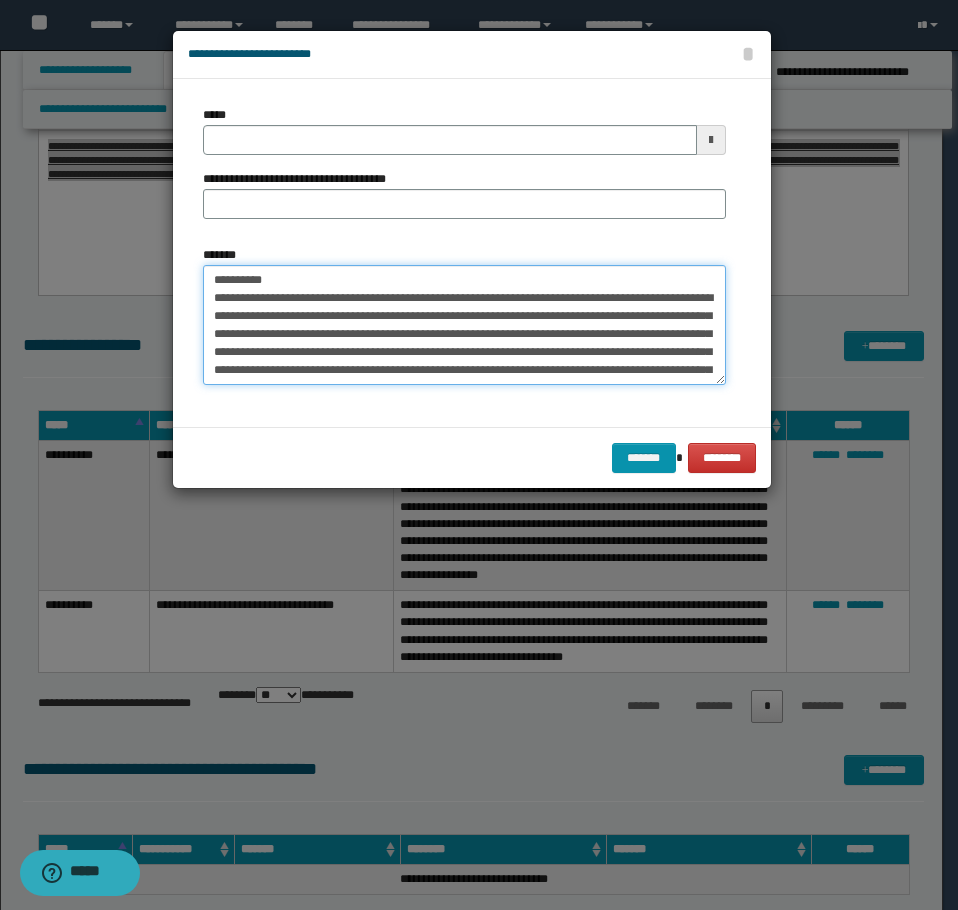 type on "**********" 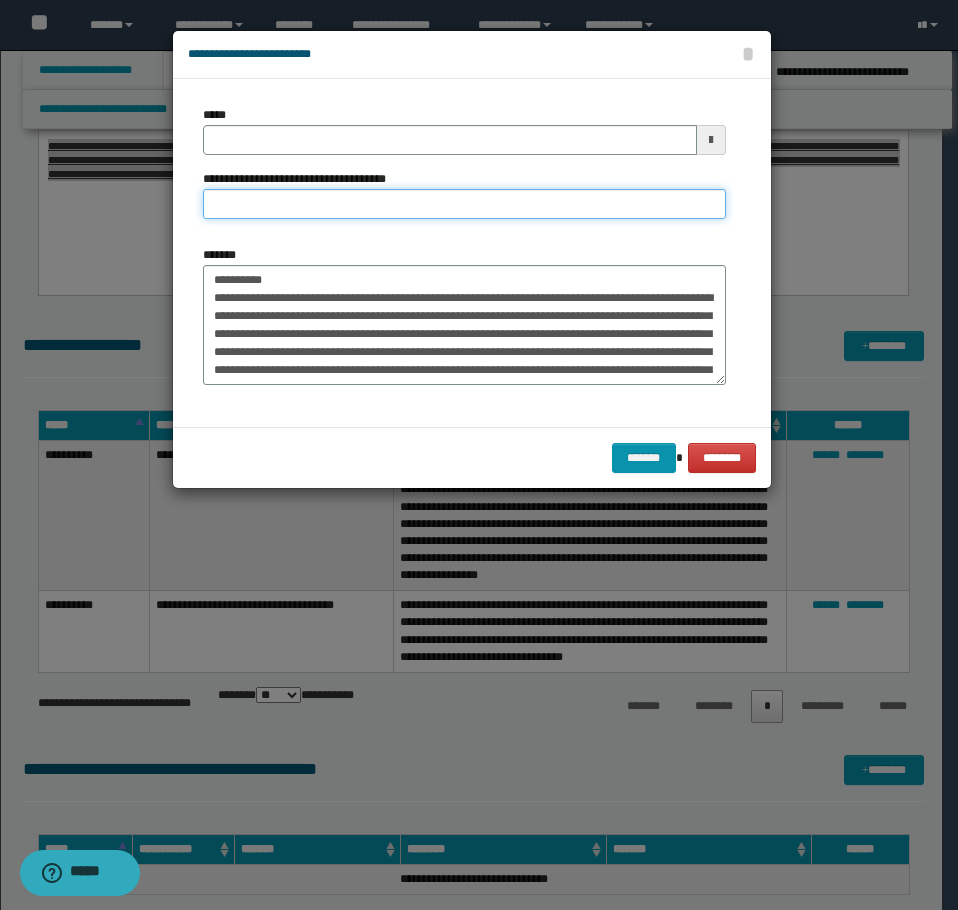click on "**********" at bounding box center [464, 204] 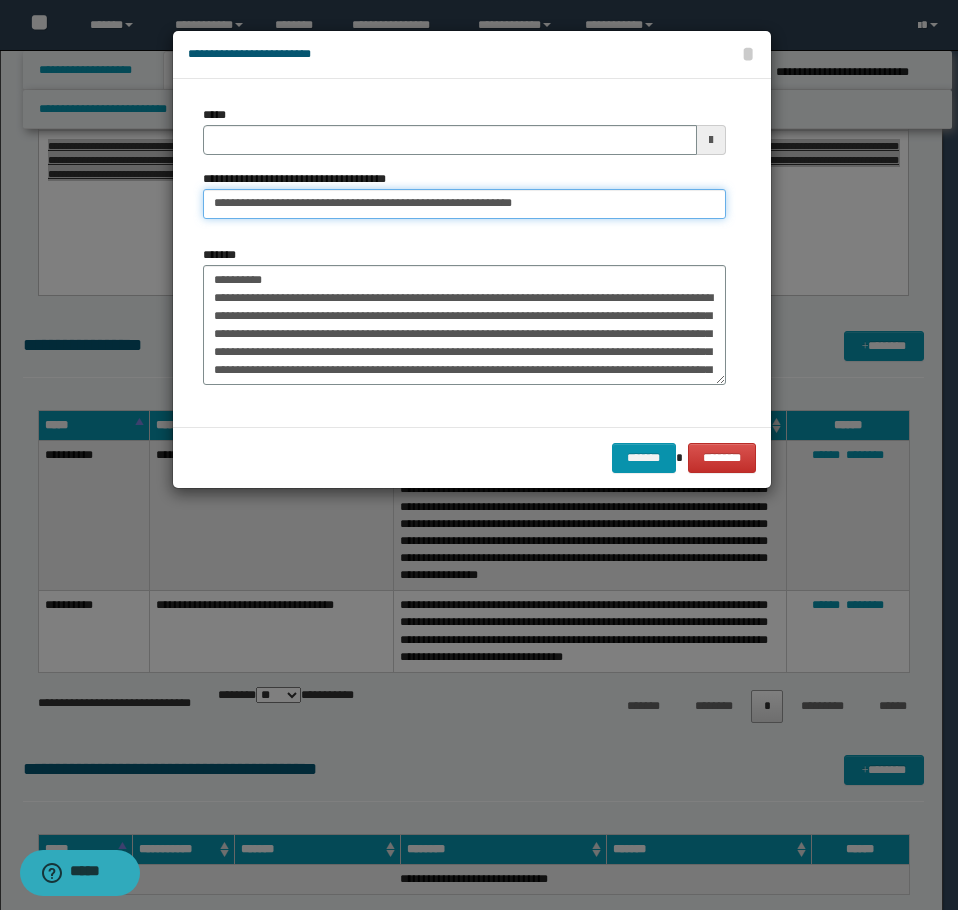 type on "**********" 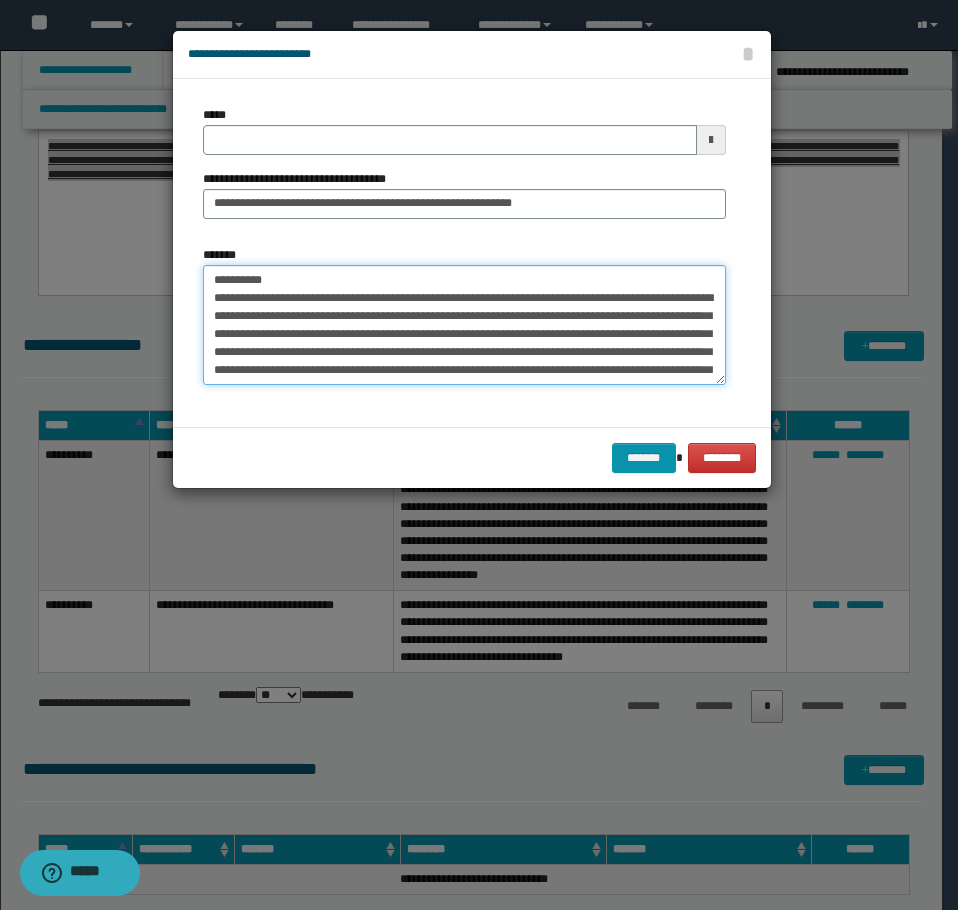 drag, startPoint x: 177, startPoint y: 271, endPoint x: 128, endPoint y: 245, distance: 55.470715 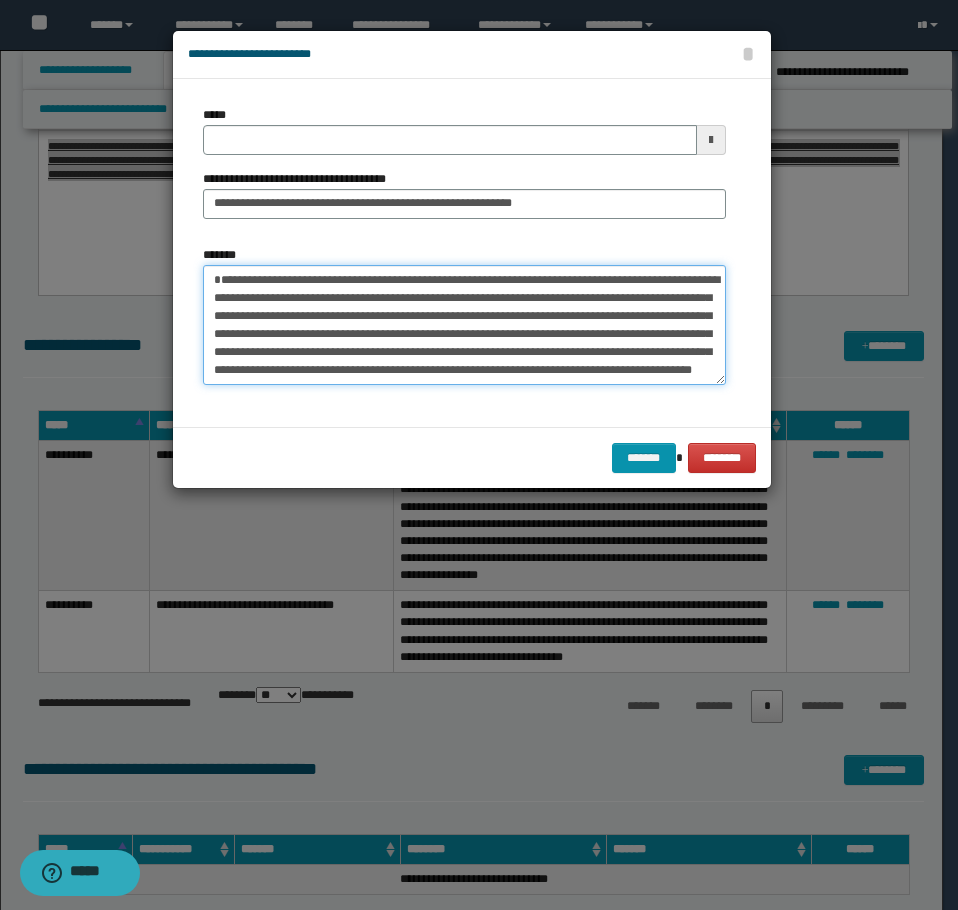 type 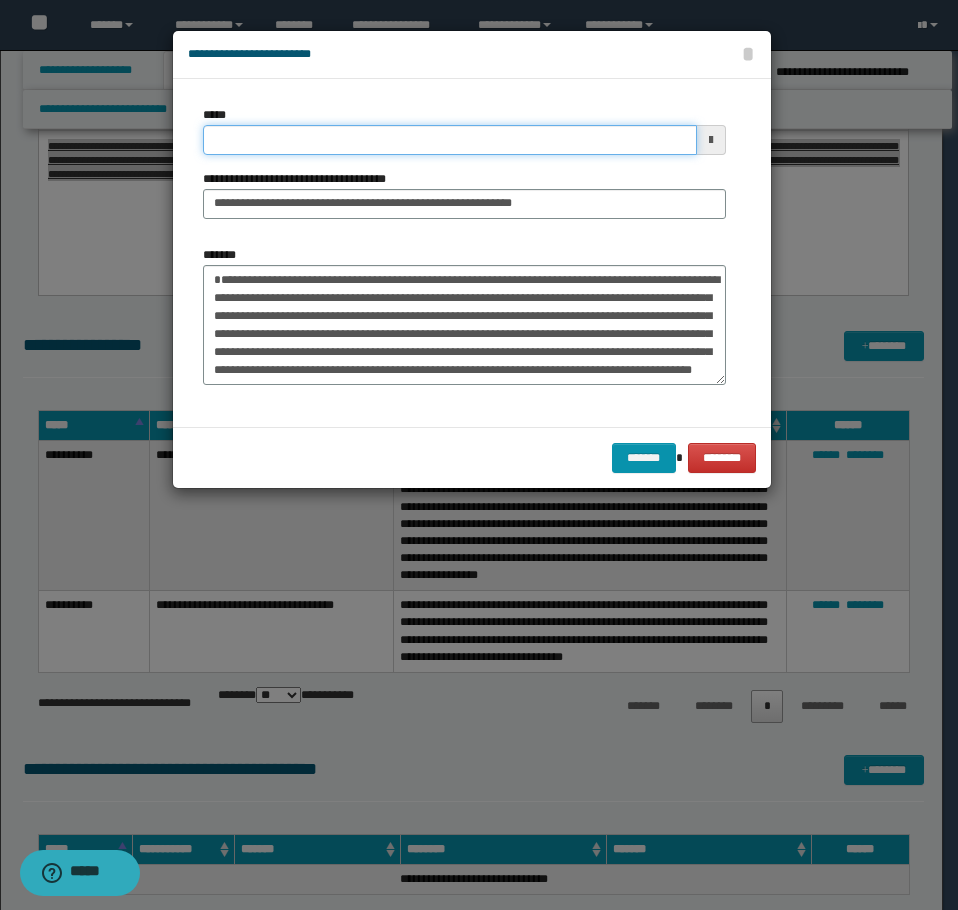click on "*****" at bounding box center [450, 140] 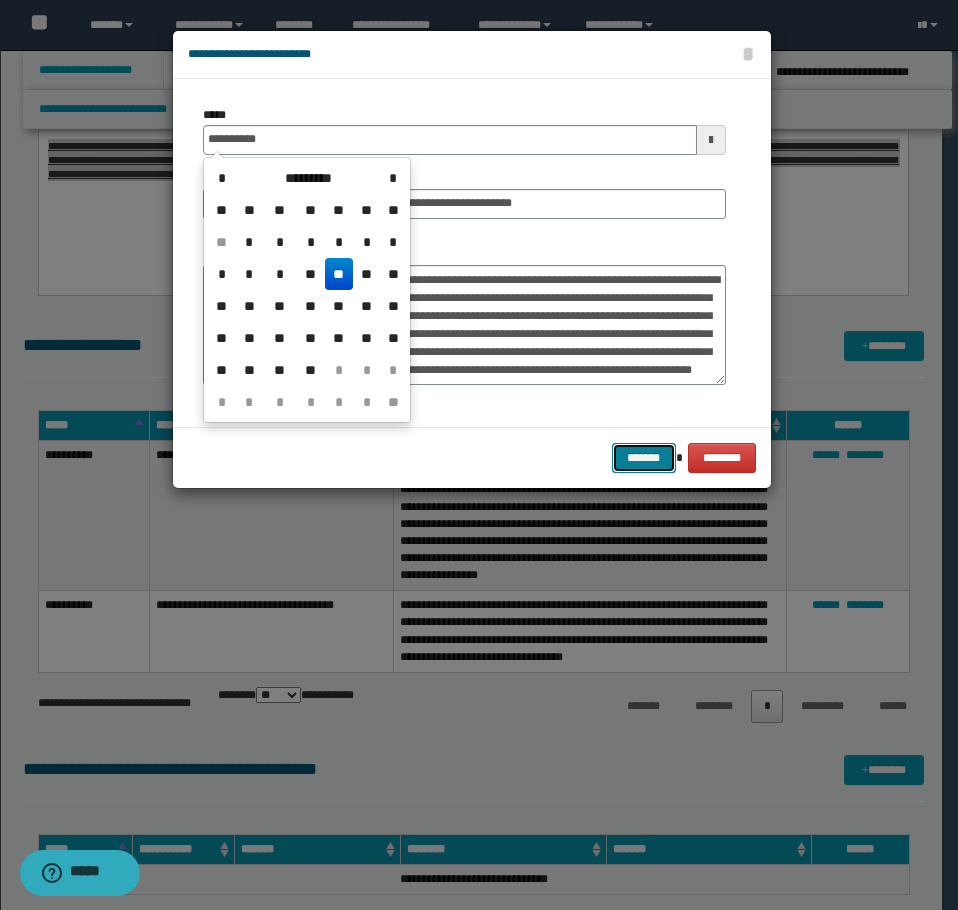 type on "**********" 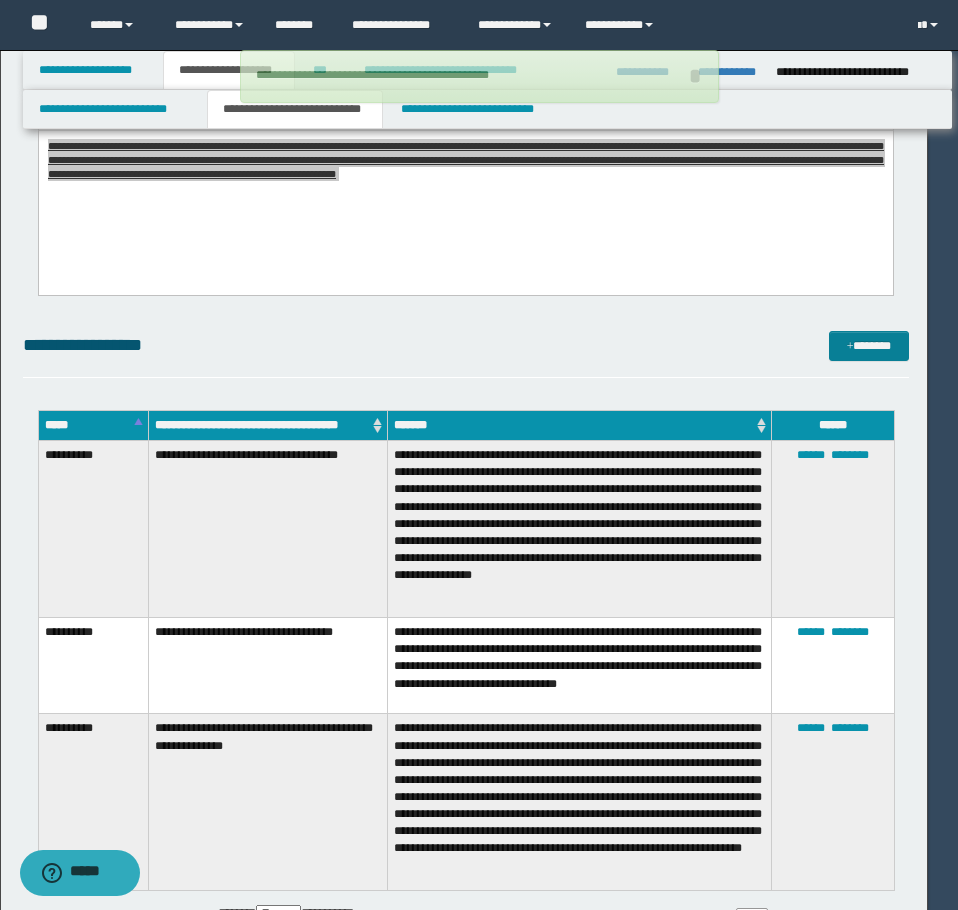 type 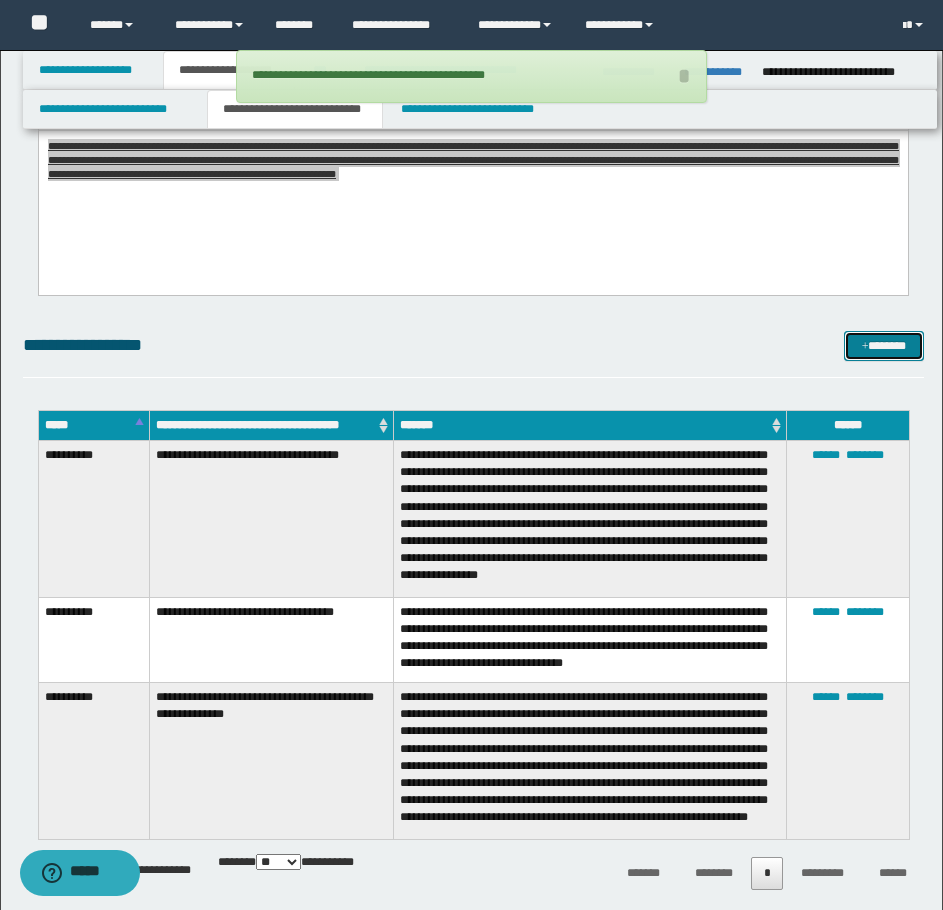 click on "*******" at bounding box center (884, 346) 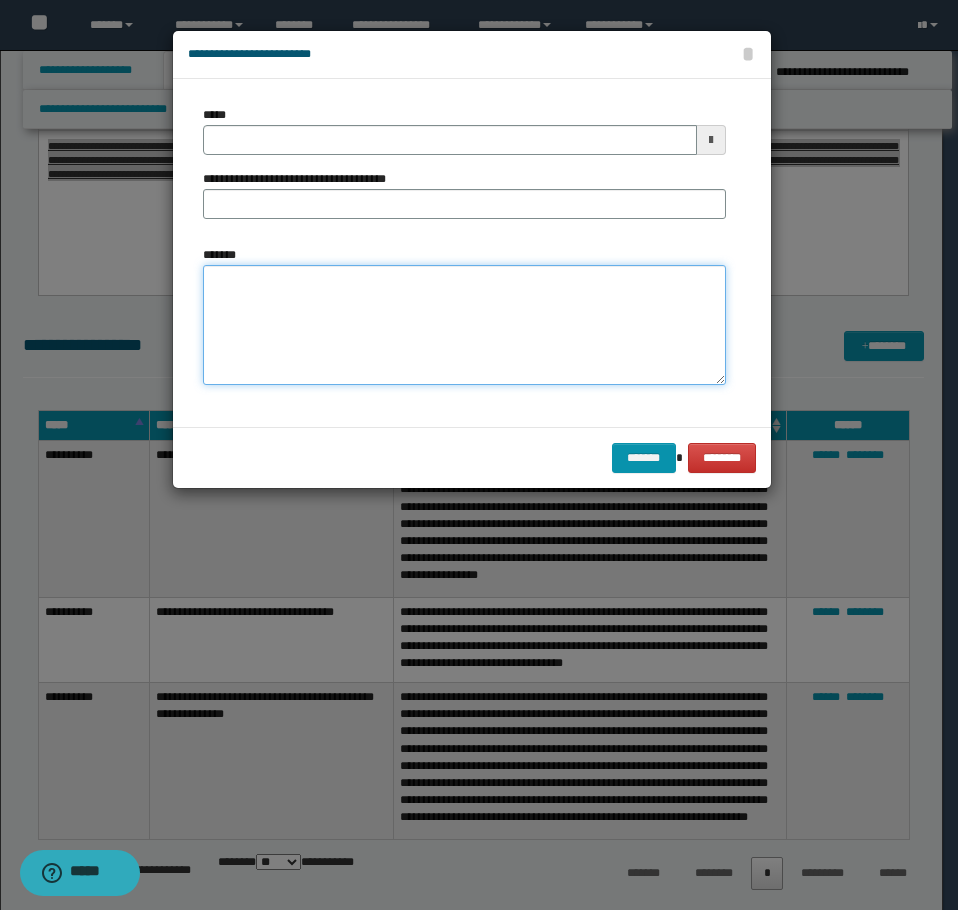 click on "*******" at bounding box center [464, 325] 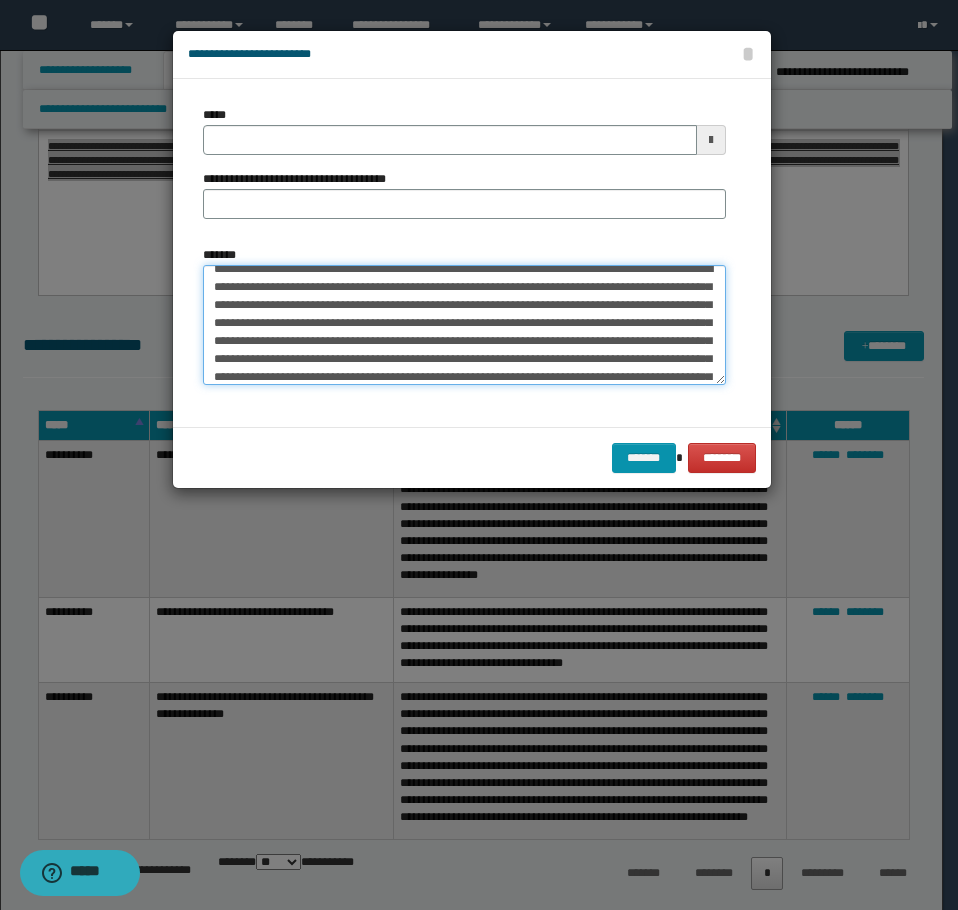scroll, scrollTop: 0, scrollLeft: 0, axis: both 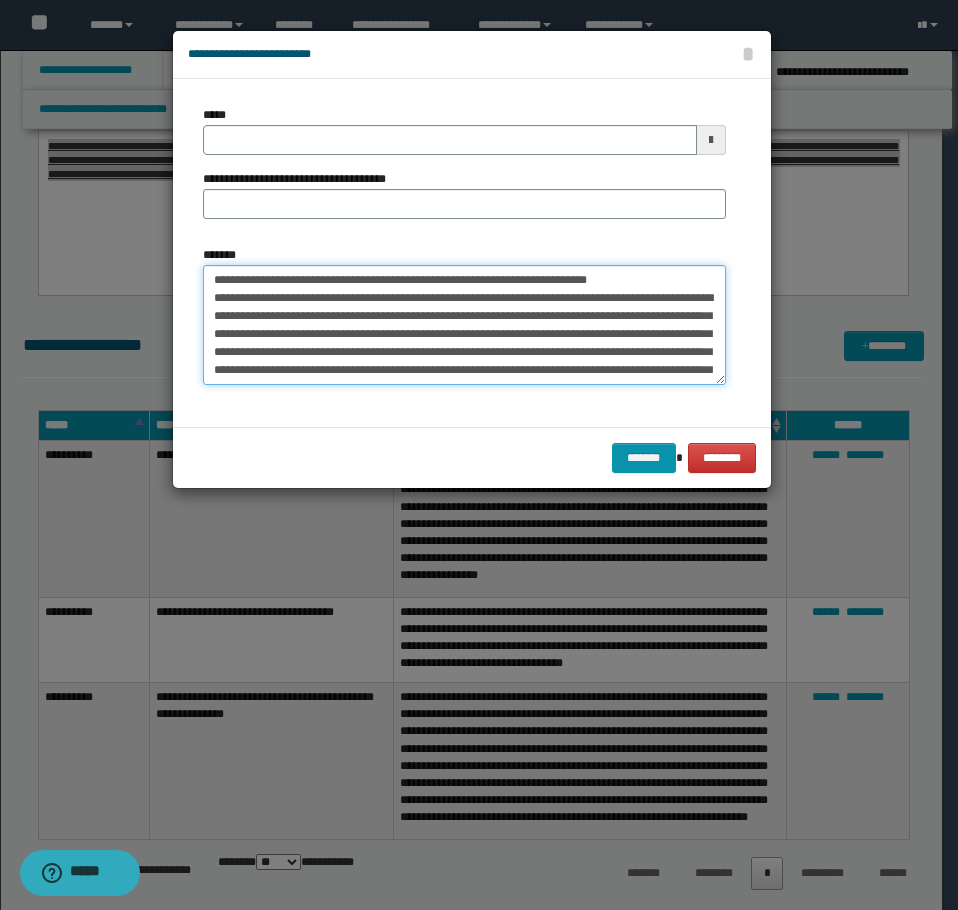 drag, startPoint x: 663, startPoint y: 281, endPoint x: 289, endPoint y: 227, distance: 377.8783 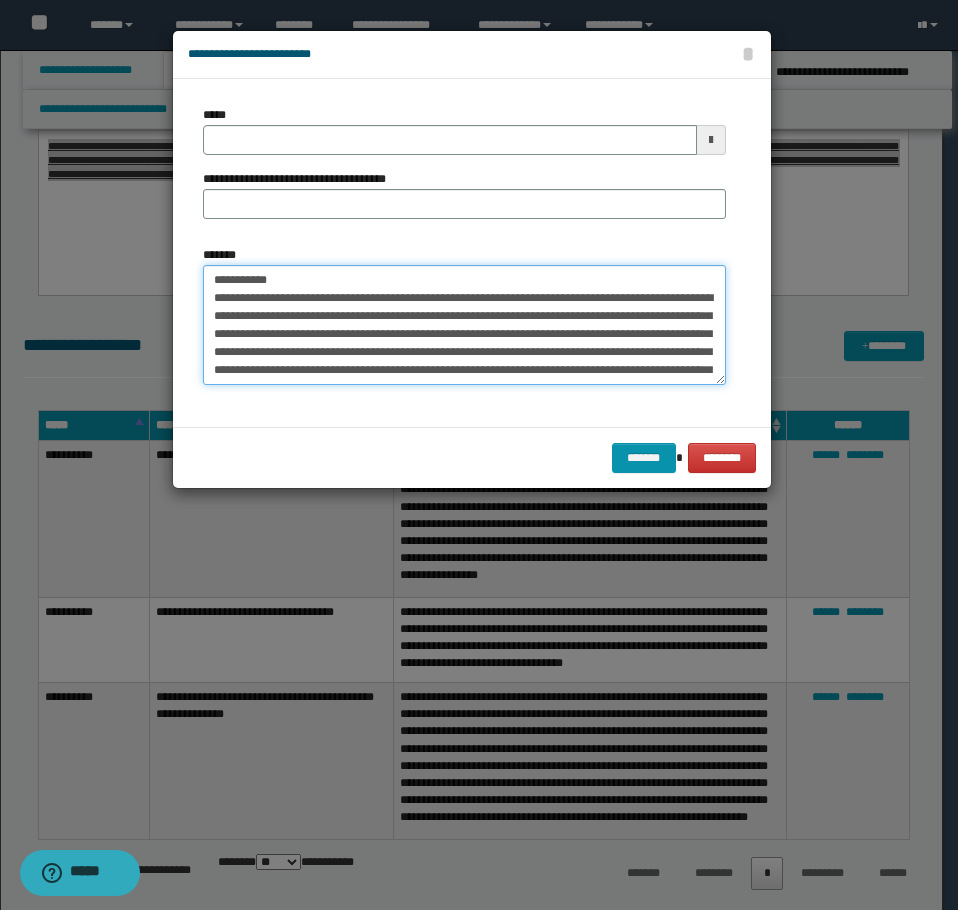 type on "**********" 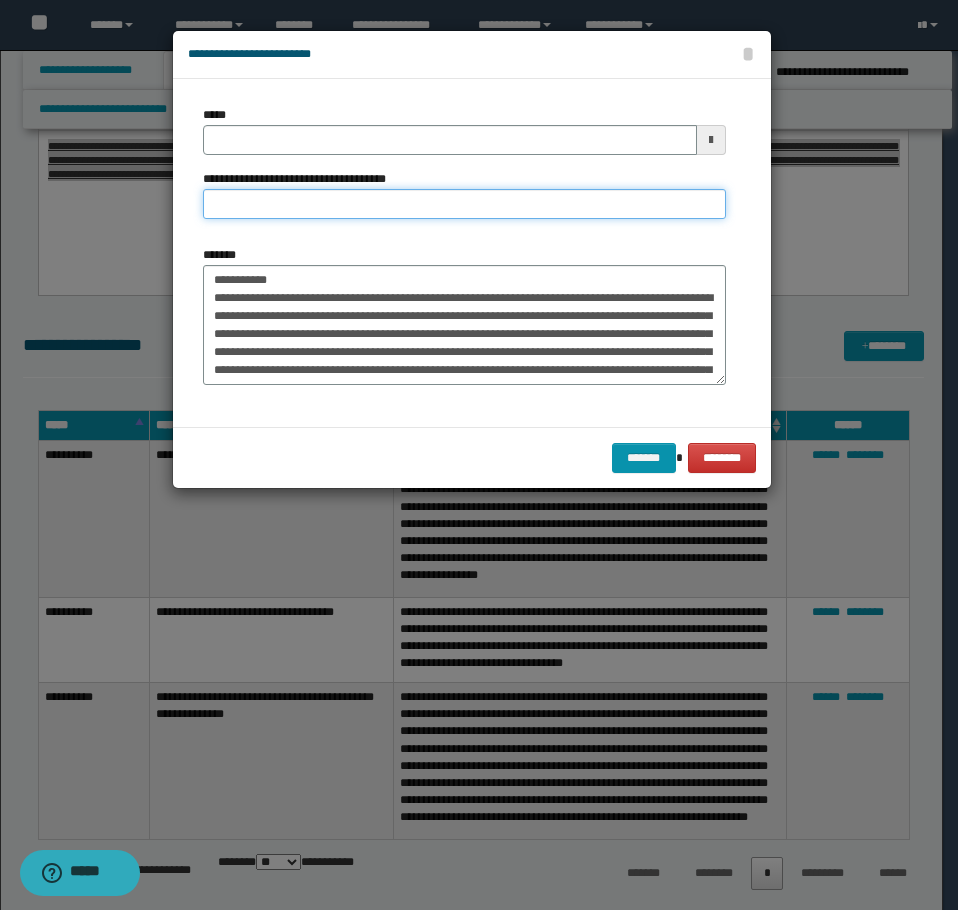 click on "**********" at bounding box center (464, 204) 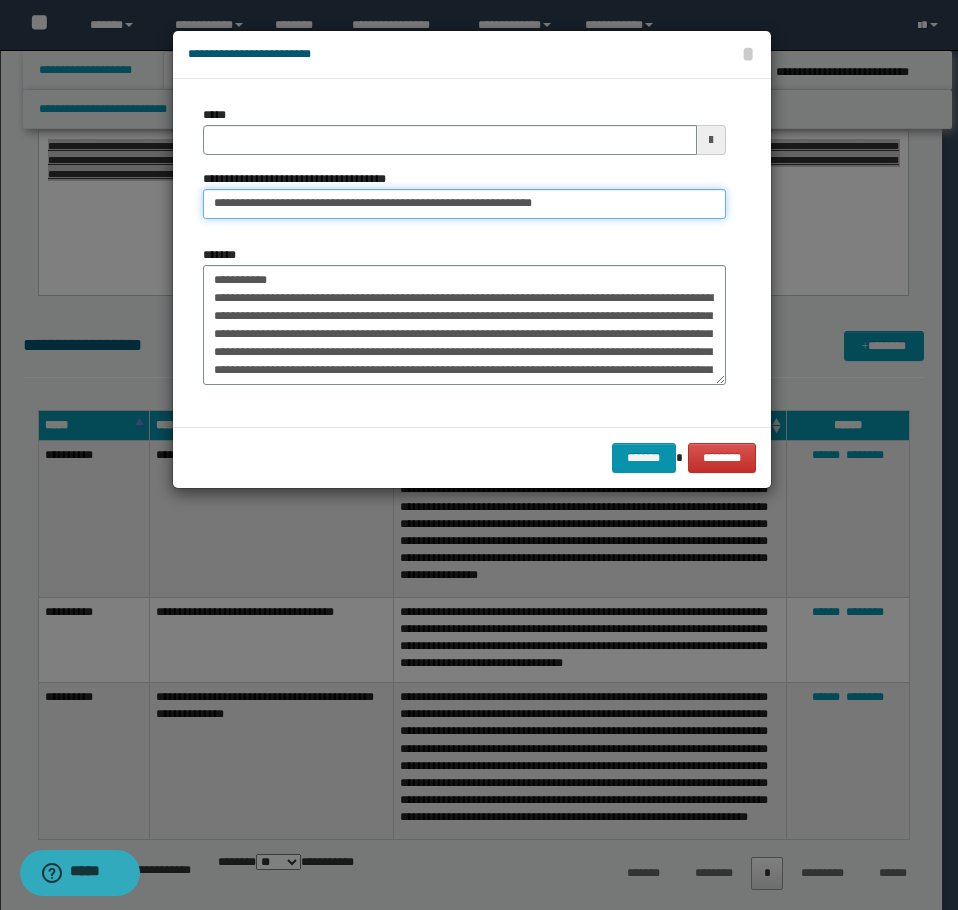 type on "**********" 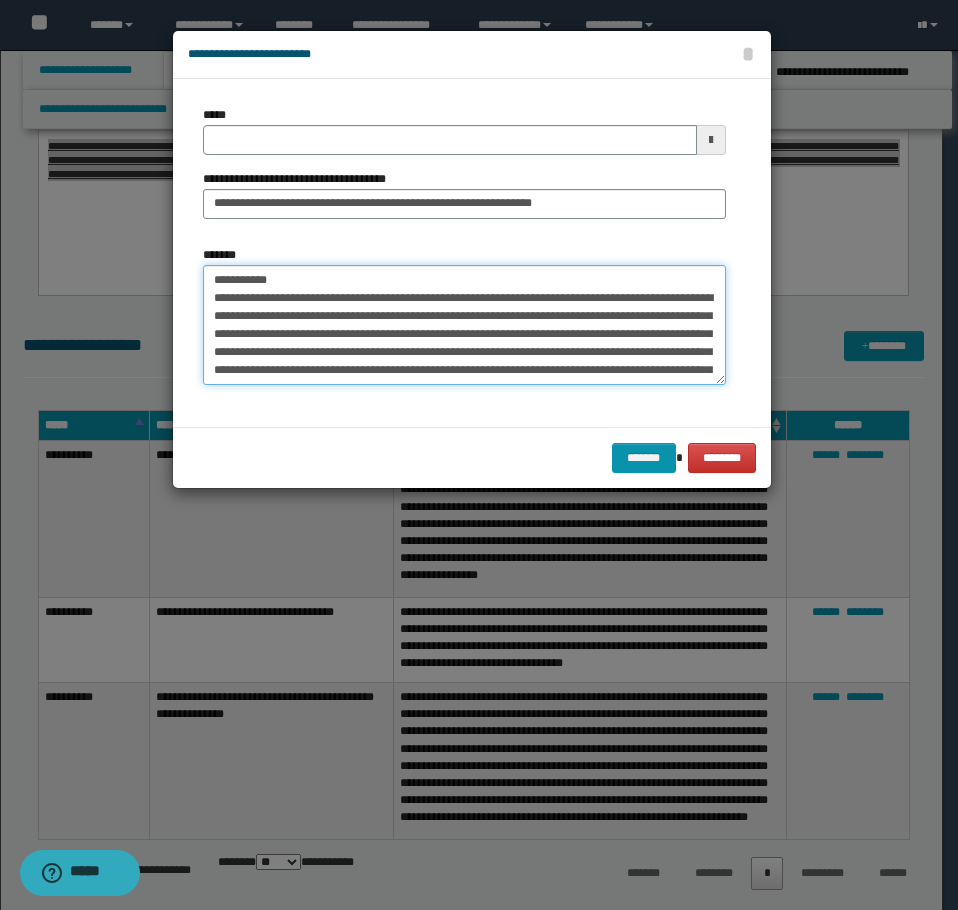 drag, startPoint x: 172, startPoint y: 272, endPoint x: 105, endPoint y: 236, distance: 76.05919 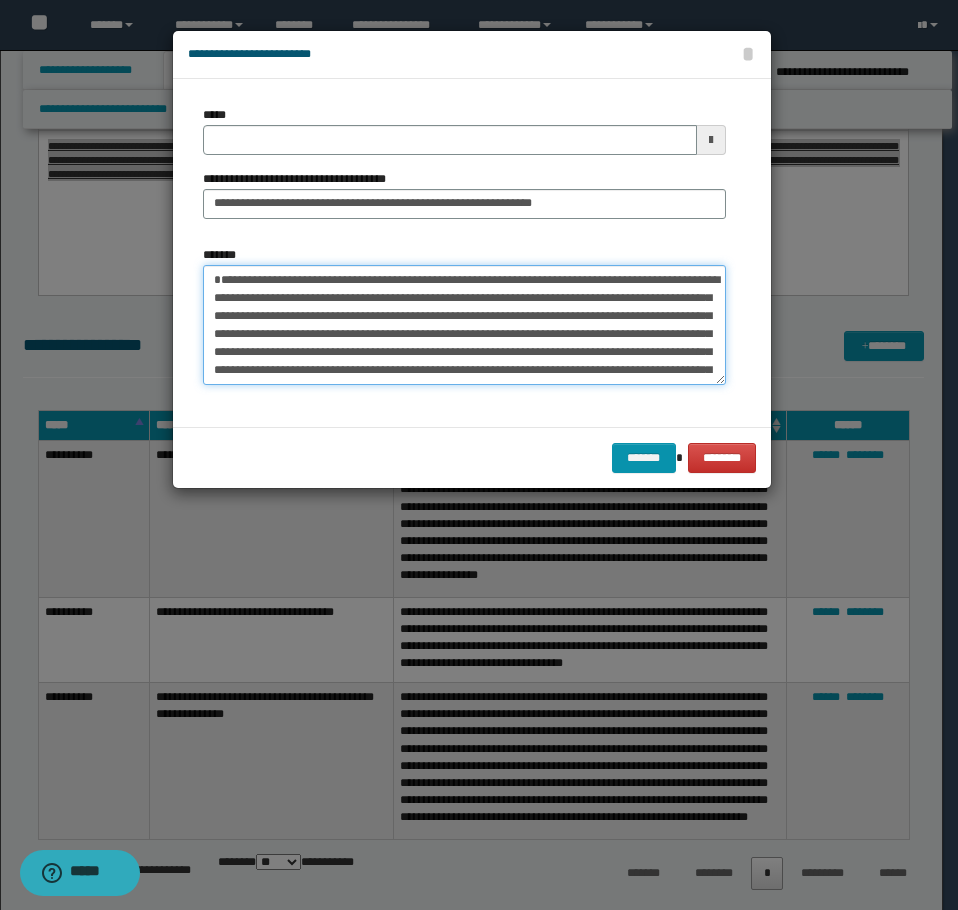 type 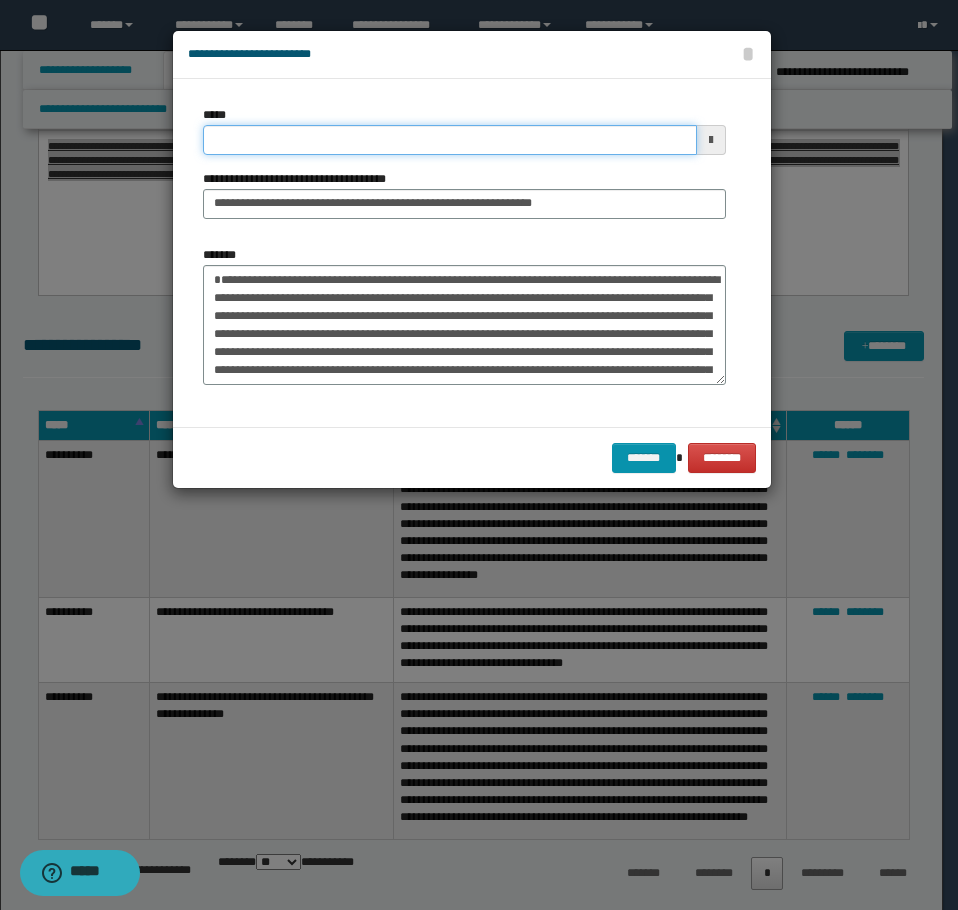 drag, startPoint x: 260, startPoint y: 142, endPoint x: 278, endPoint y: 139, distance: 18.248287 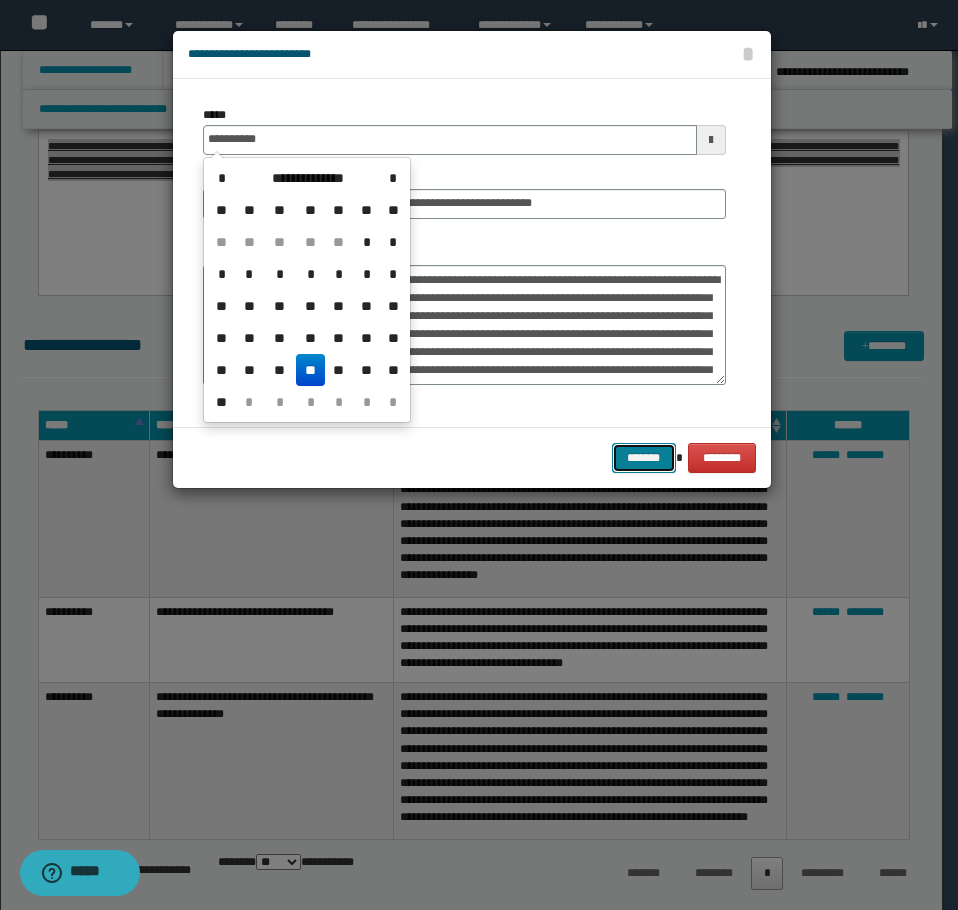 type on "**********" 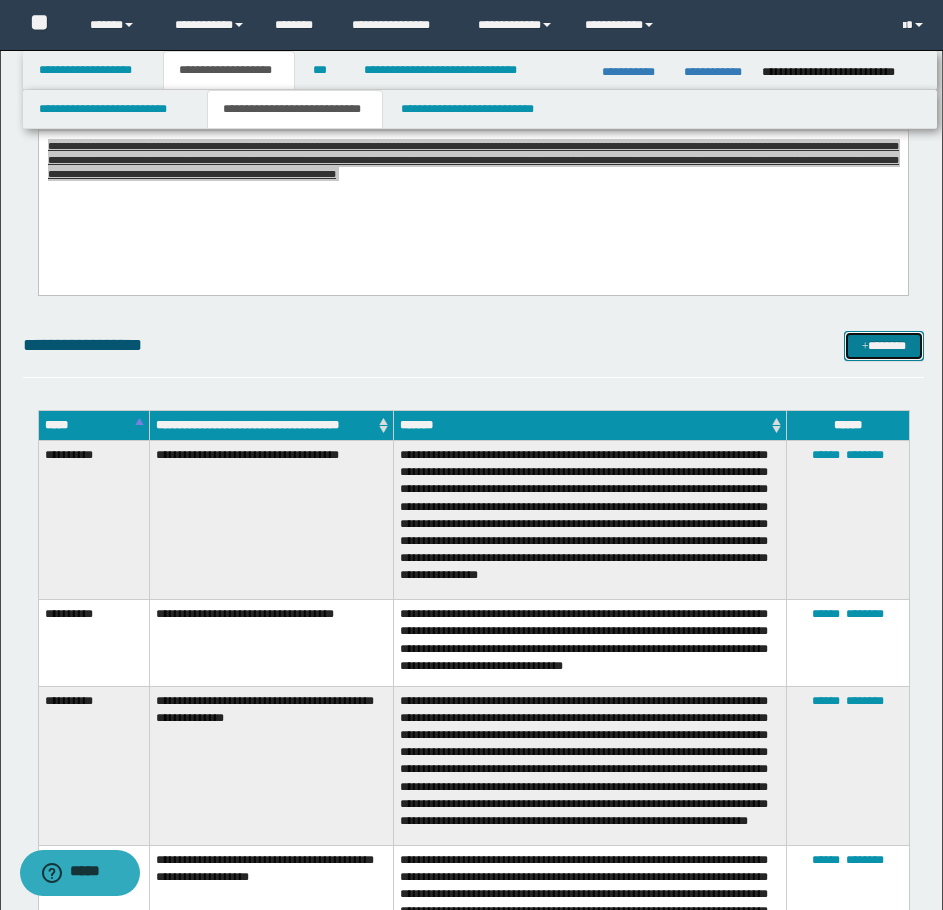click at bounding box center [865, 347] 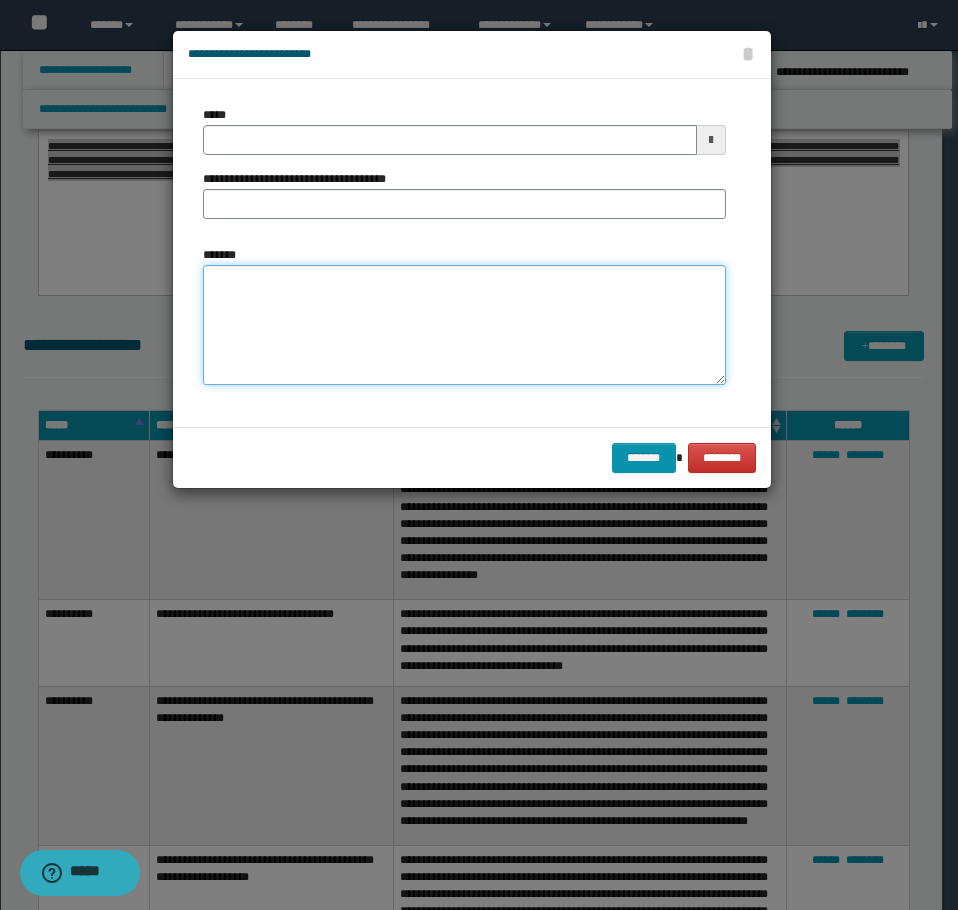 click on "*******" at bounding box center (464, 325) 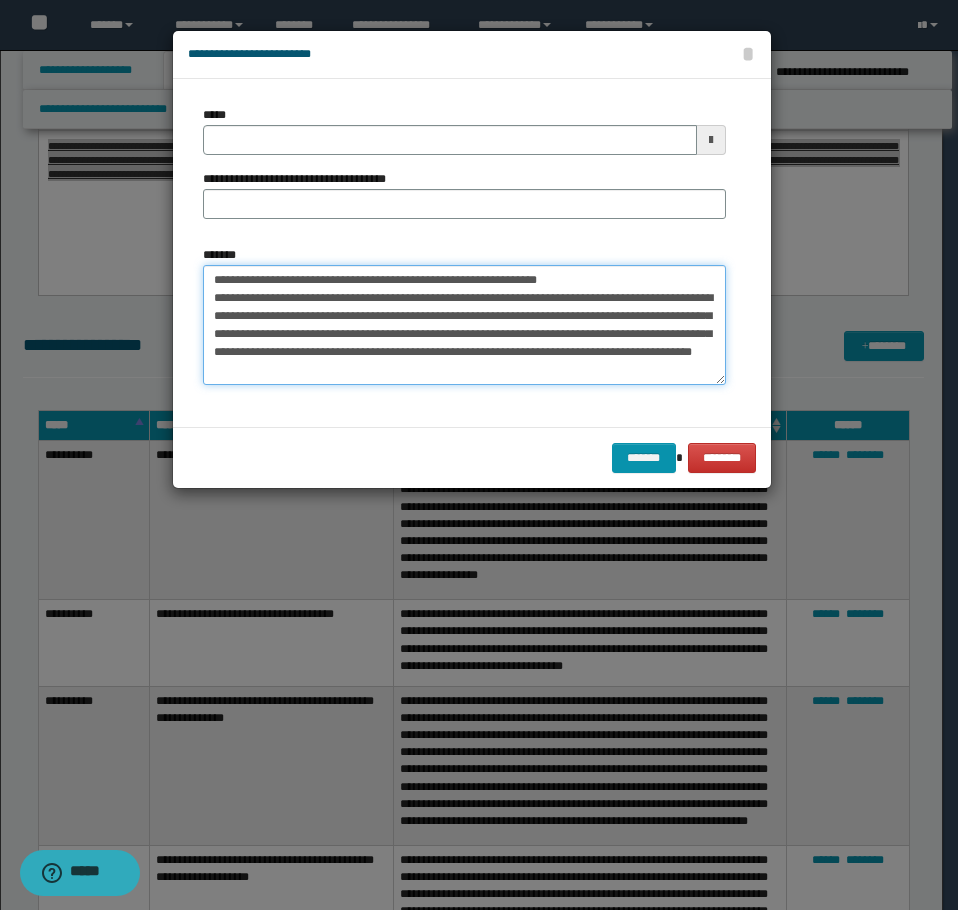 scroll, scrollTop: 0, scrollLeft: 0, axis: both 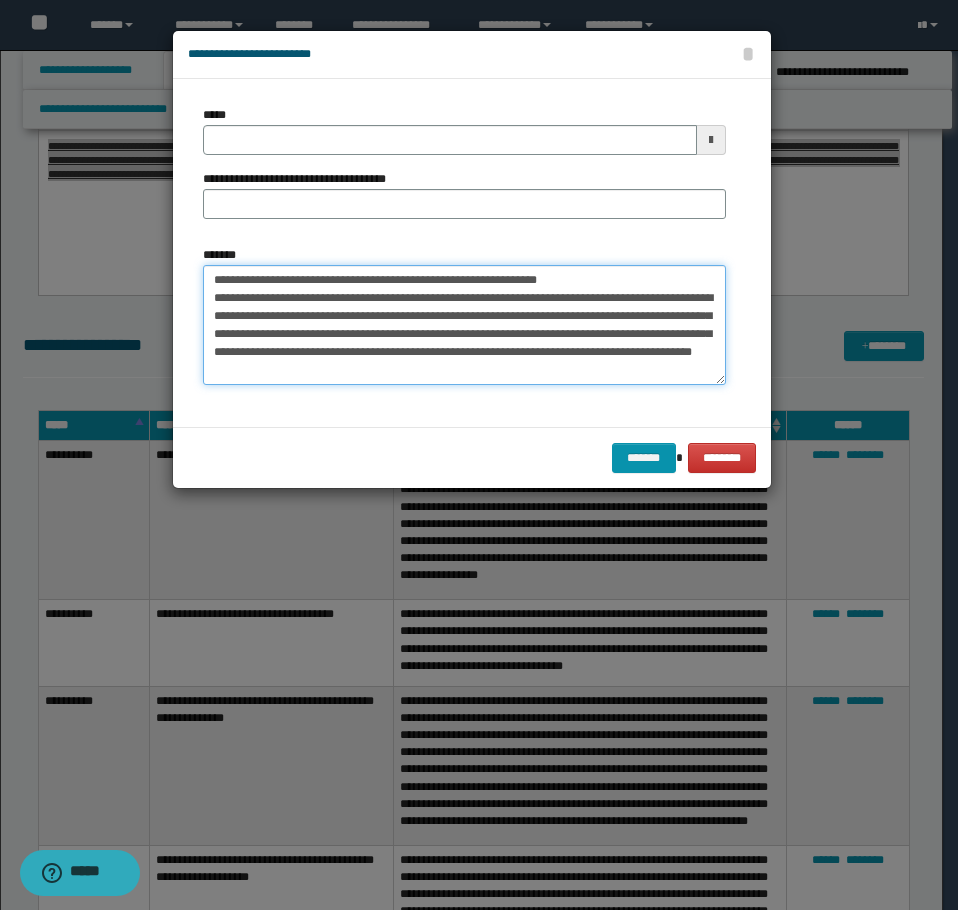 drag, startPoint x: 594, startPoint y: 276, endPoint x: 279, endPoint y: 286, distance: 315.1587 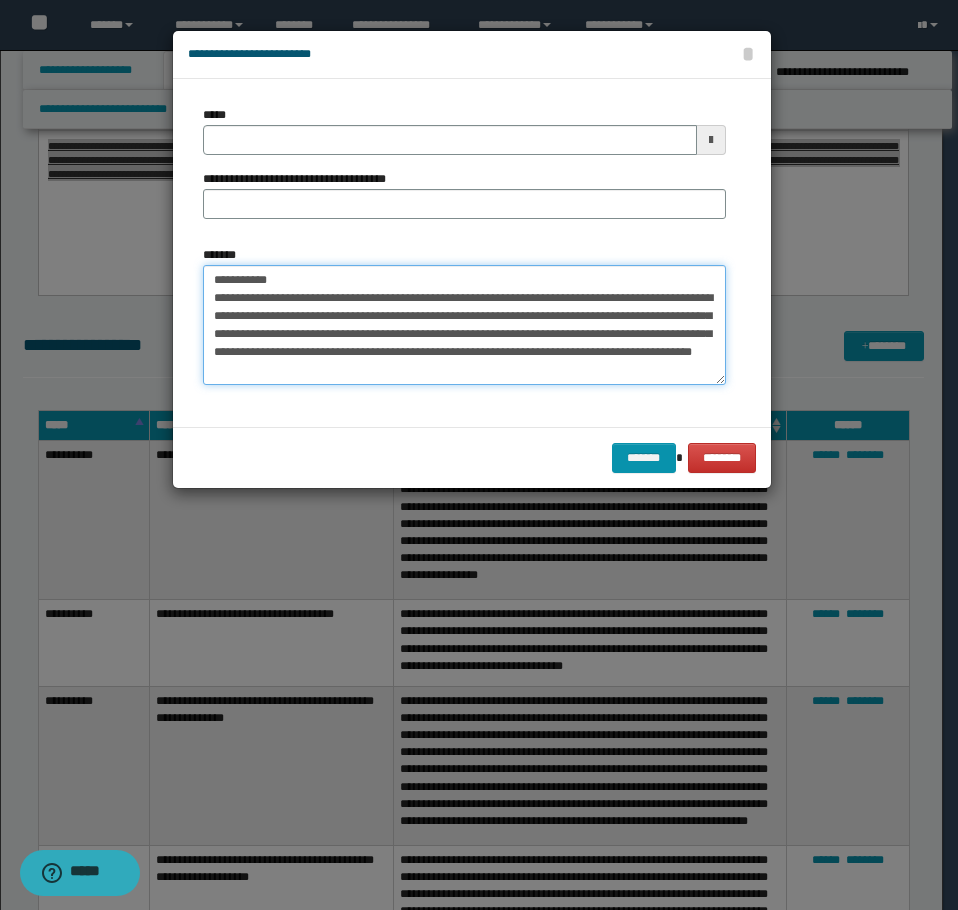 type on "**********" 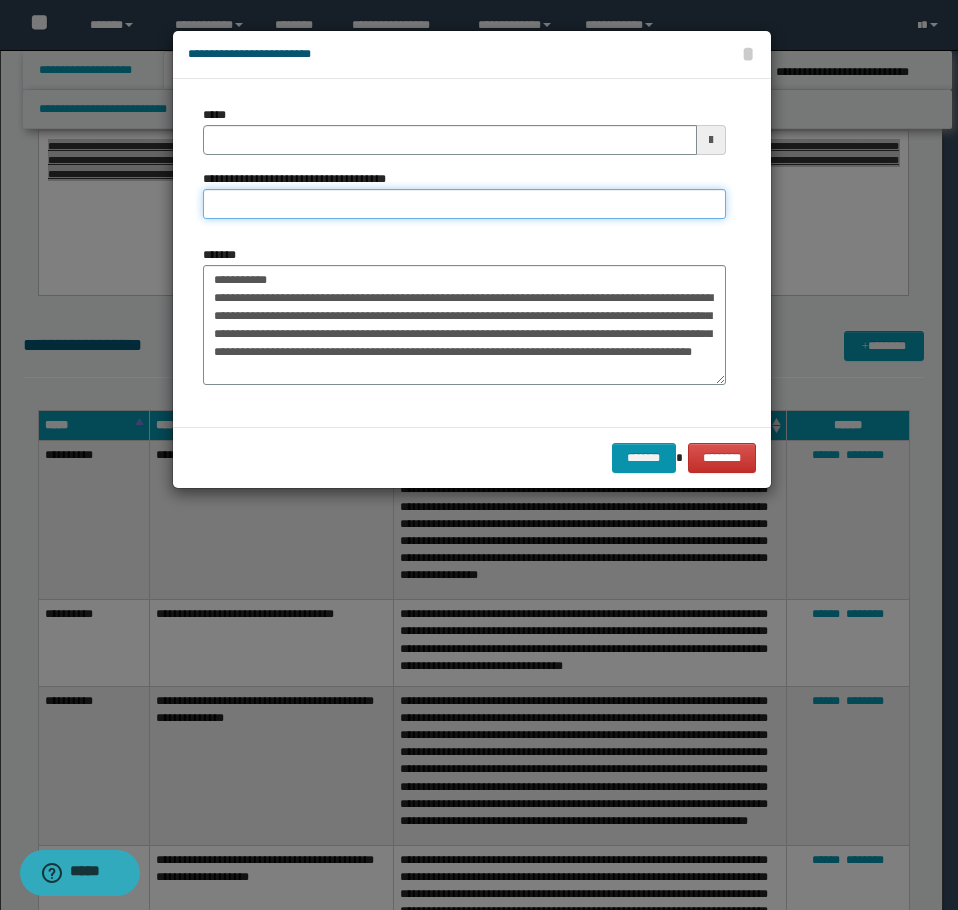 click on "**********" at bounding box center [464, 204] 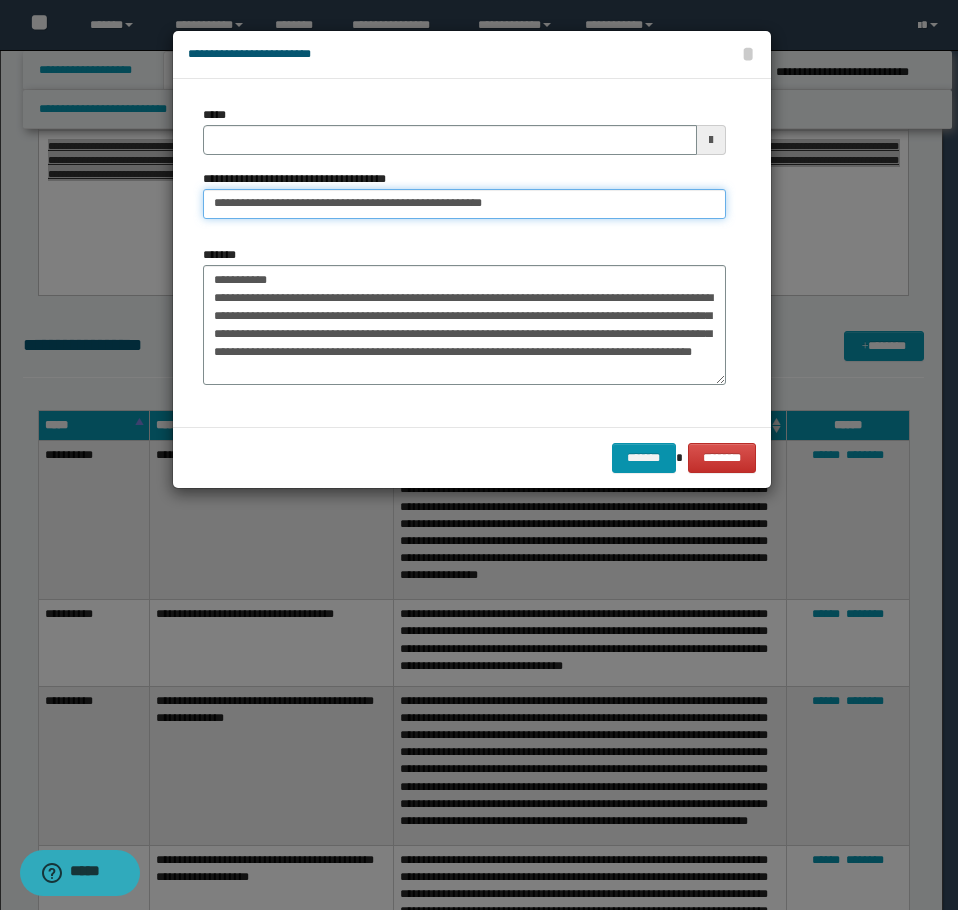 type on "**********" 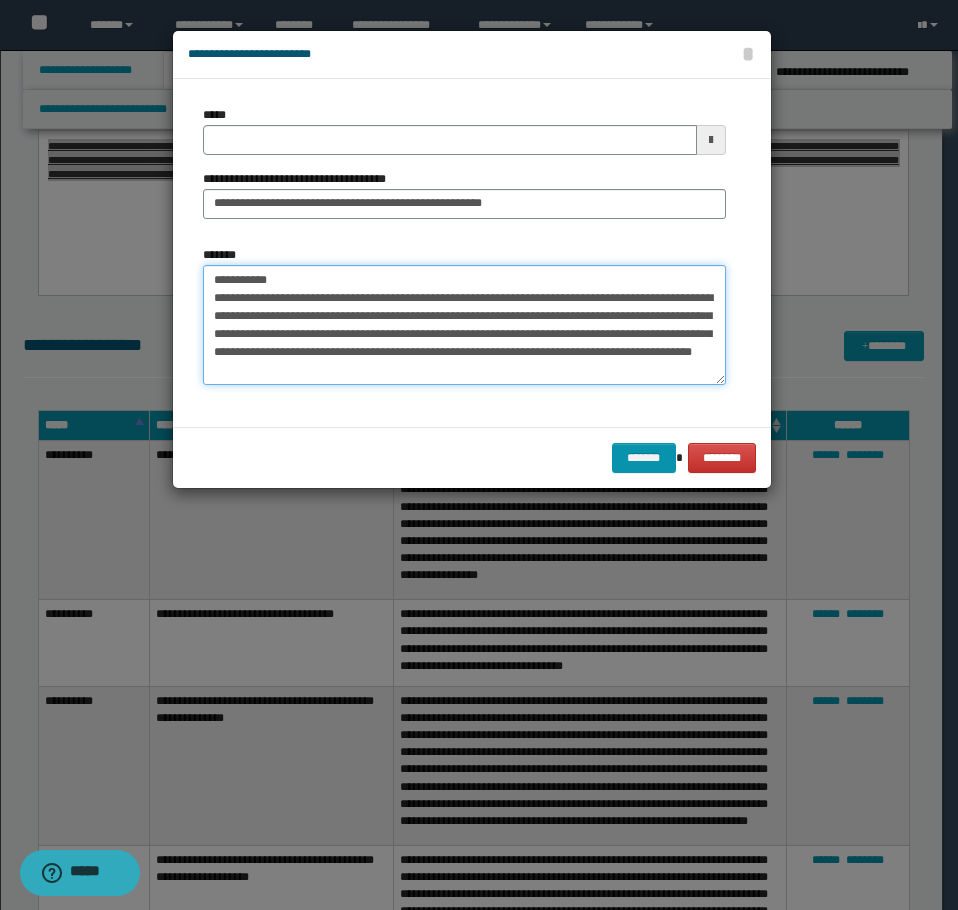 drag, startPoint x: 292, startPoint y: 278, endPoint x: 88, endPoint y: 265, distance: 204.4138 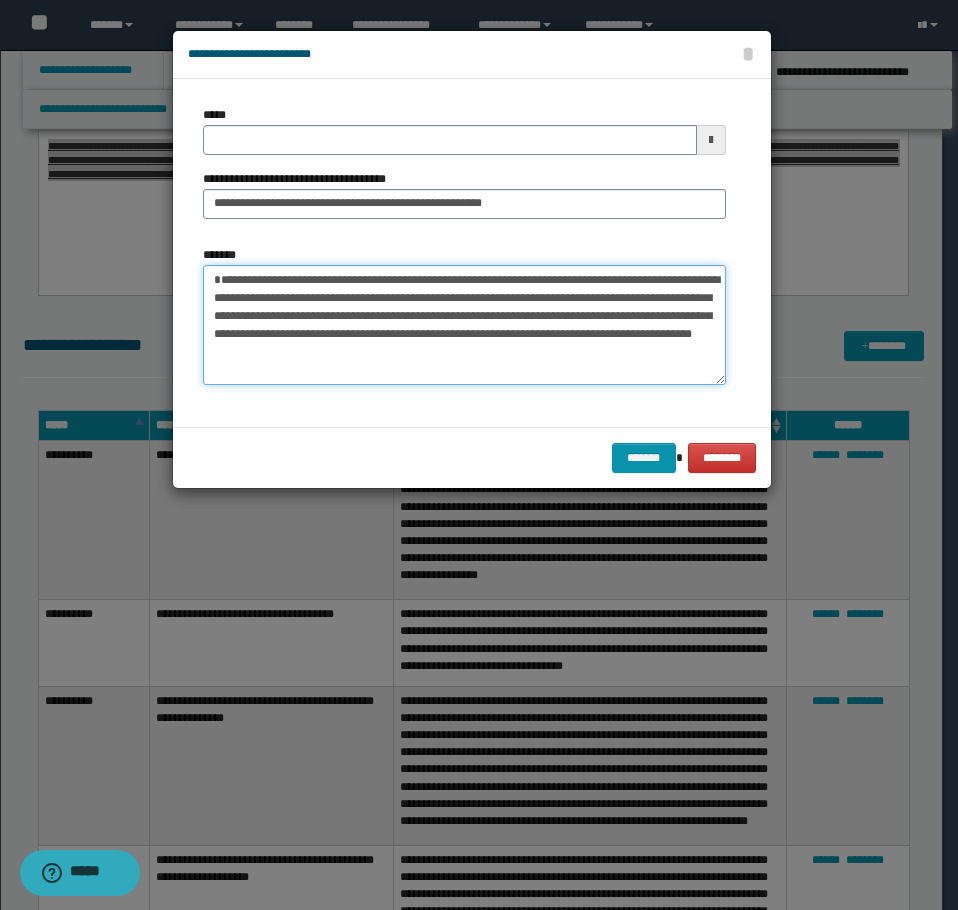 type 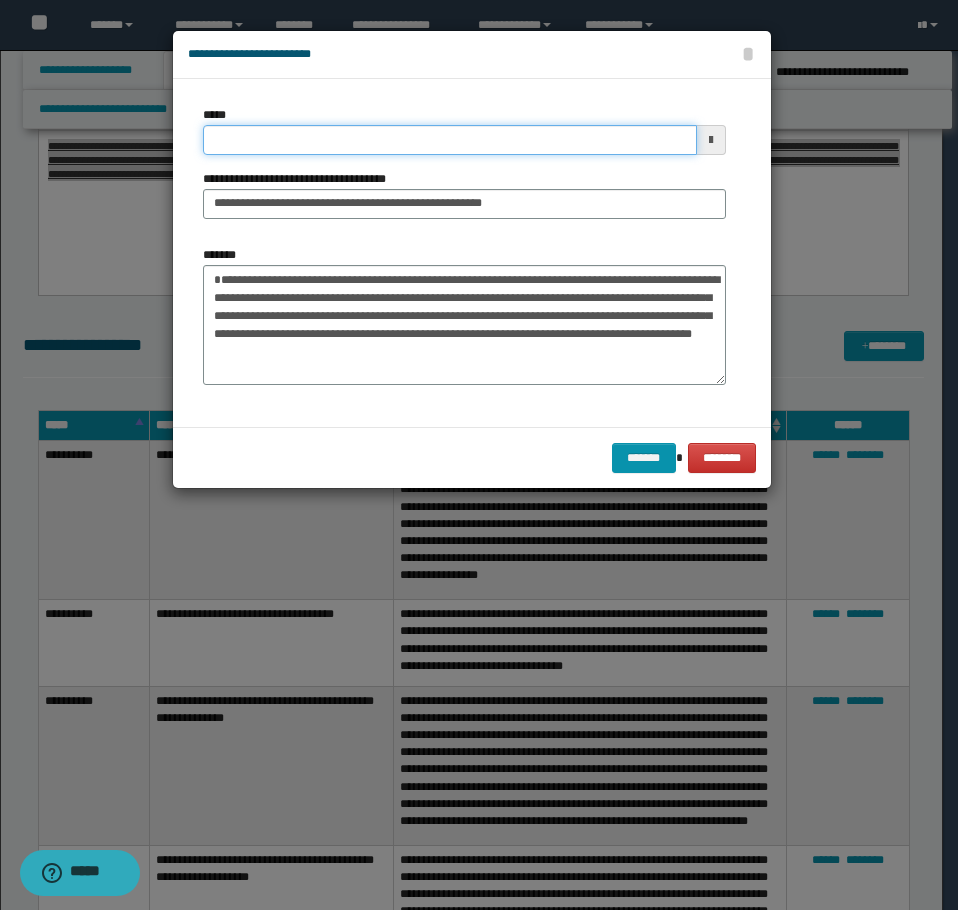drag, startPoint x: 309, startPoint y: 150, endPoint x: 474, endPoint y: 167, distance: 165.87344 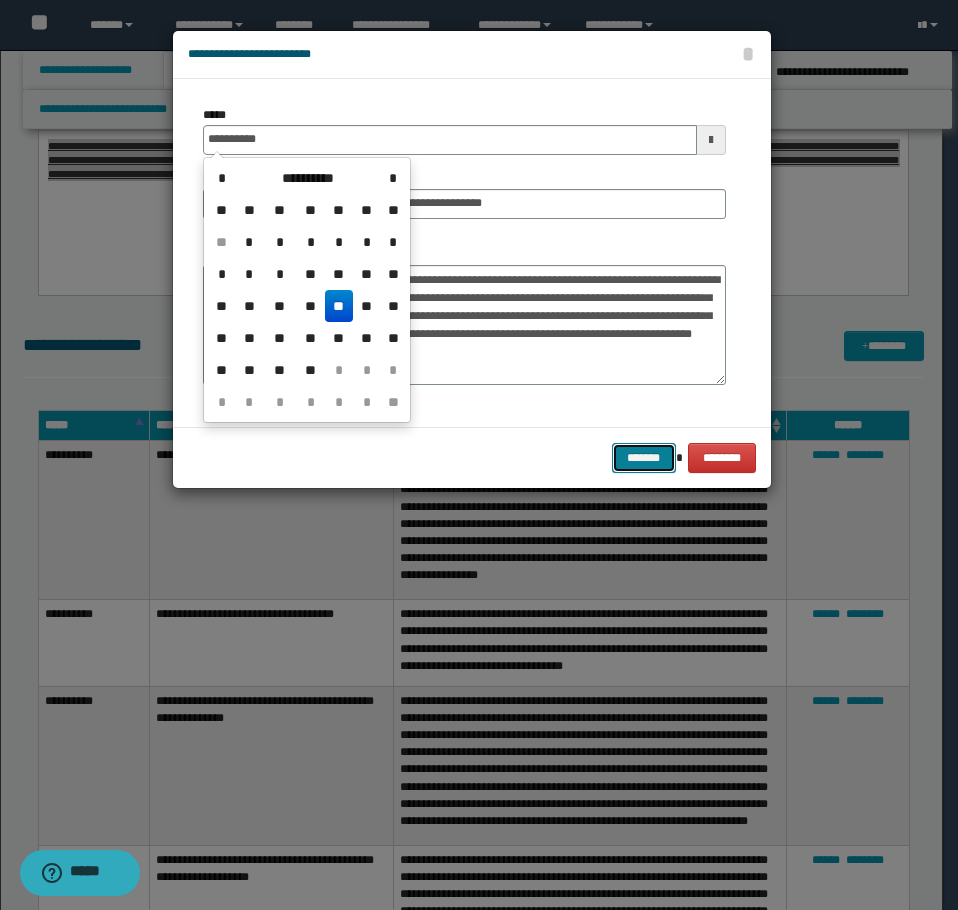 type on "**********" 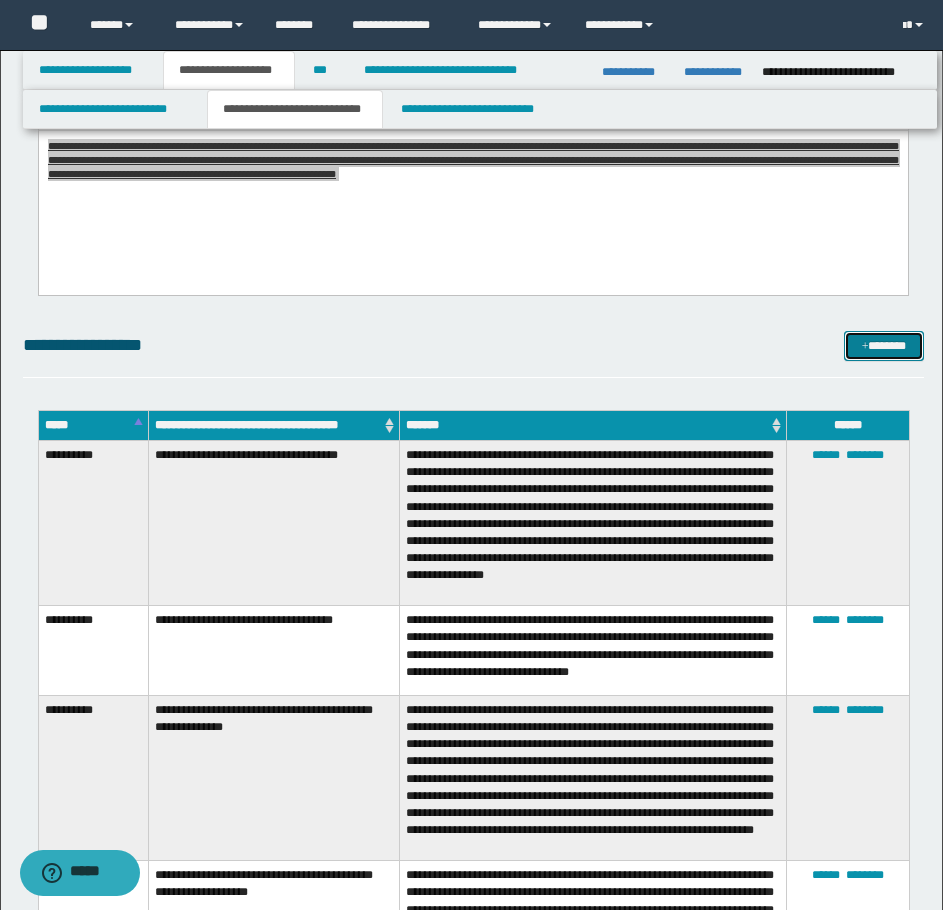 click at bounding box center [865, 347] 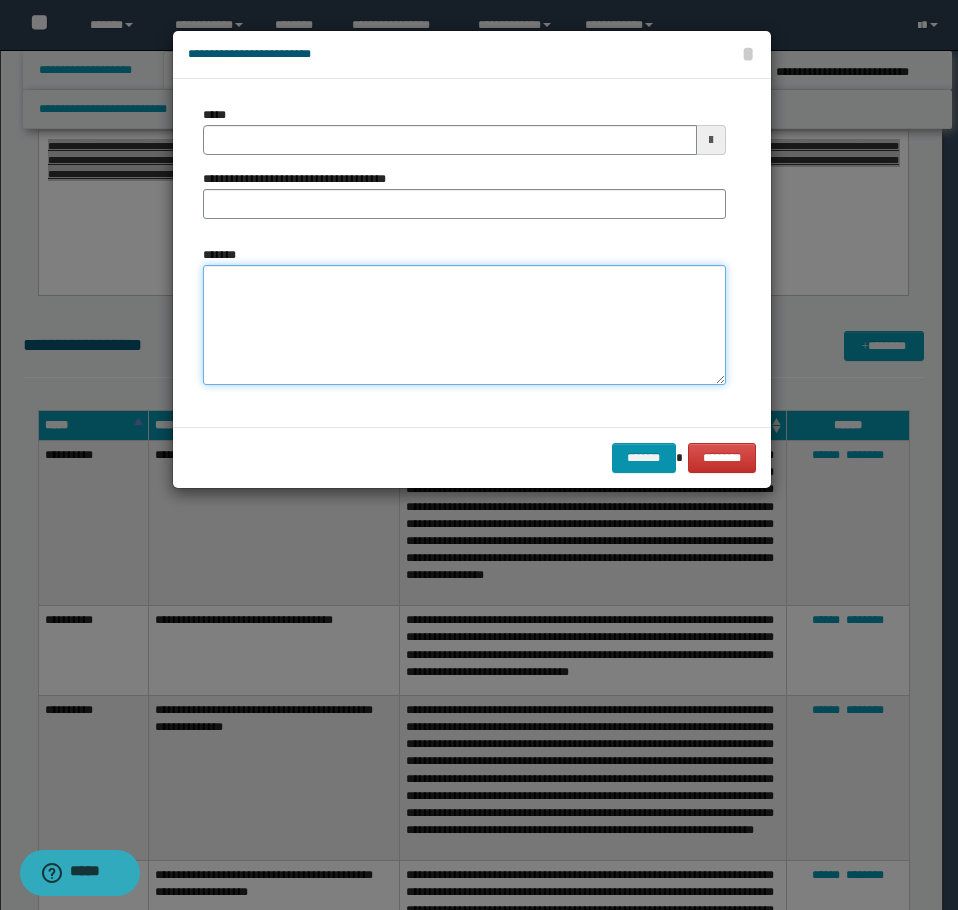 click on "*******" at bounding box center (464, 325) 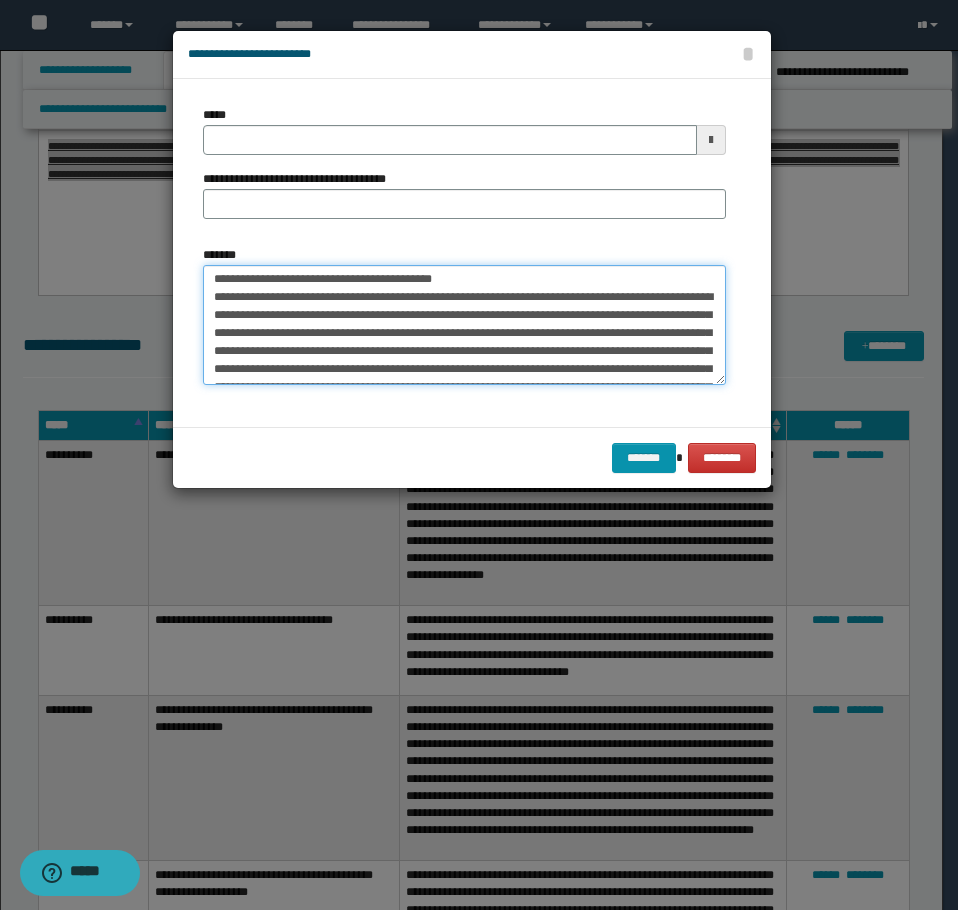 scroll, scrollTop: 0, scrollLeft: 0, axis: both 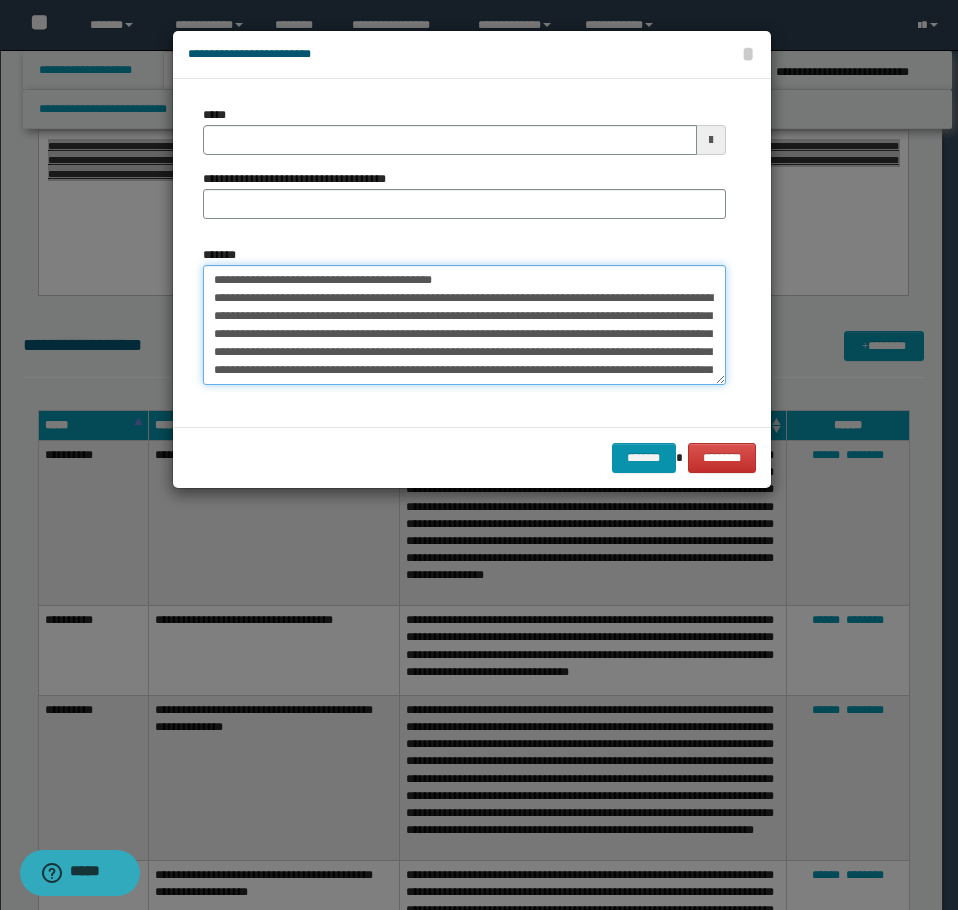 drag, startPoint x: 495, startPoint y: 281, endPoint x: 279, endPoint y: 281, distance: 216 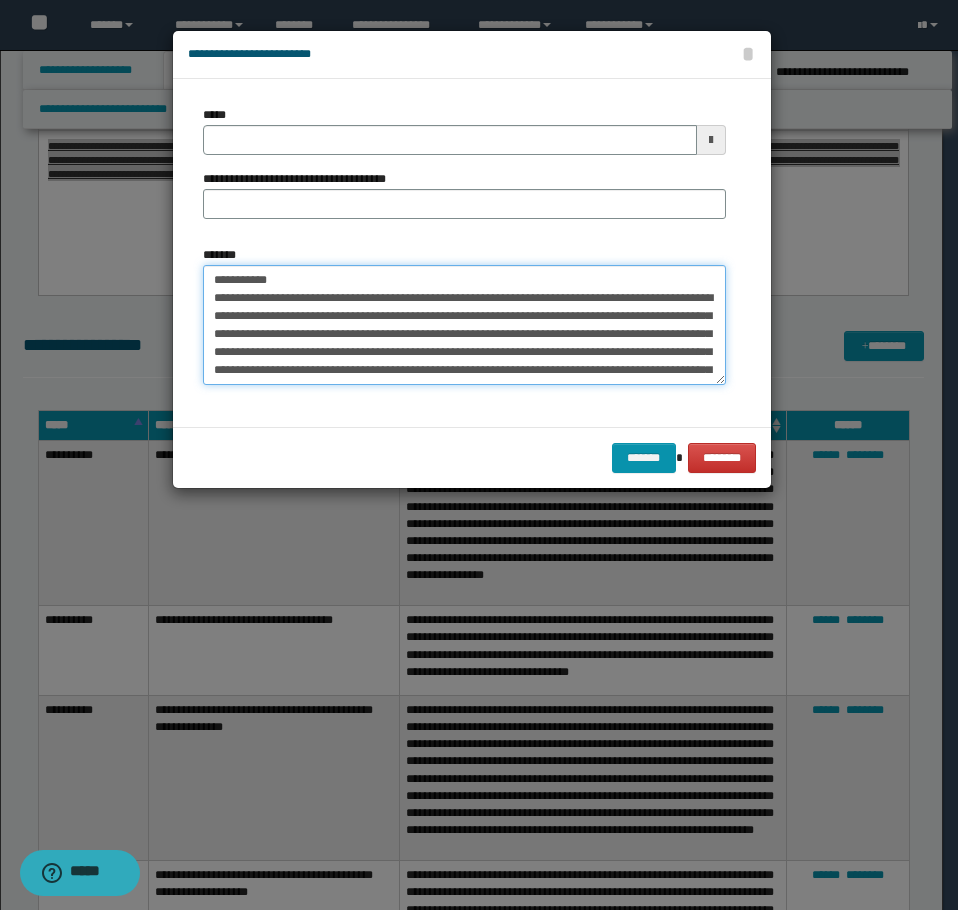type on "**********" 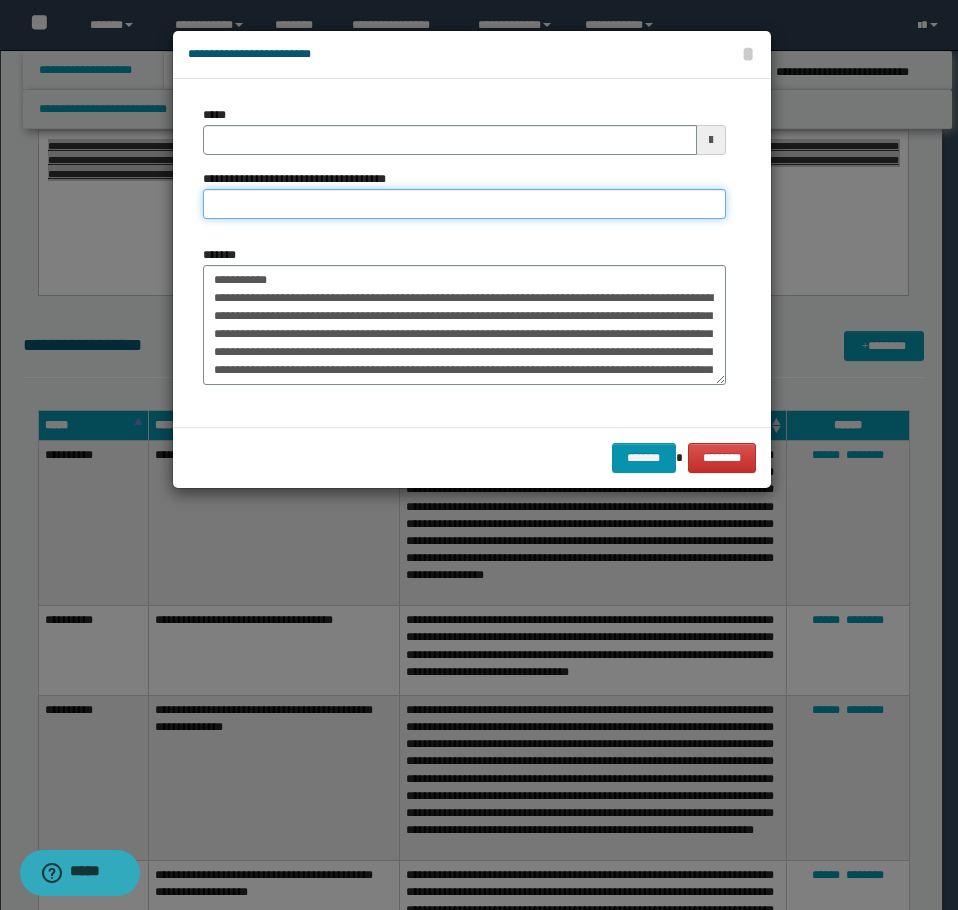 click on "**********" at bounding box center (464, 204) 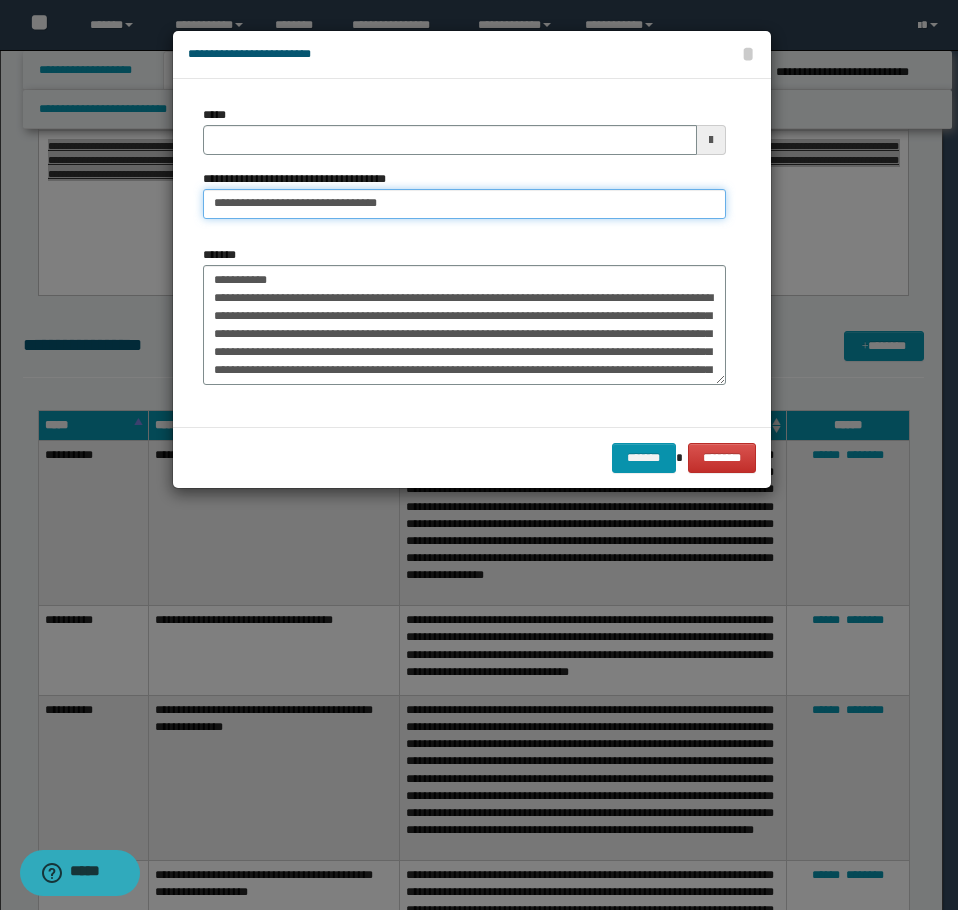 type on "**********" 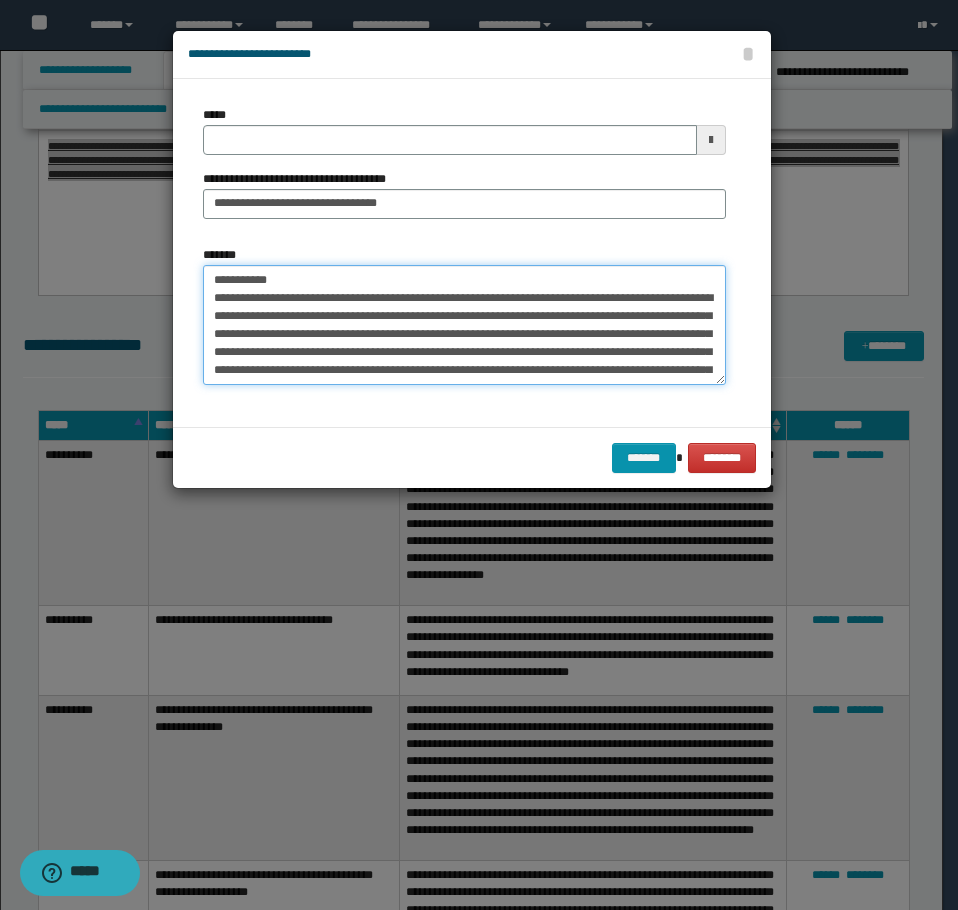 drag, startPoint x: 281, startPoint y: 274, endPoint x: 126, endPoint y: 242, distance: 158.26875 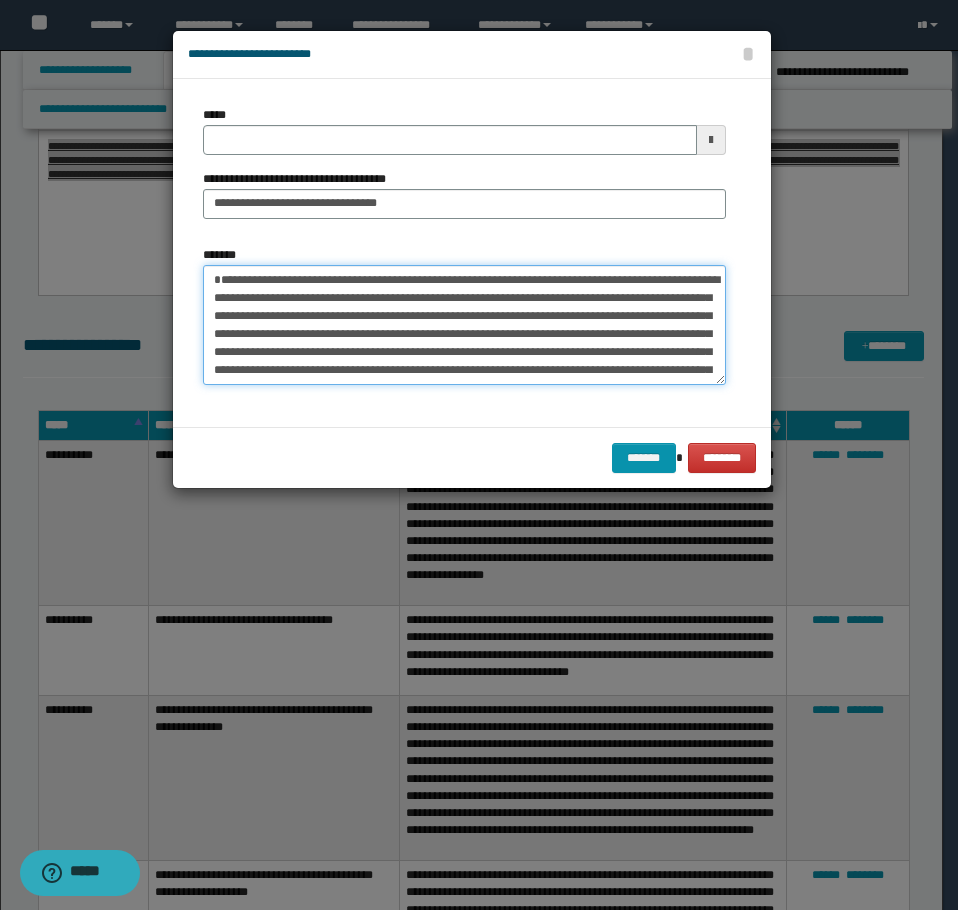 type 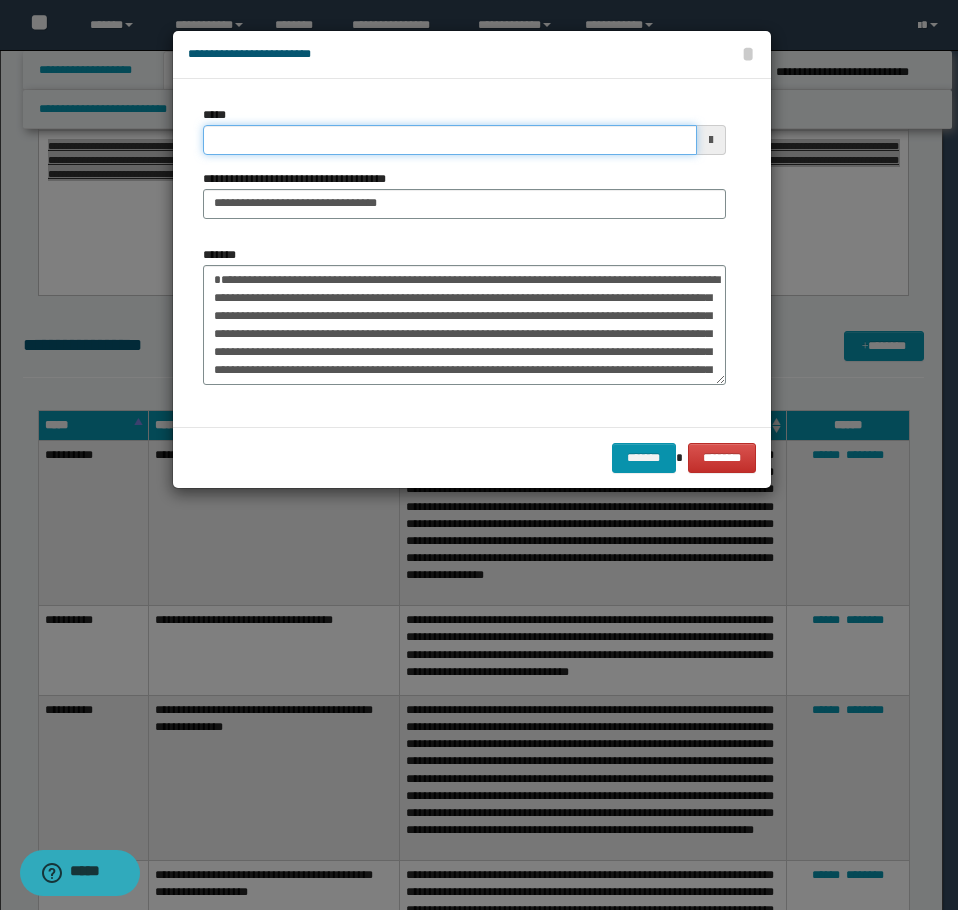 click on "*****" at bounding box center [450, 140] 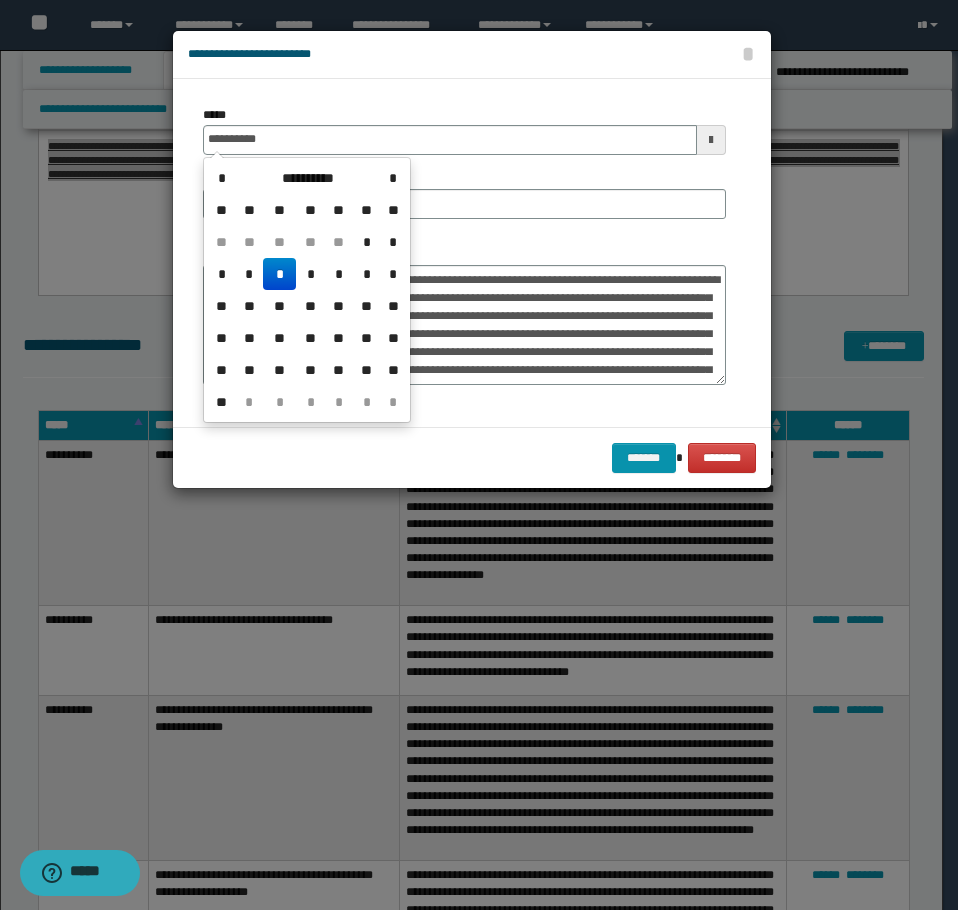 type on "**********" 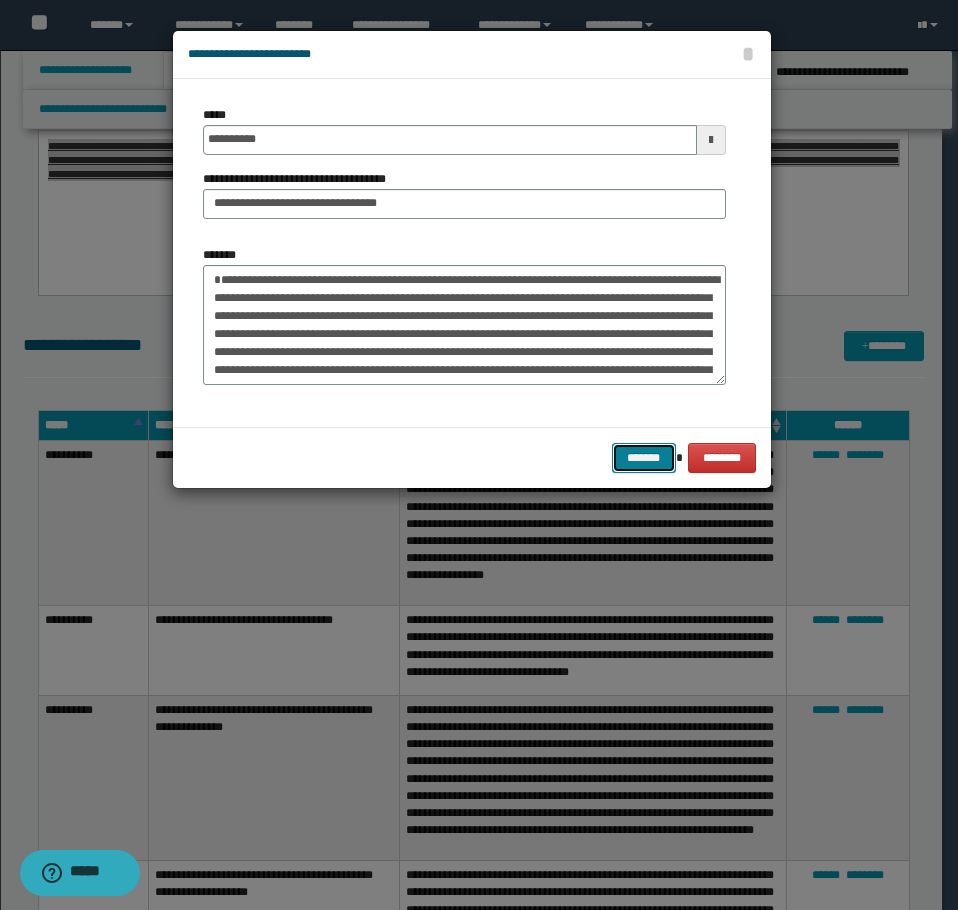 click on "*******" at bounding box center (644, 458) 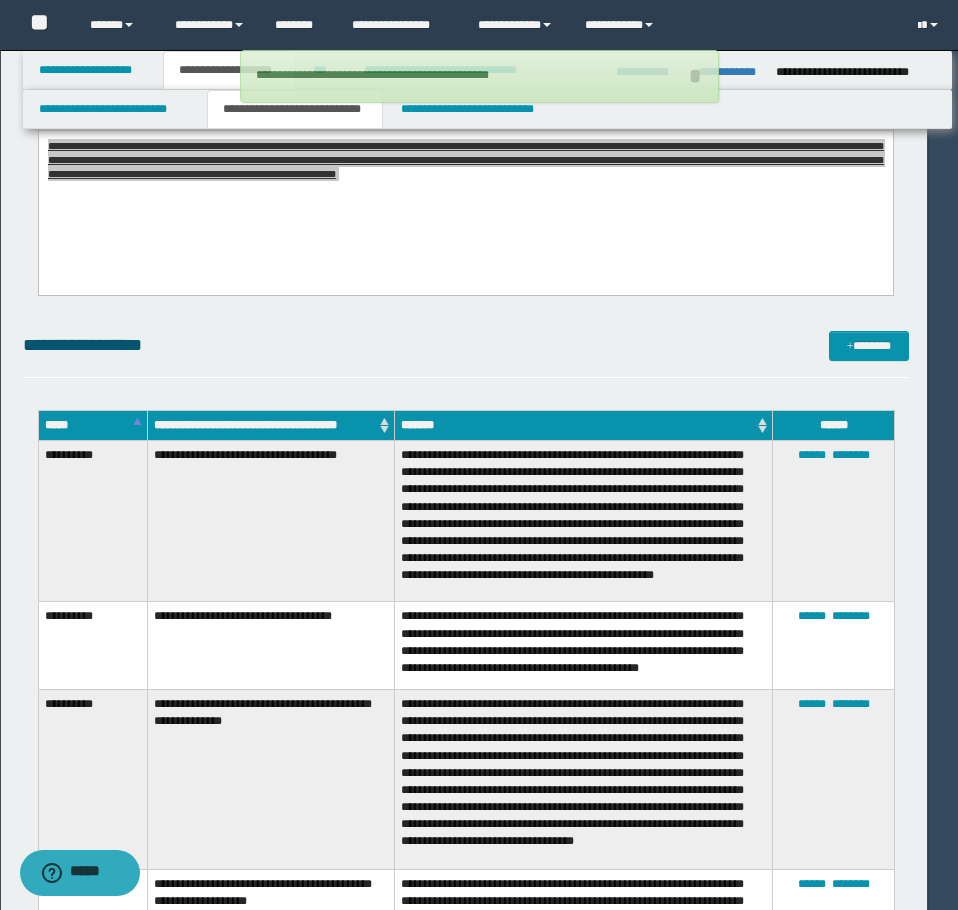 type 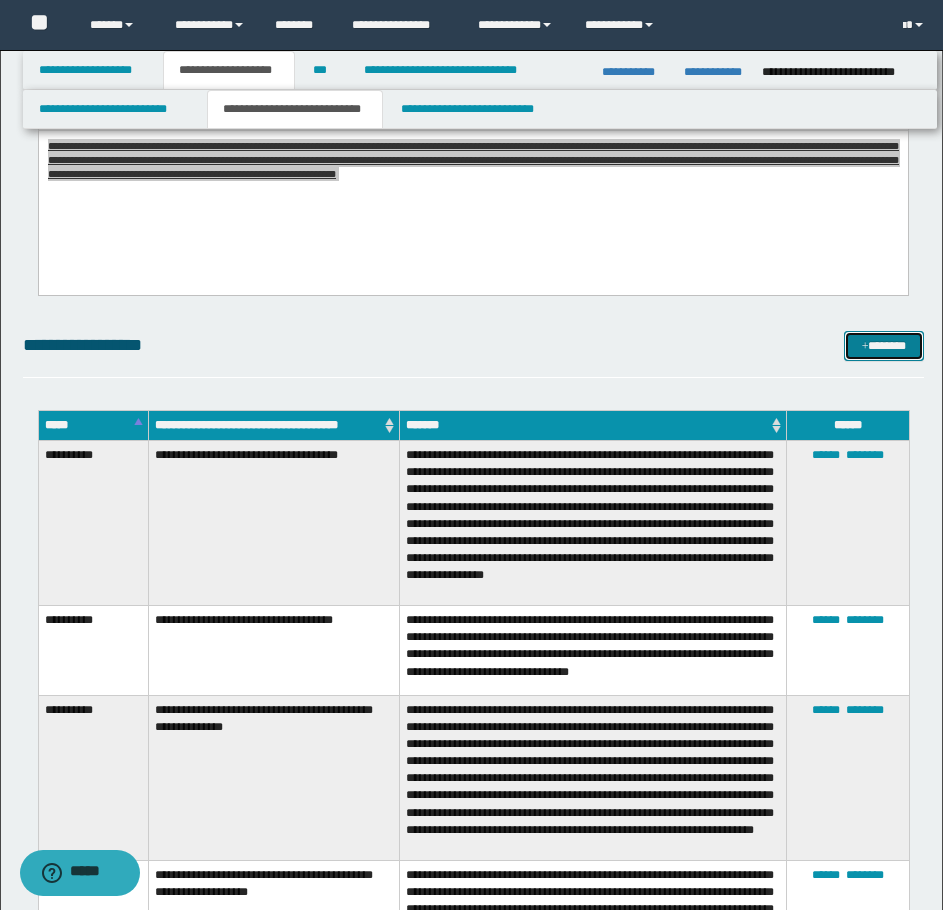 click on "*******" at bounding box center (884, 346) 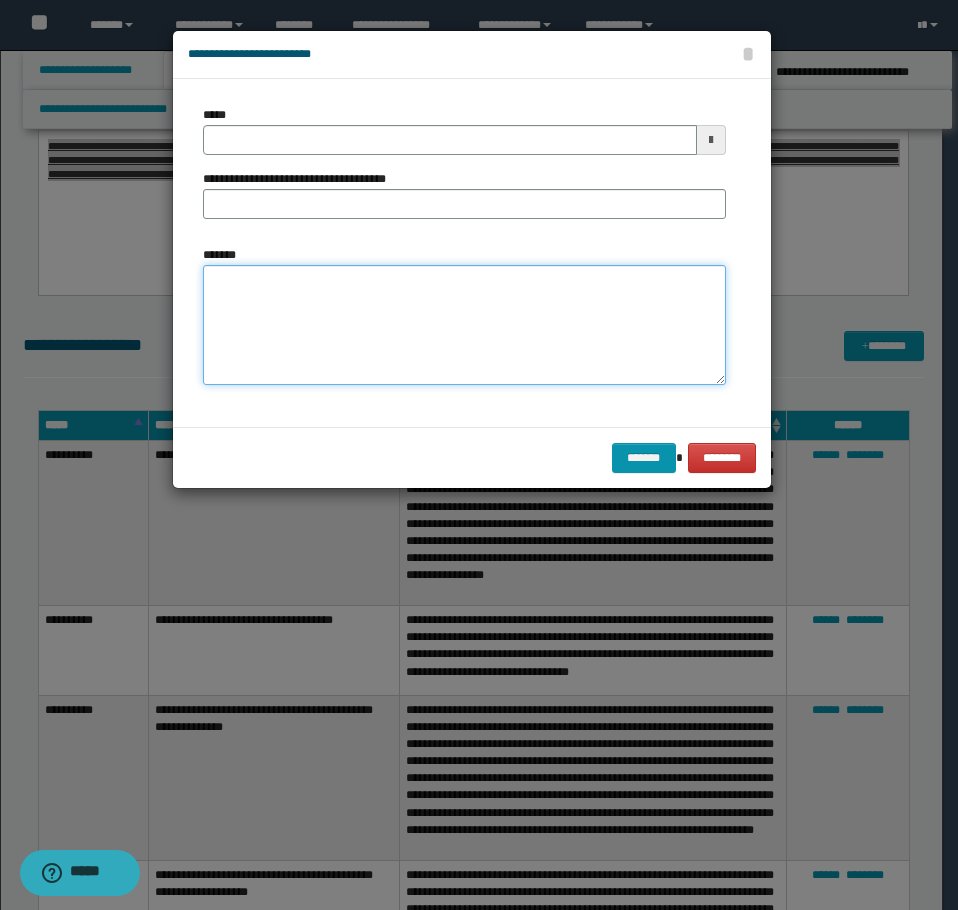 click on "*******" at bounding box center (464, 325) 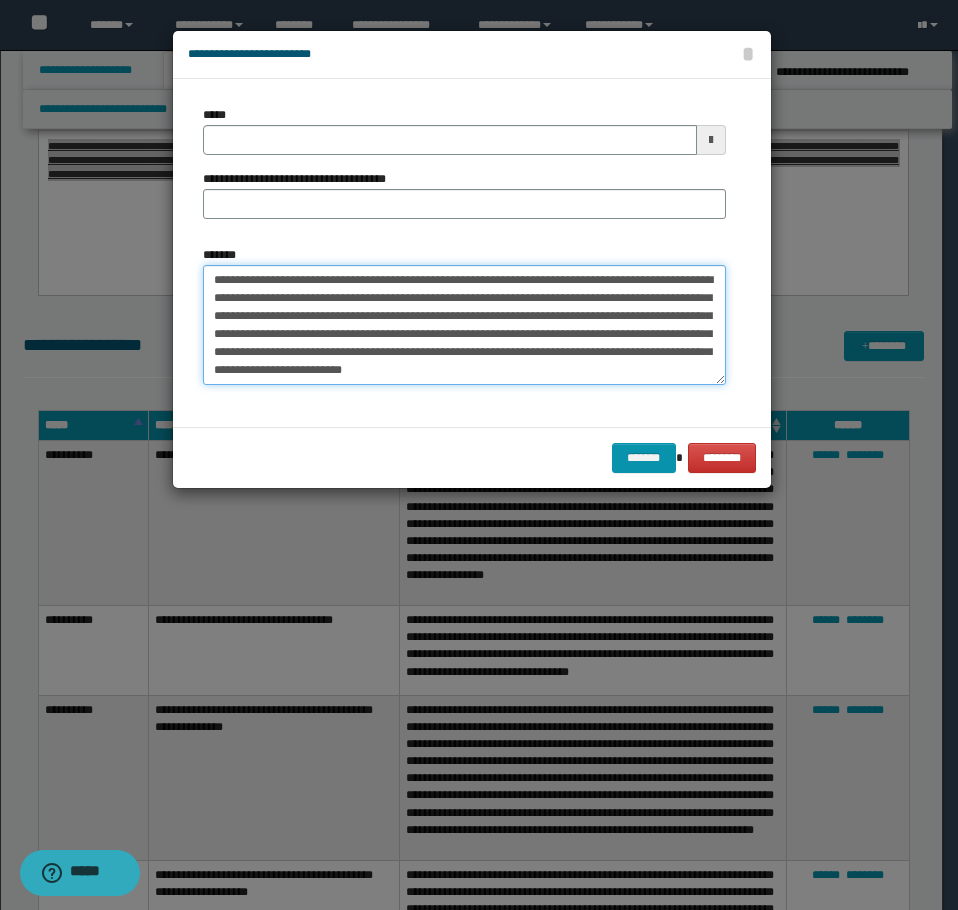 scroll, scrollTop: 0, scrollLeft: 0, axis: both 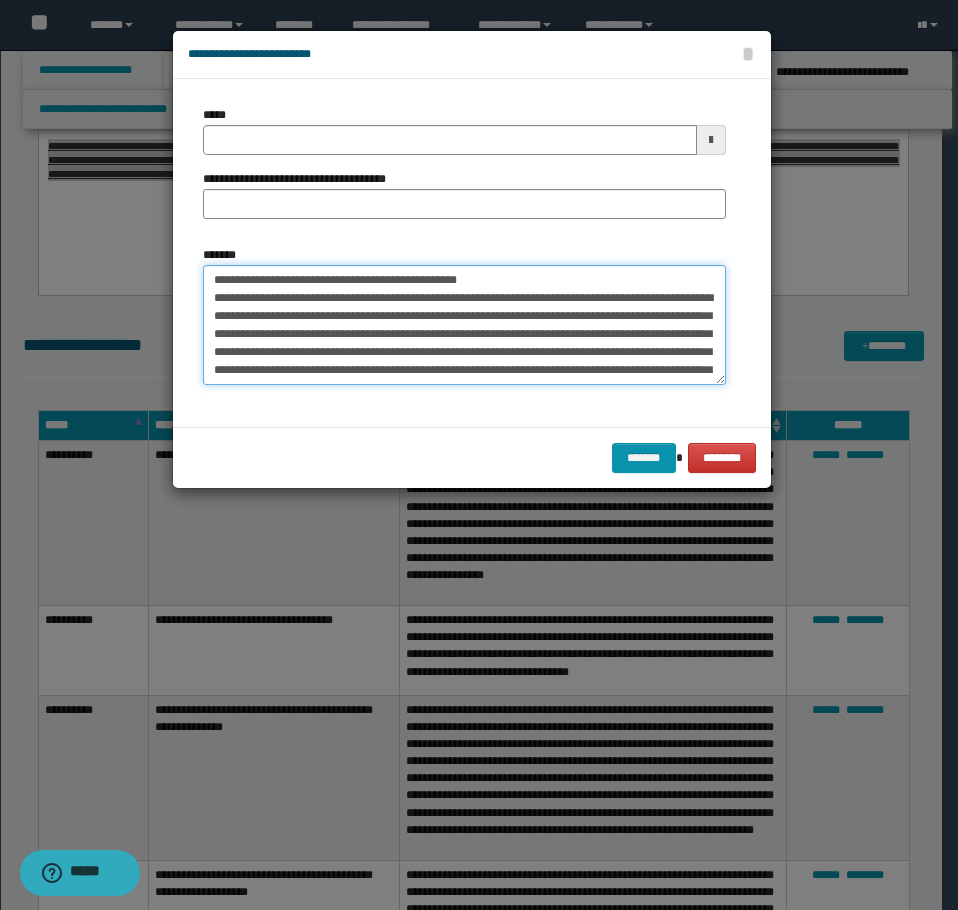 drag, startPoint x: 514, startPoint y: 275, endPoint x: 277, endPoint y: 282, distance: 237.10335 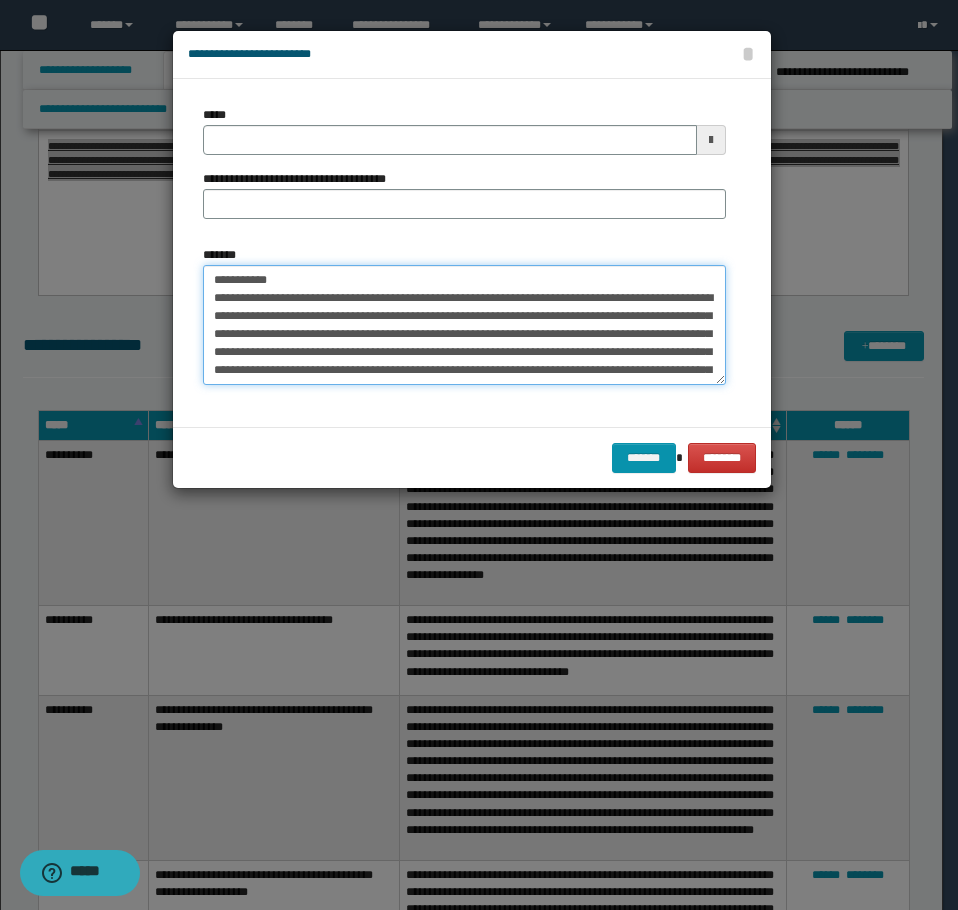 type on "**********" 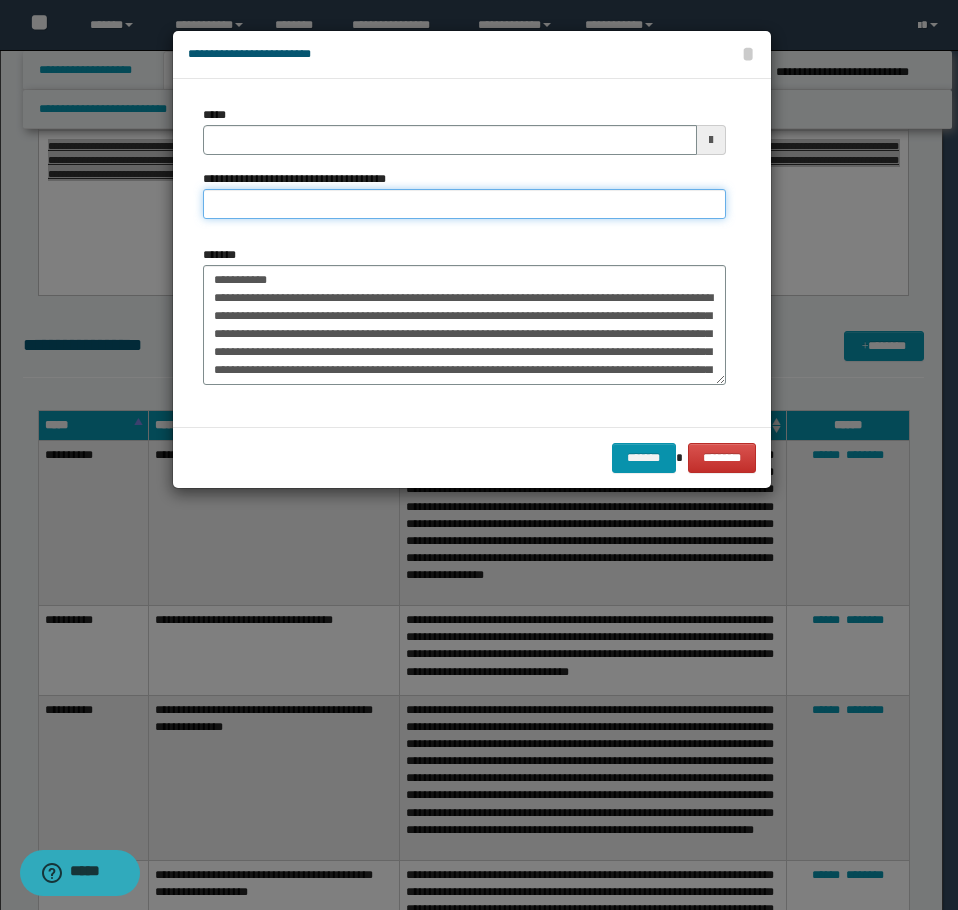 click on "**********" at bounding box center (464, 204) 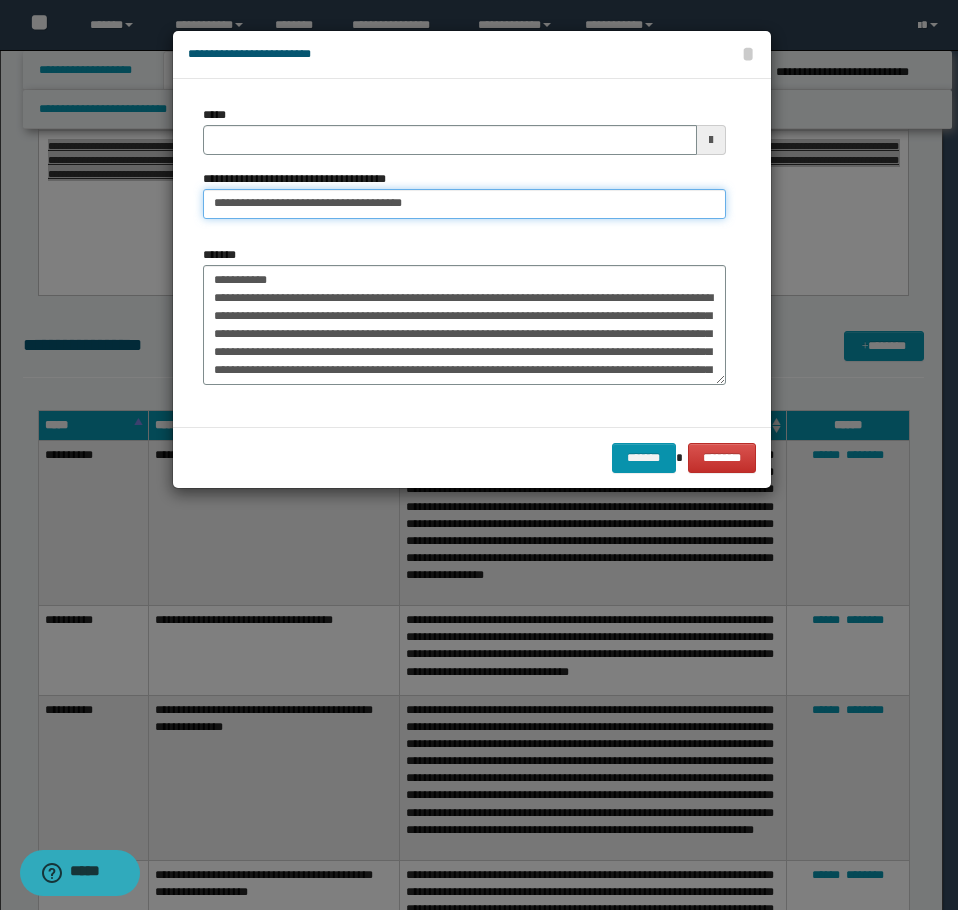 type on "**********" 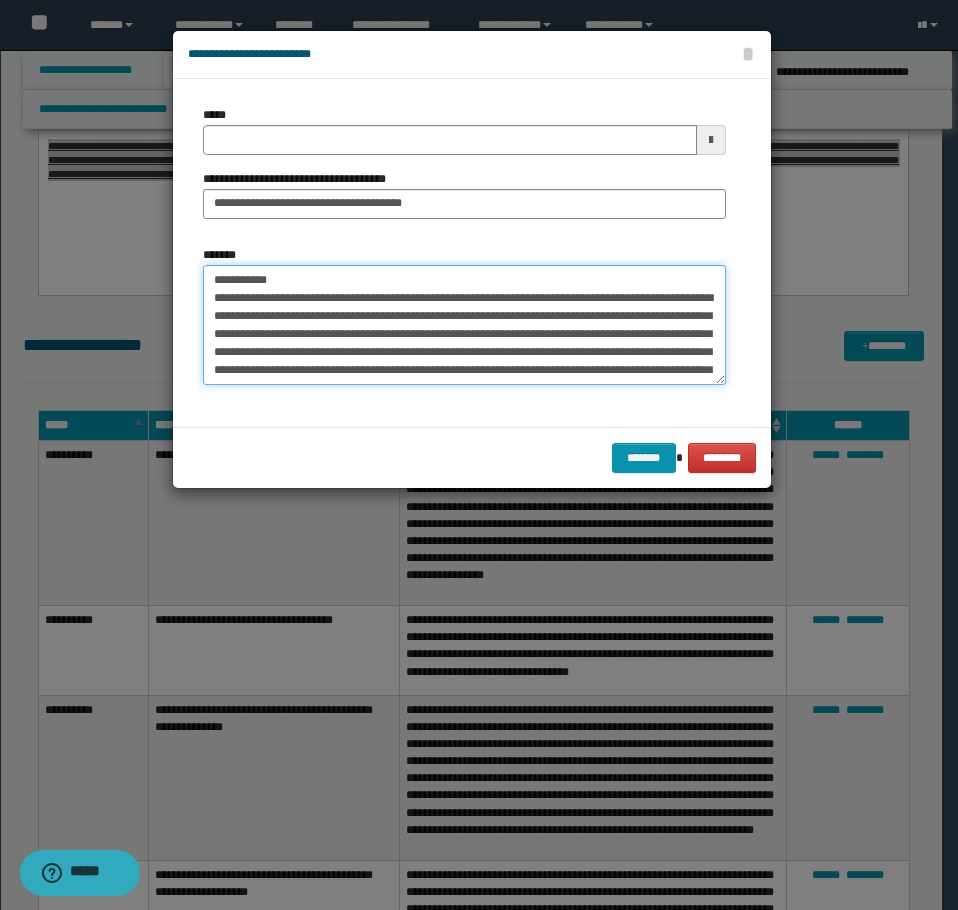 drag, startPoint x: 271, startPoint y: 278, endPoint x: 97, endPoint y: 243, distance: 177.48521 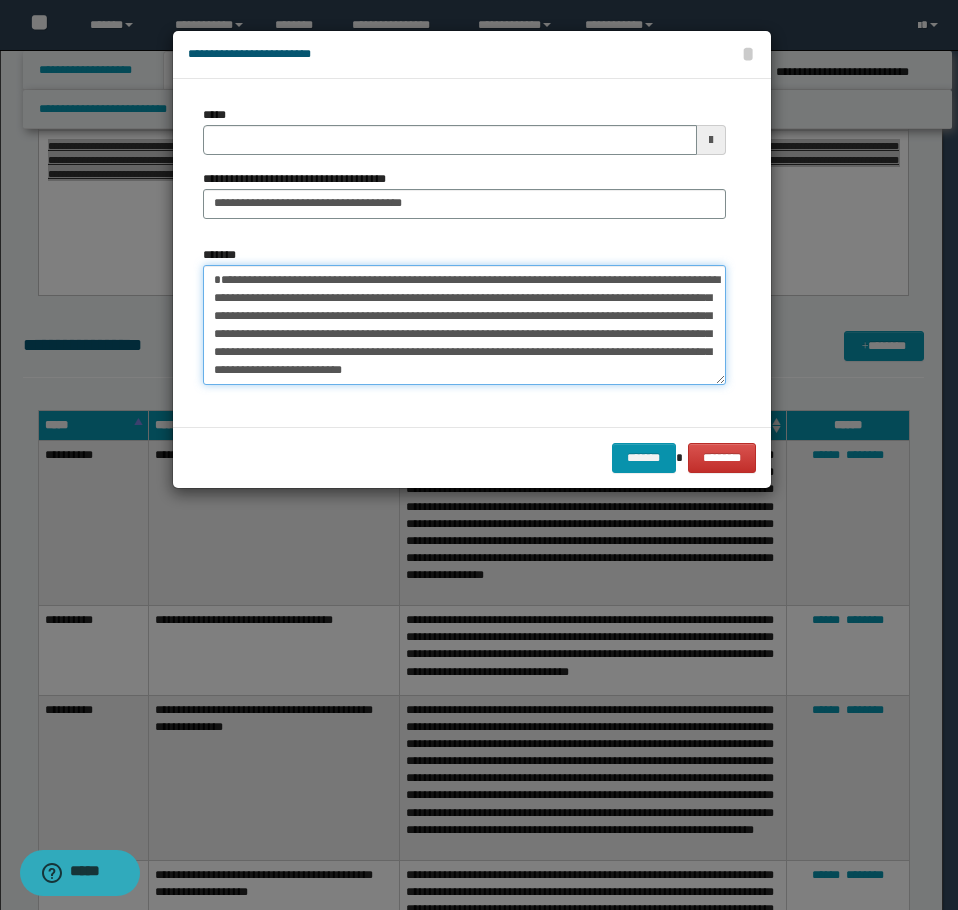 type 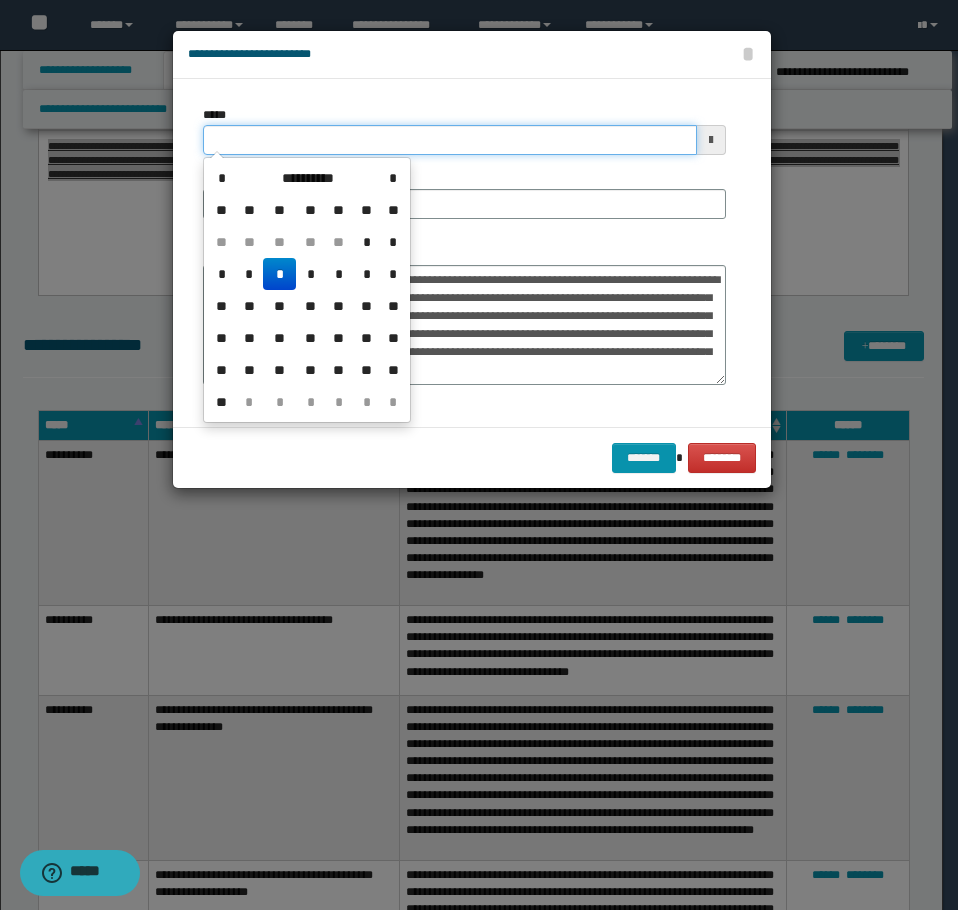 drag, startPoint x: 293, startPoint y: 139, endPoint x: 525, endPoint y: 170, distance: 234.06195 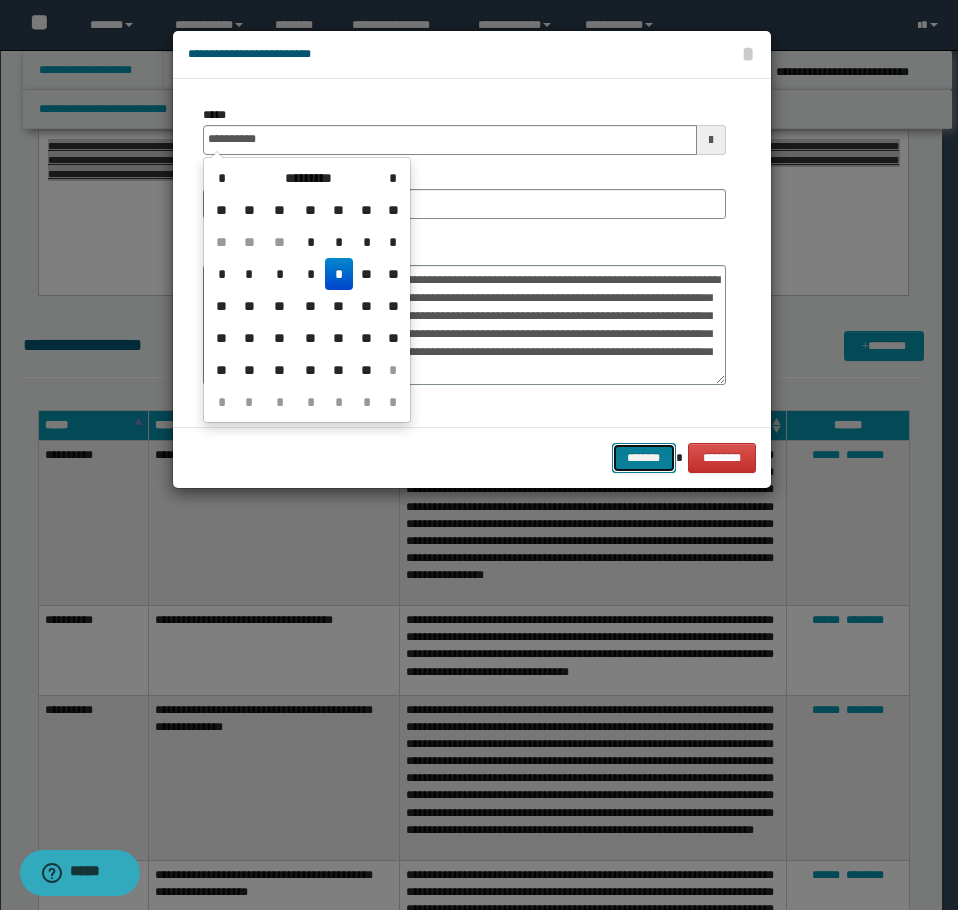type on "**********" 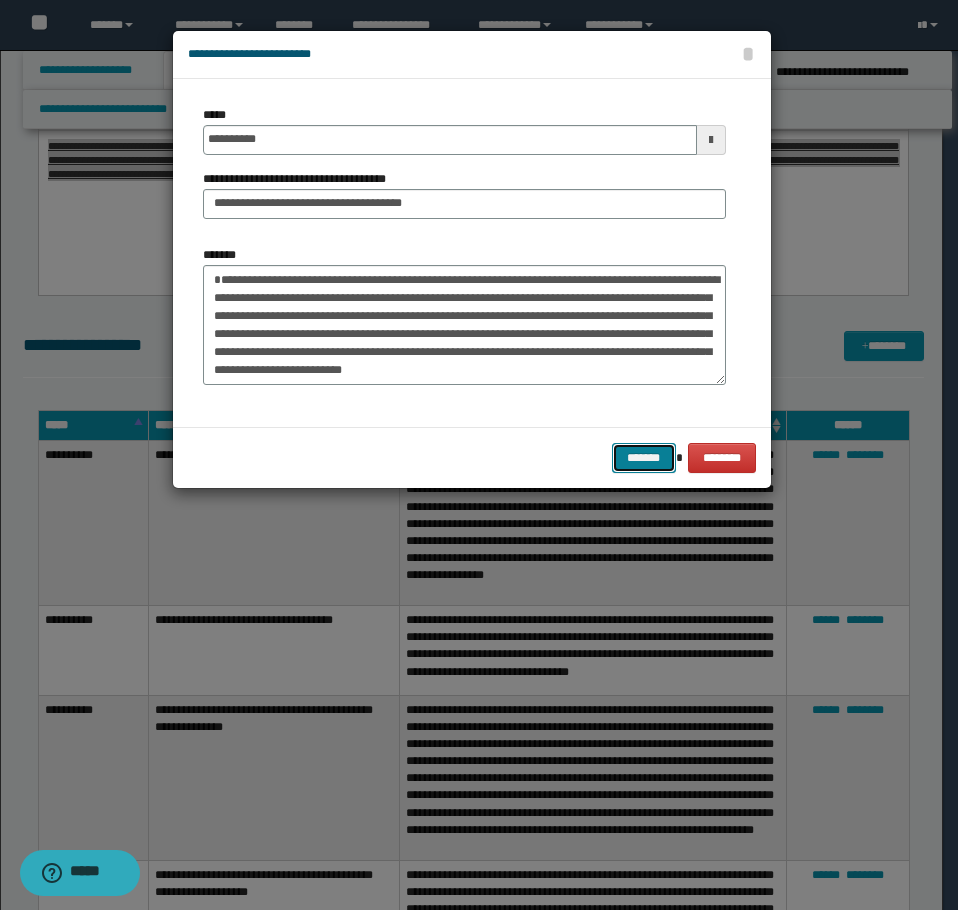 click on "*******" at bounding box center (644, 458) 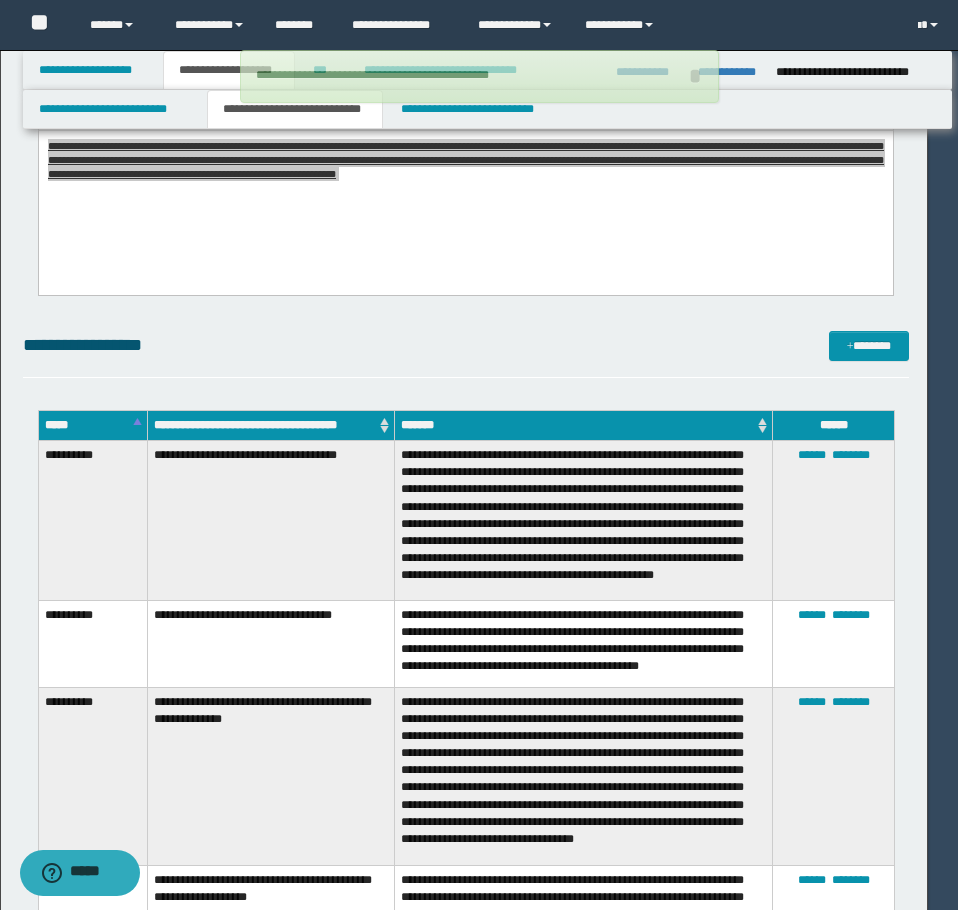 type 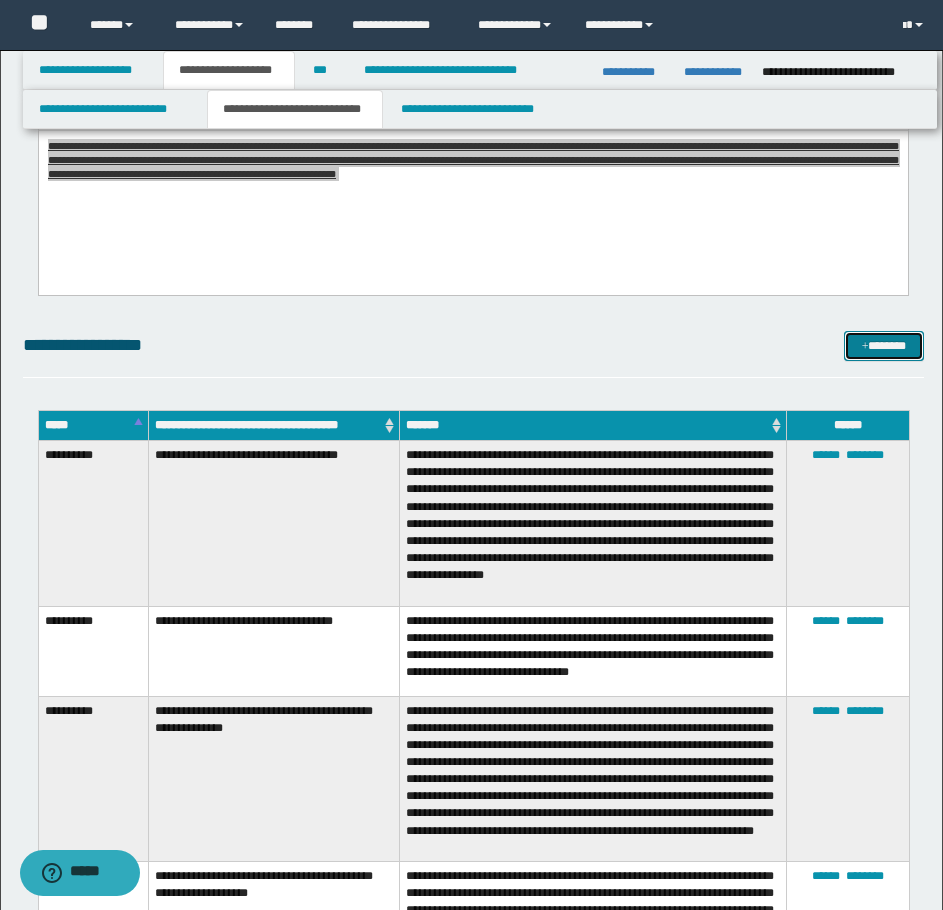 drag, startPoint x: 880, startPoint y: 360, endPoint x: 849, endPoint y: 346, distance: 34.0147 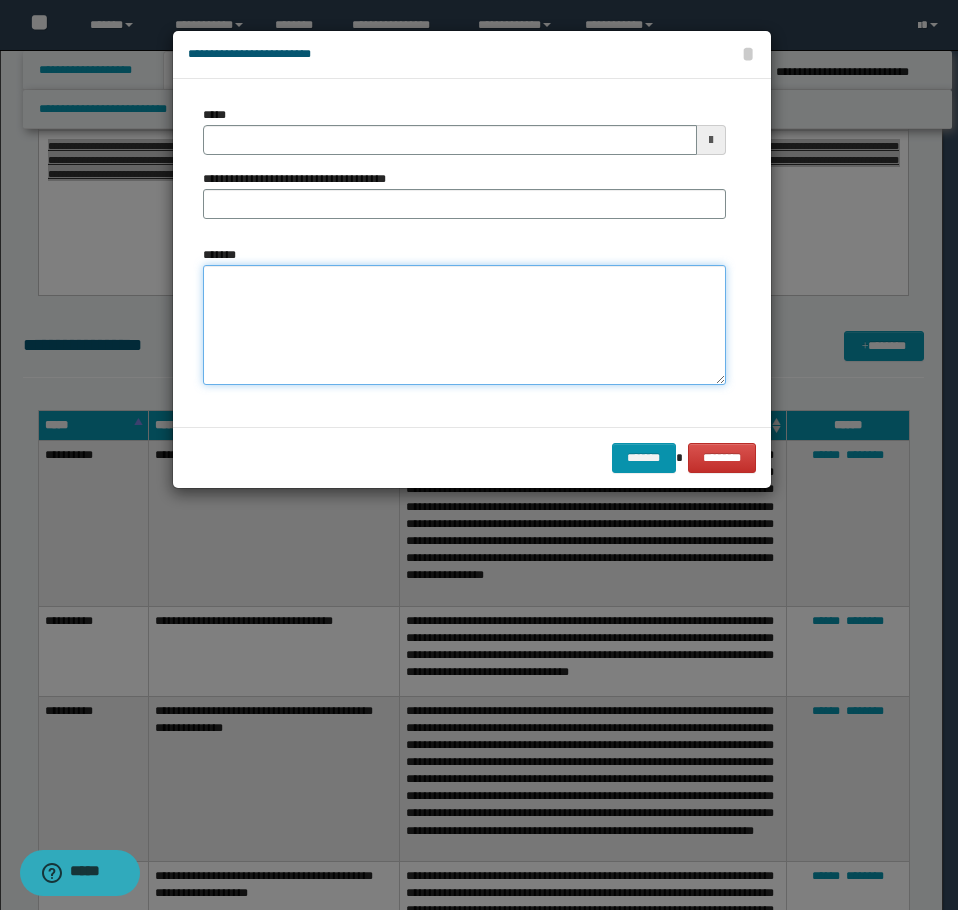 click on "*******" at bounding box center [464, 325] 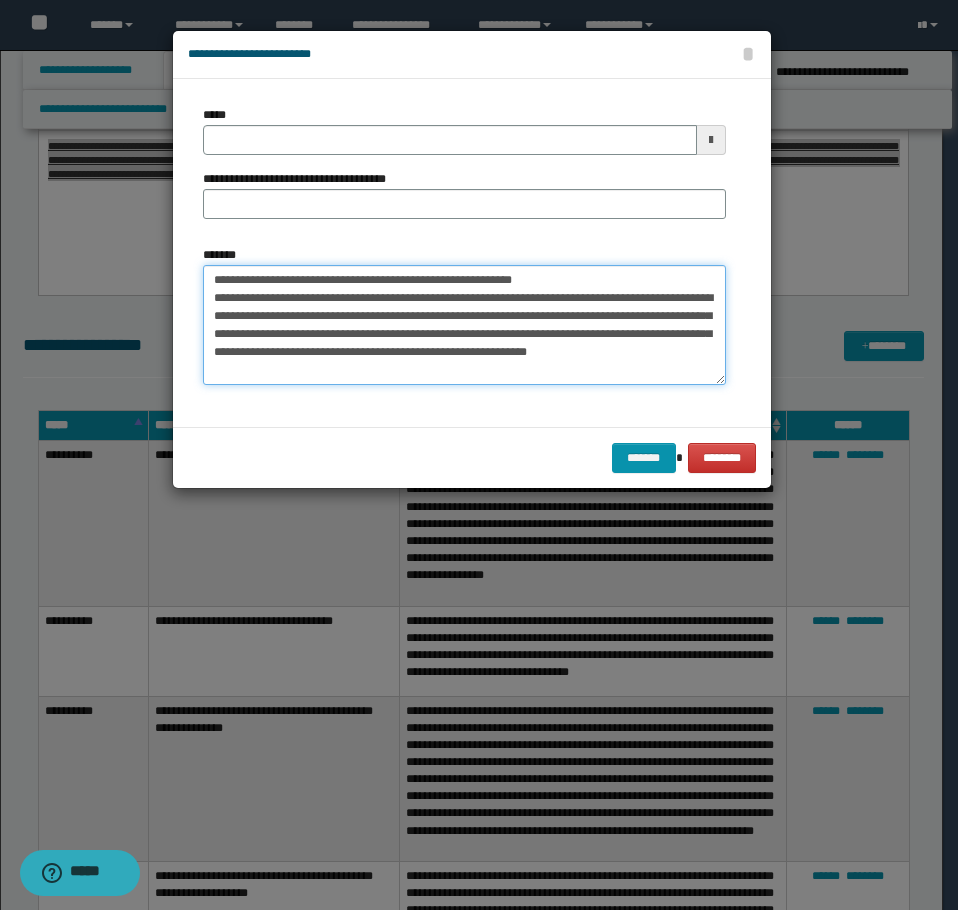 scroll, scrollTop: 0, scrollLeft: 0, axis: both 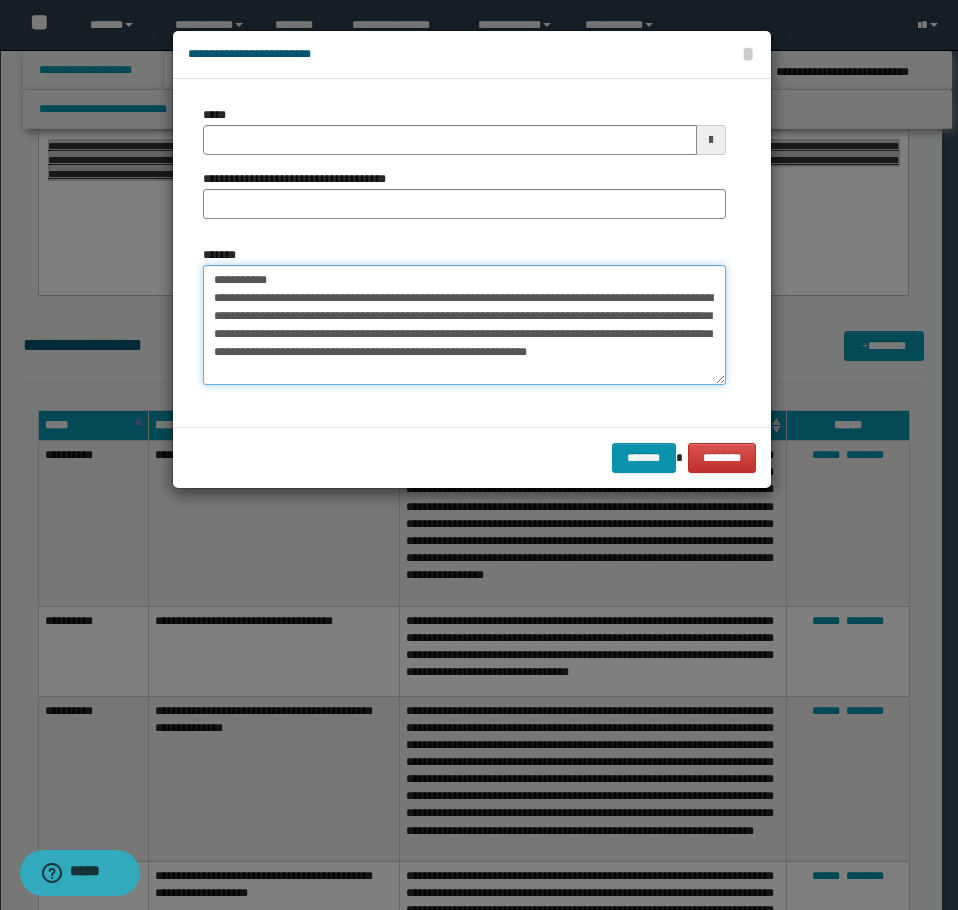 type on "**********" 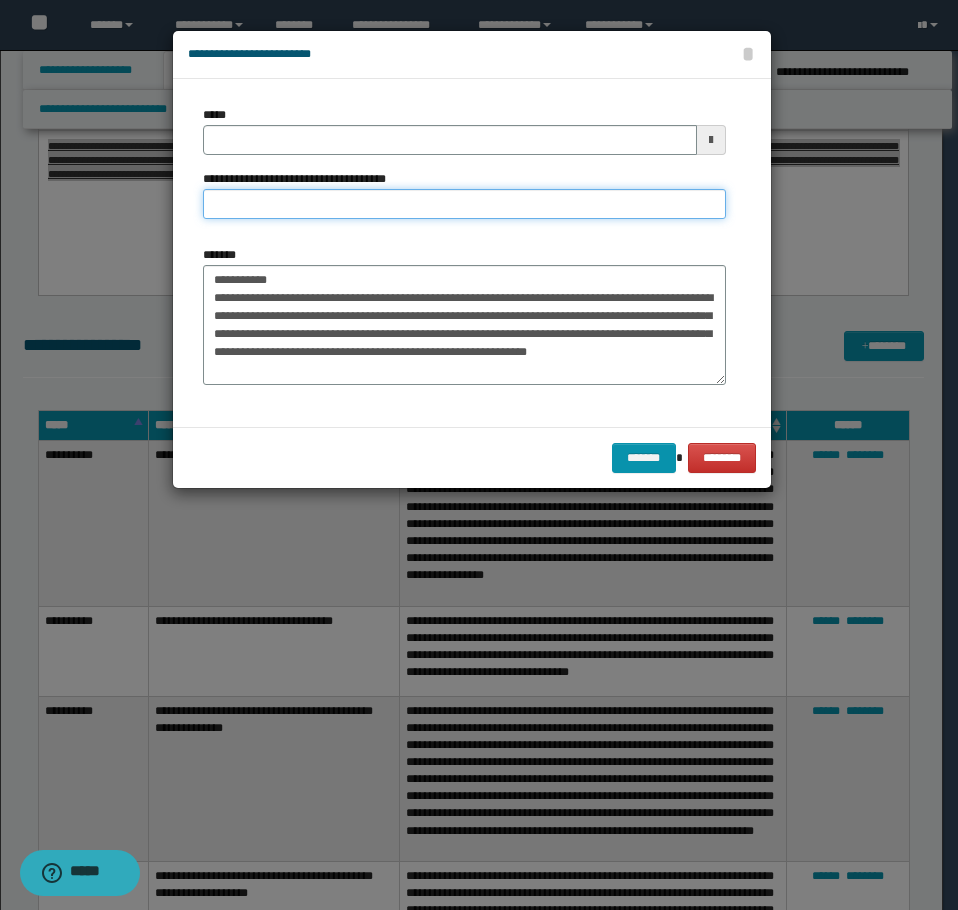 click on "**********" at bounding box center [464, 204] 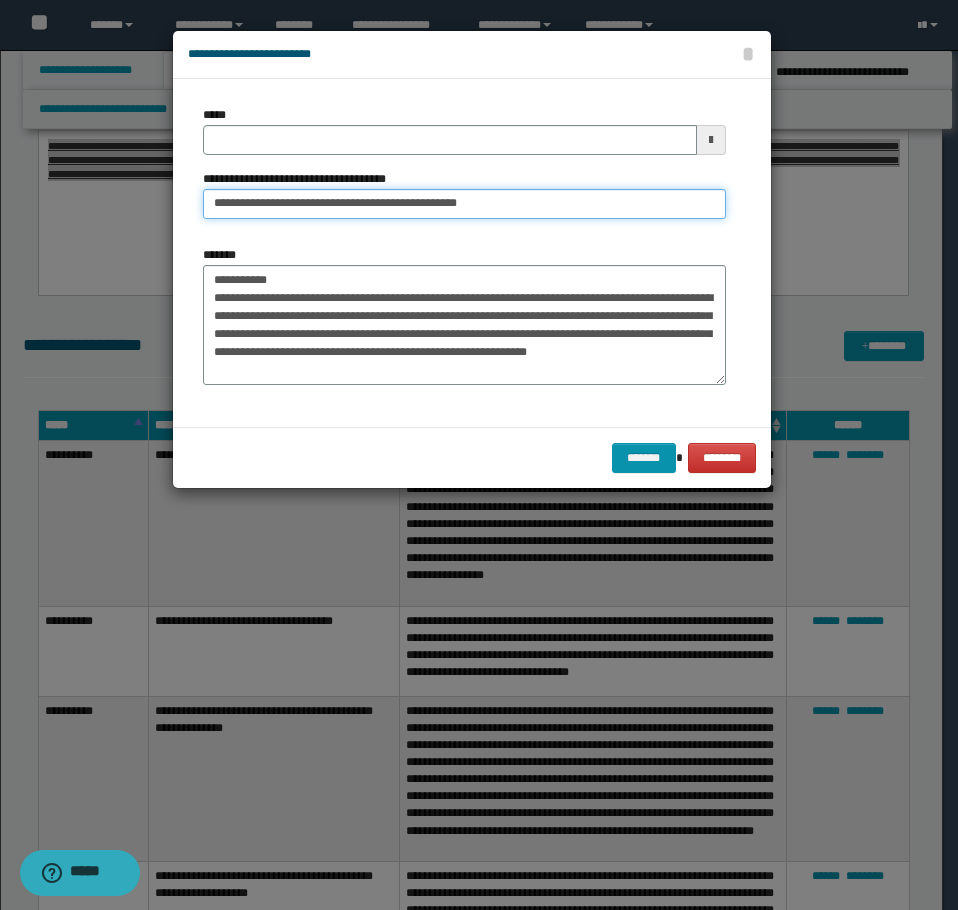 type on "**********" 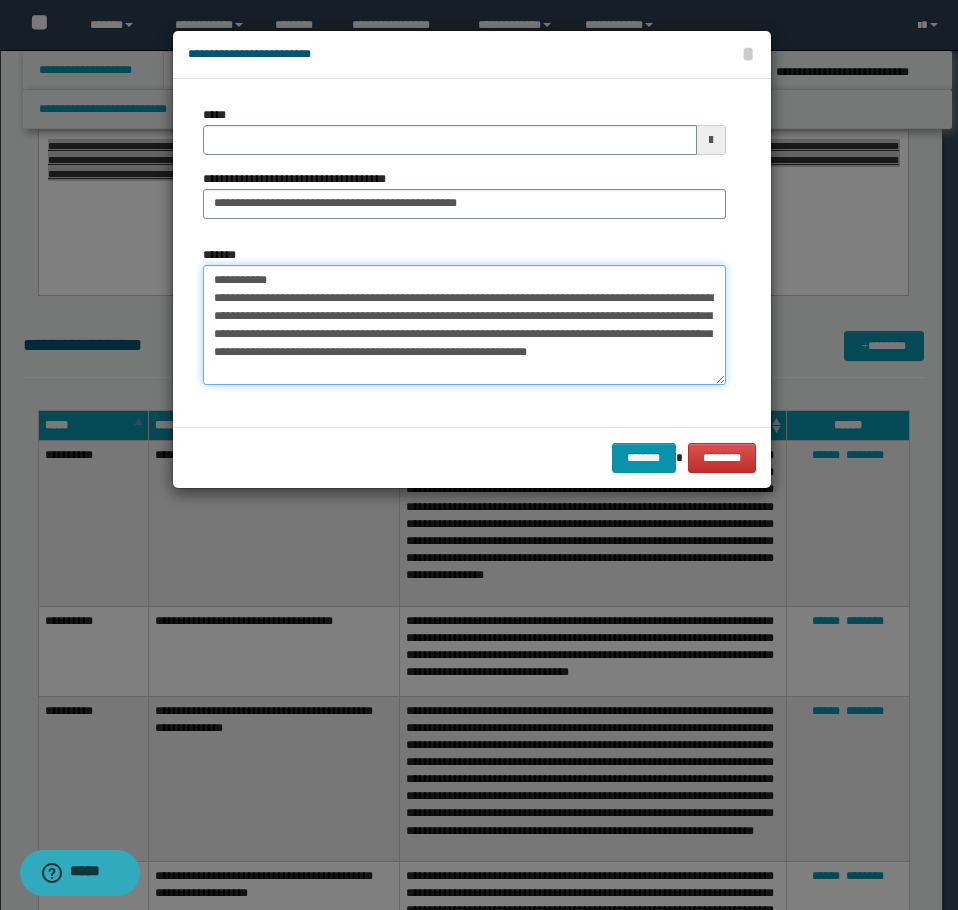 drag, startPoint x: 124, startPoint y: 257, endPoint x: 99, endPoint y: 247, distance: 26.925823 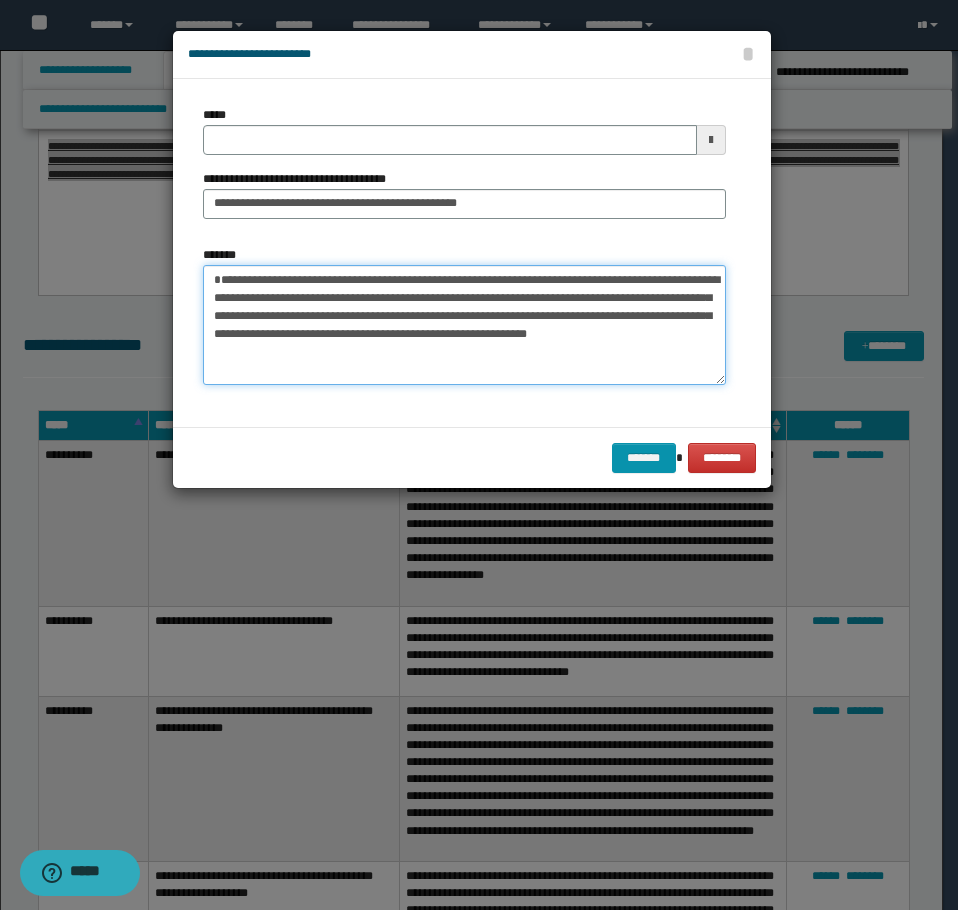type 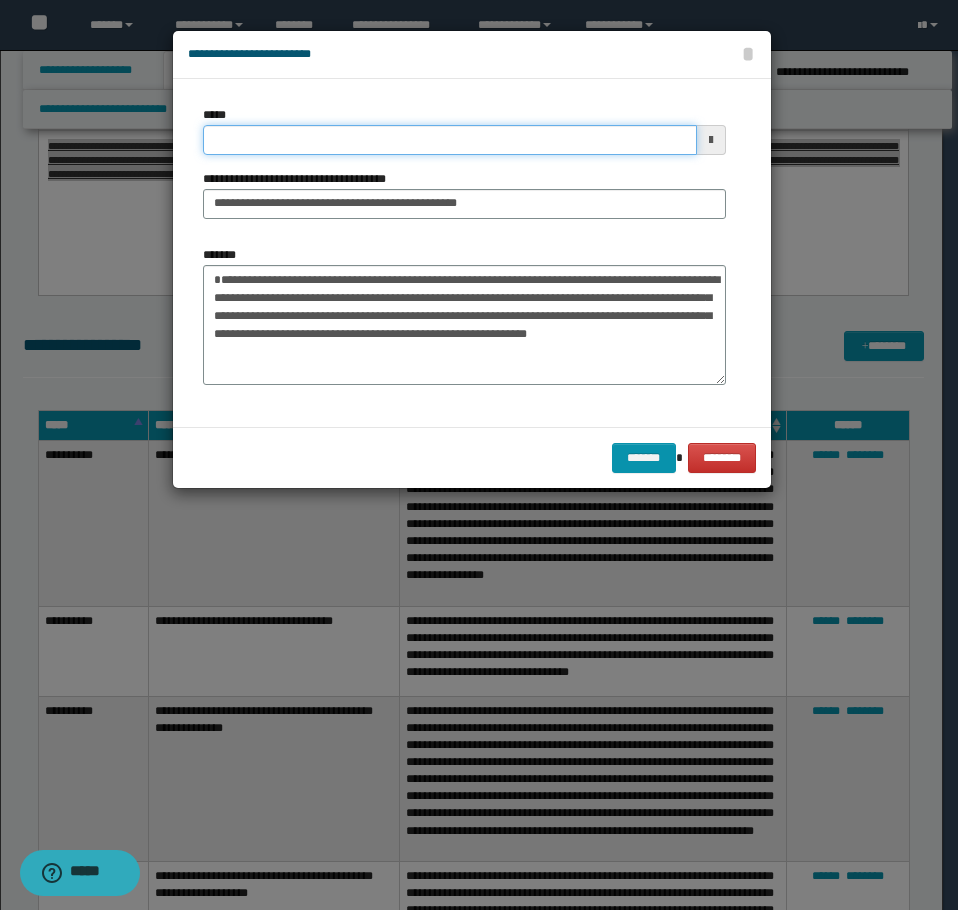 click on "*****" at bounding box center (450, 140) 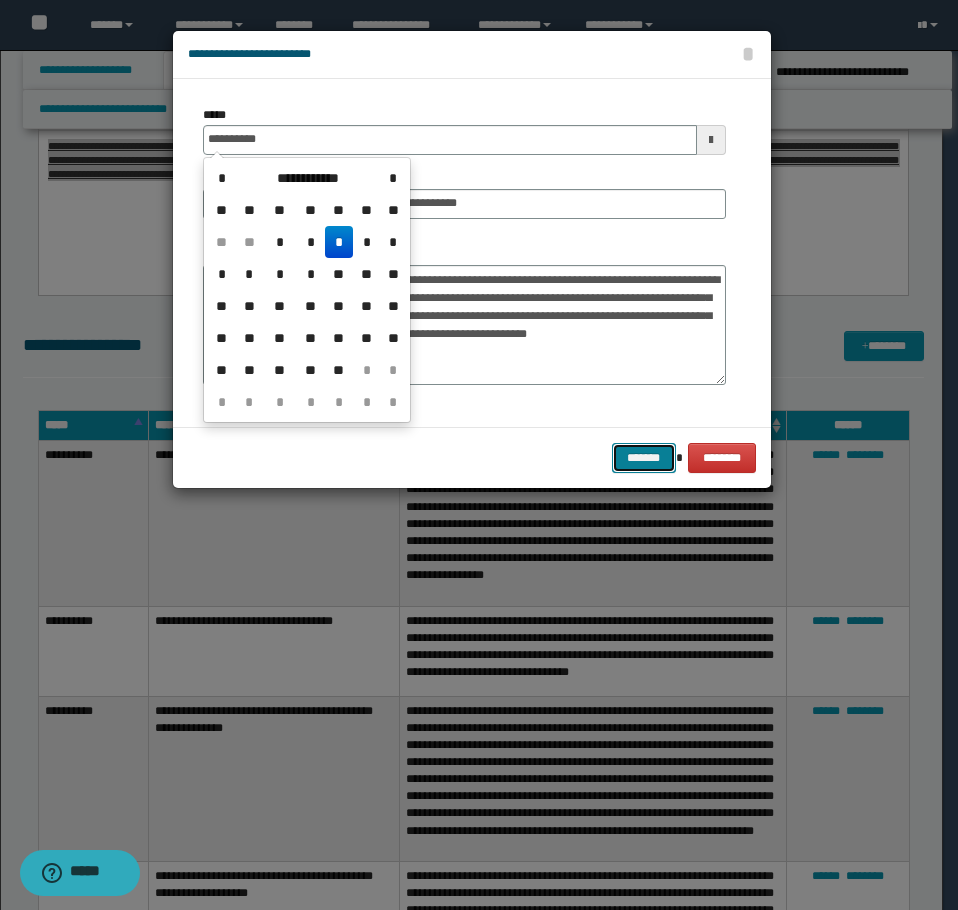 type on "**********" 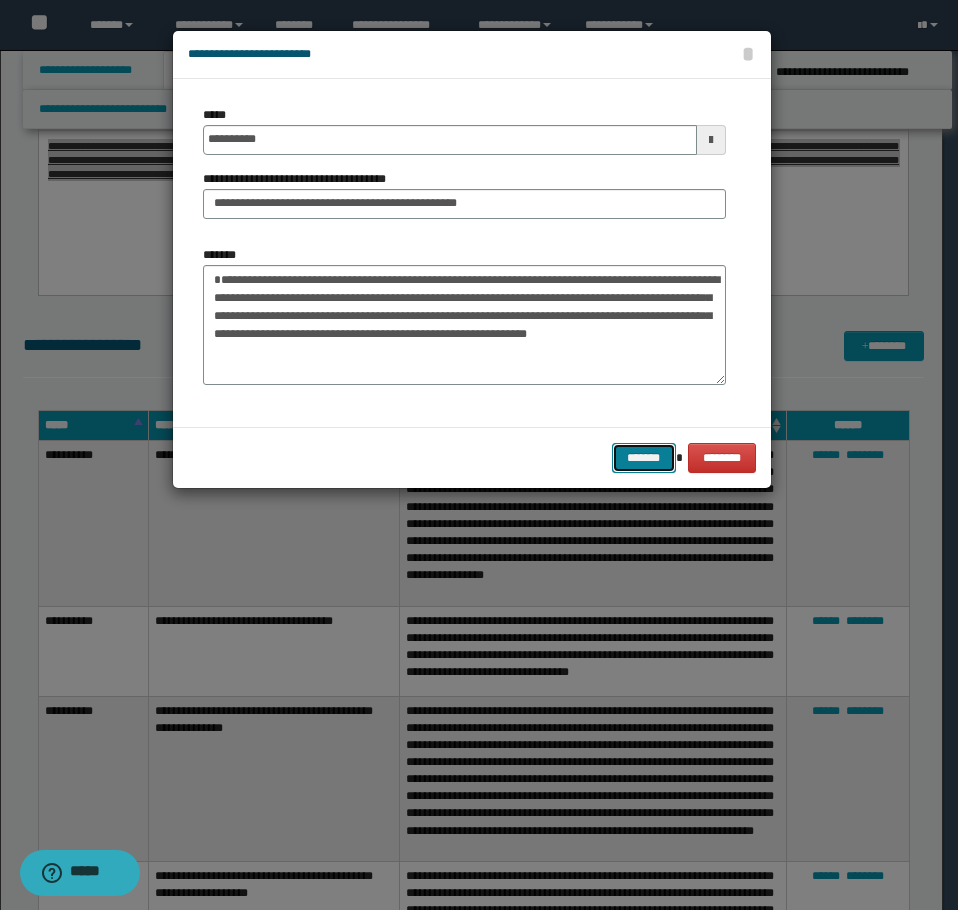 click on "*******" at bounding box center [644, 458] 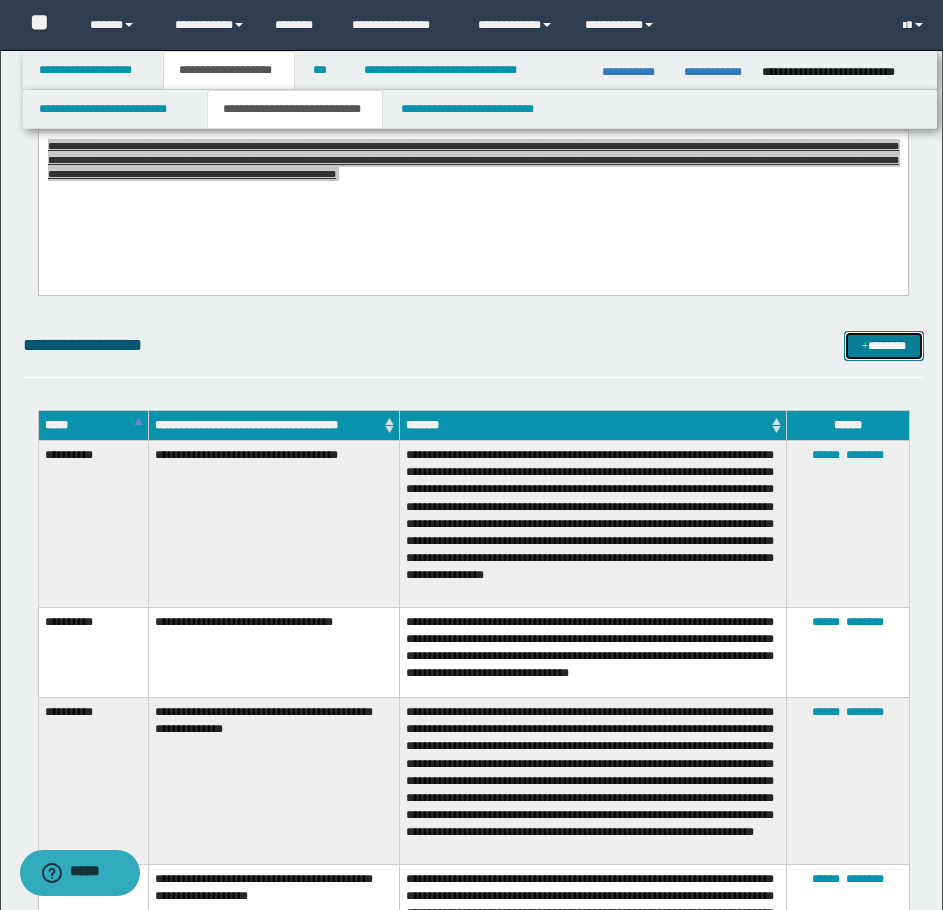 click on "*******" at bounding box center [884, 346] 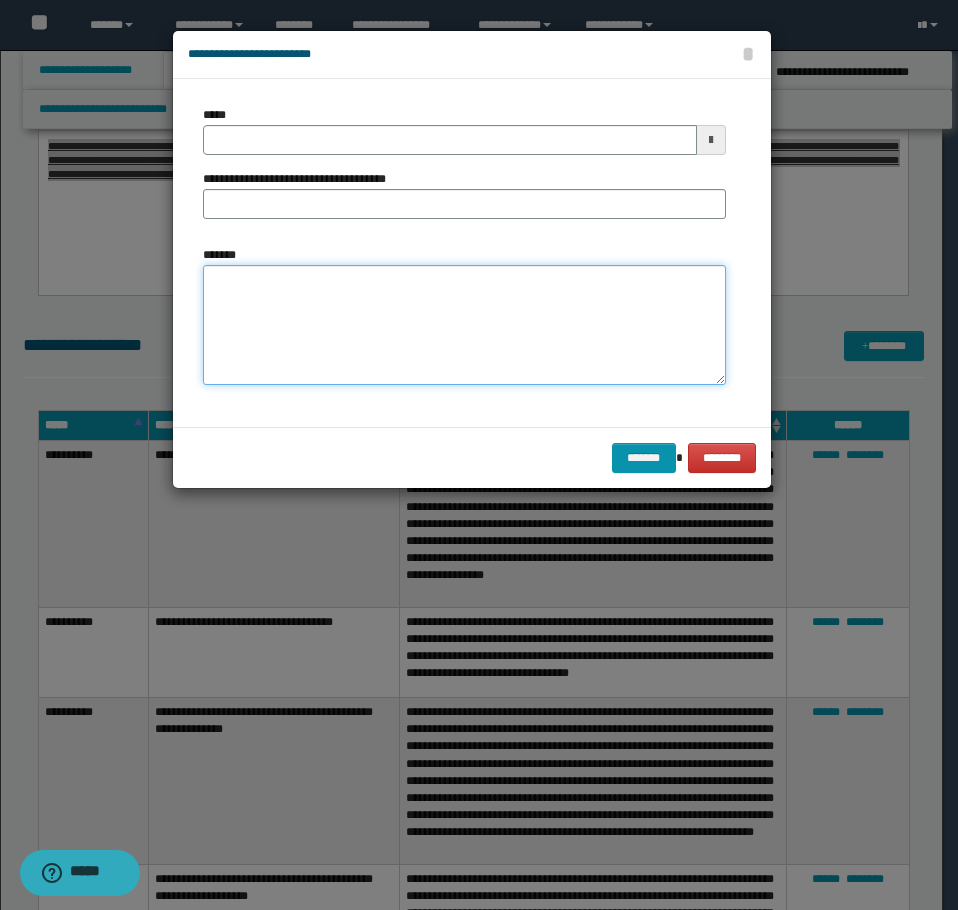 click on "*******" at bounding box center [464, 325] 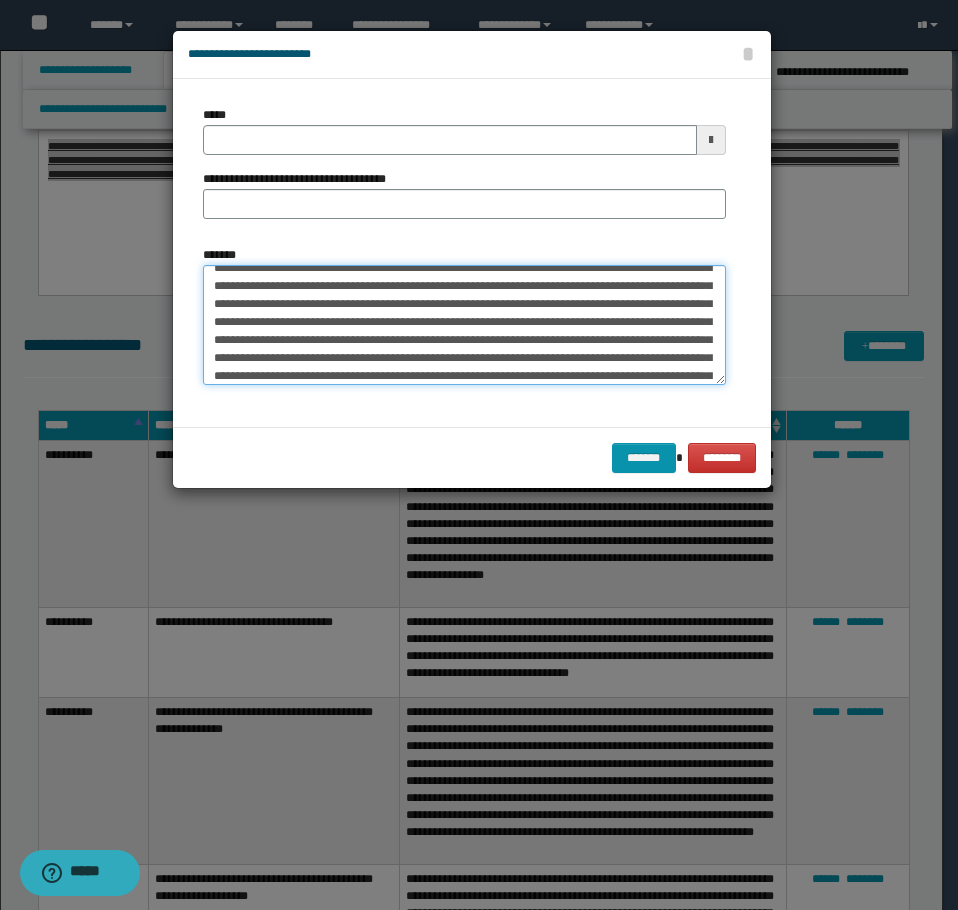 scroll, scrollTop: 0, scrollLeft: 0, axis: both 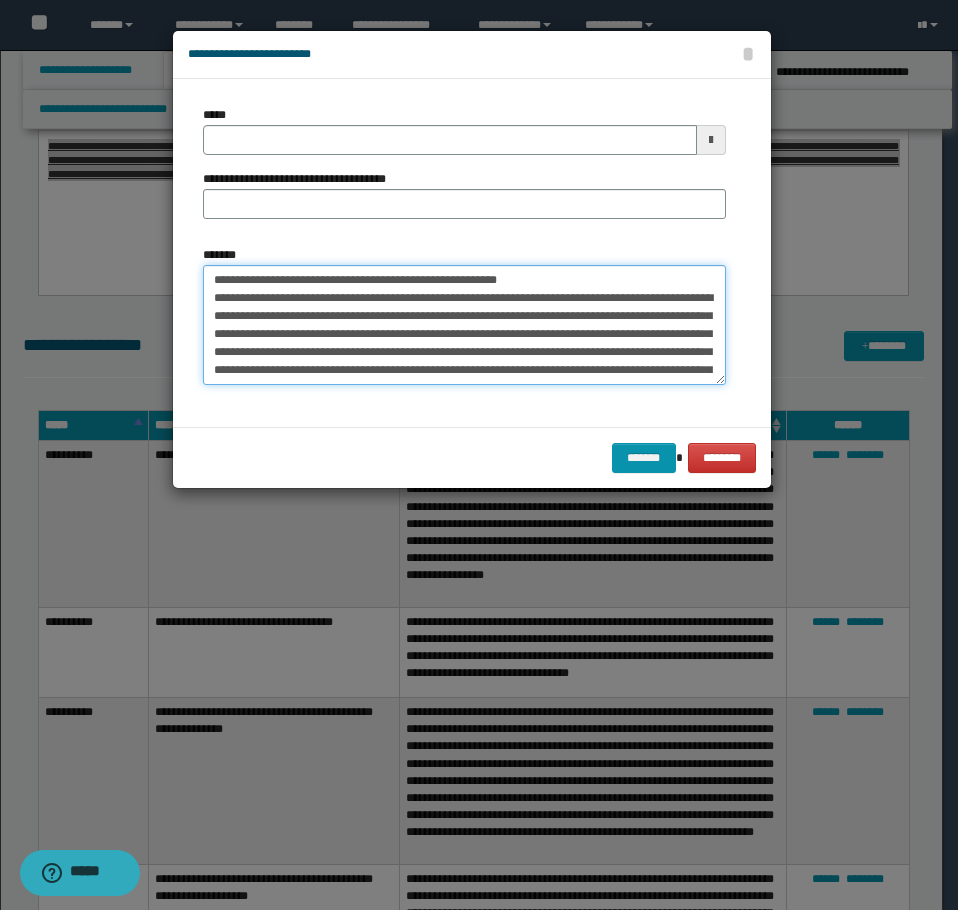drag, startPoint x: 426, startPoint y: 275, endPoint x: 278, endPoint y: 280, distance: 148.08444 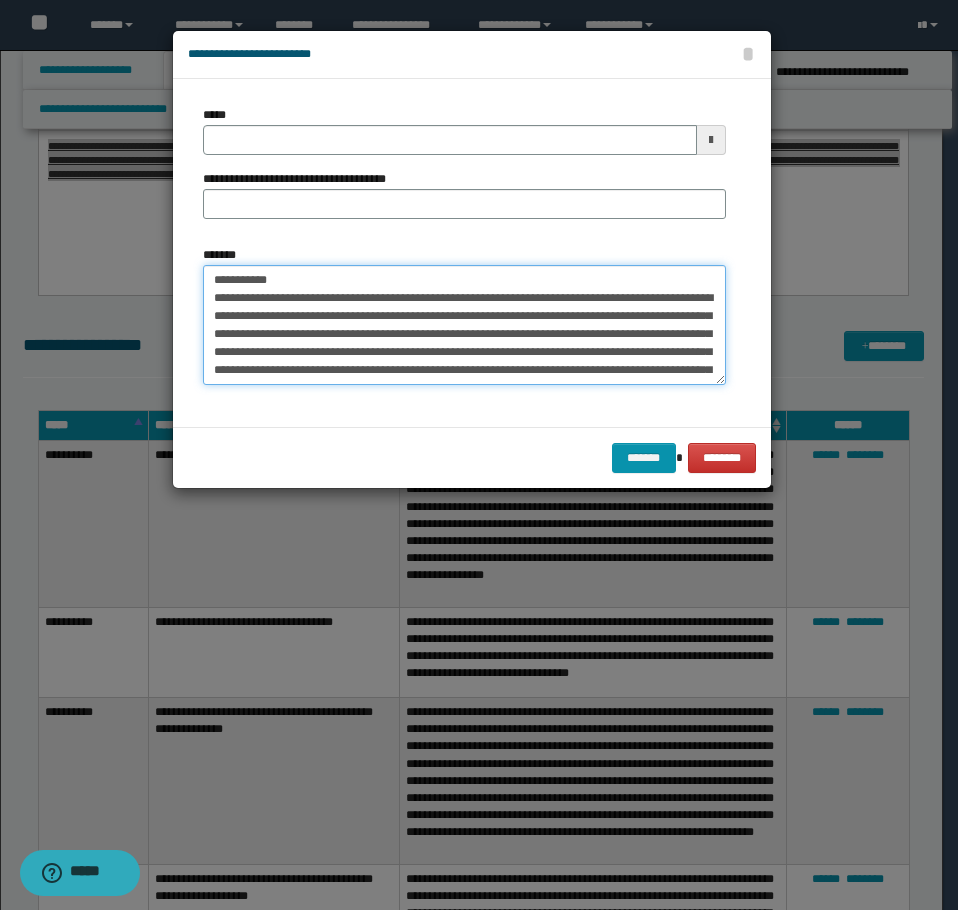type on "**********" 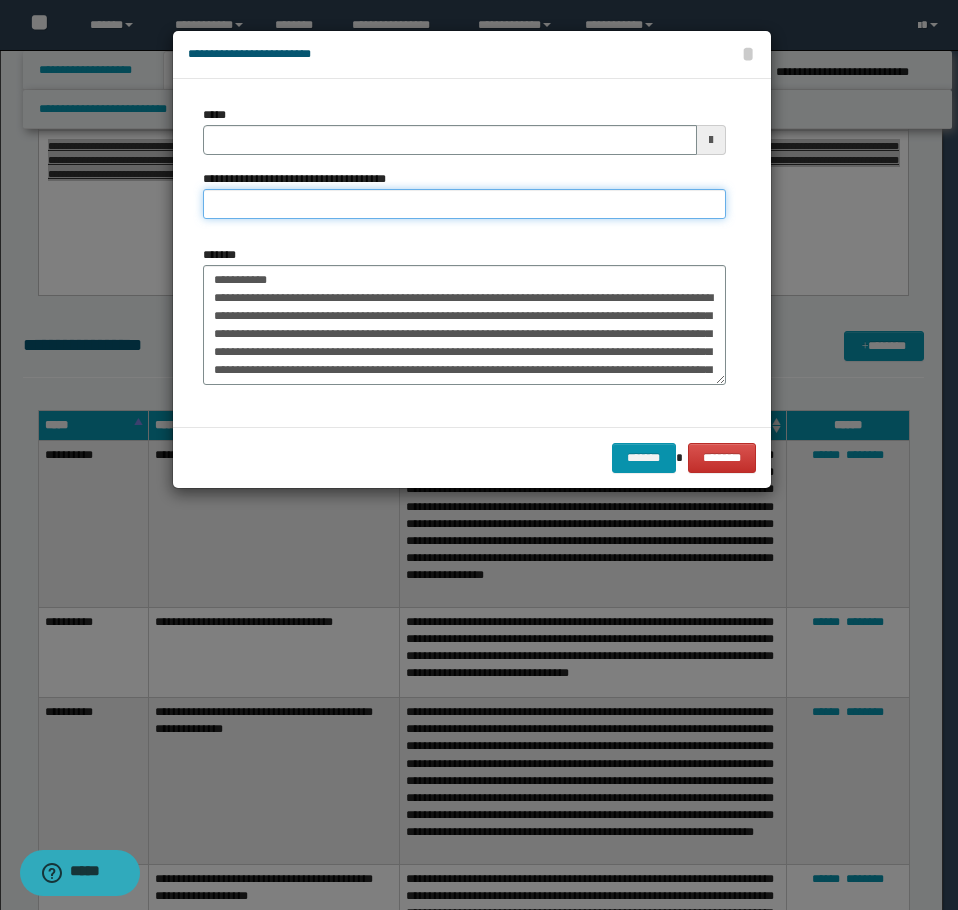 click on "**********" at bounding box center (464, 204) 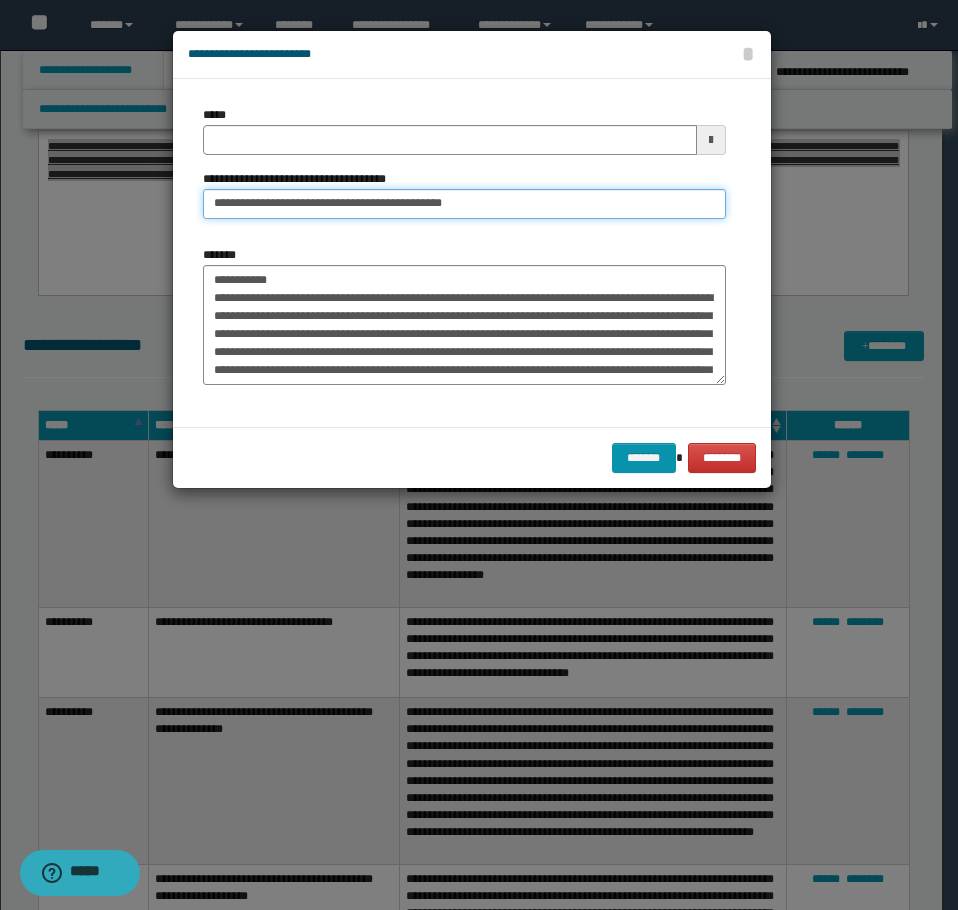type on "**********" 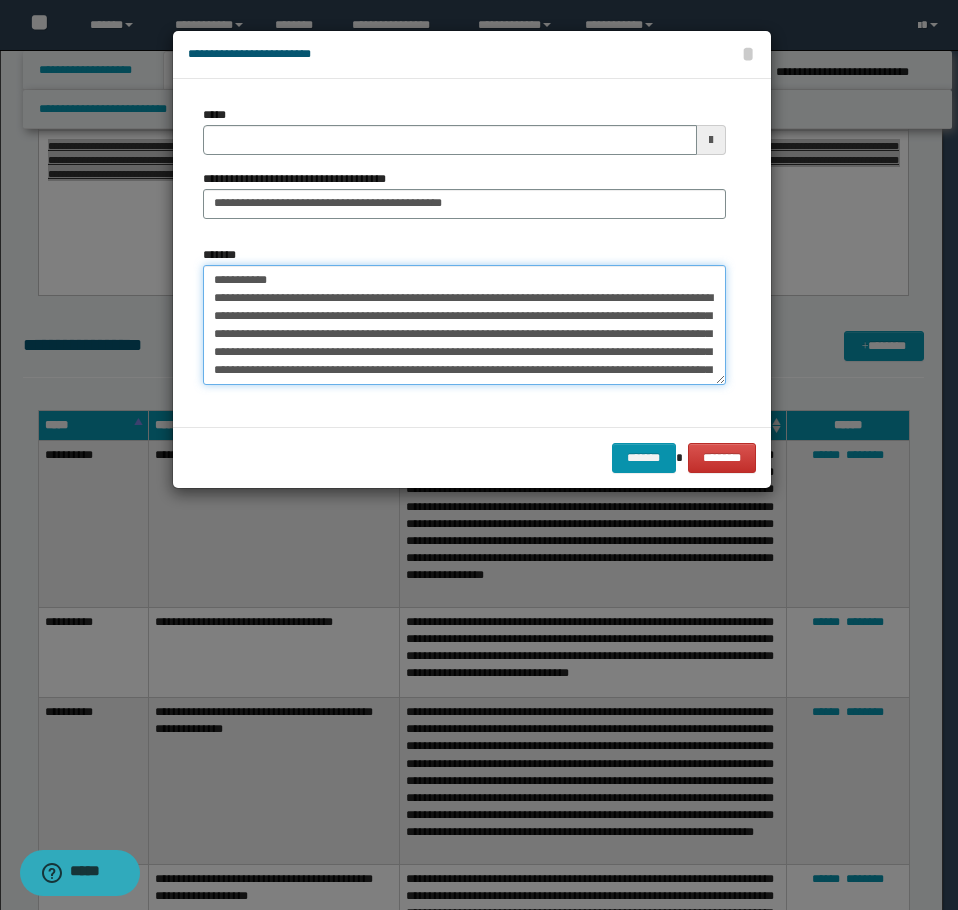 drag, startPoint x: 199, startPoint y: 263, endPoint x: 140, endPoint y: 244, distance: 61.983868 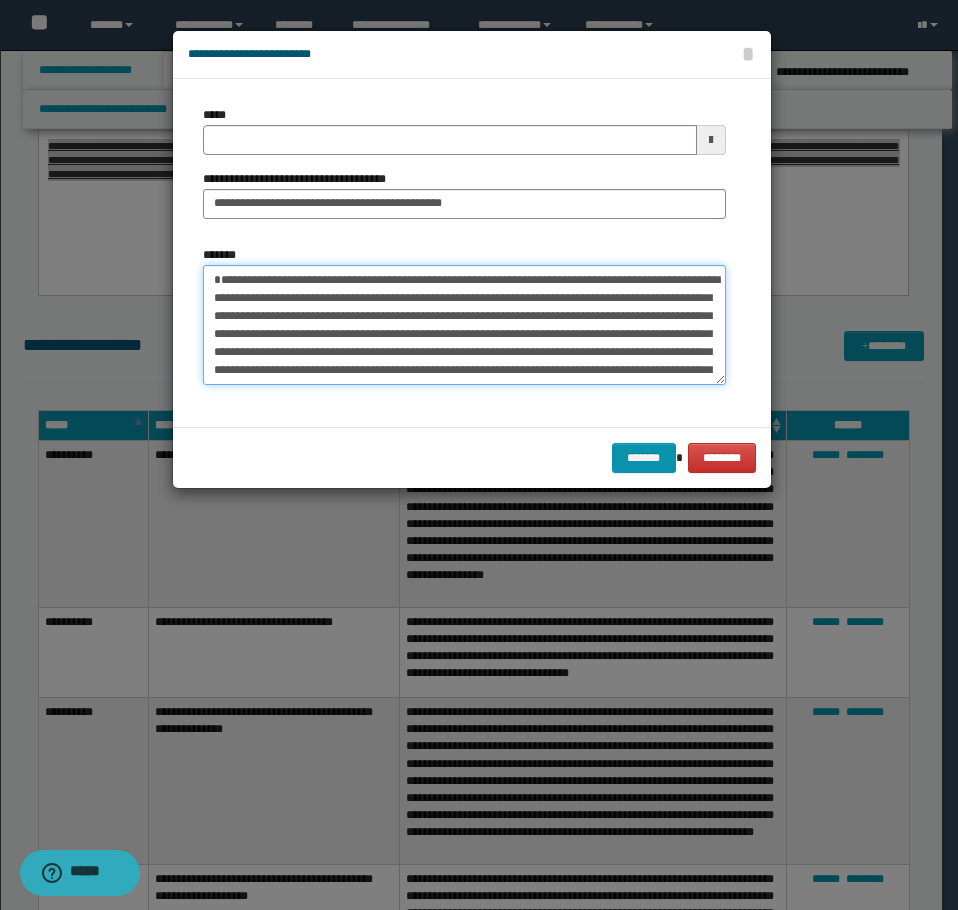 type 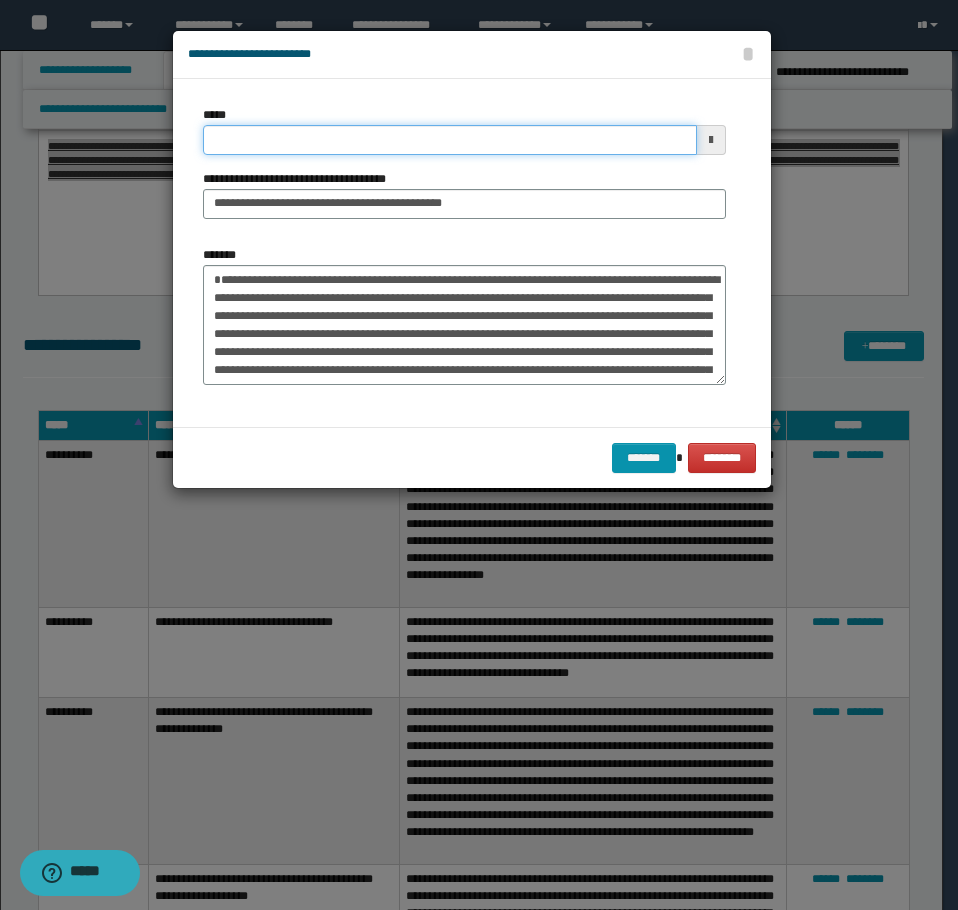 click on "*****" at bounding box center (450, 140) 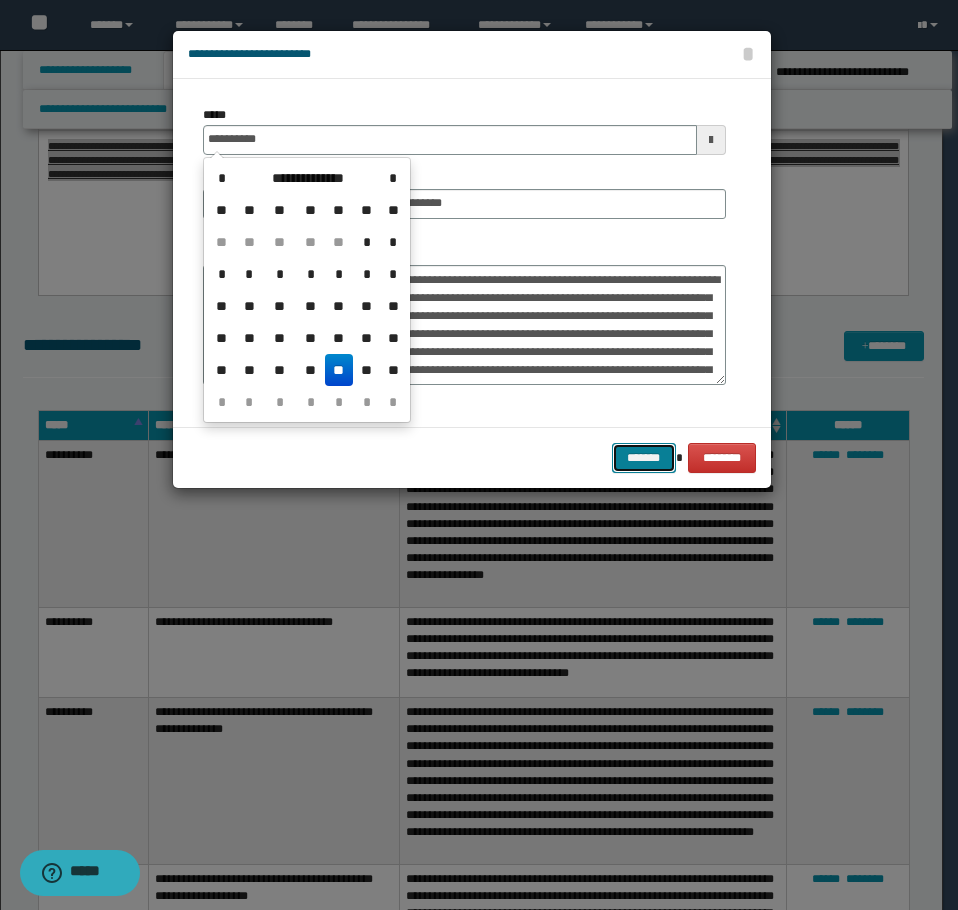 type on "**********" 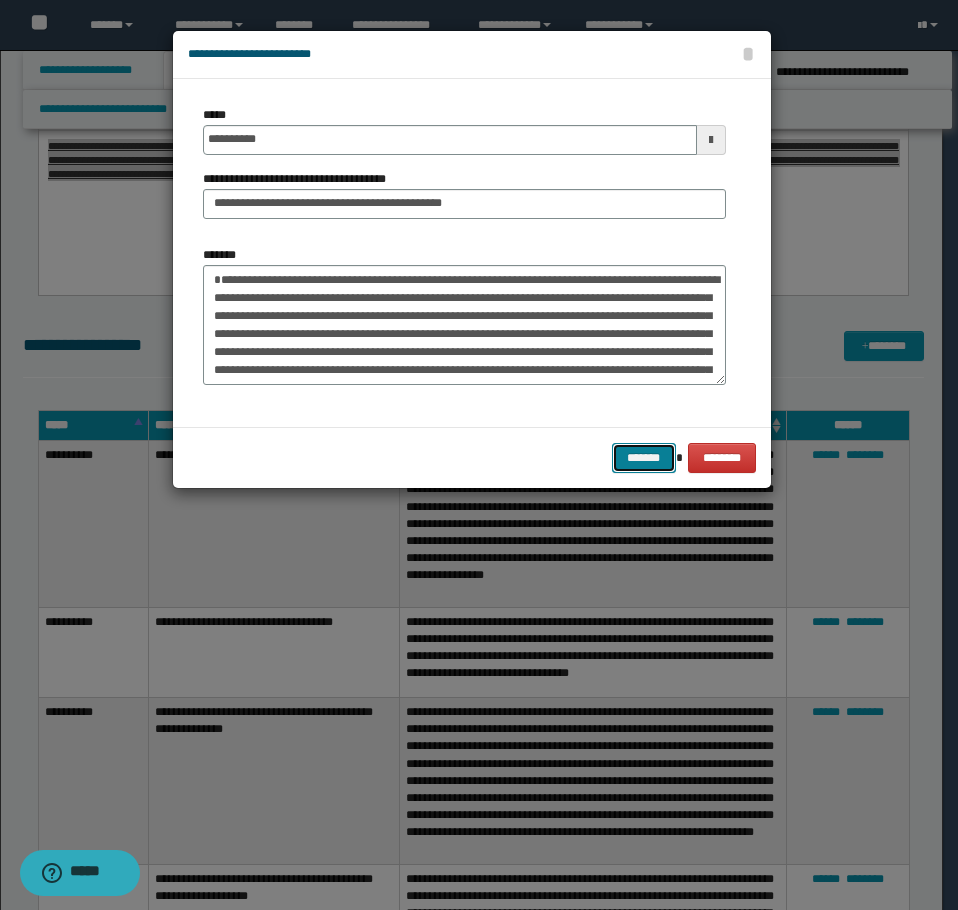 click on "*******" at bounding box center (644, 458) 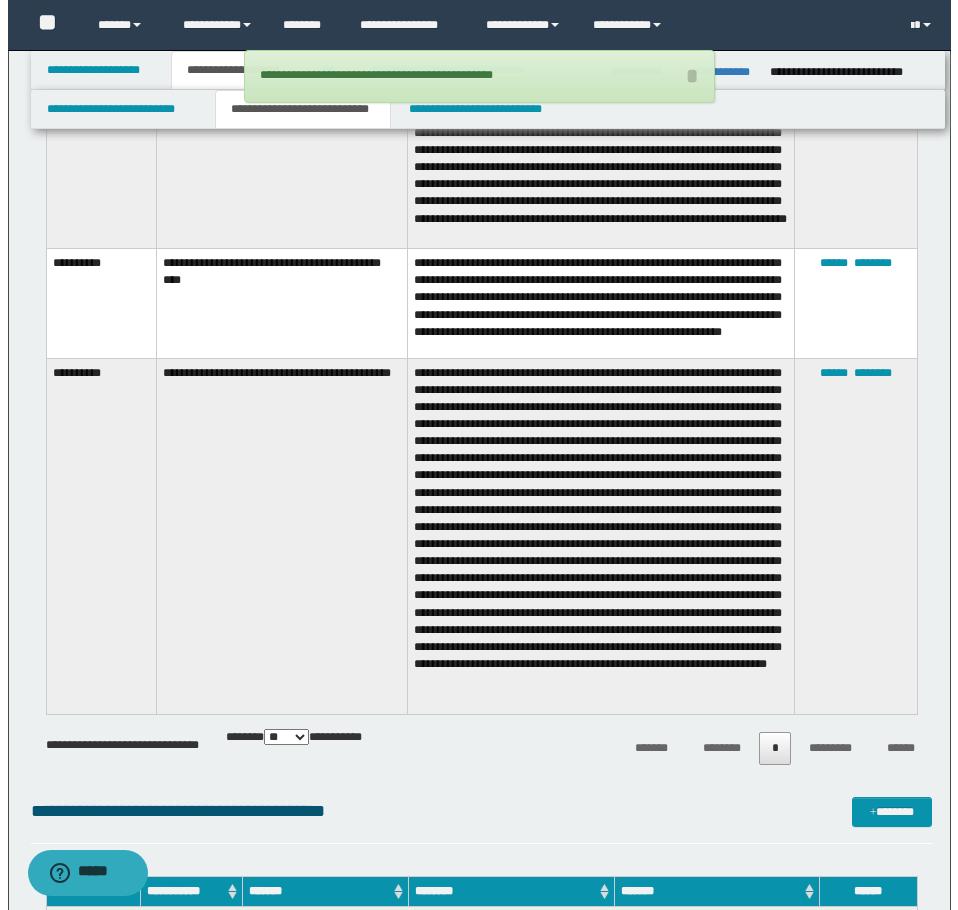 scroll, scrollTop: 3300, scrollLeft: 0, axis: vertical 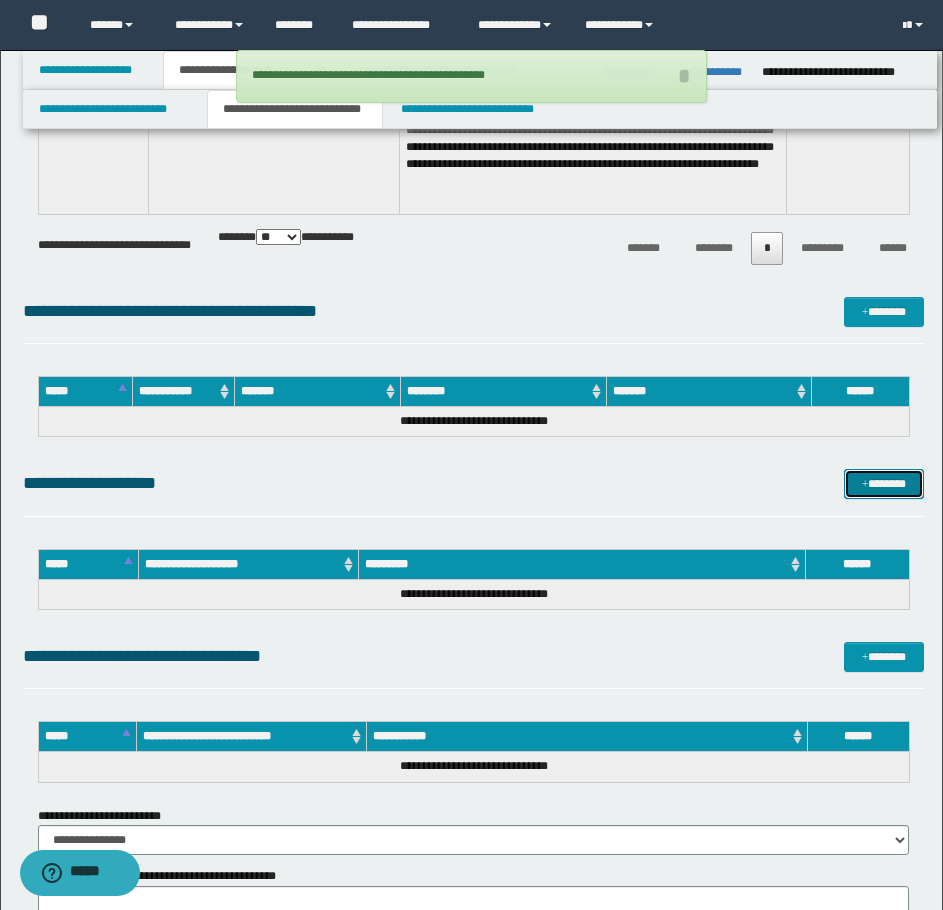 click on "*******" at bounding box center (884, 484) 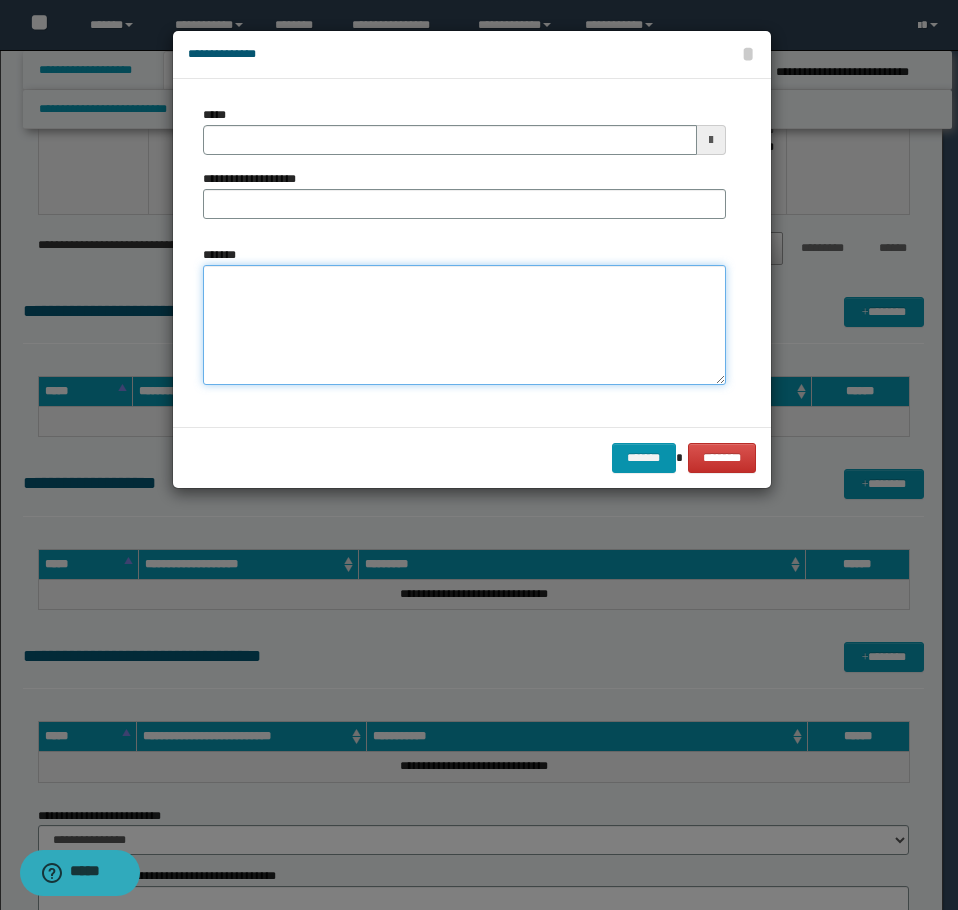 click on "*******" at bounding box center [464, 325] 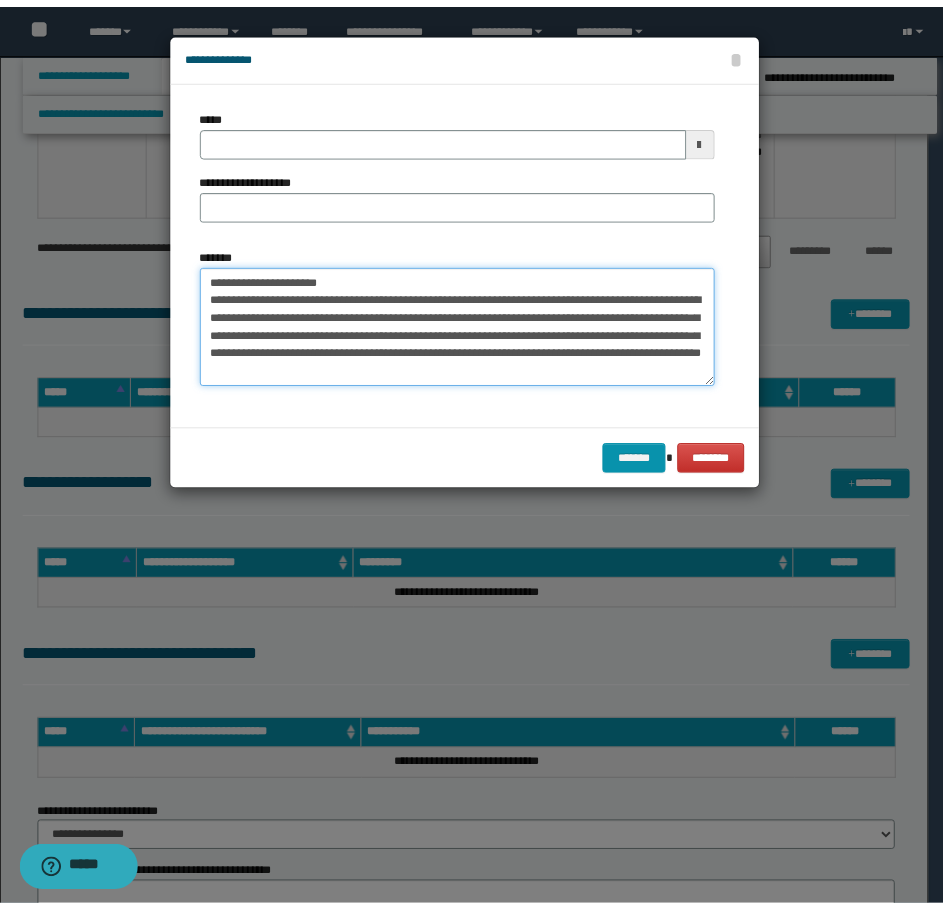 scroll, scrollTop: 0, scrollLeft: 0, axis: both 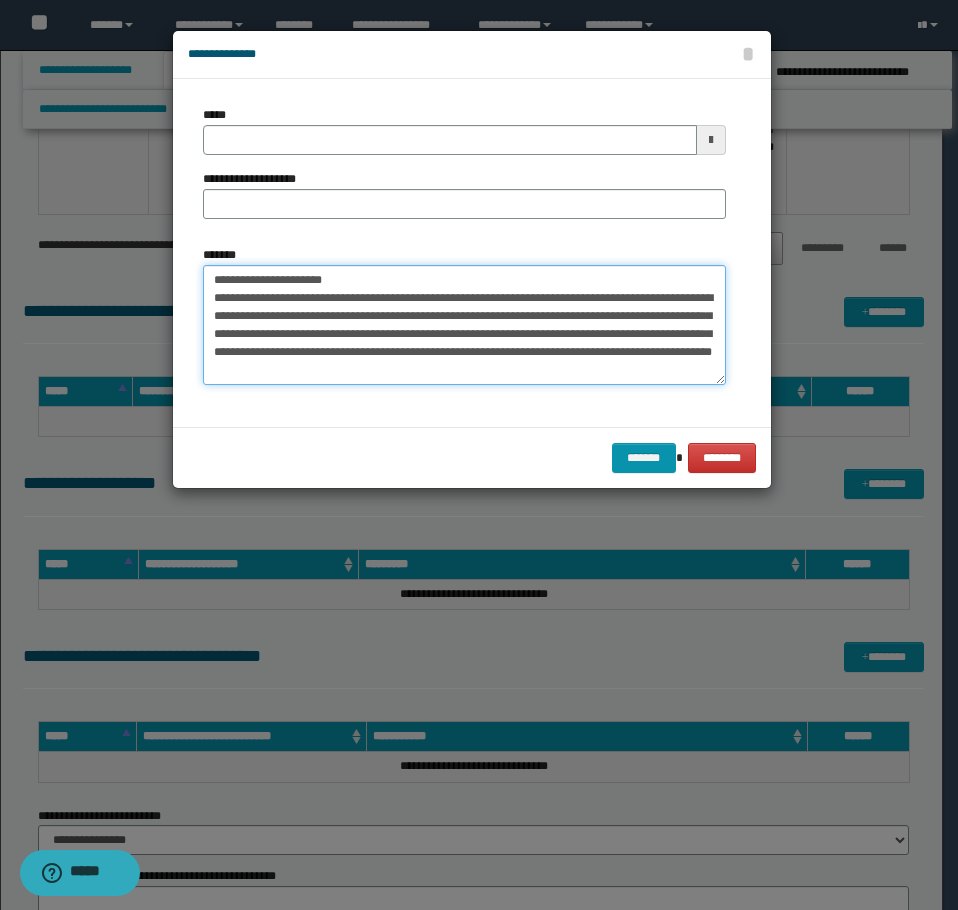click on "**********" at bounding box center (464, 325) 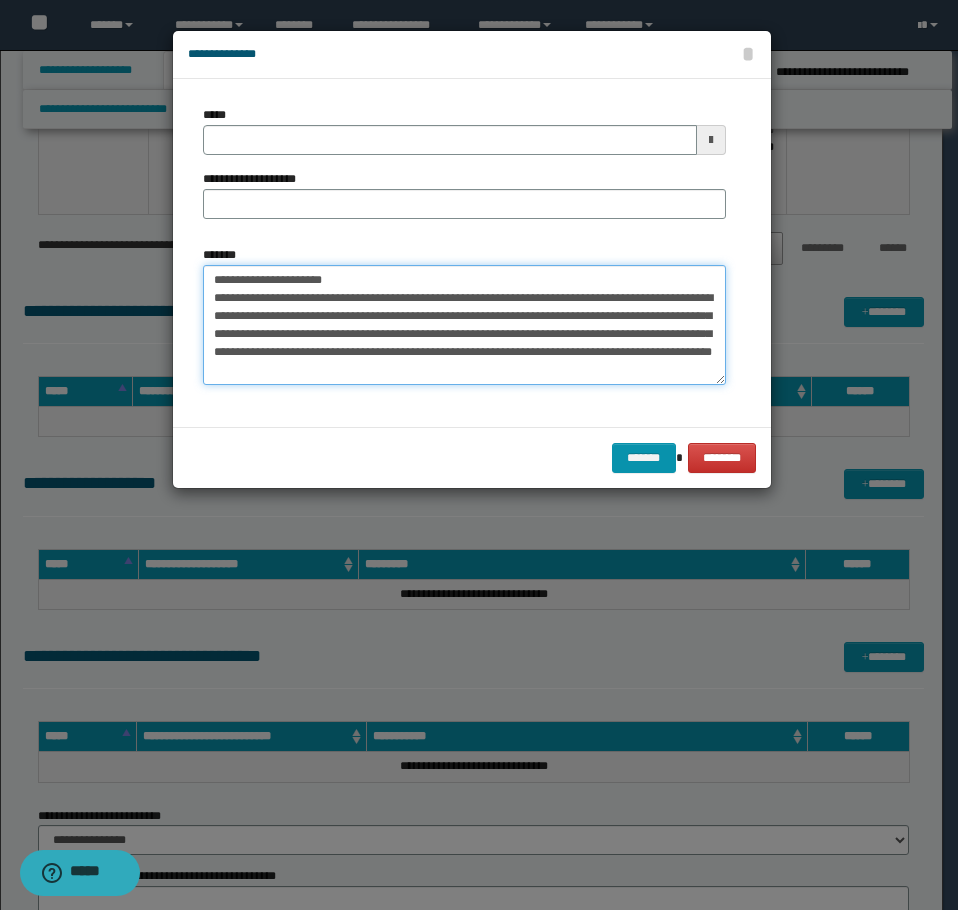 drag, startPoint x: 339, startPoint y: 277, endPoint x: 272, endPoint y: 261, distance: 68.88396 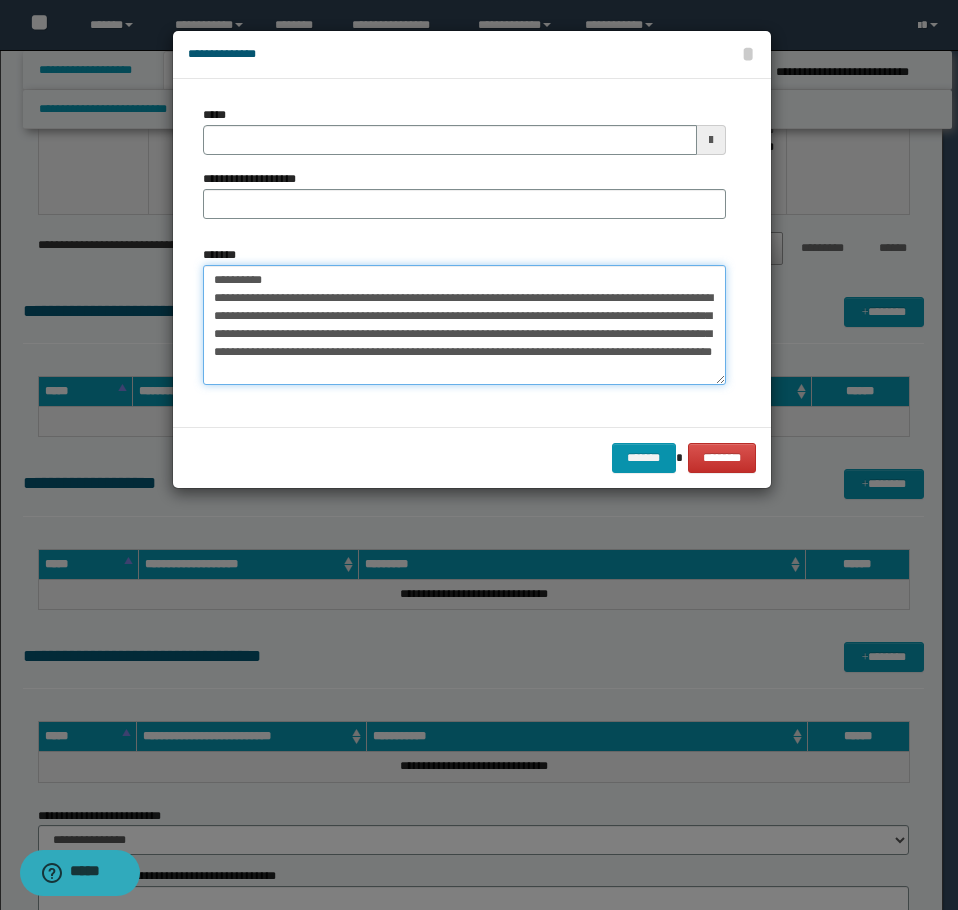 type on "**********" 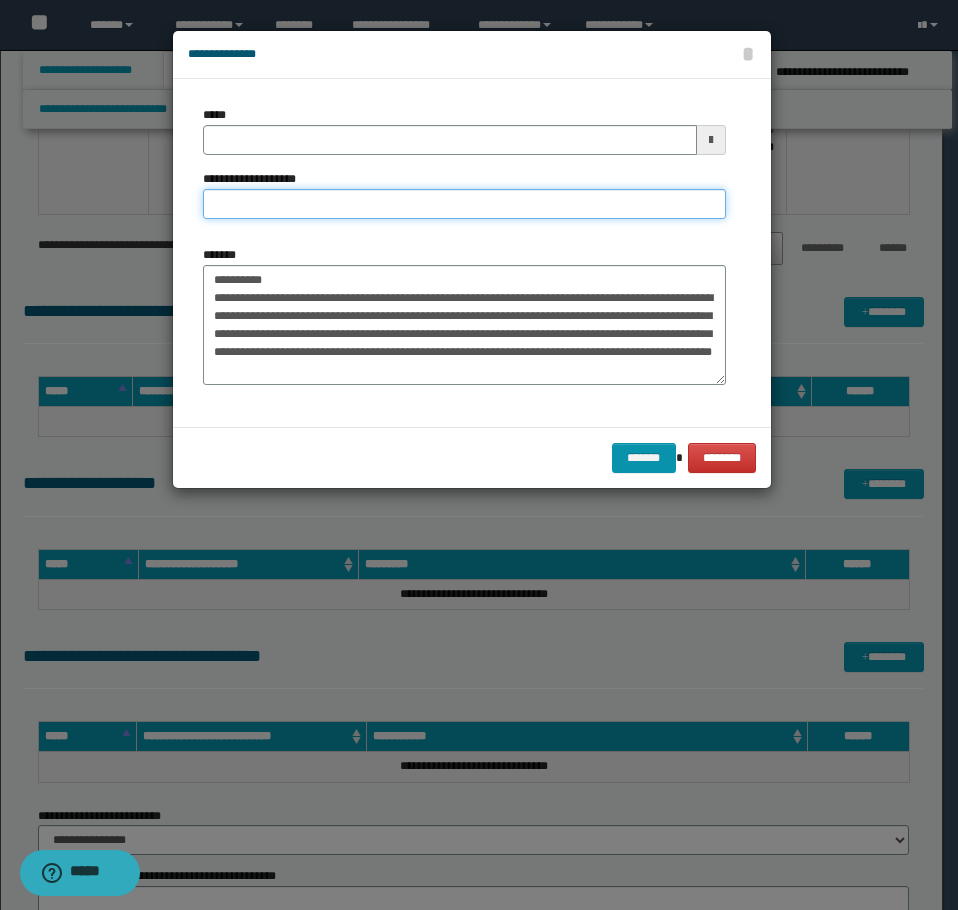 click on "**********" at bounding box center [464, 204] 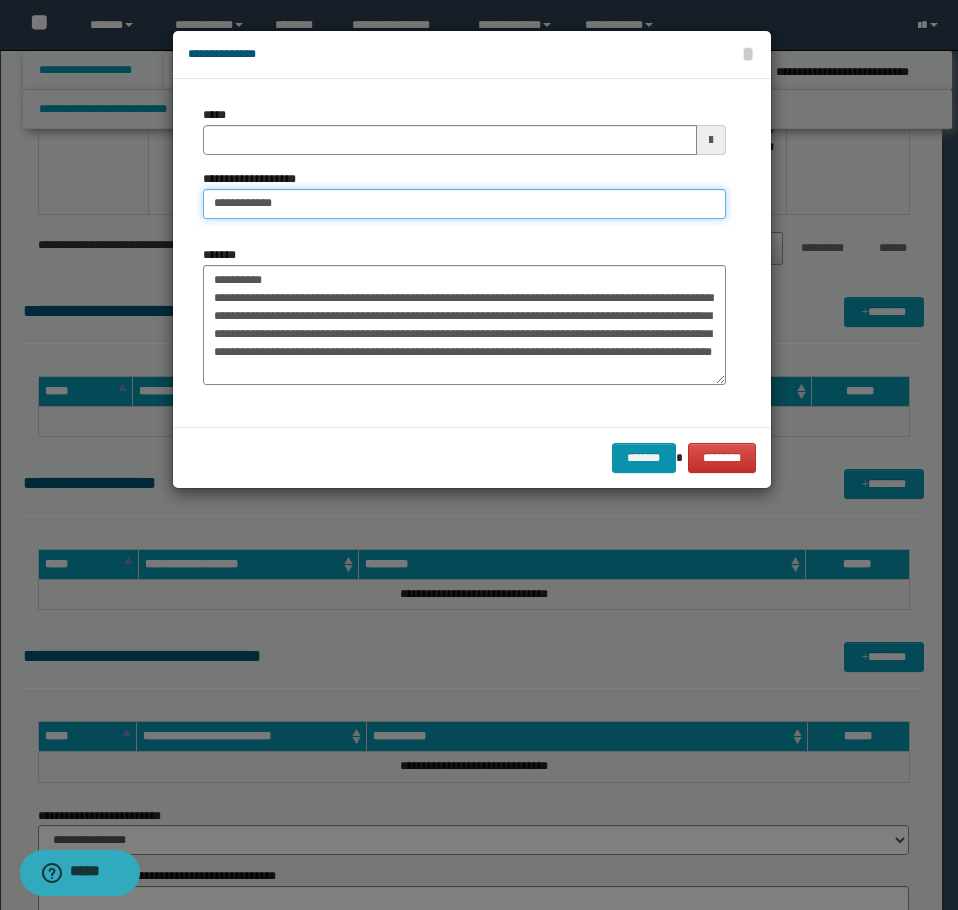 type on "**********" 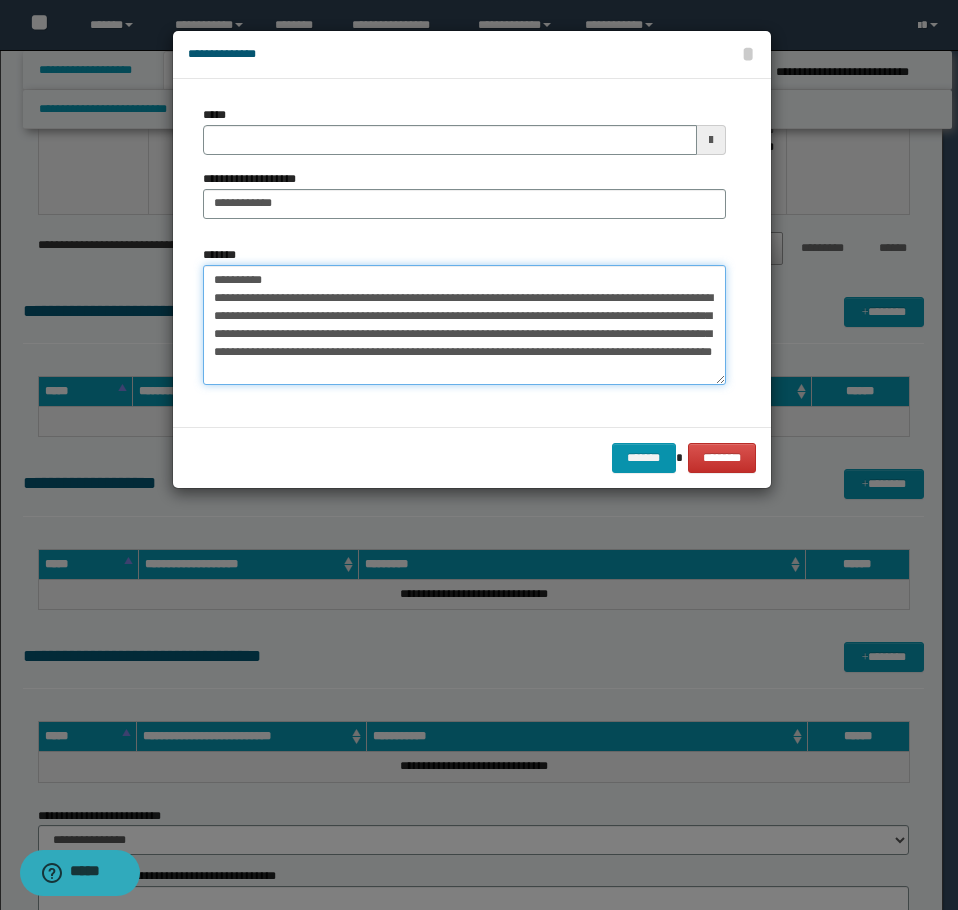drag, startPoint x: 280, startPoint y: 274, endPoint x: 81, endPoint y: 242, distance: 201.55644 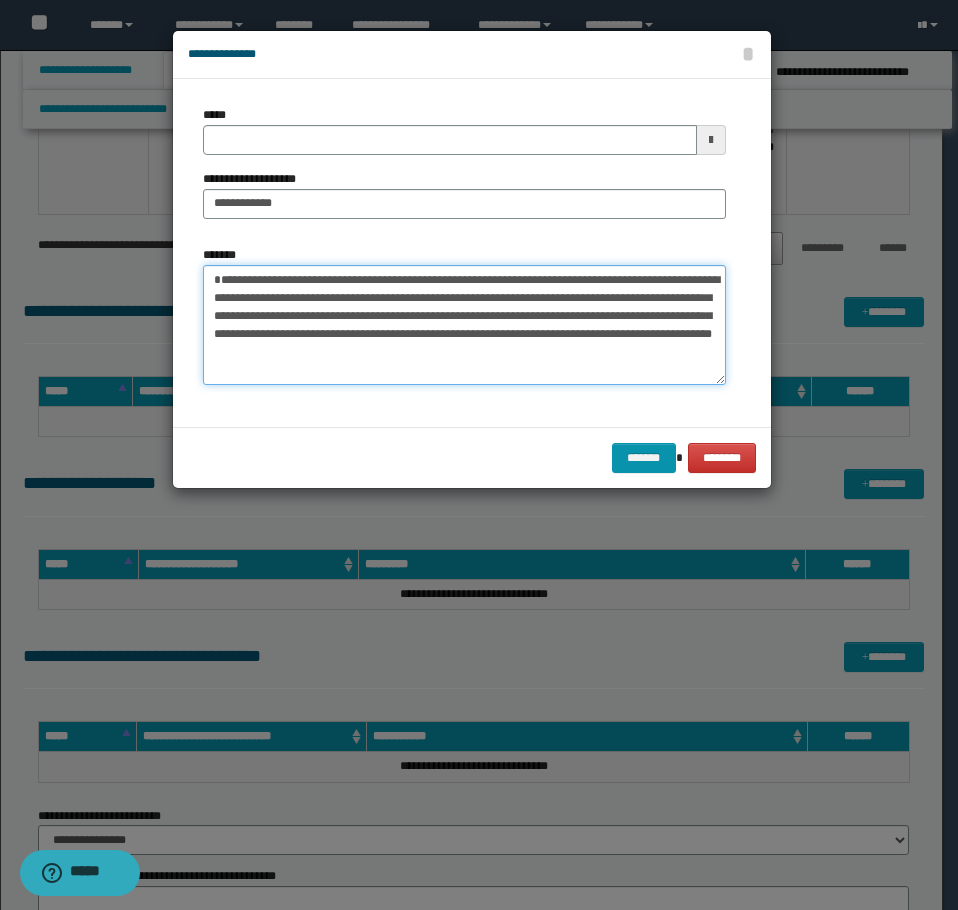 type 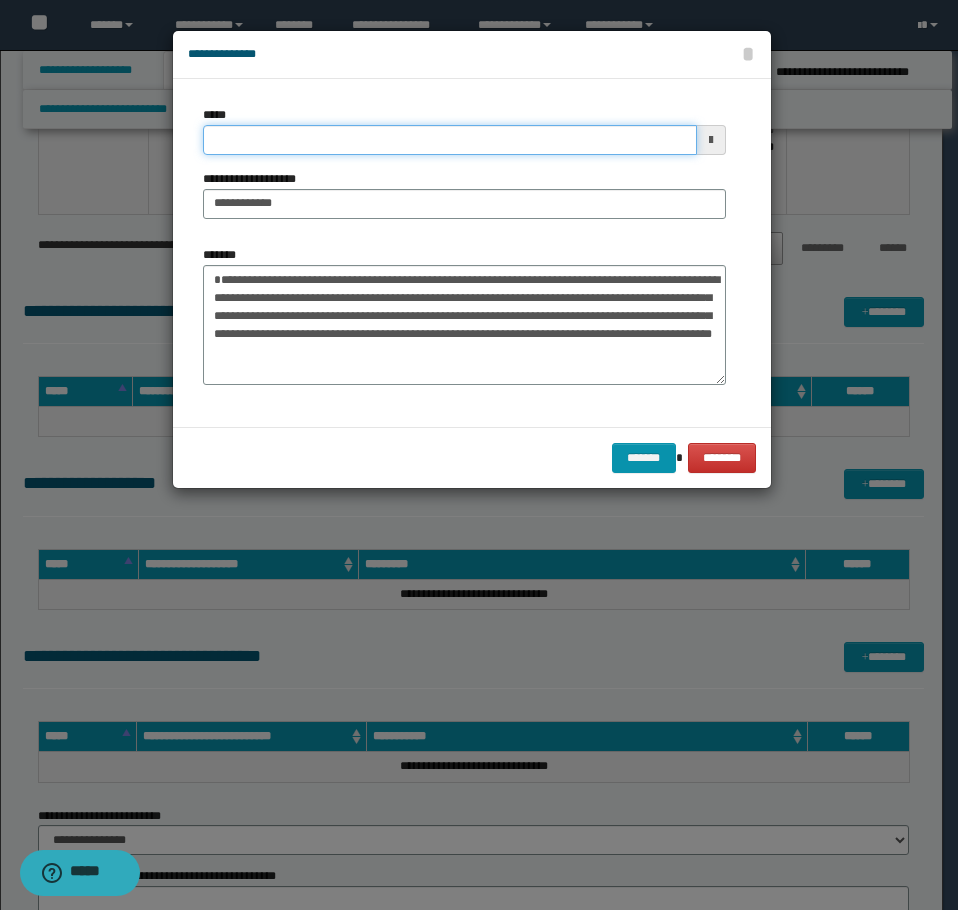 click on "*****" at bounding box center (450, 140) 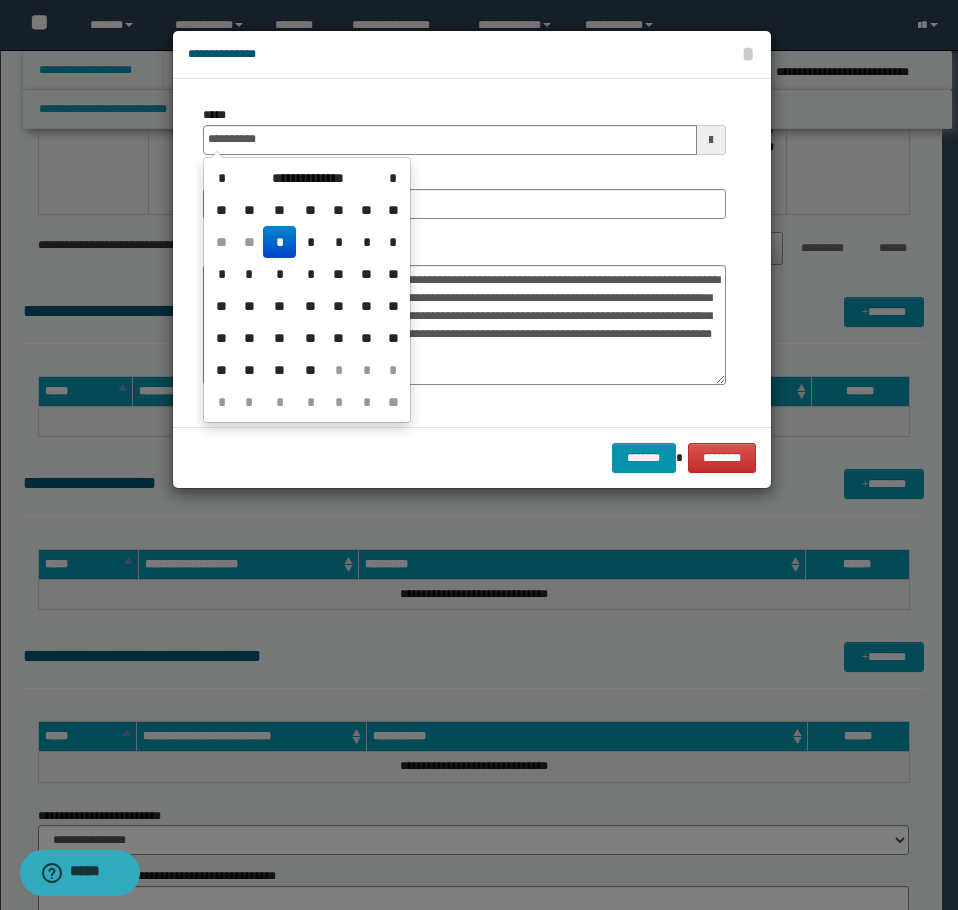 type on "**********" 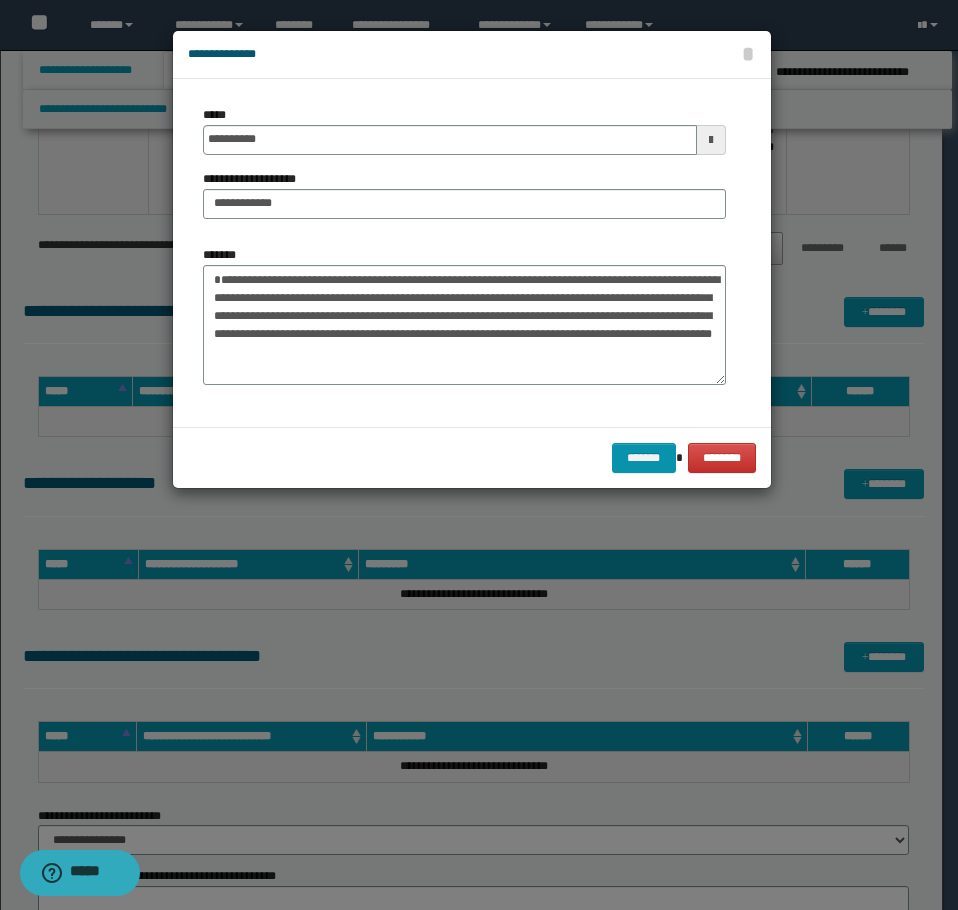 click on "*******
********" at bounding box center [472, 457] 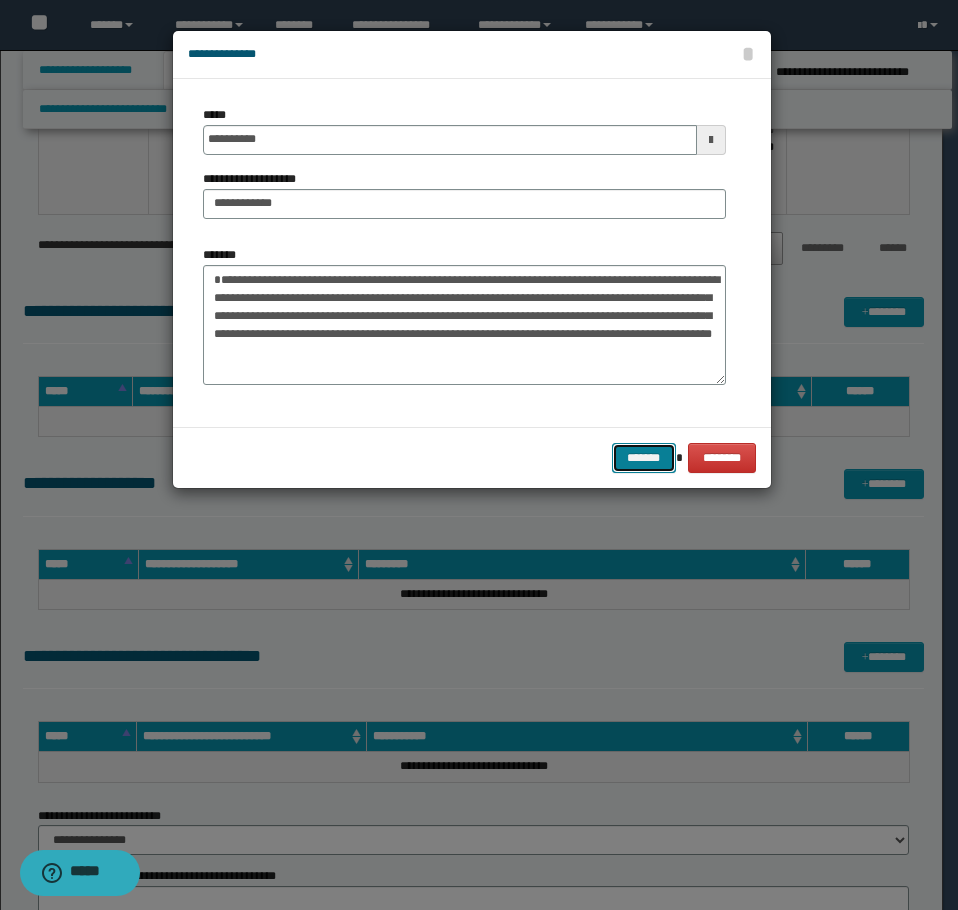 click on "*******" at bounding box center [644, 458] 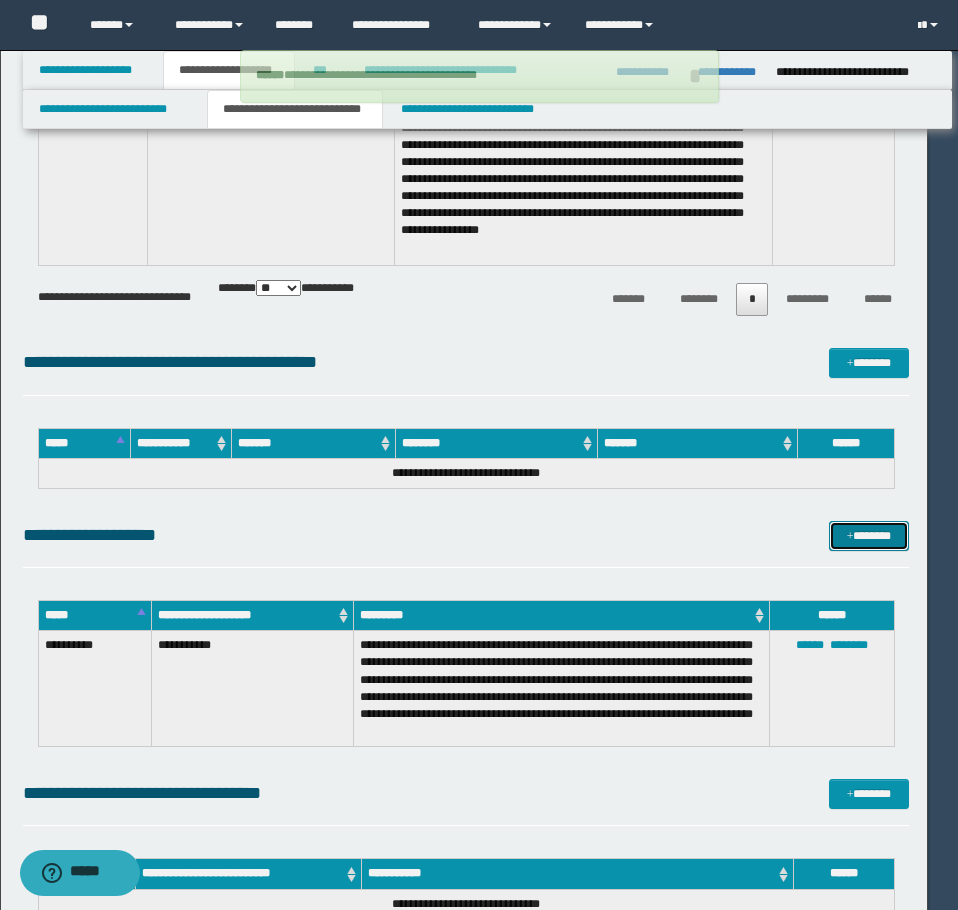 type 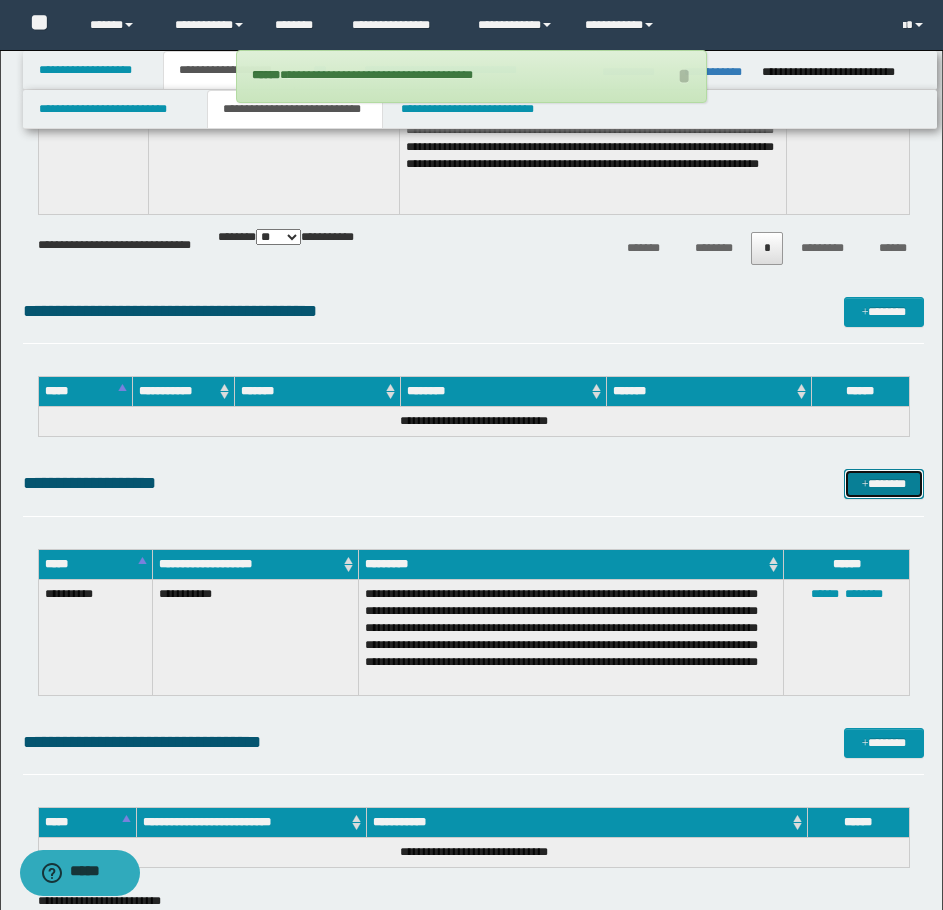 click on "*******" at bounding box center [884, 484] 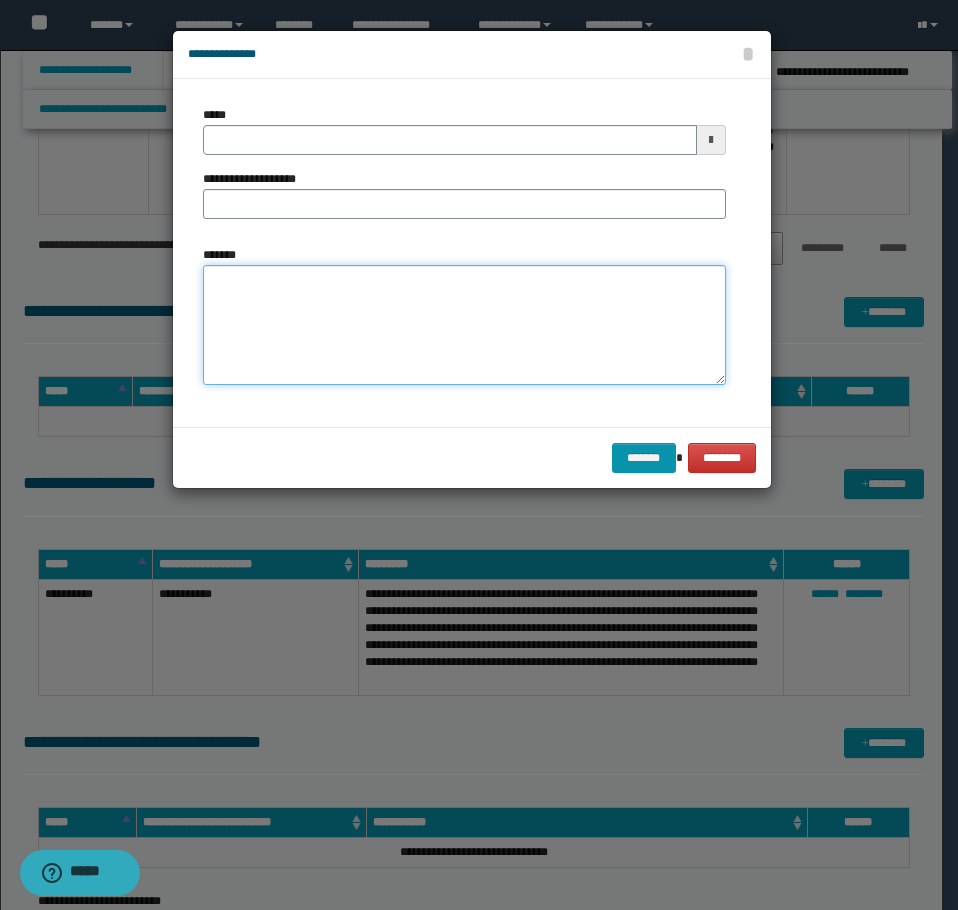 click on "*******" at bounding box center [464, 325] 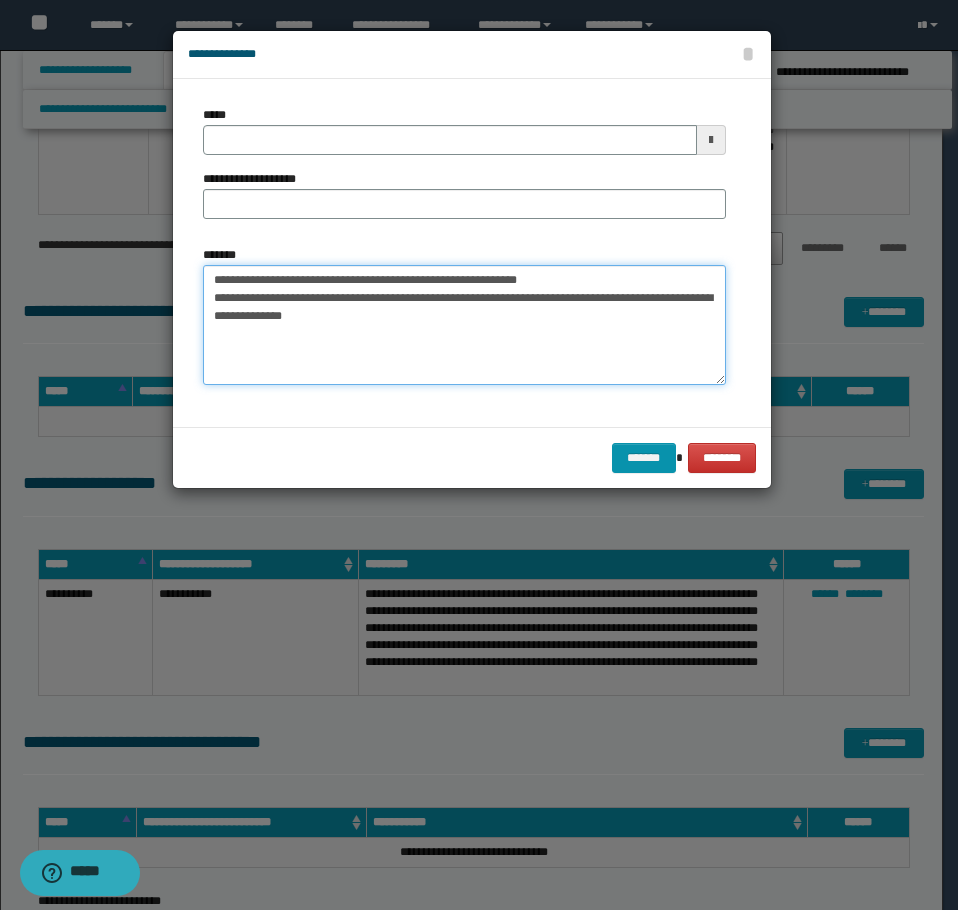drag, startPoint x: 573, startPoint y: 280, endPoint x: 281, endPoint y: 280, distance: 292 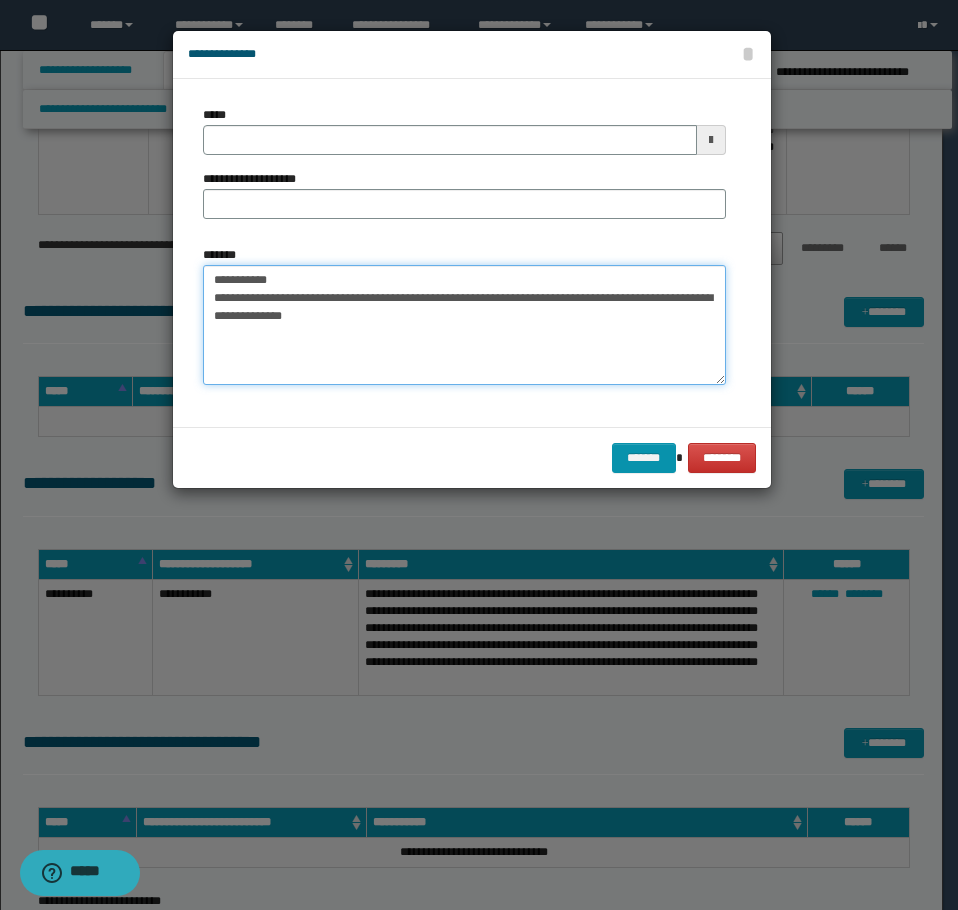 type on "**********" 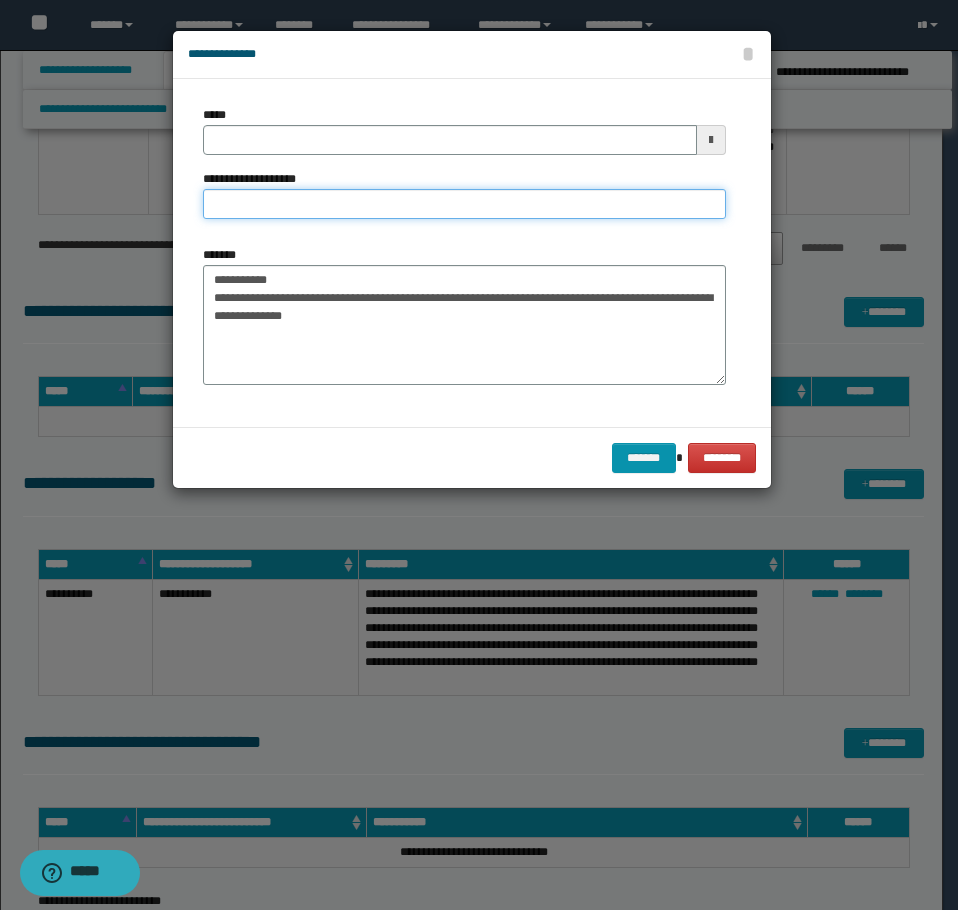 click on "**********" at bounding box center [464, 204] 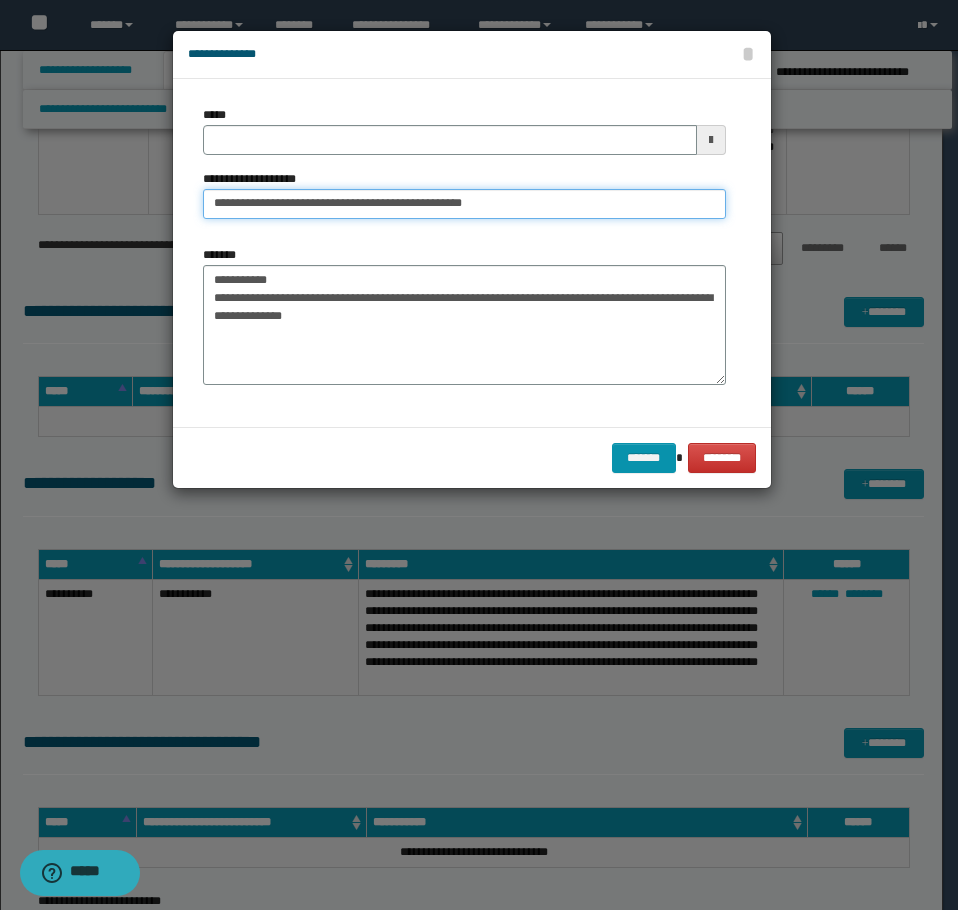 type on "**********" 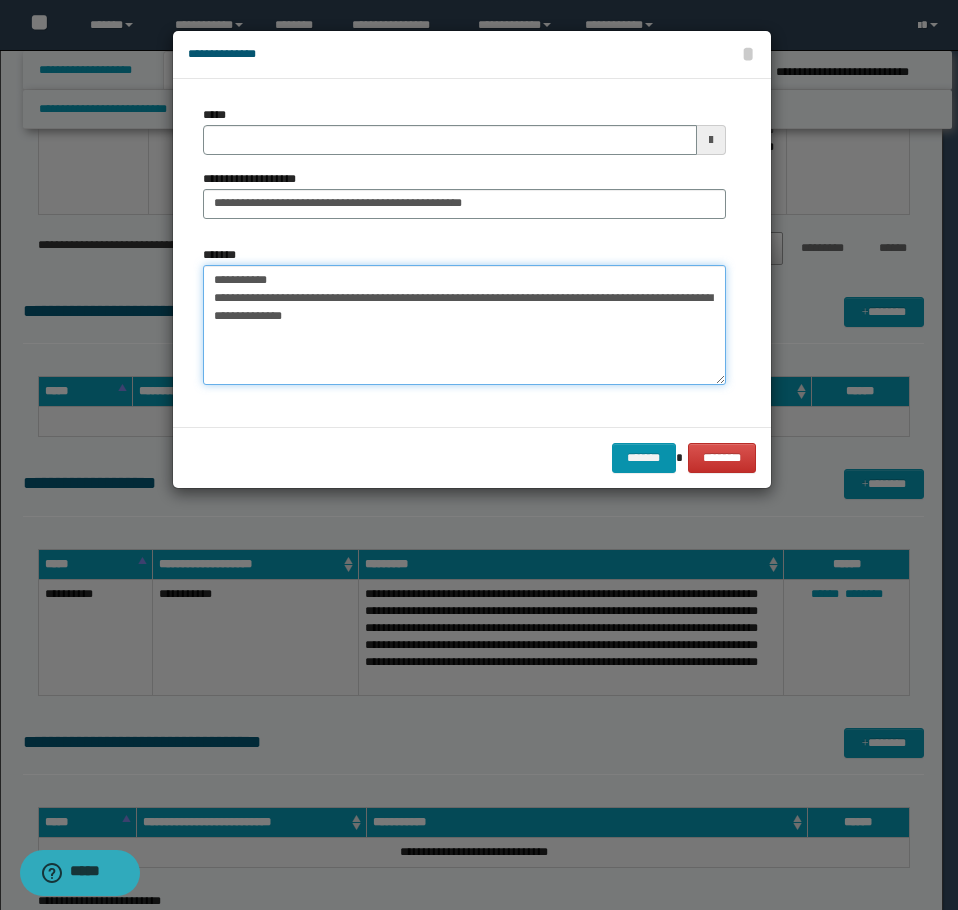 drag, startPoint x: 293, startPoint y: 270, endPoint x: 88, endPoint y: 249, distance: 206.0728 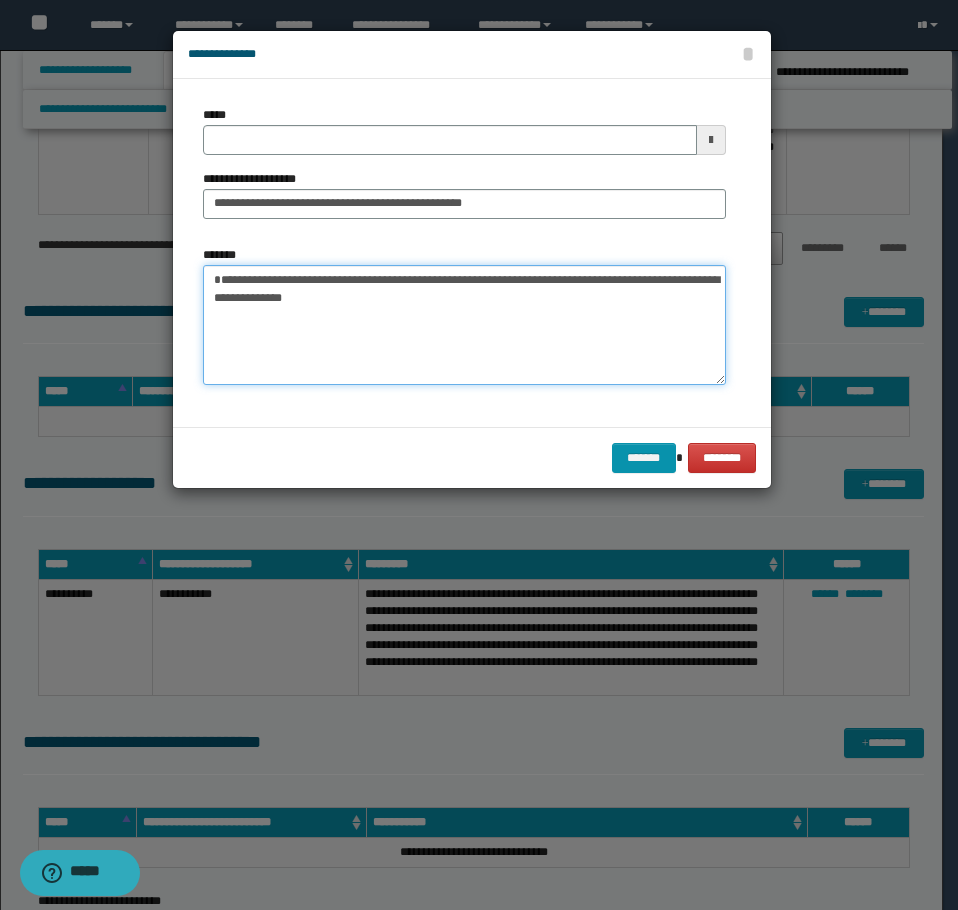type 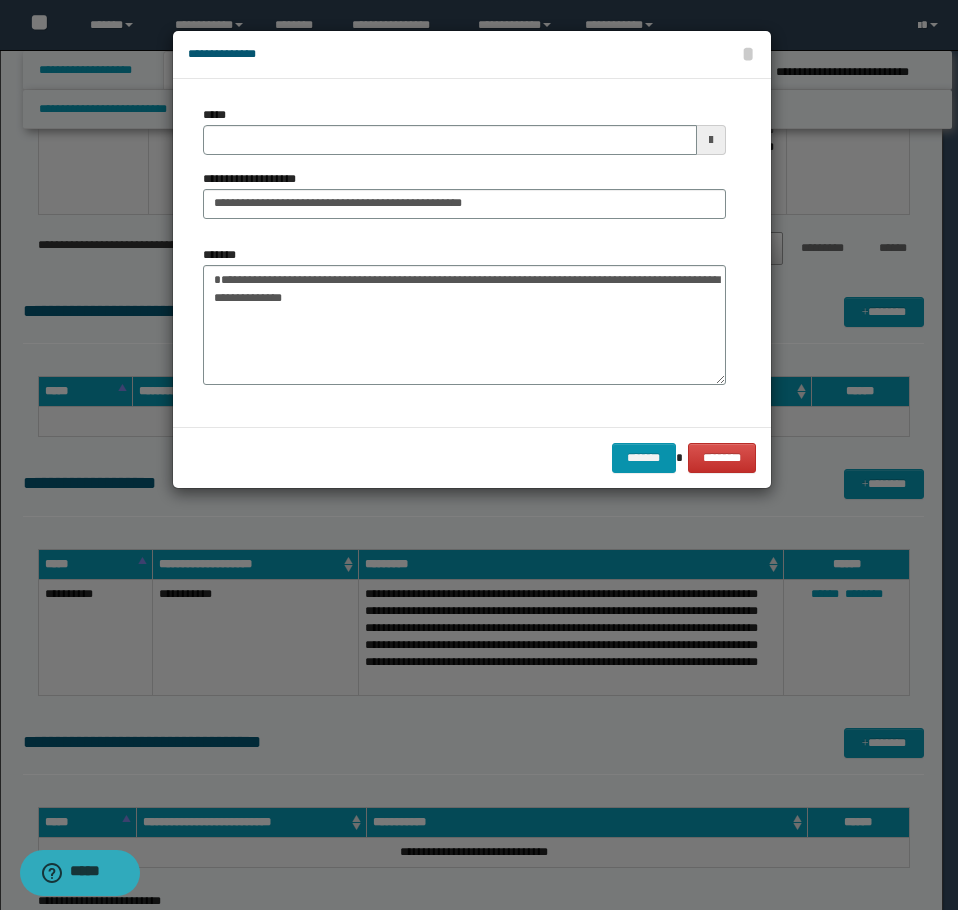 click on "*****" at bounding box center (464, 130) 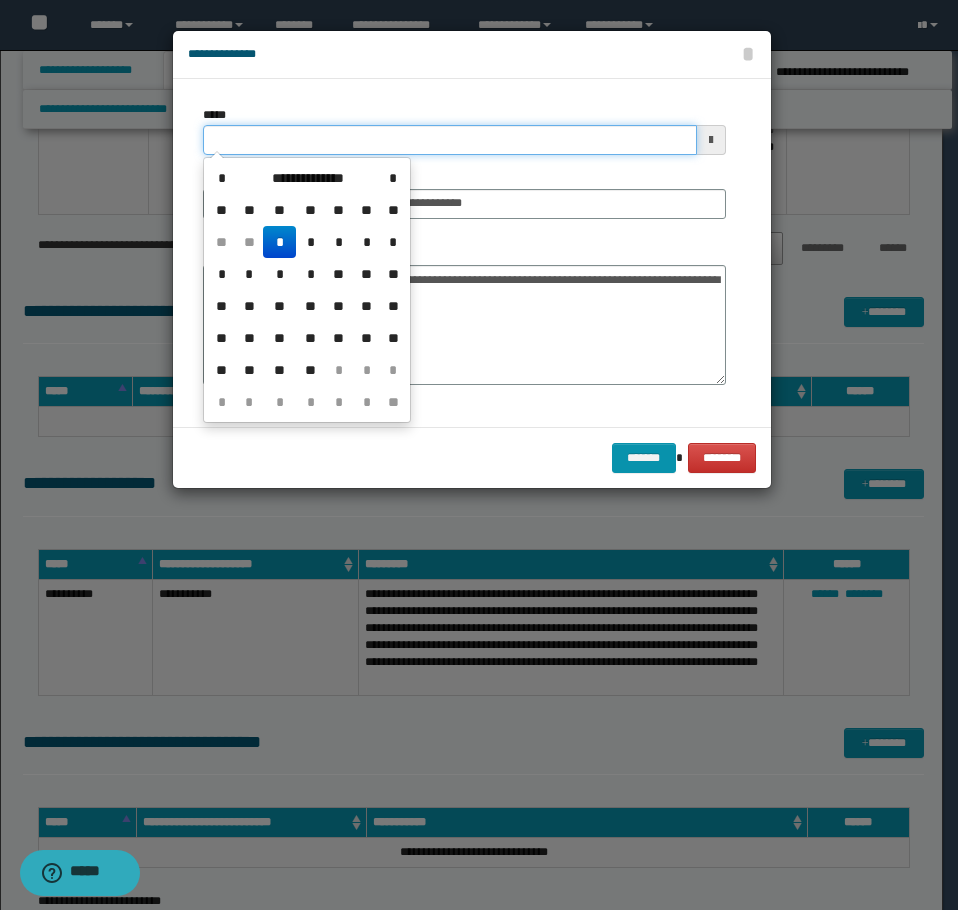 drag, startPoint x: 489, startPoint y: 152, endPoint x: 527, endPoint y: 182, distance: 48.414875 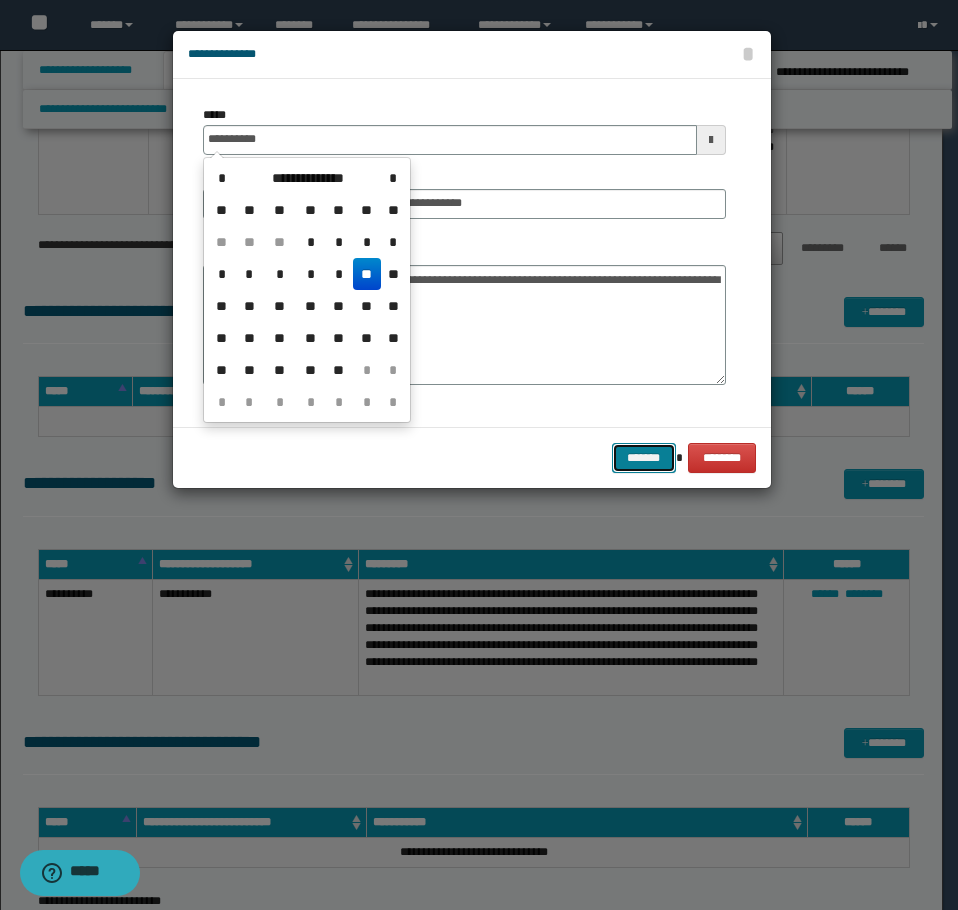type on "**********" 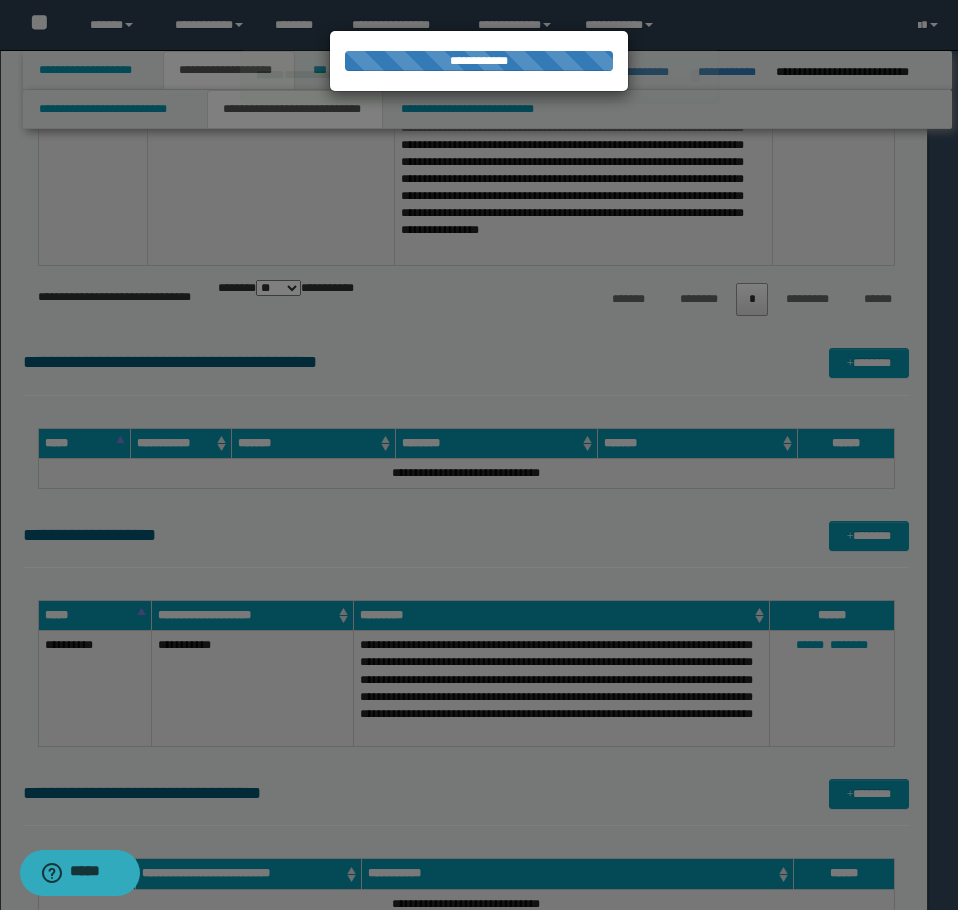 type 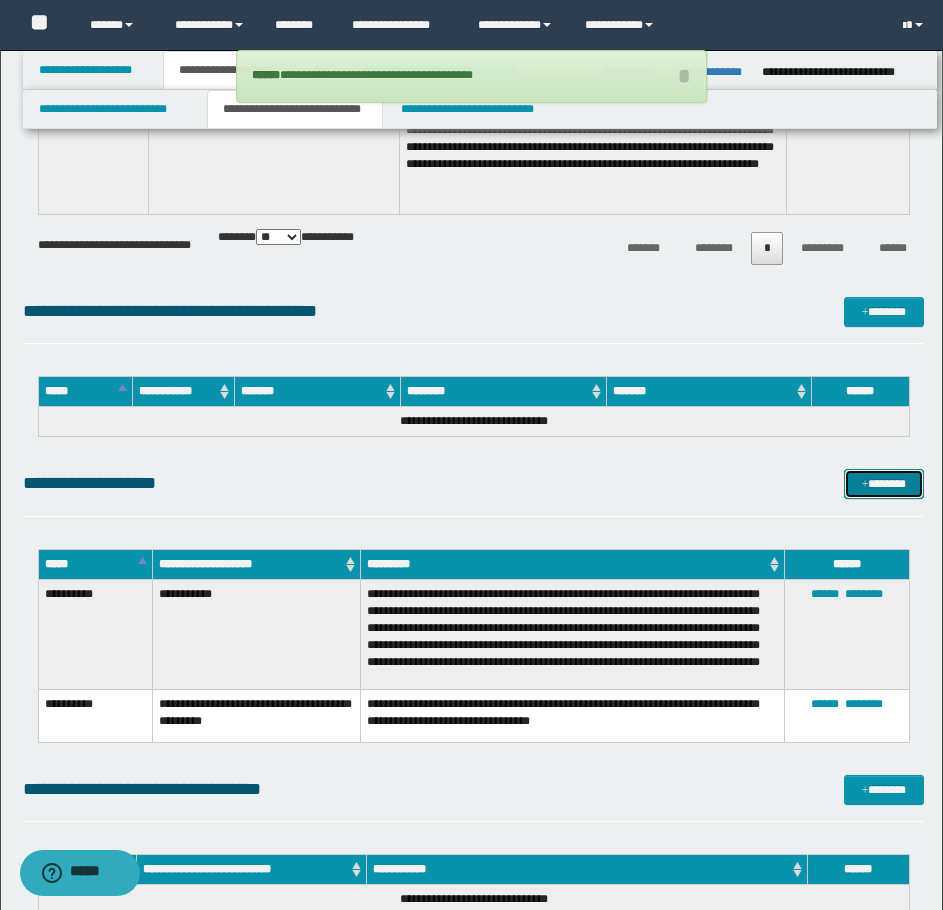 click on "*******" at bounding box center [884, 484] 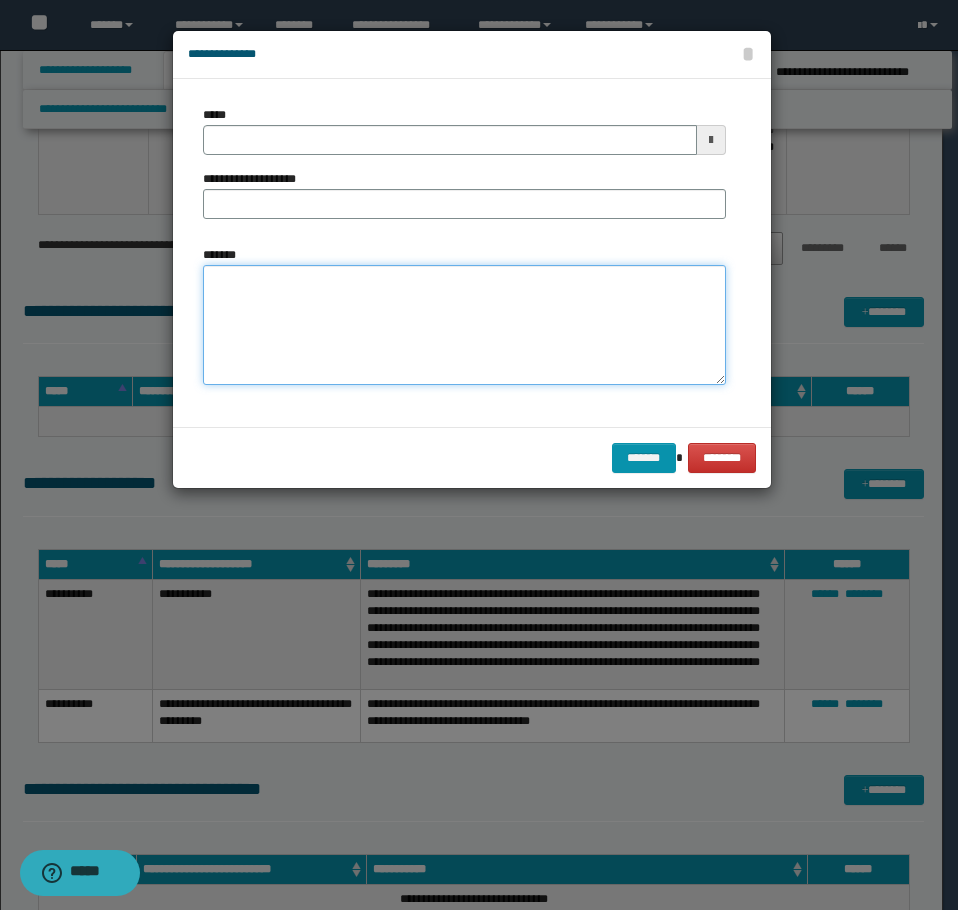 drag, startPoint x: 411, startPoint y: 301, endPoint x: 397, endPoint y: 304, distance: 14.3178215 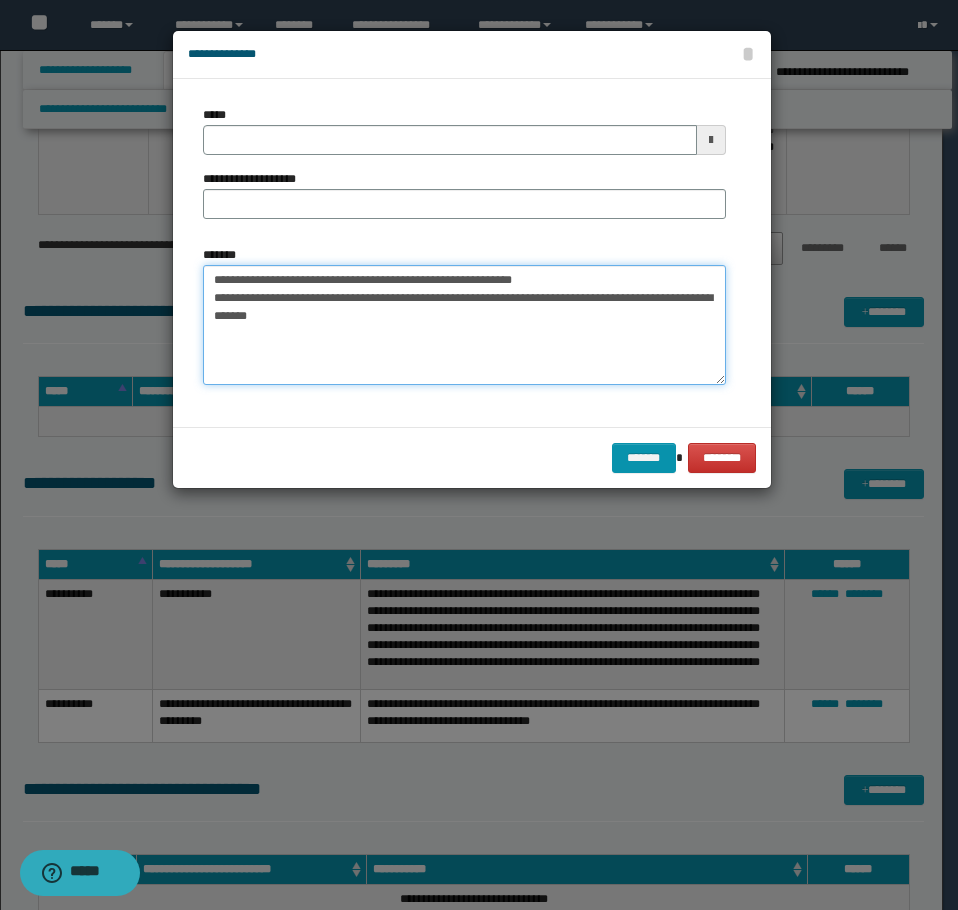drag, startPoint x: 573, startPoint y: 280, endPoint x: 274, endPoint y: 284, distance: 299.02676 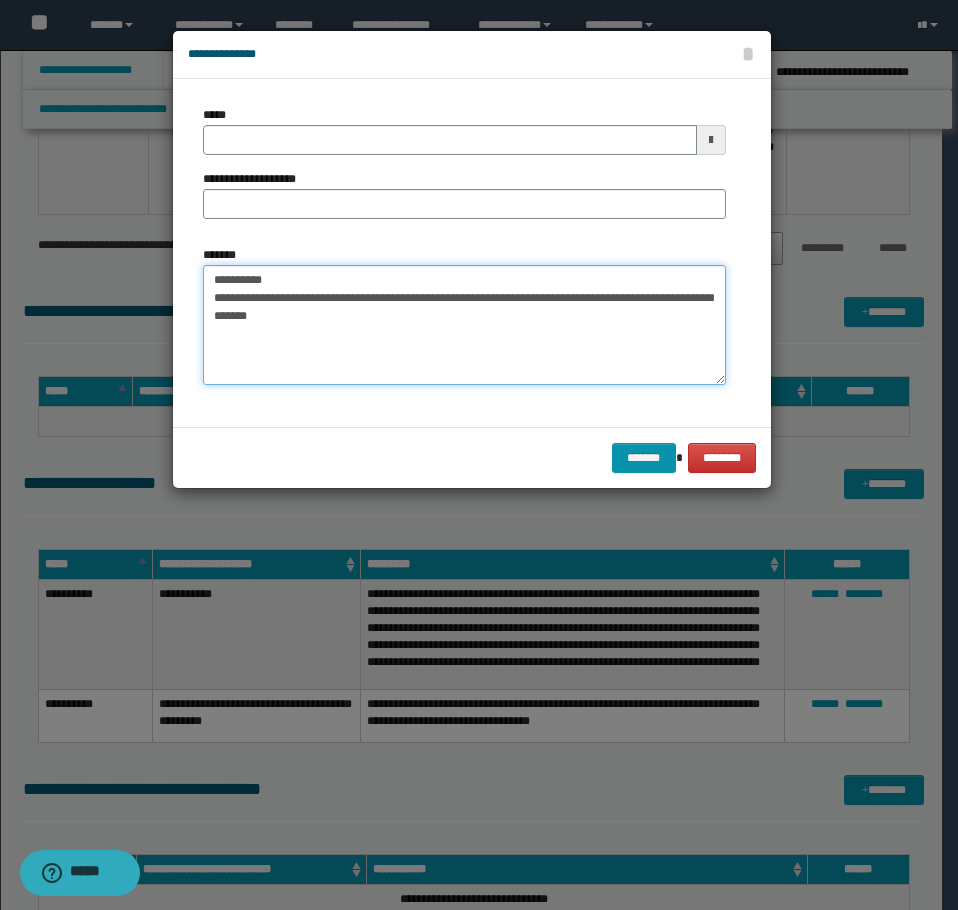 type on "**********" 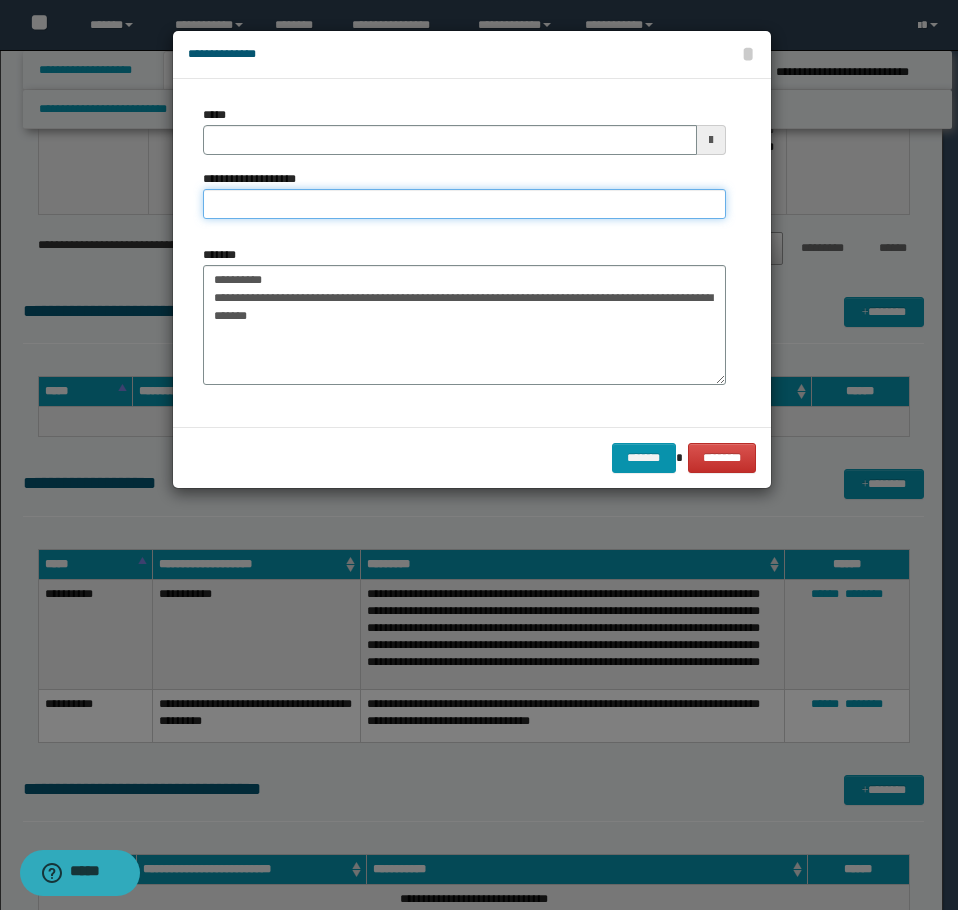 click on "**********" at bounding box center [464, 204] 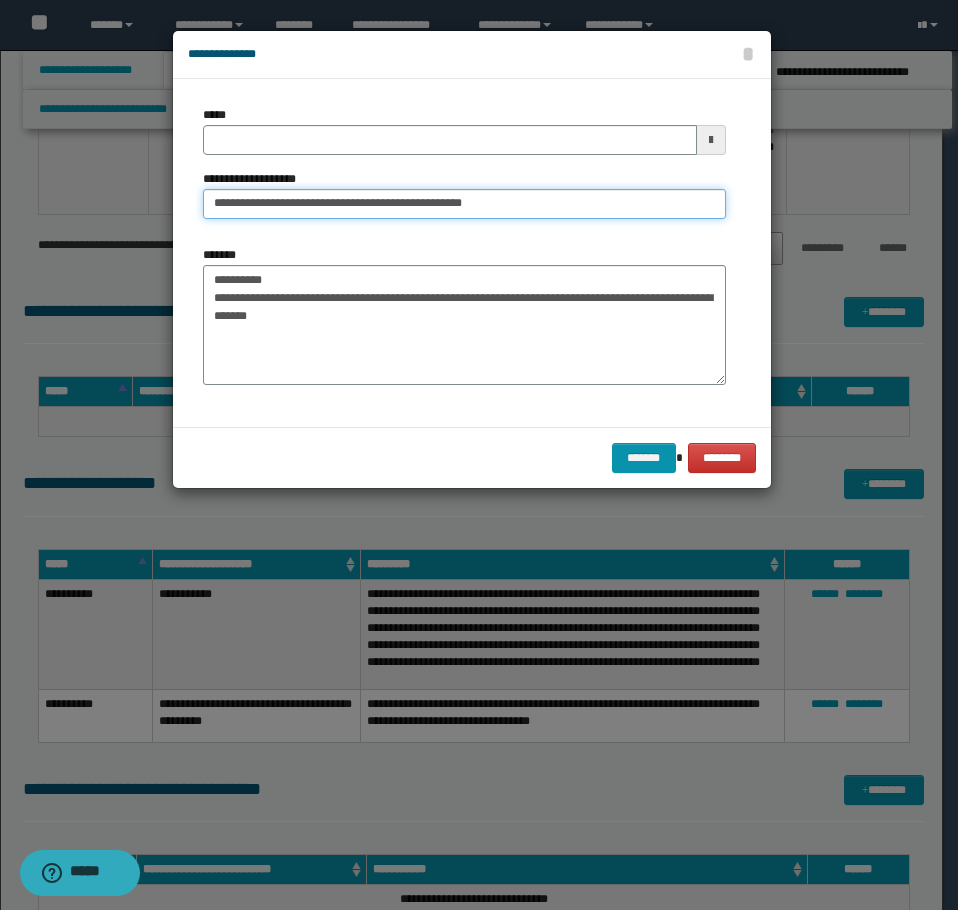 type on "**********" 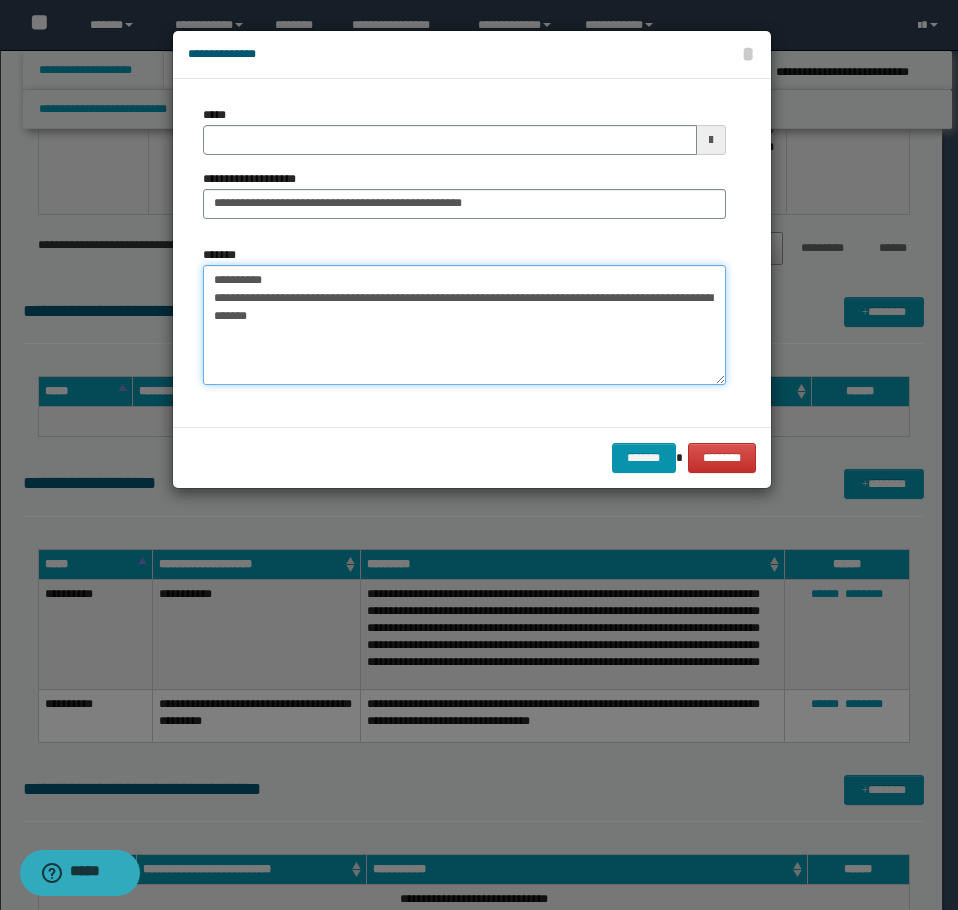 drag, startPoint x: 133, startPoint y: 257, endPoint x: 130, endPoint y: 235, distance: 22.203604 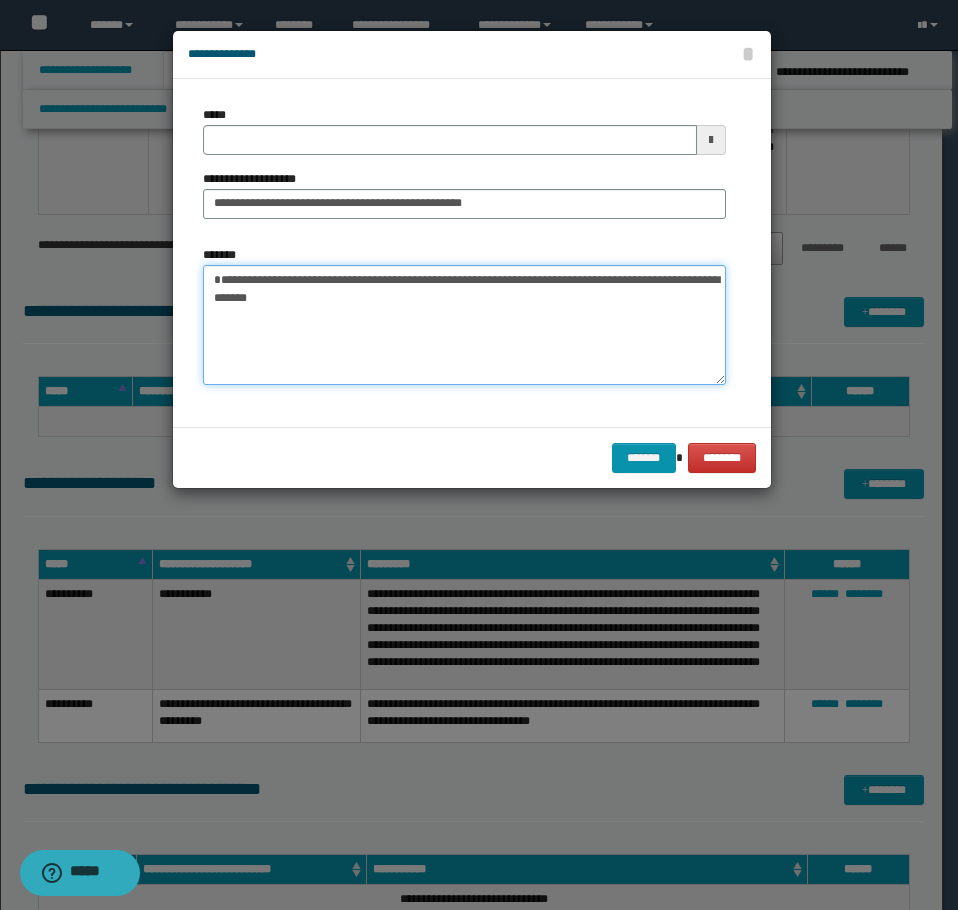 type 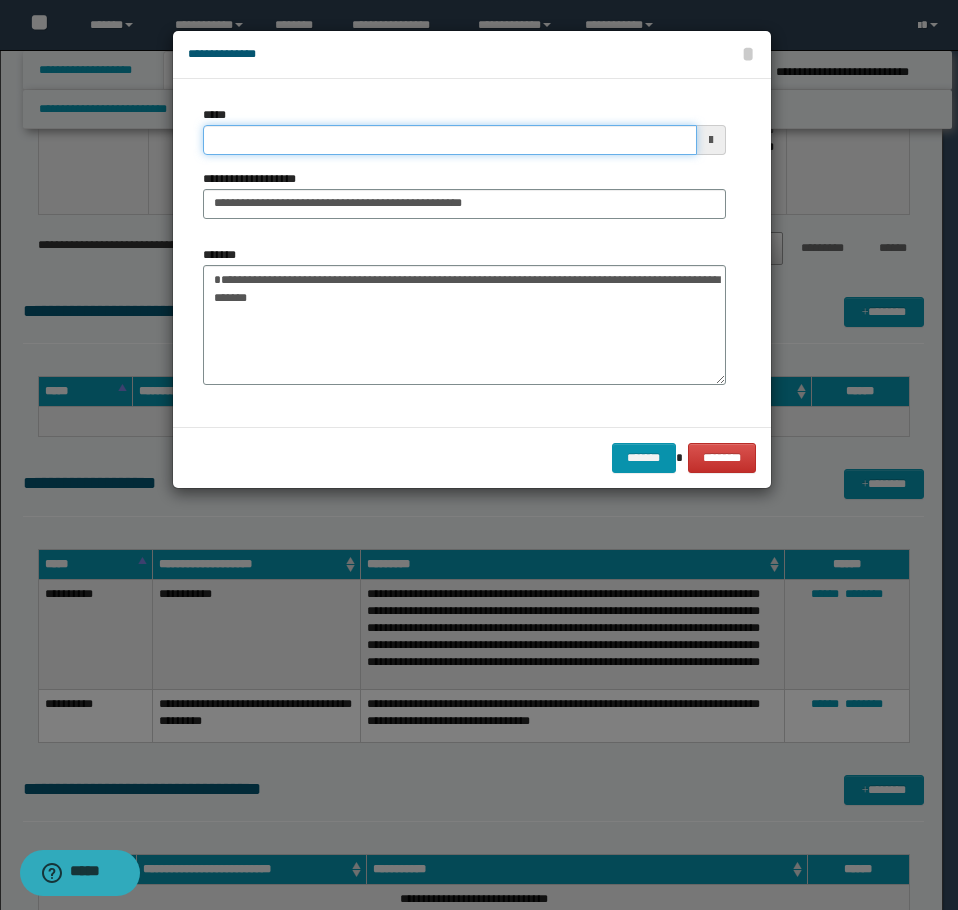 click on "*****" at bounding box center [450, 140] 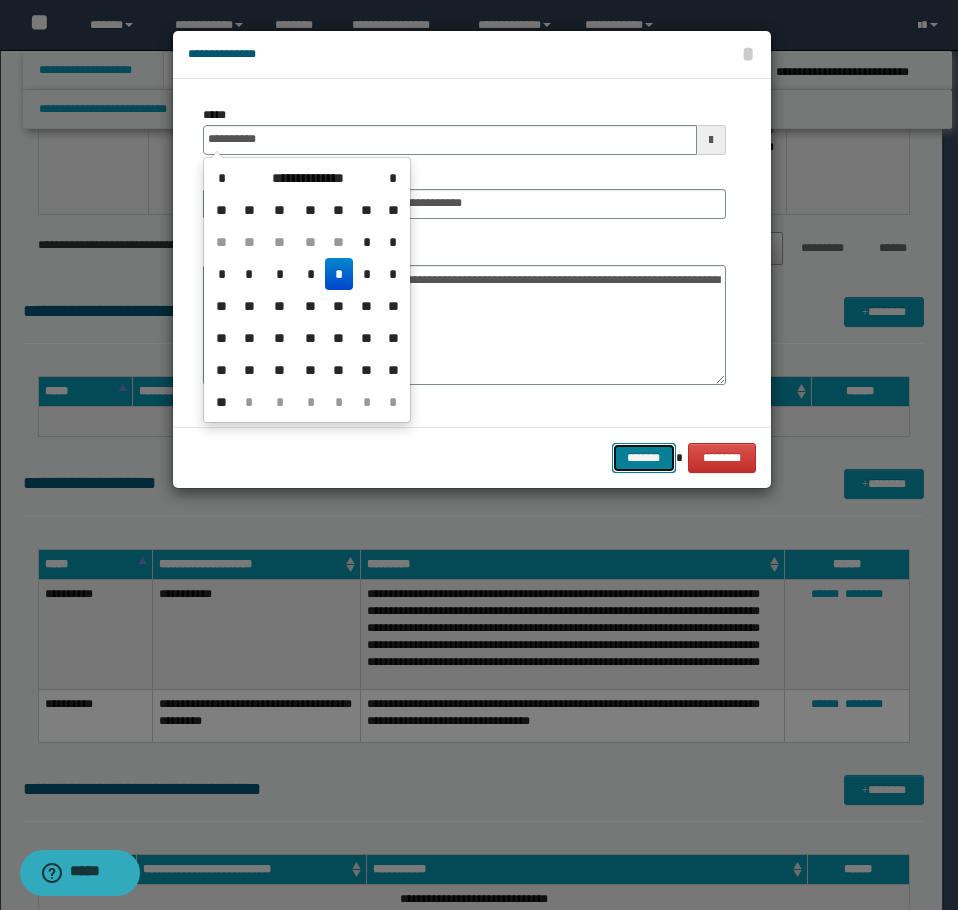 type on "**********" 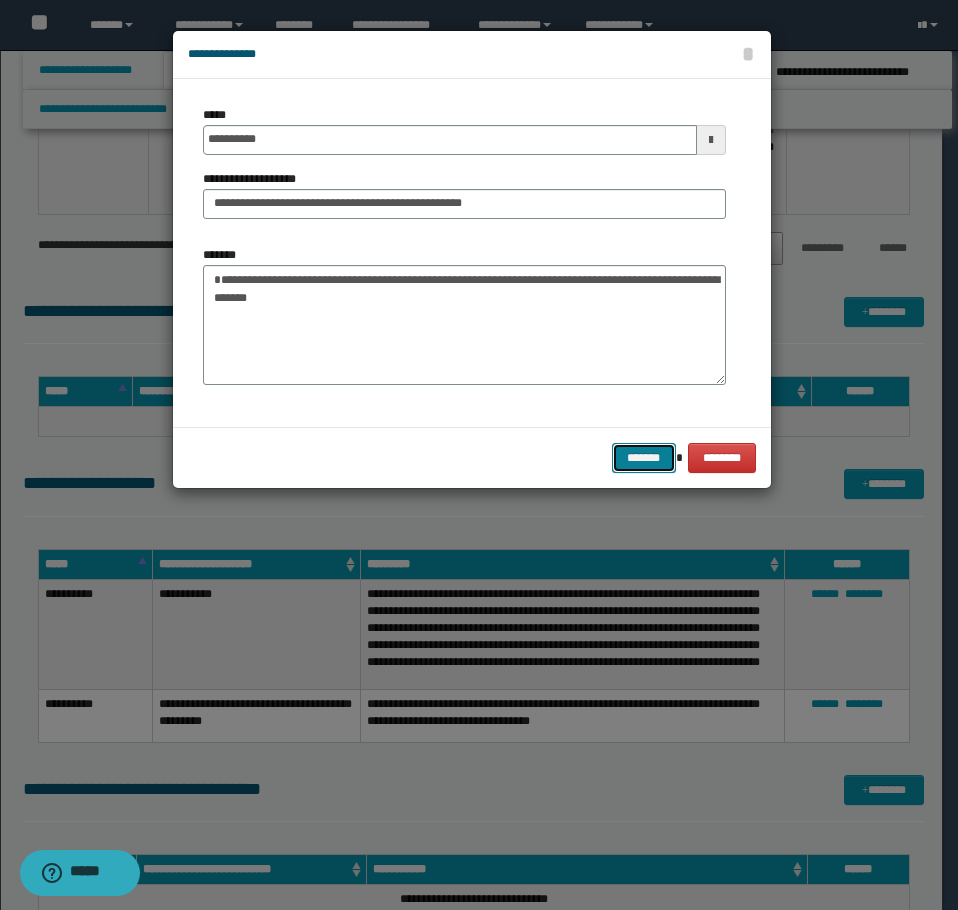 click on "*******" at bounding box center (644, 458) 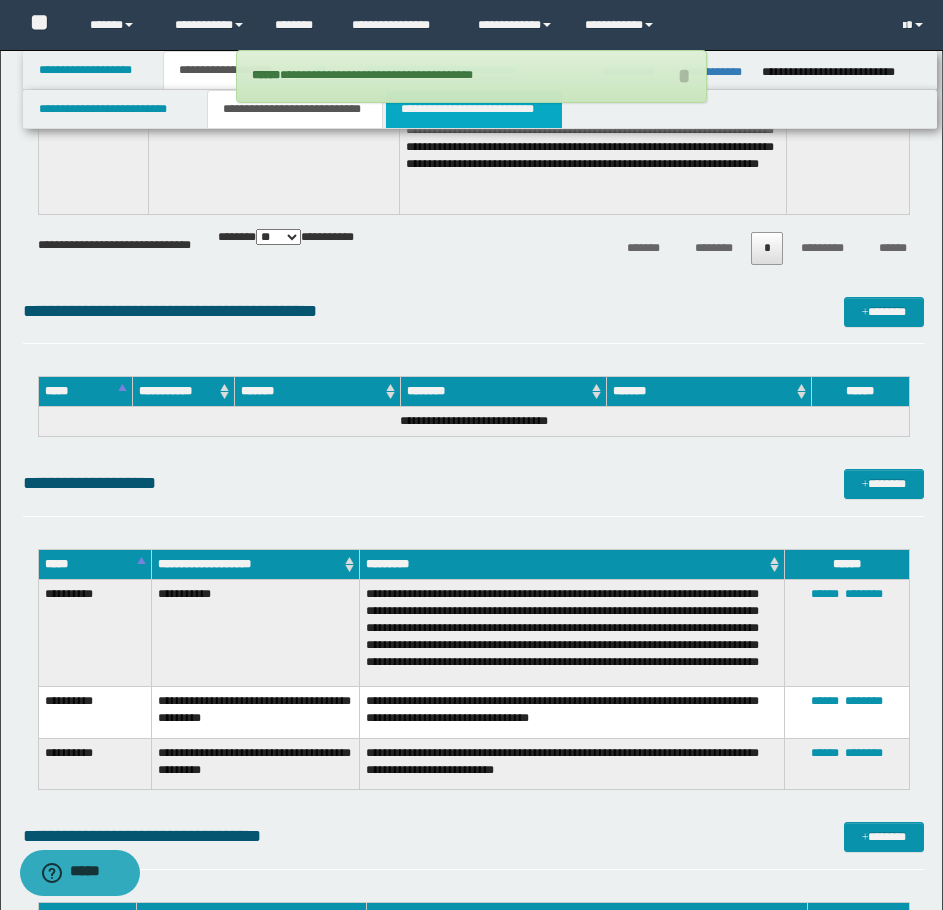 click on "**********" at bounding box center (474, 109) 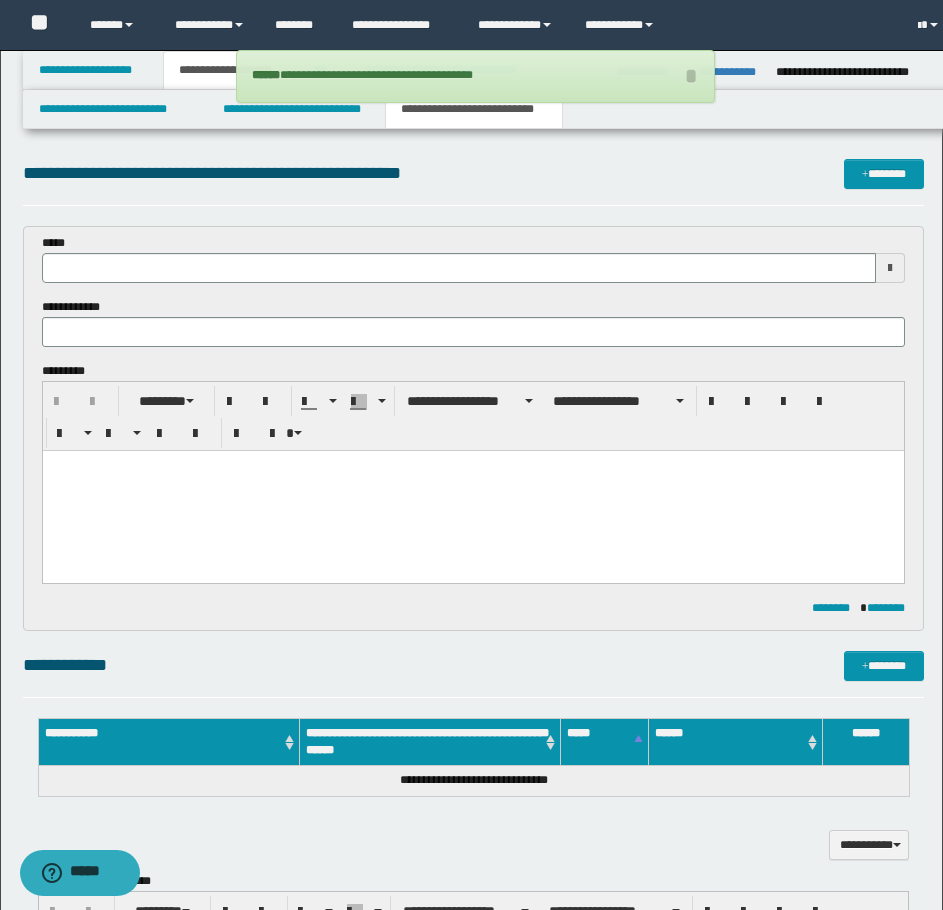 scroll, scrollTop: 0, scrollLeft: 0, axis: both 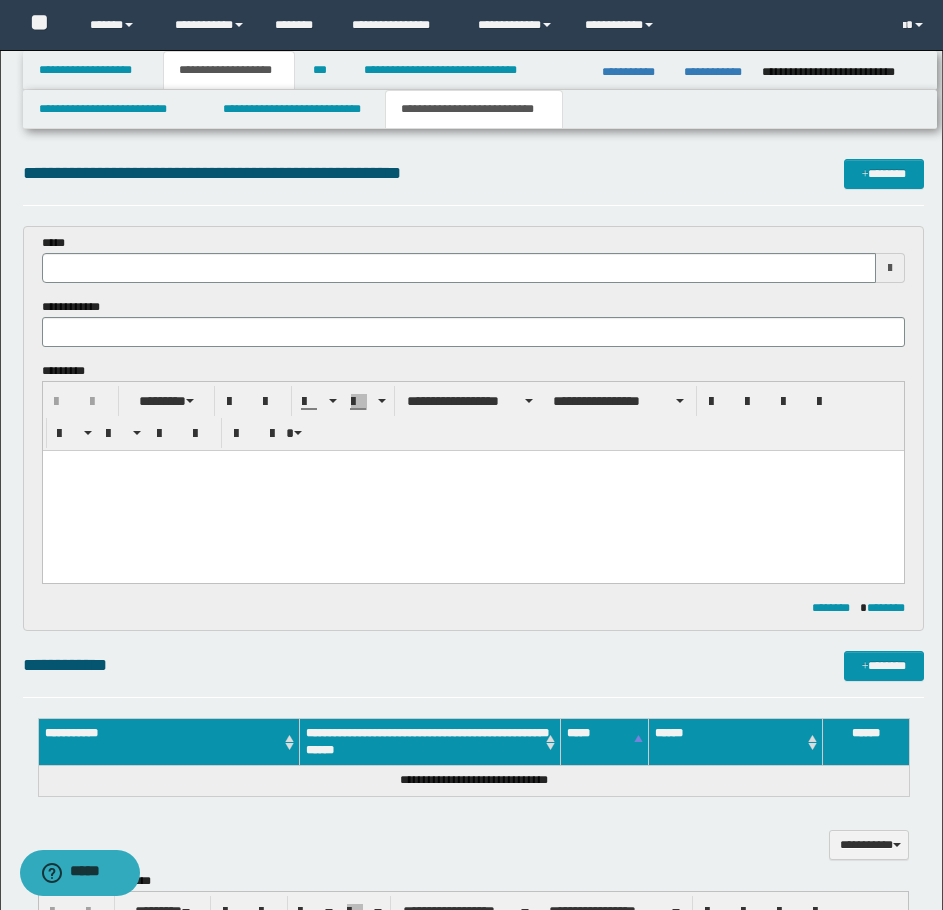 click at bounding box center [472, 491] 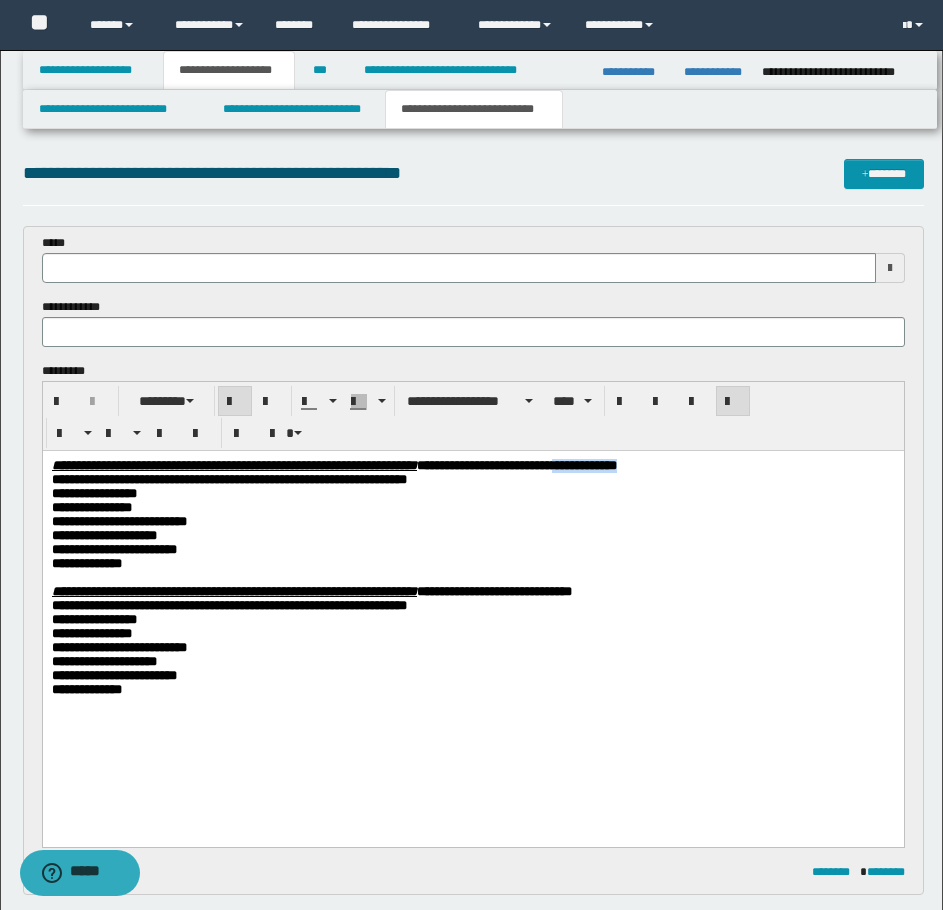 drag, startPoint x: 855, startPoint y: 472, endPoint x: 766, endPoint y: 472, distance: 89 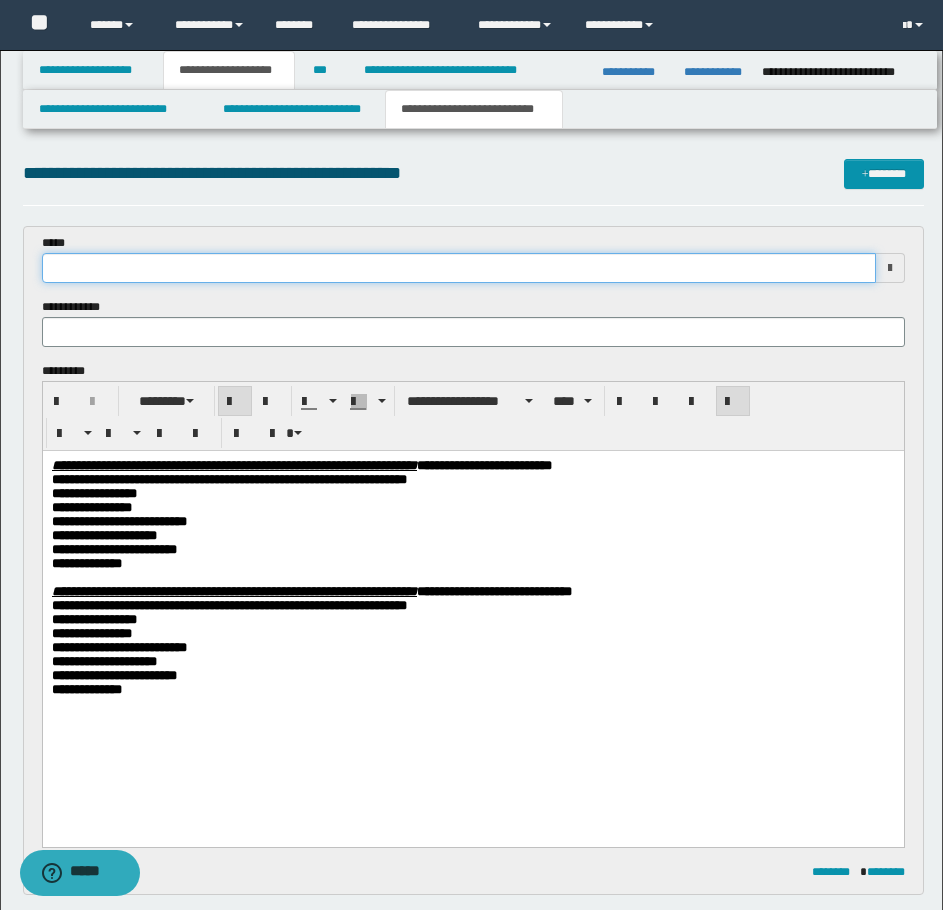 click at bounding box center [459, 268] 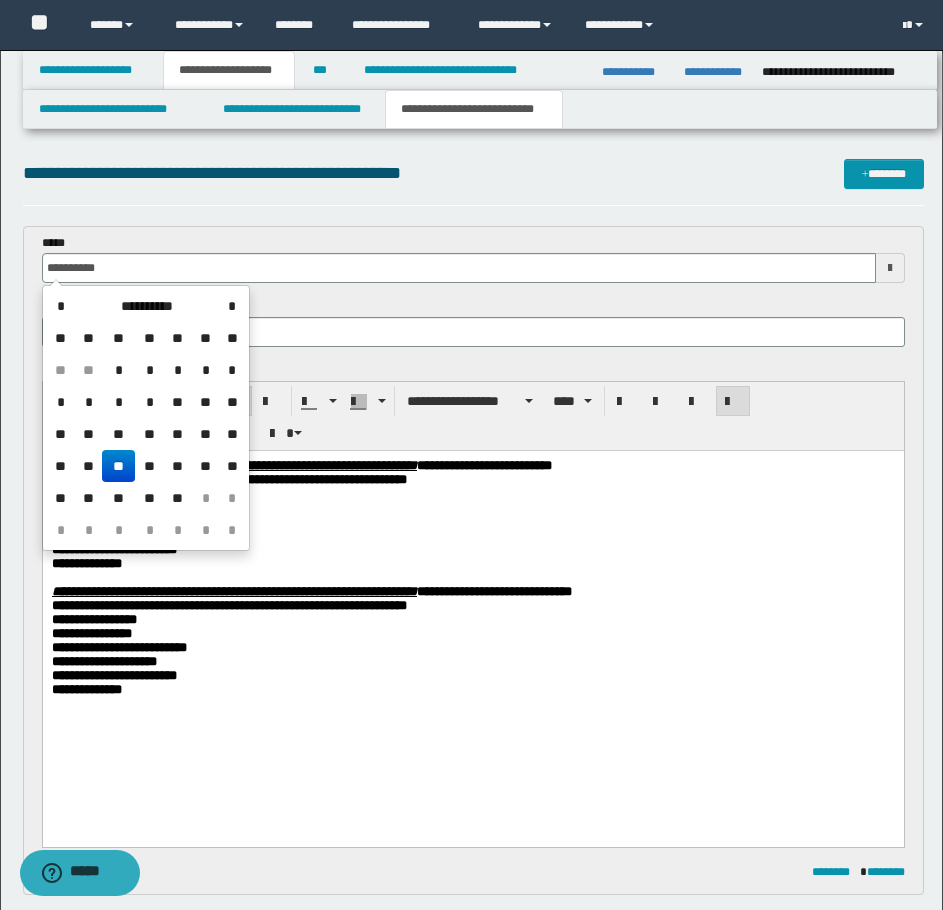 drag, startPoint x: 121, startPoint y: 460, endPoint x: 462, endPoint y: 73, distance: 515.80035 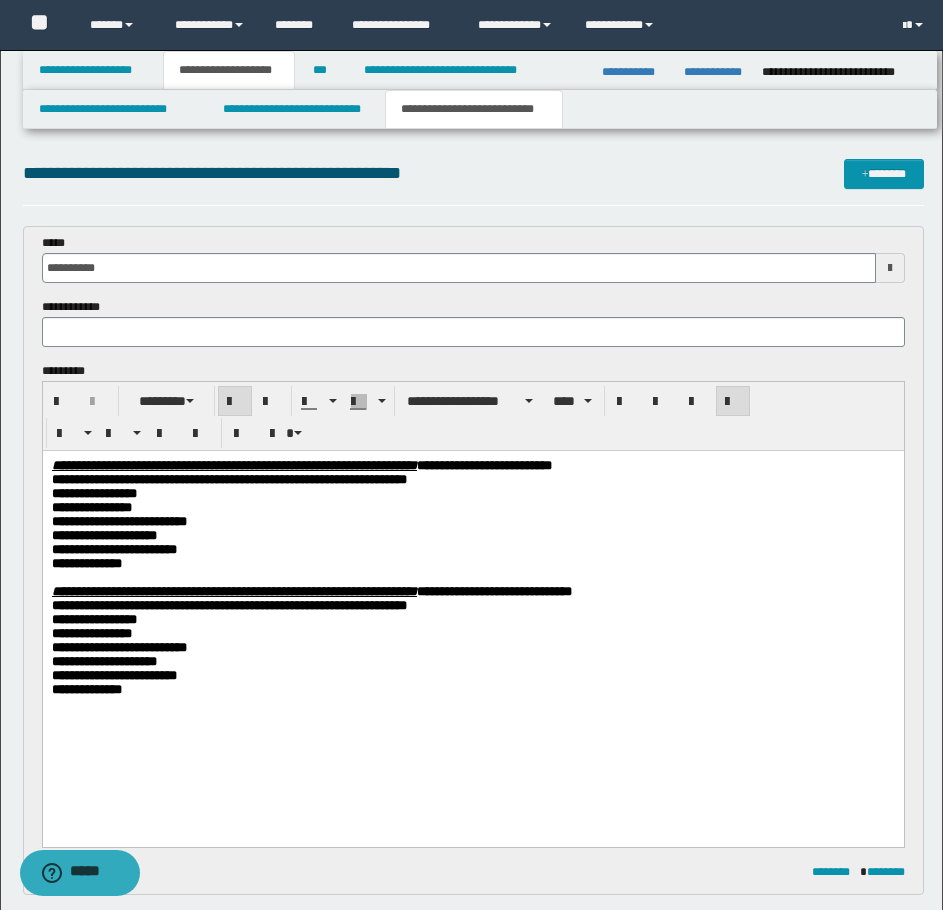 click on "**********" at bounding box center (472, 522) 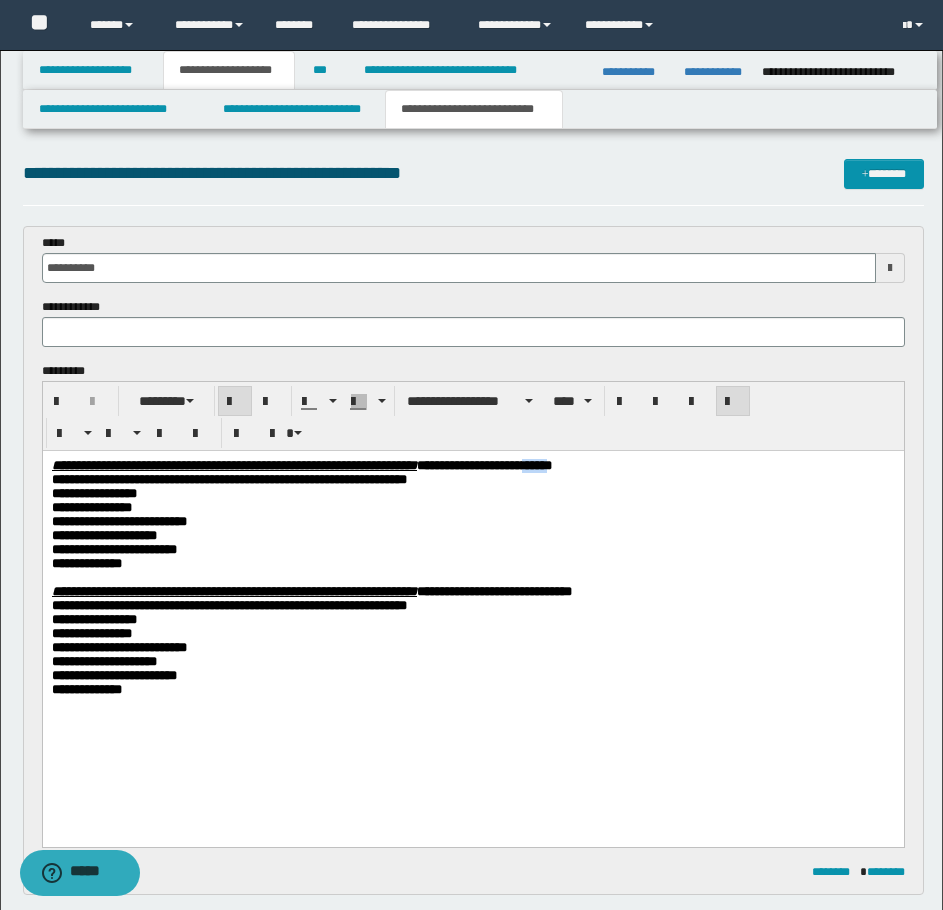 drag, startPoint x: 761, startPoint y: 472, endPoint x: 732, endPoint y: 469, distance: 29.15476 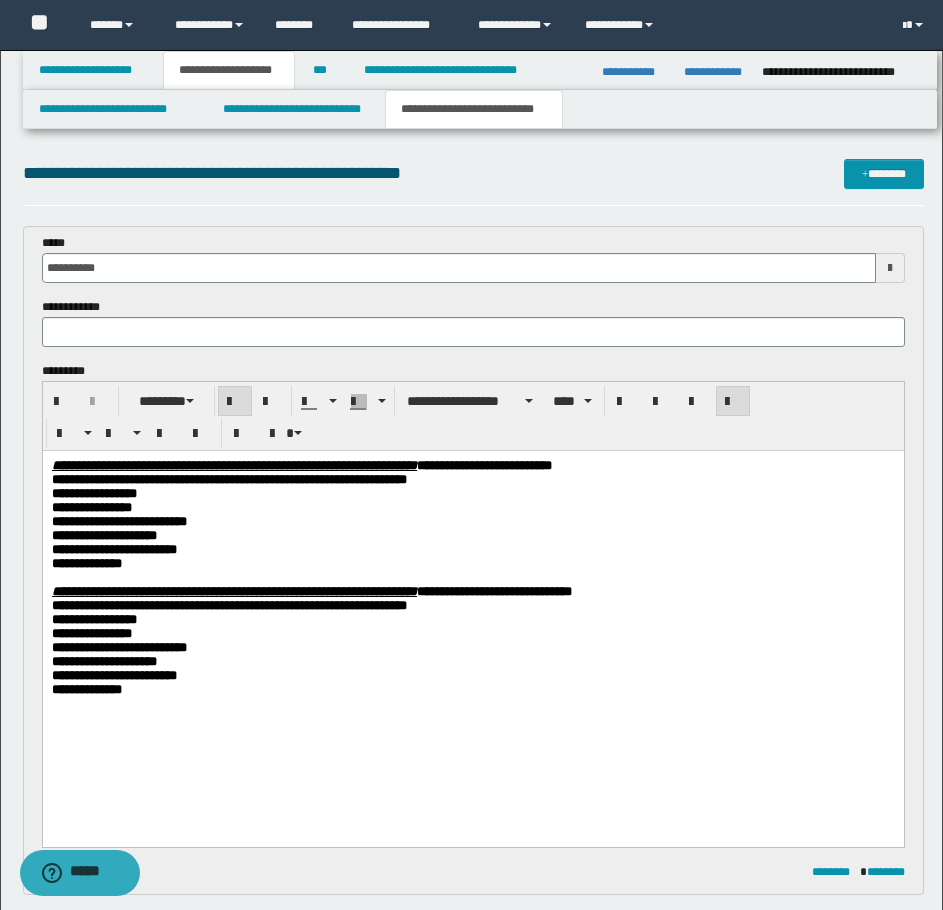 drag, startPoint x: 789, startPoint y: 482, endPoint x: 784, endPoint y: 466, distance: 16.763054 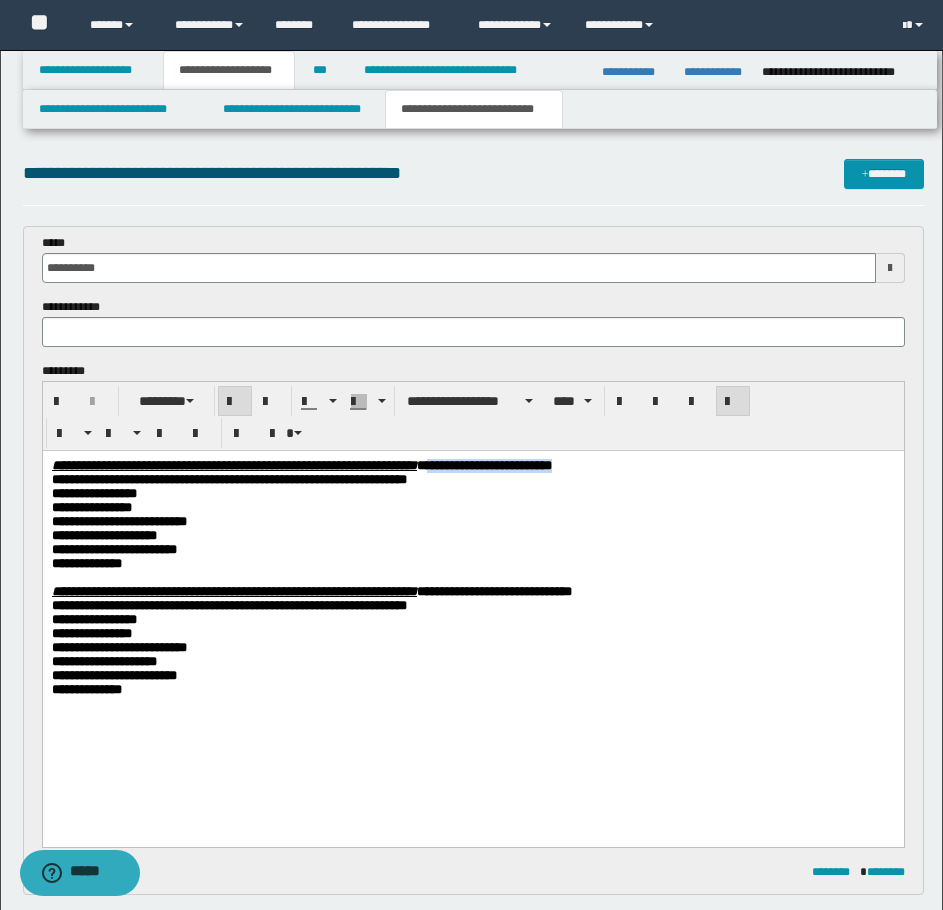 drag, startPoint x: 784, startPoint y: 462, endPoint x: 618, endPoint y: 455, distance: 166.14752 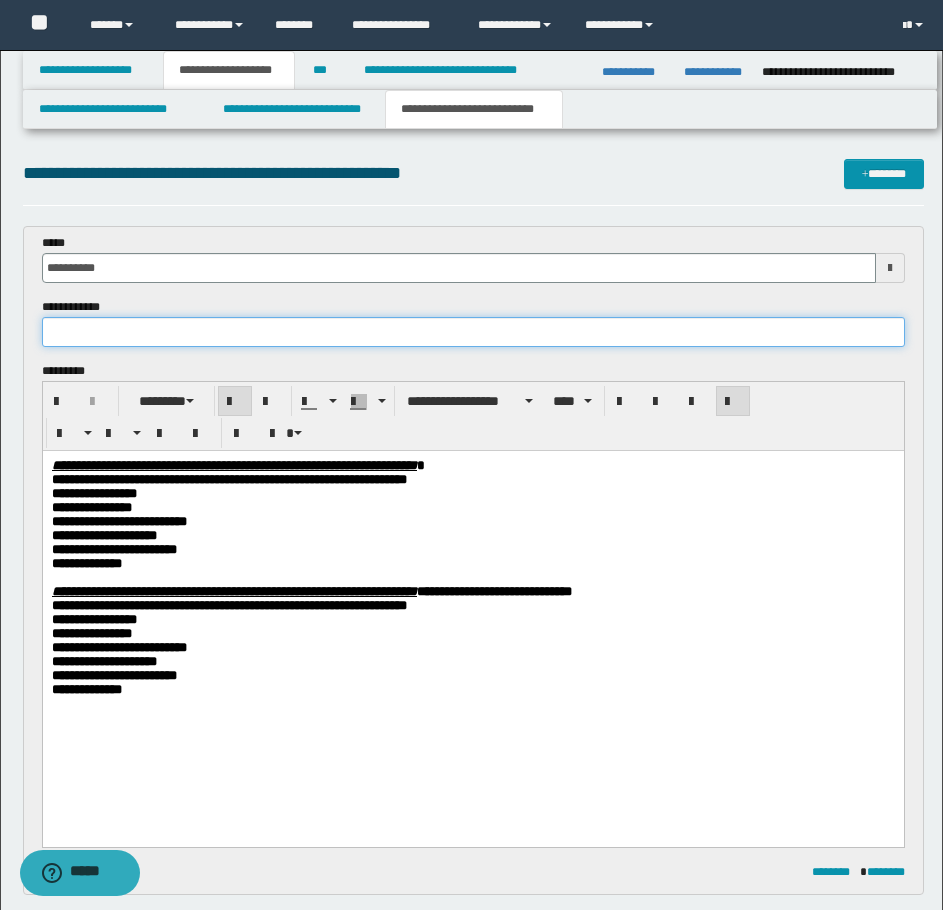 click at bounding box center [473, 332] 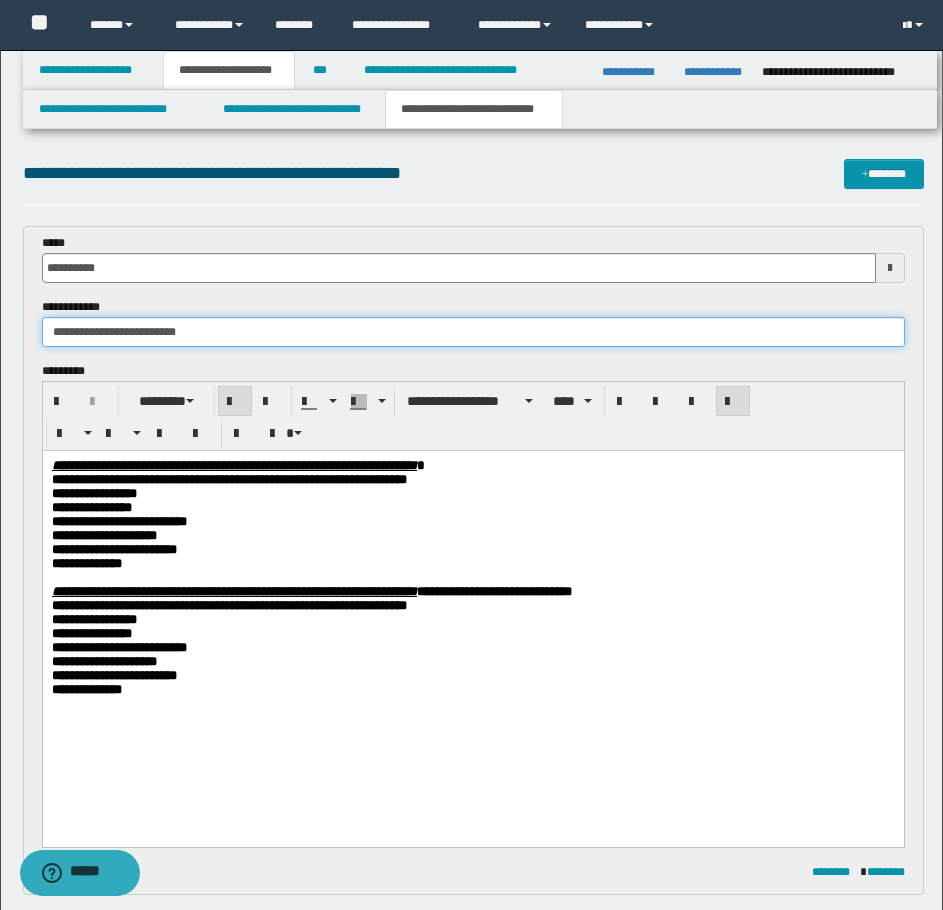 type on "**********" 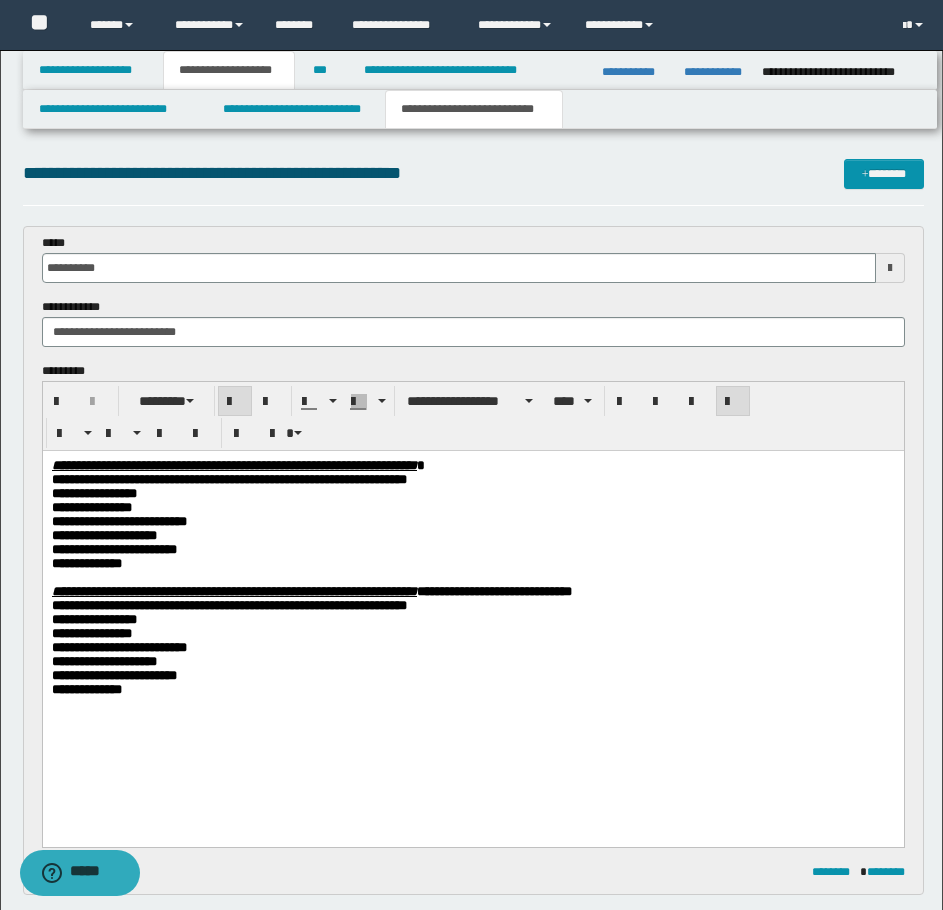 click on "**********" at bounding box center (472, 536) 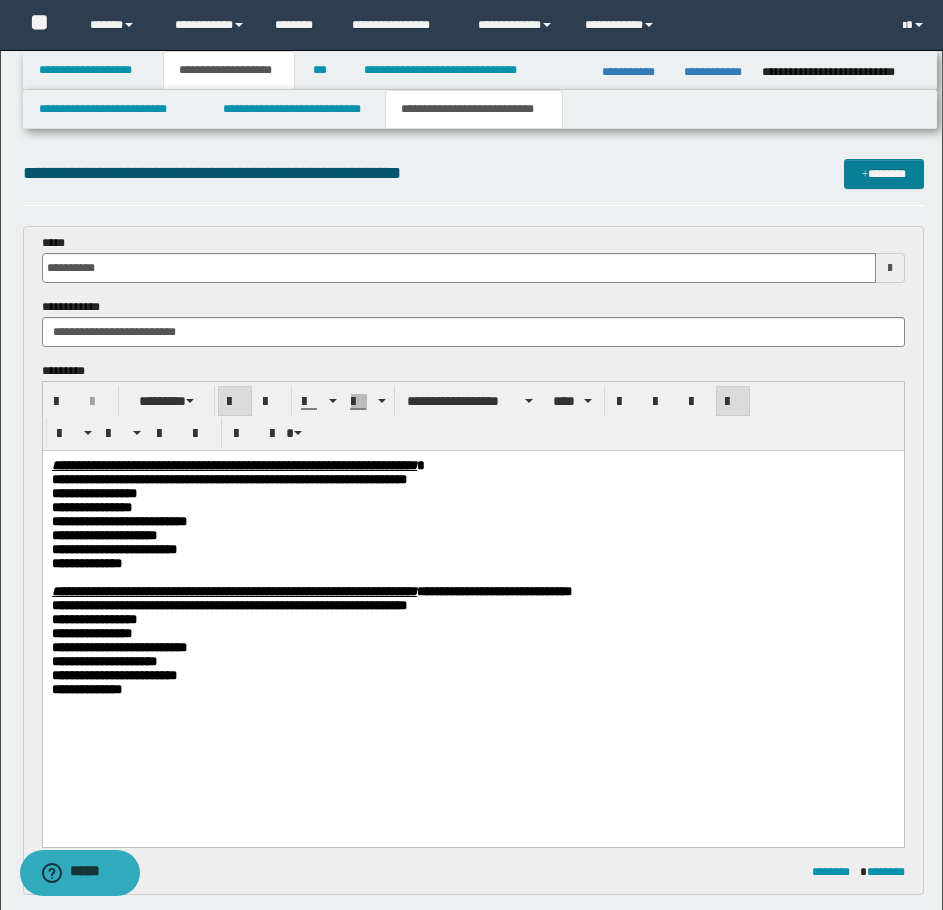 click on "*******" at bounding box center [884, 174] 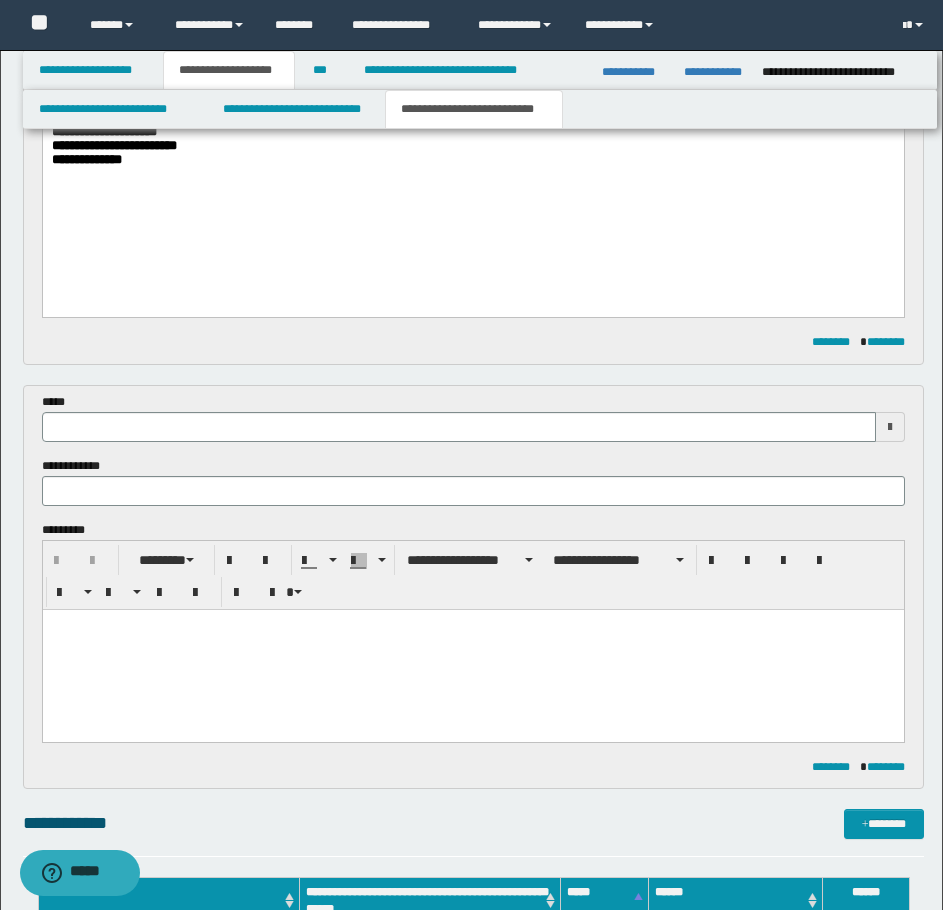 scroll, scrollTop: 442, scrollLeft: 0, axis: vertical 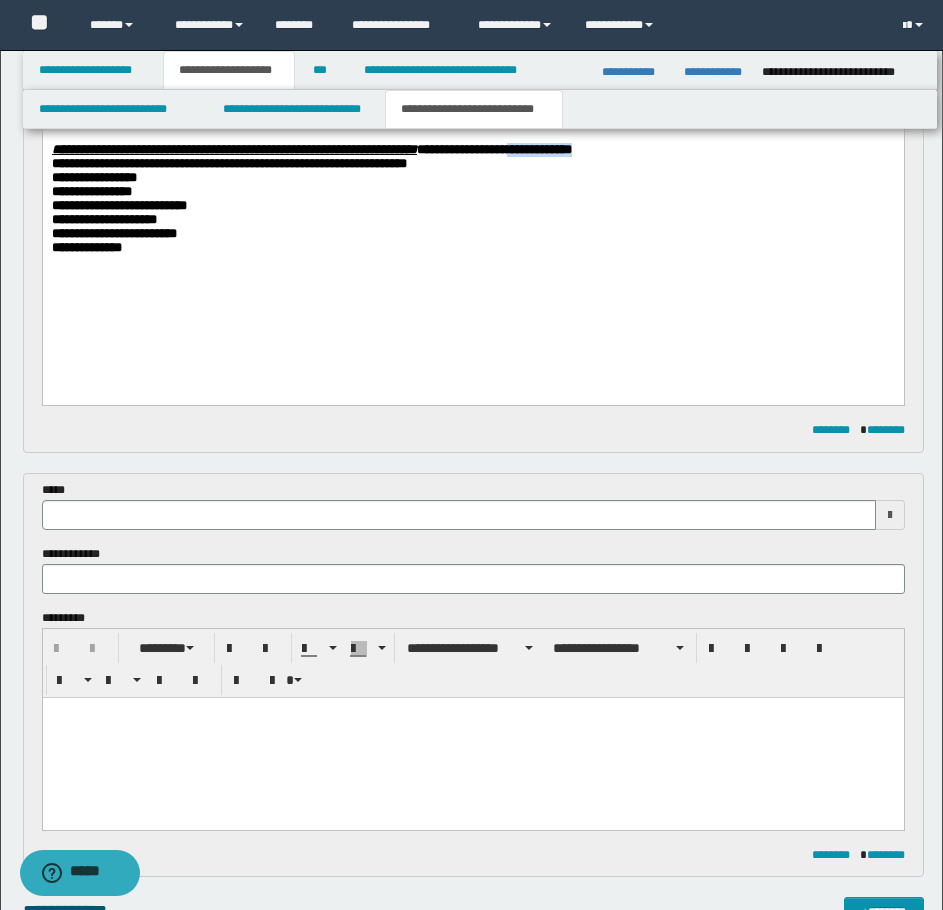 drag, startPoint x: 809, startPoint y: 169, endPoint x: 724, endPoint y: 172, distance: 85.052925 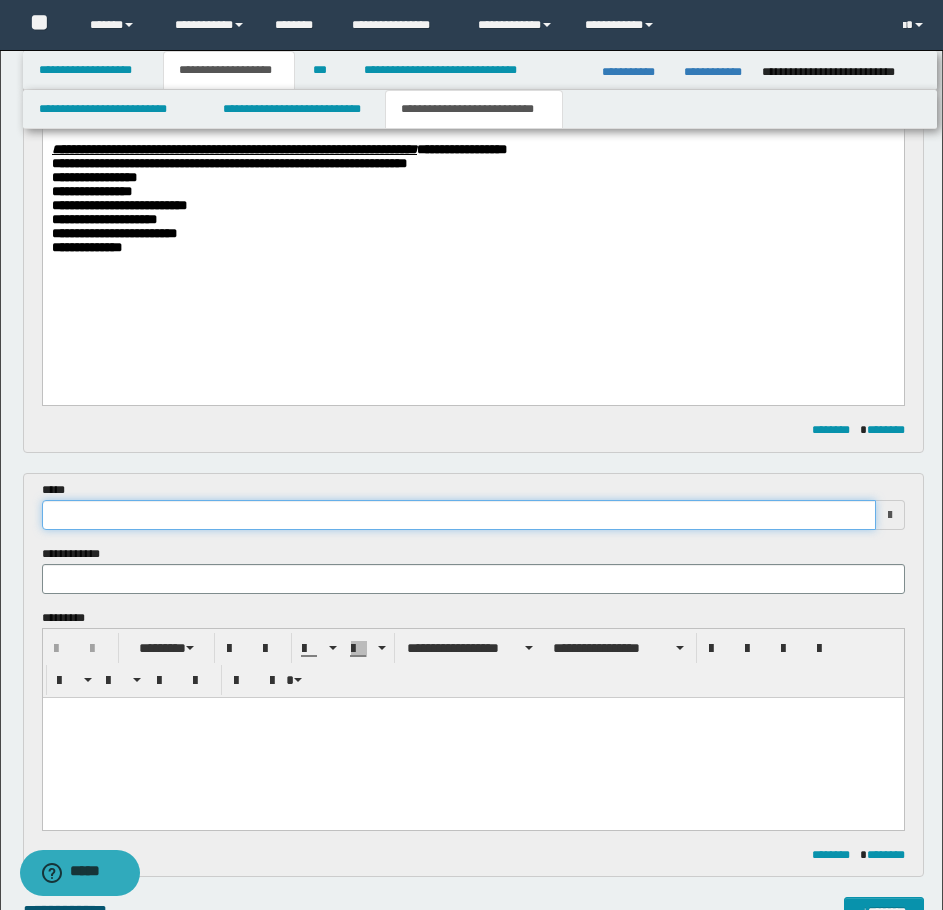 click at bounding box center (459, 515) 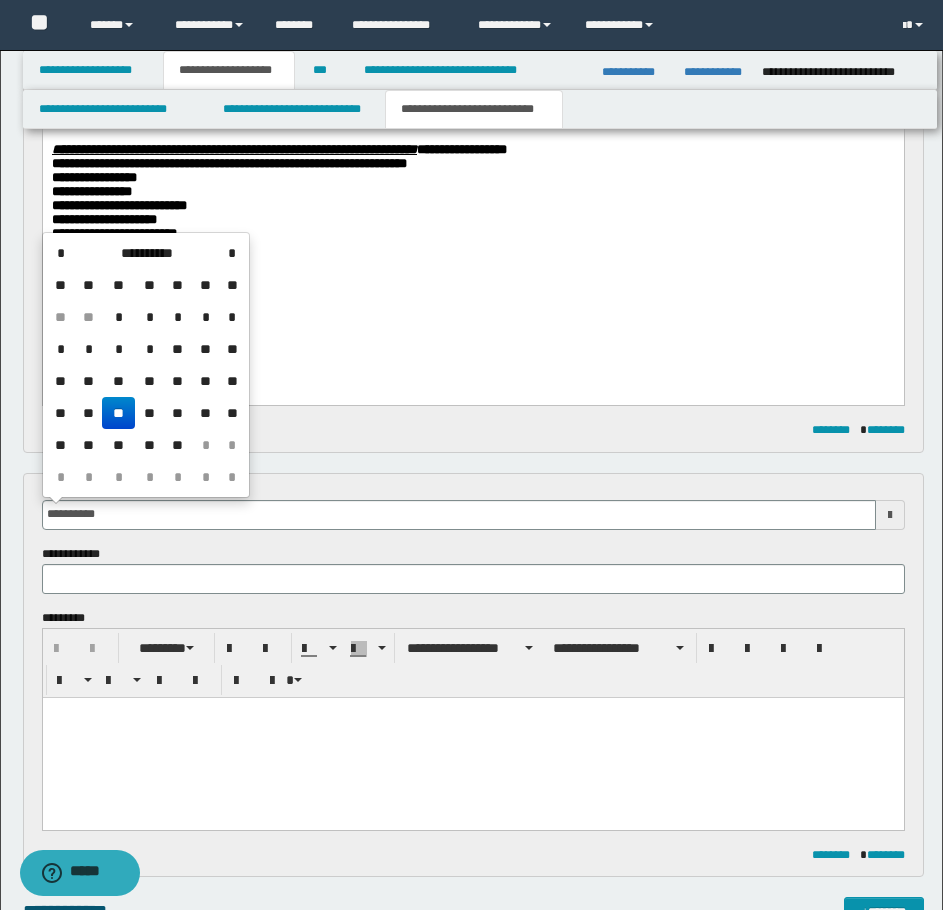 click on "**" at bounding box center (118, 413) 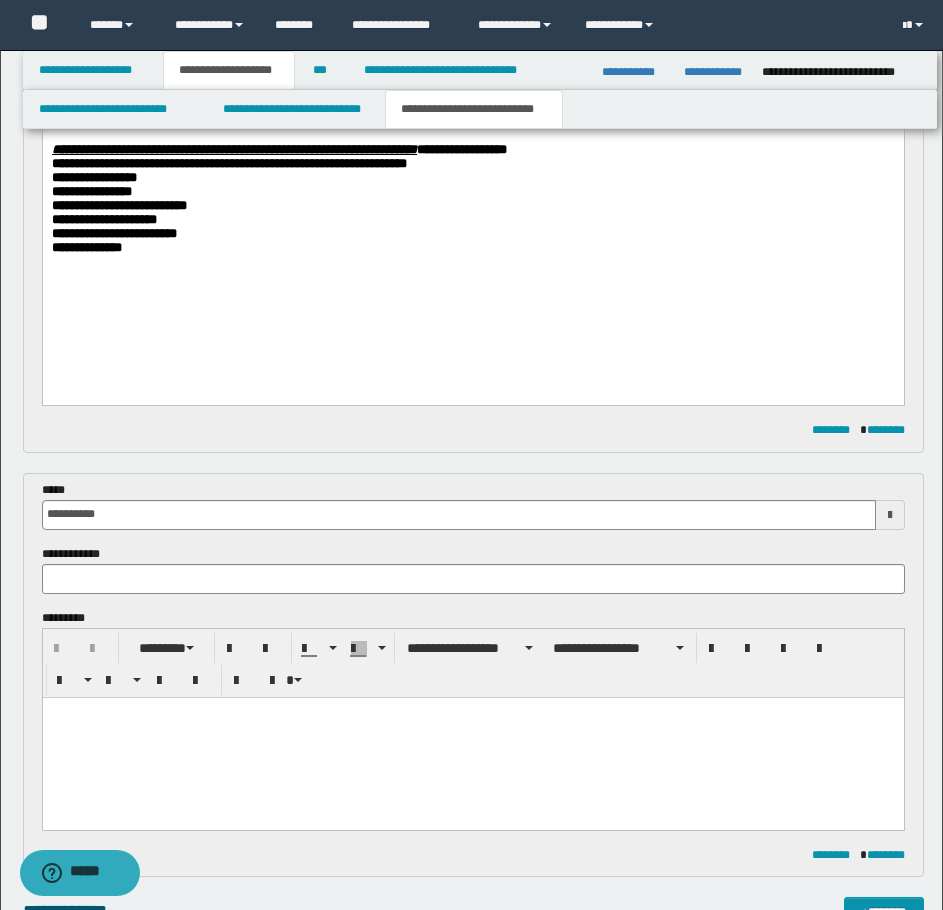 drag, startPoint x: 393, startPoint y: 351, endPoint x: 538, endPoint y: 288, distance: 158.09491 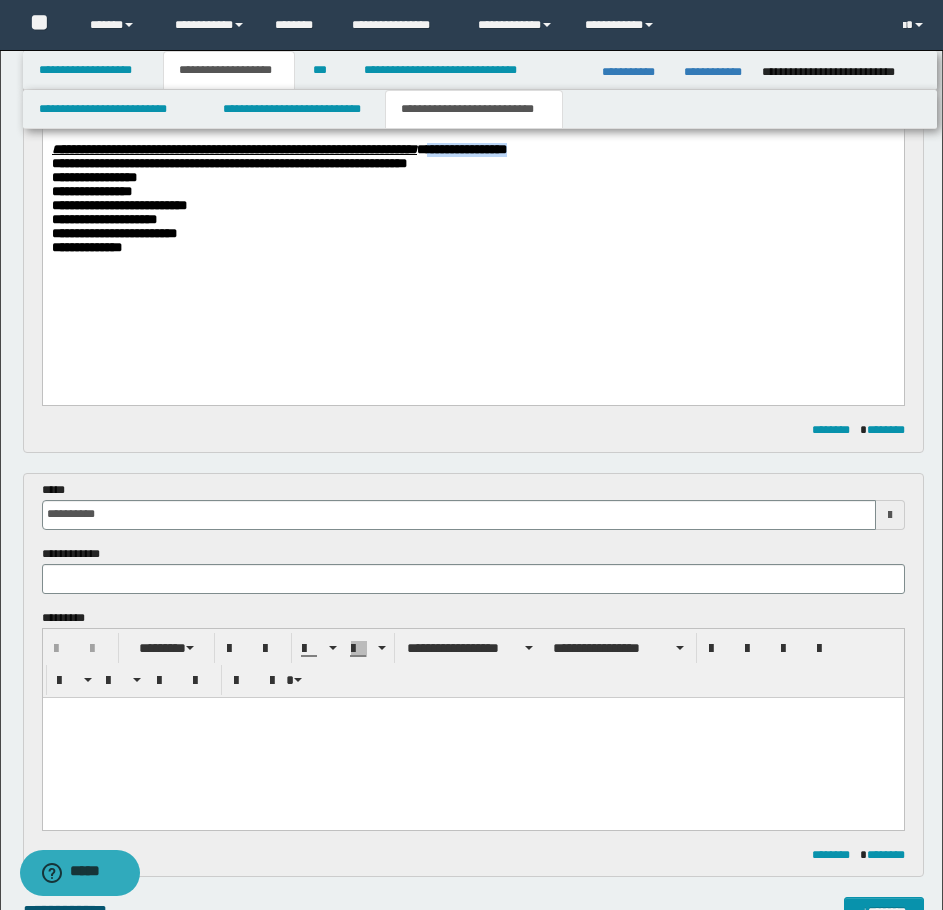 drag, startPoint x: 702, startPoint y: 169, endPoint x: 620, endPoint y: 169, distance: 82 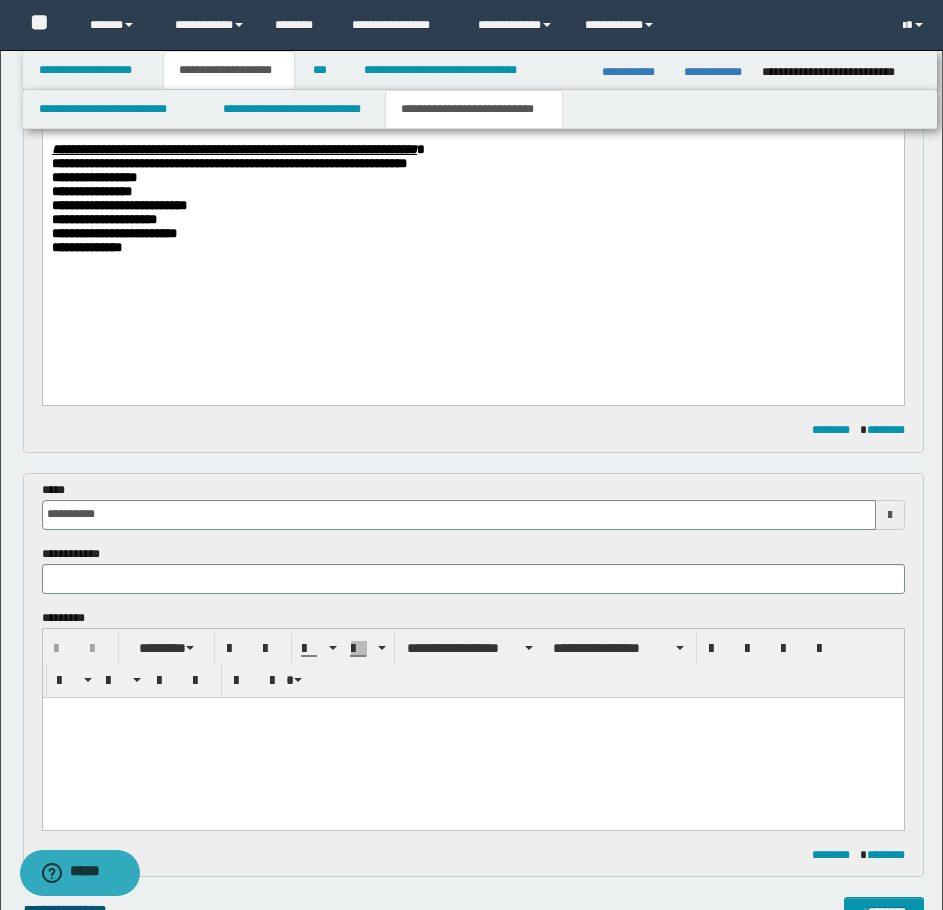 click at bounding box center [473, 579] 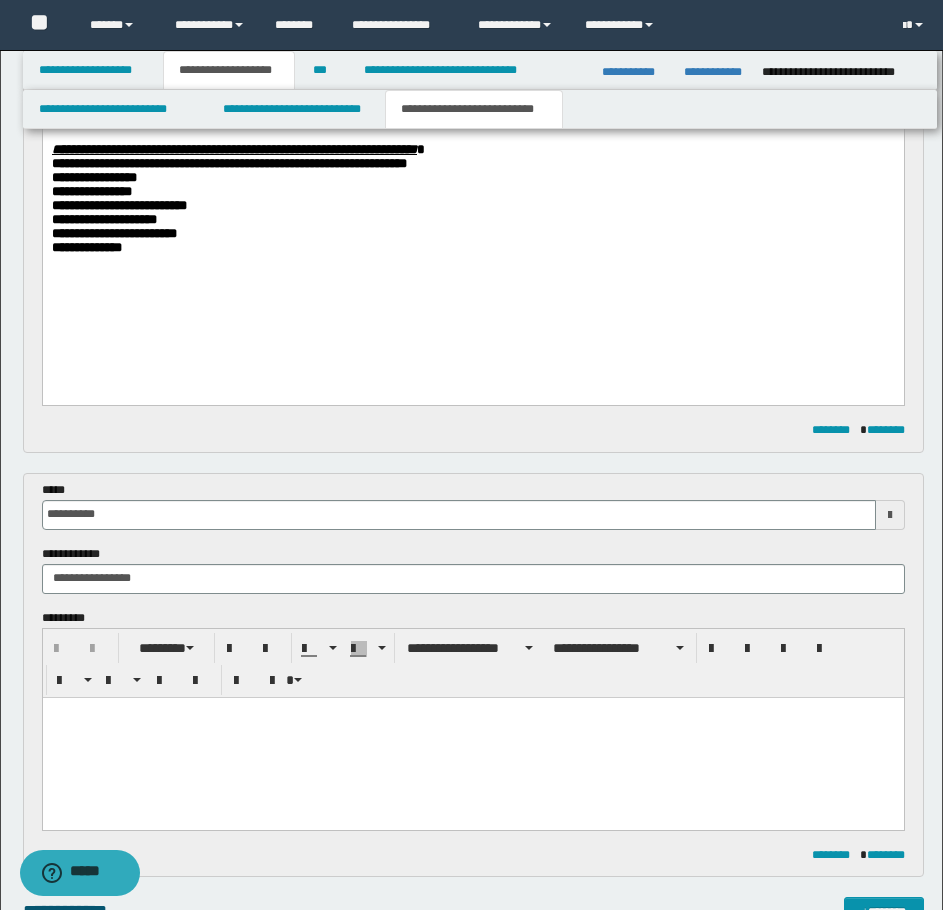 type on "**********" 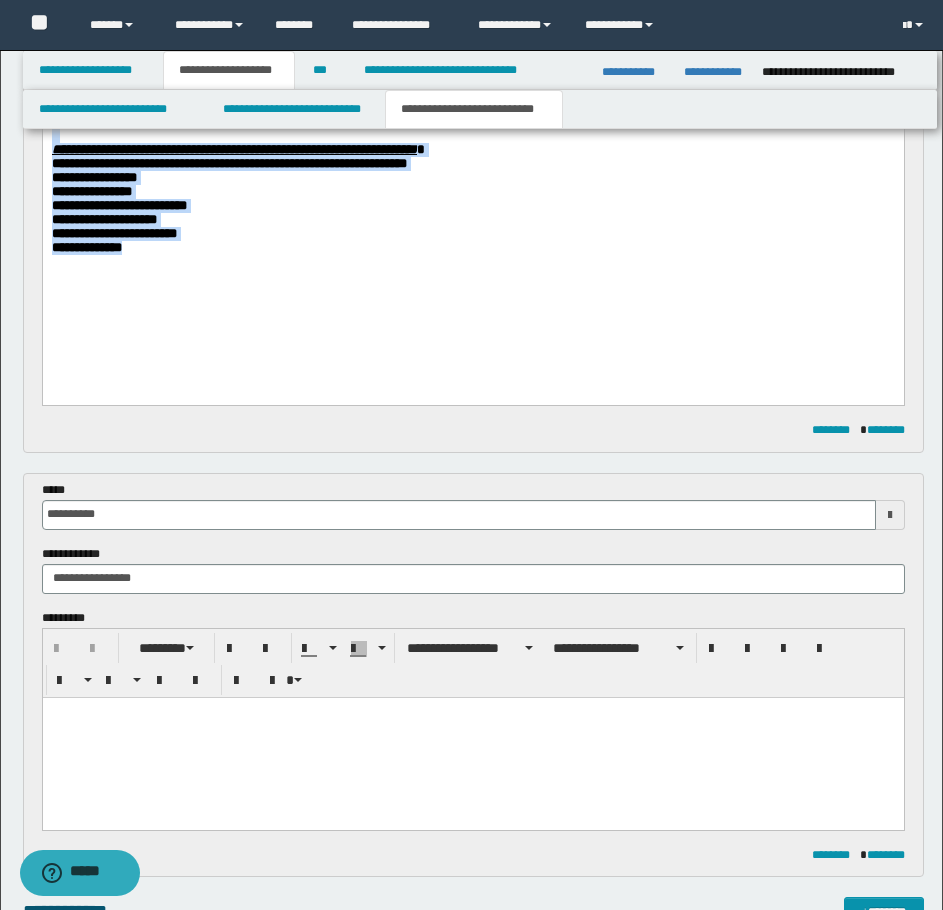 drag, startPoint x: 171, startPoint y: 281, endPoint x: 11, endPoint y: 160, distance: 200.6016 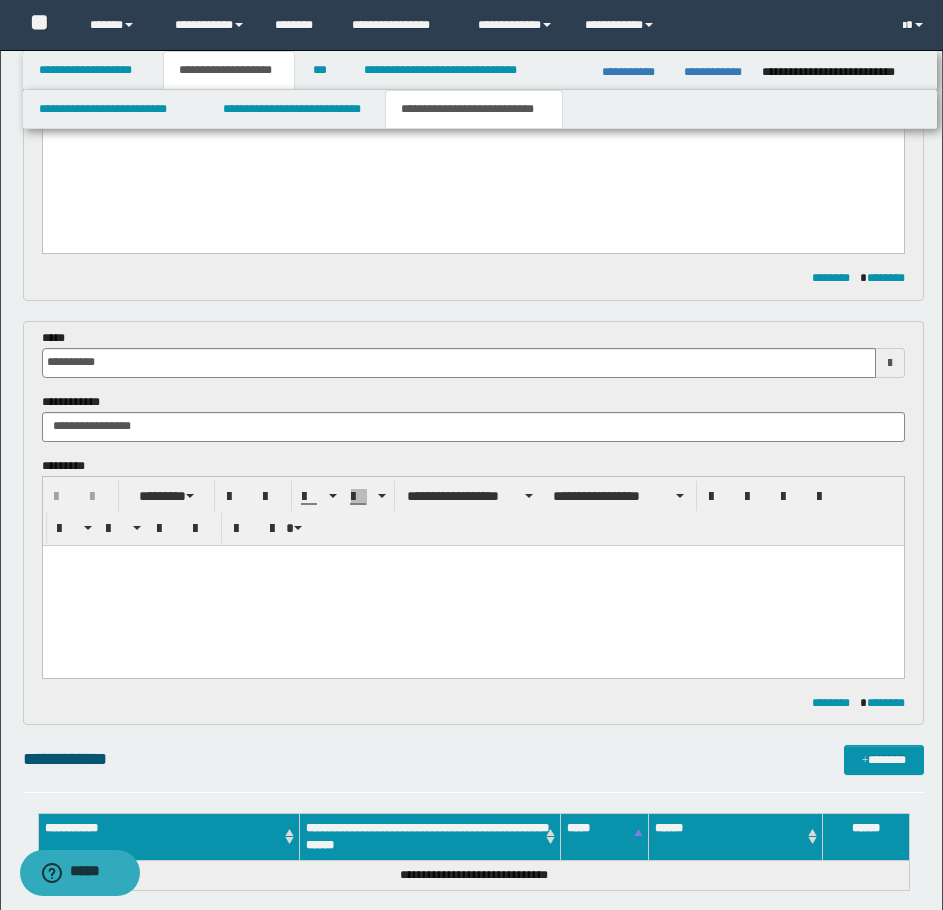 click at bounding box center [472, 585] 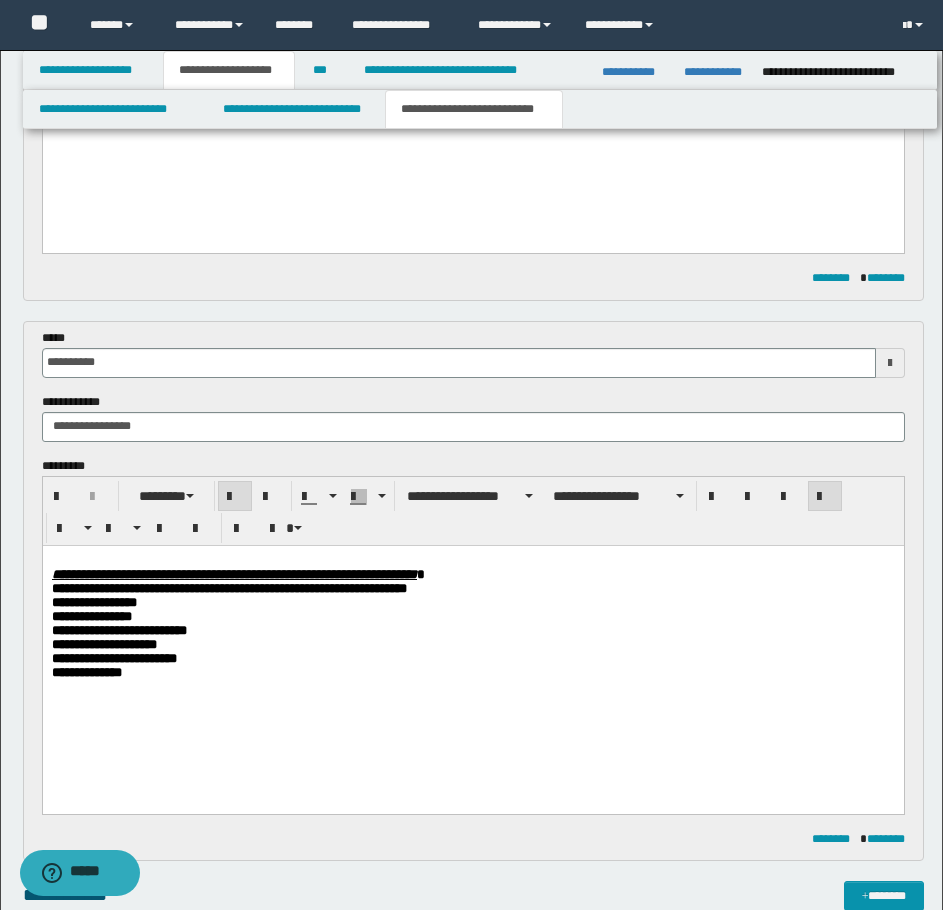 click on "**********" at bounding box center [472, 644] 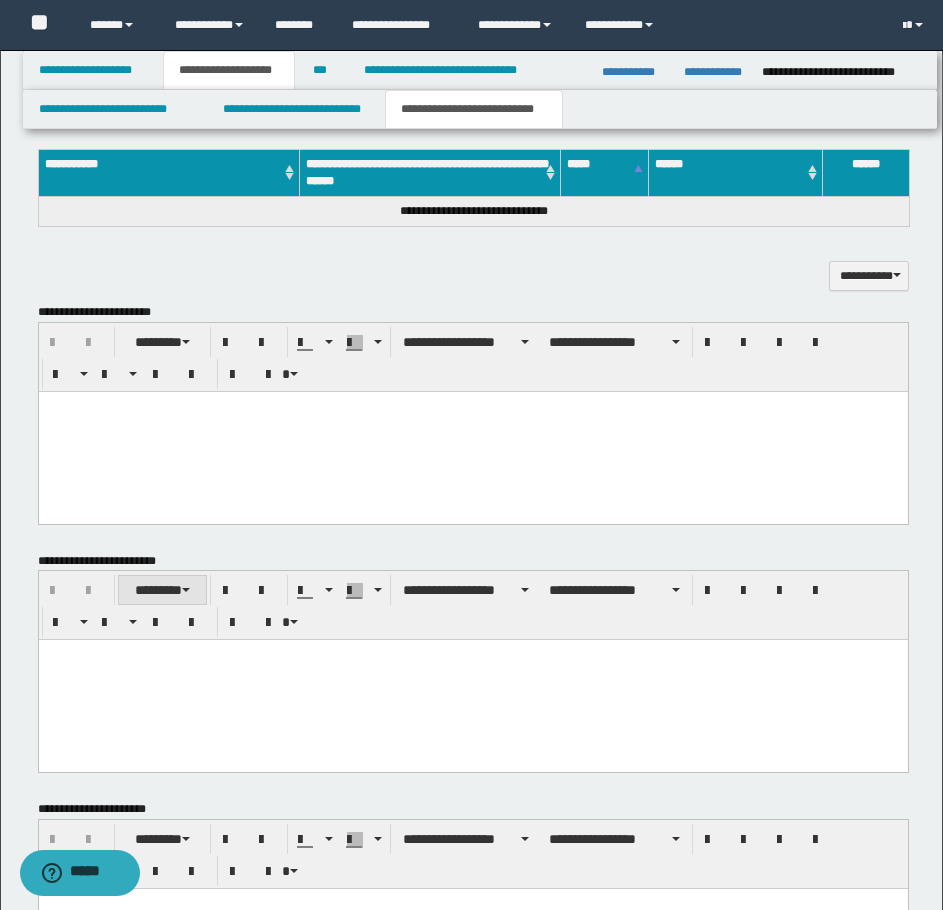 scroll, scrollTop: 1478, scrollLeft: 0, axis: vertical 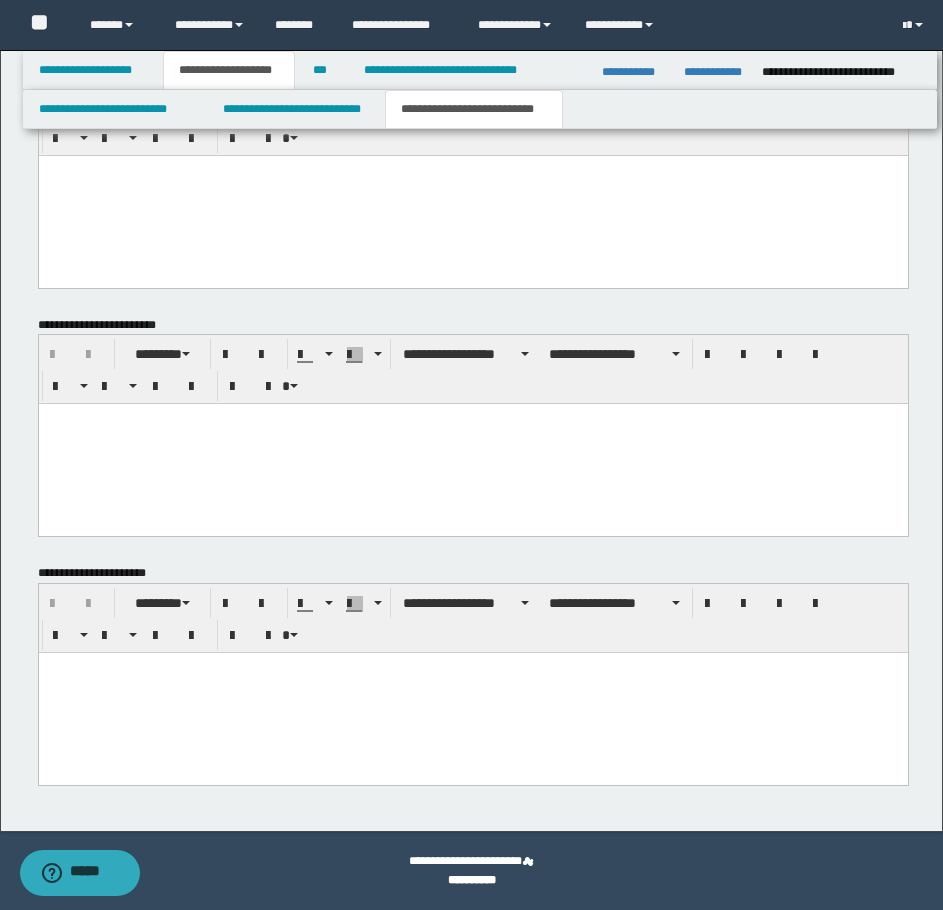 click at bounding box center [472, 693] 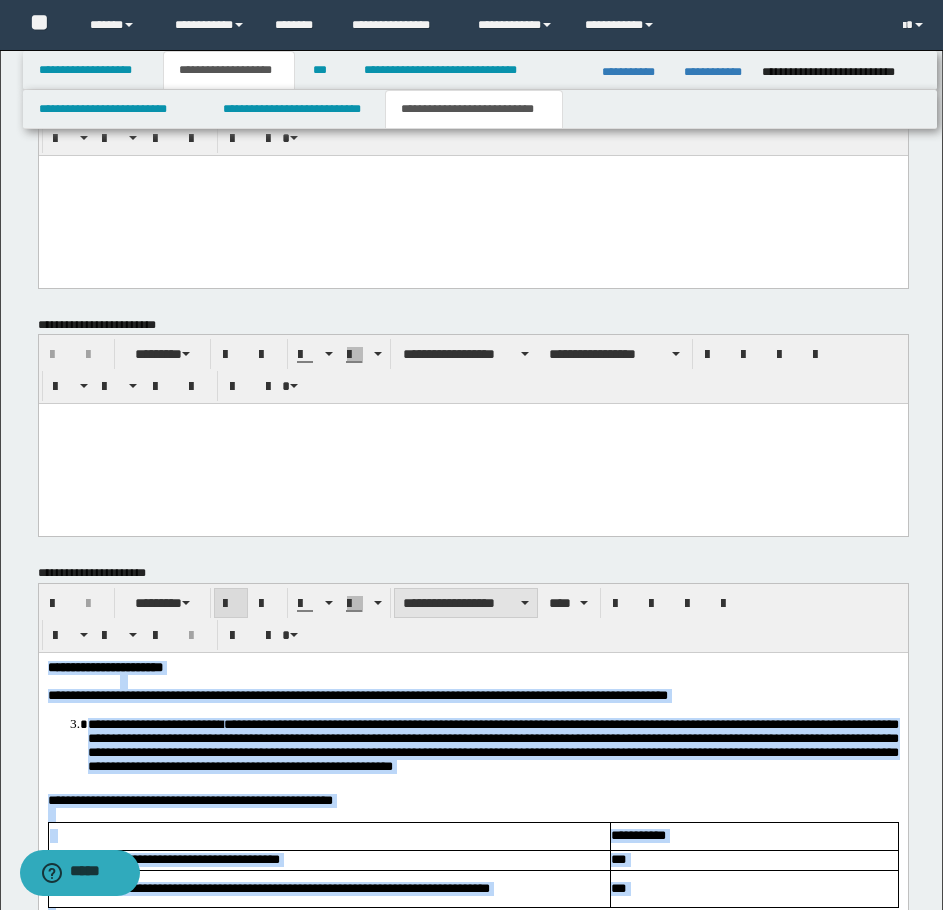 click on "**********" at bounding box center (466, 603) 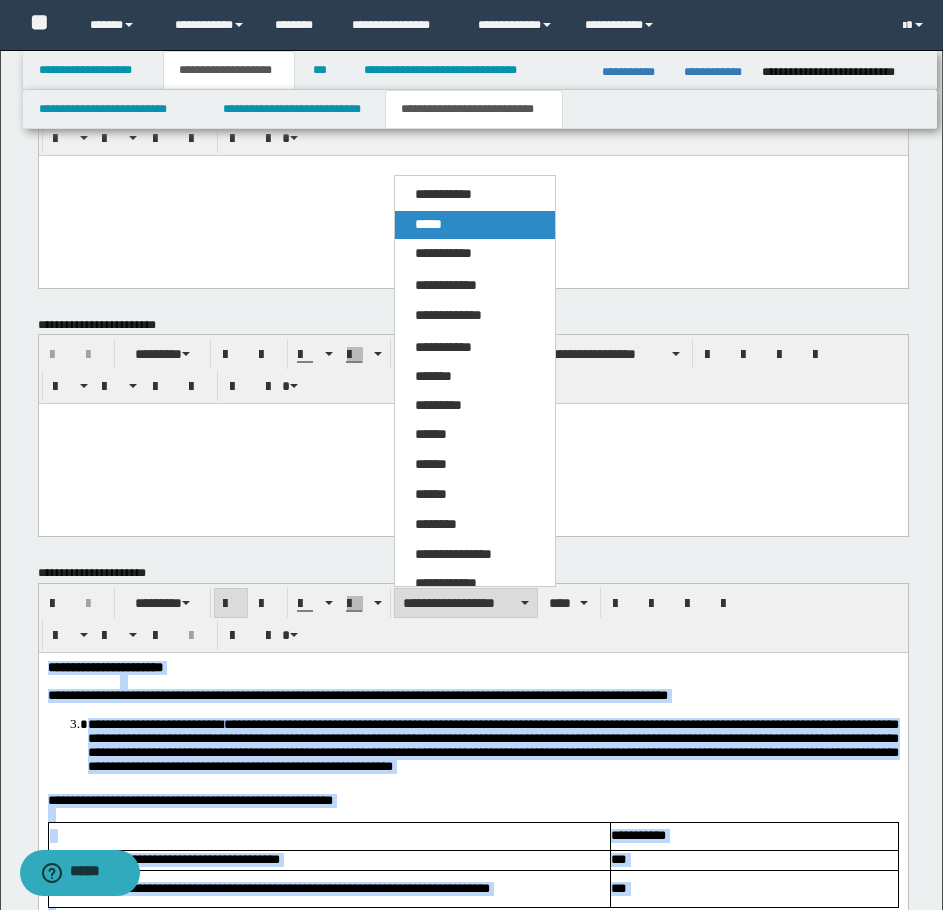 click on "*****" at bounding box center (428, 224) 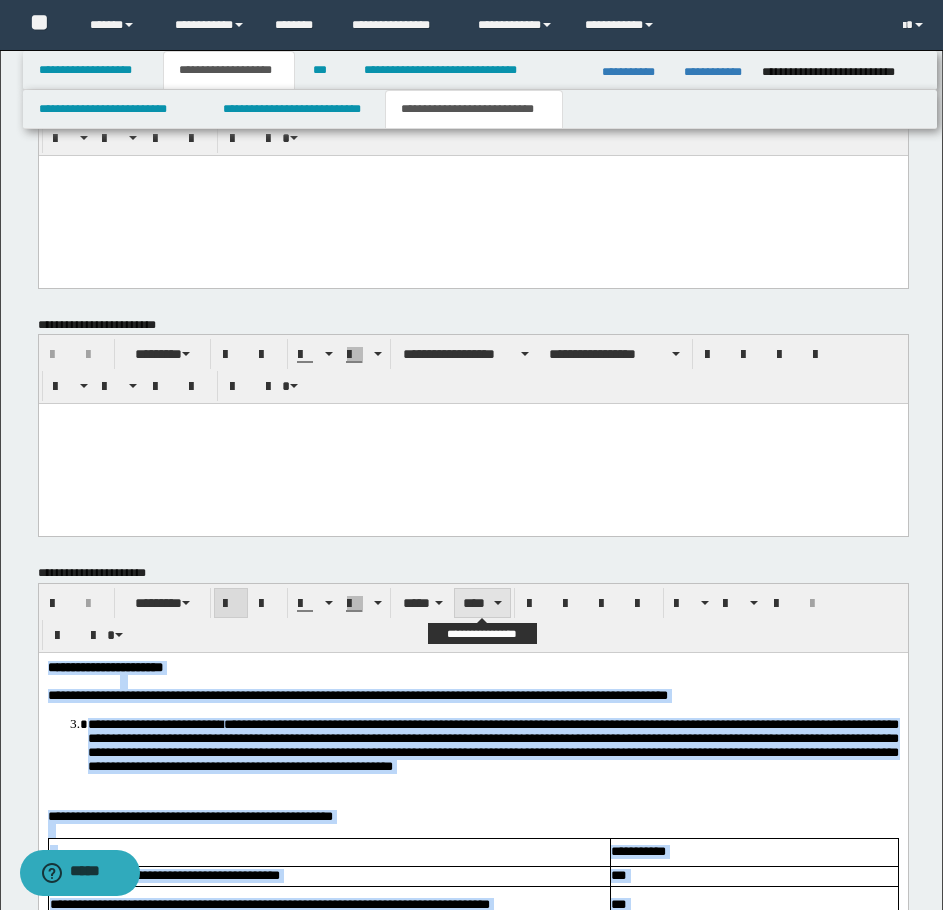 click on "****" at bounding box center [482, 603] 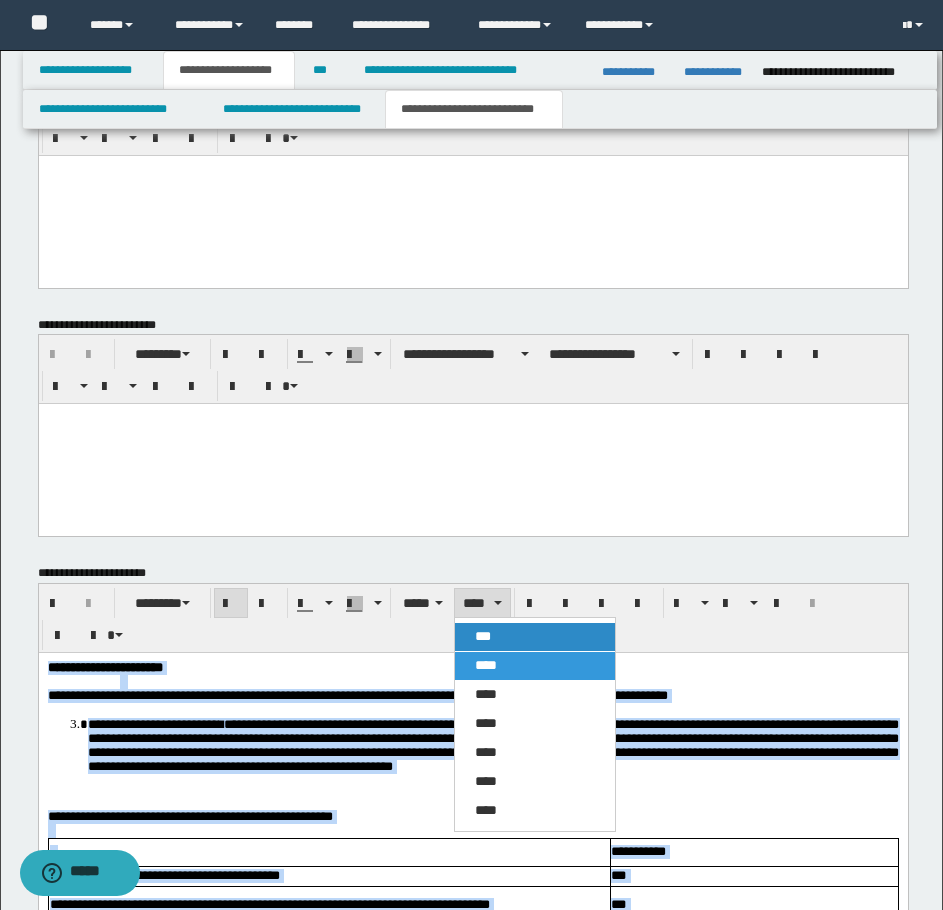 click on "***" at bounding box center [483, 636] 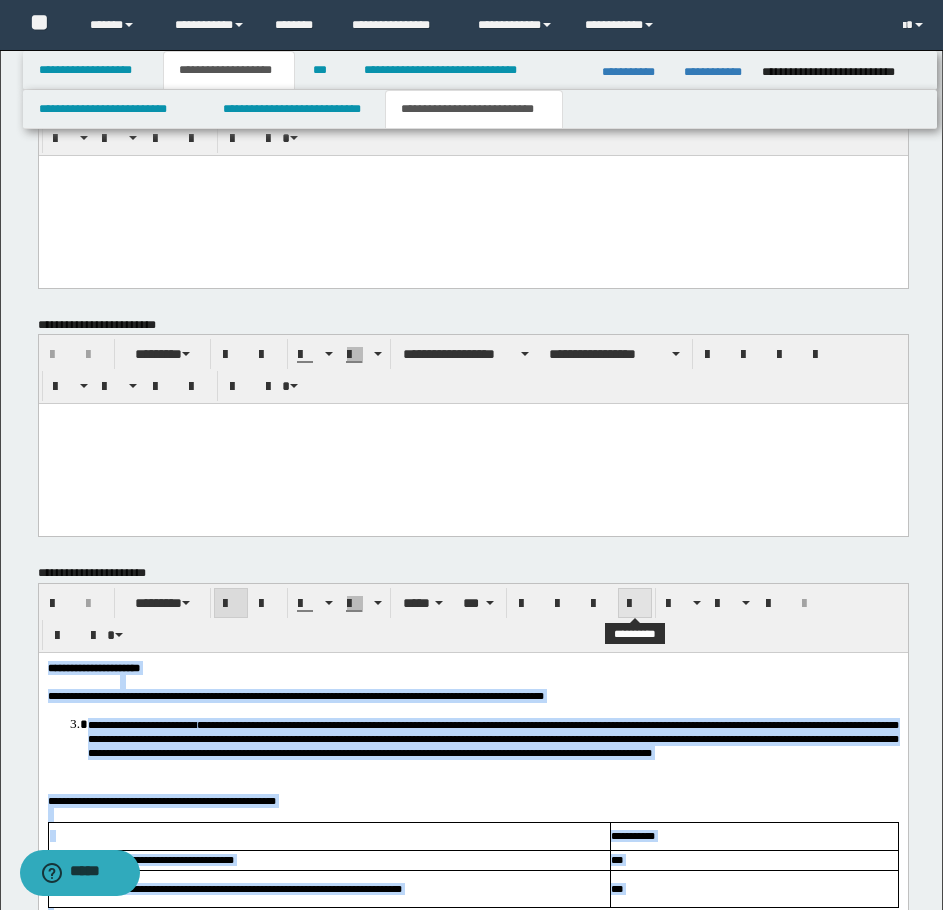 click at bounding box center [635, 604] 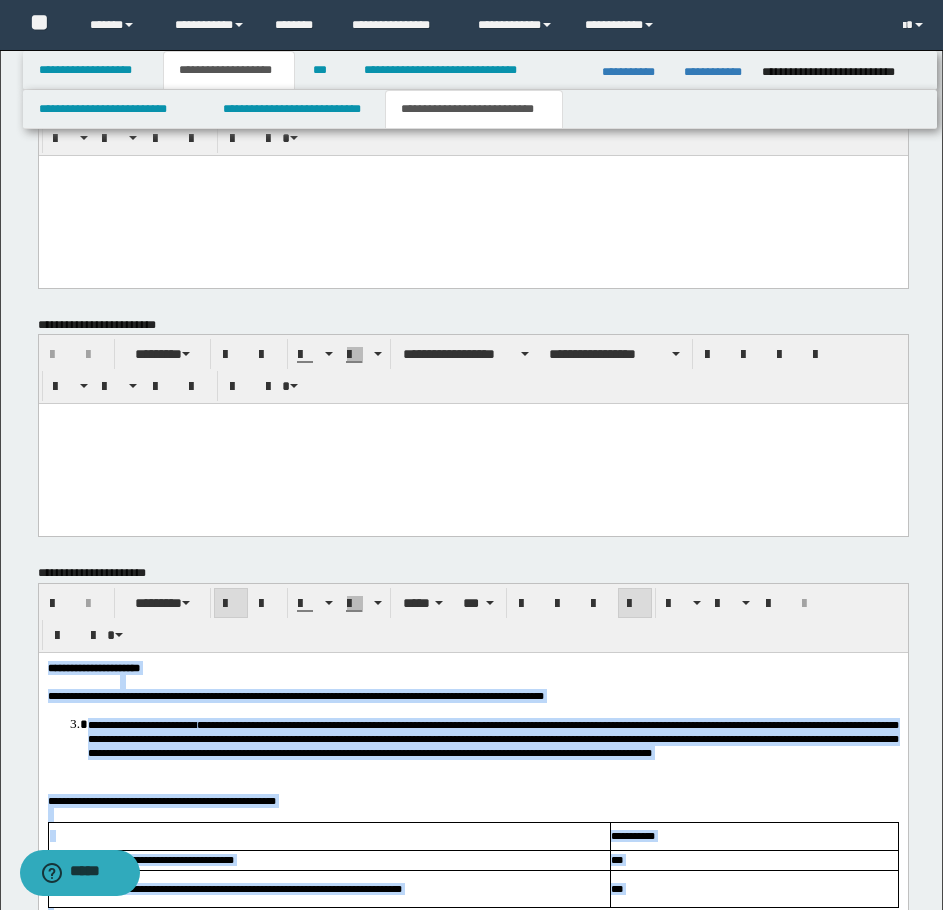 drag, startPoint x: 698, startPoint y: 736, endPoint x: 783, endPoint y: 736, distance: 85 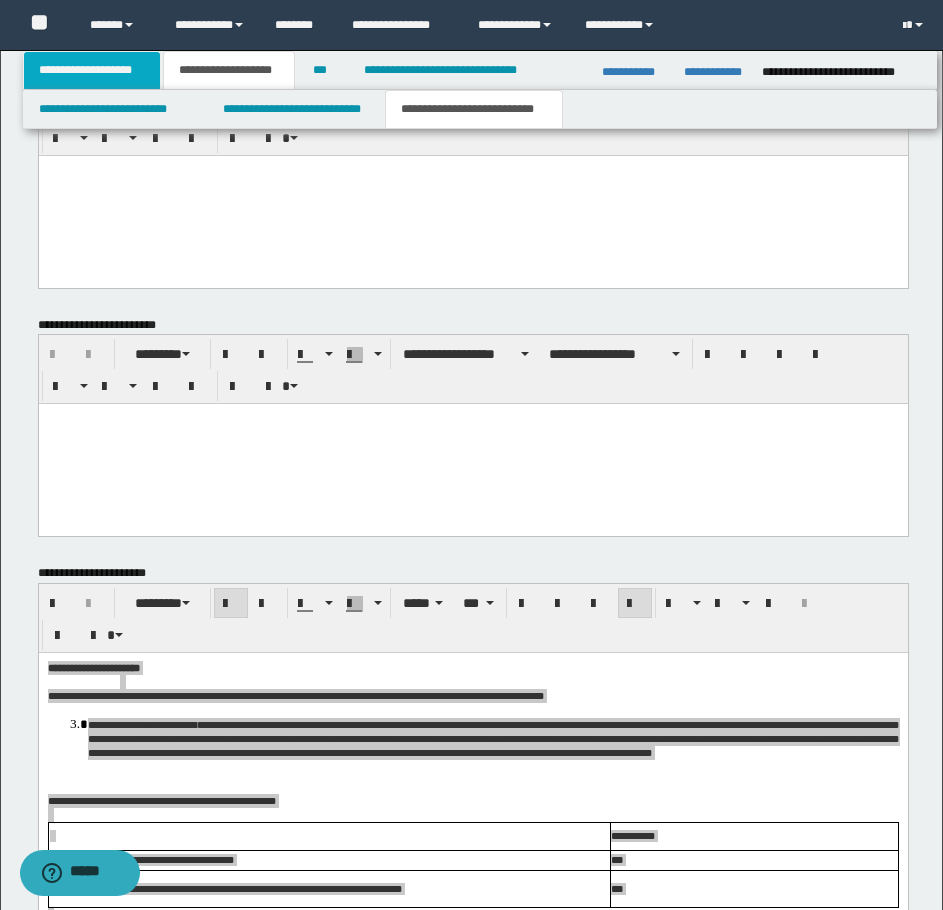 click on "**********" at bounding box center [92, 70] 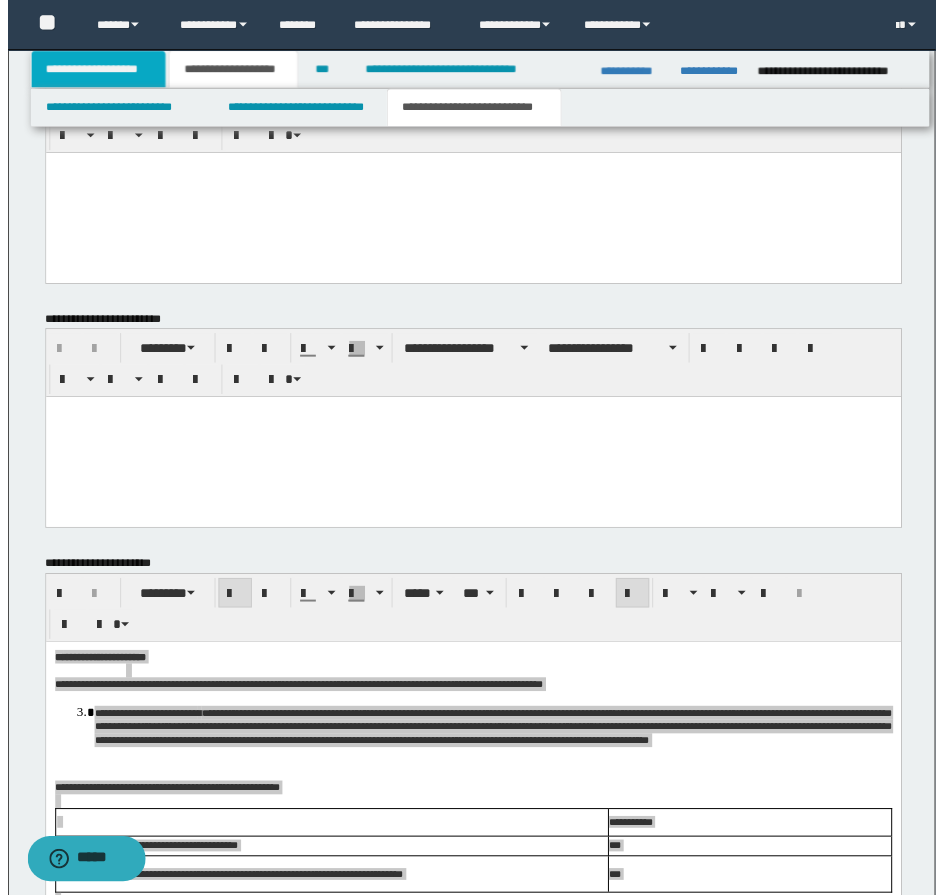 scroll, scrollTop: 878, scrollLeft: 0, axis: vertical 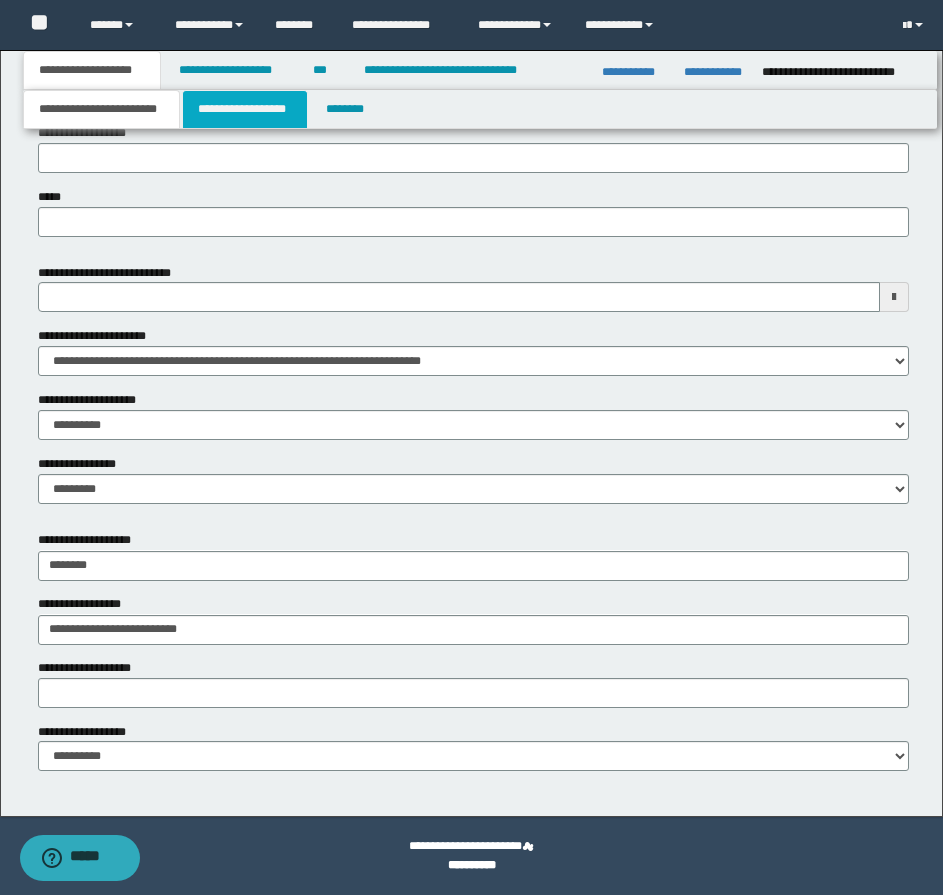 click on "**********" at bounding box center (245, 109) 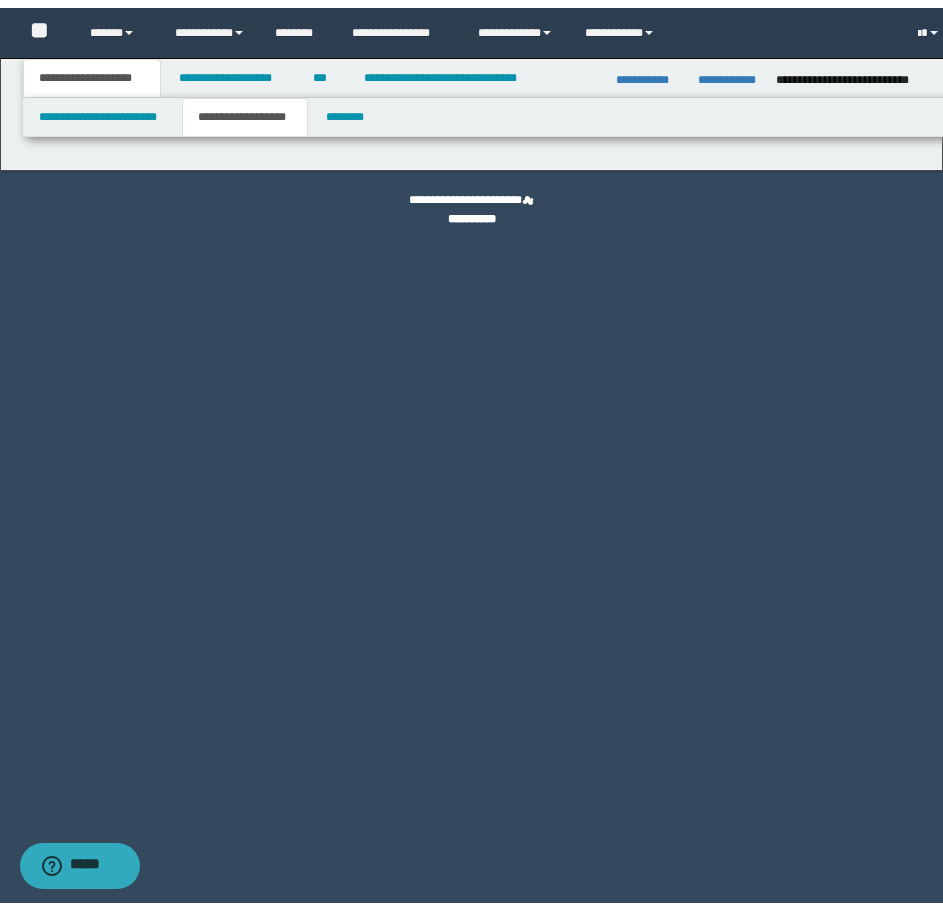 scroll, scrollTop: 0, scrollLeft: 0, axis: both 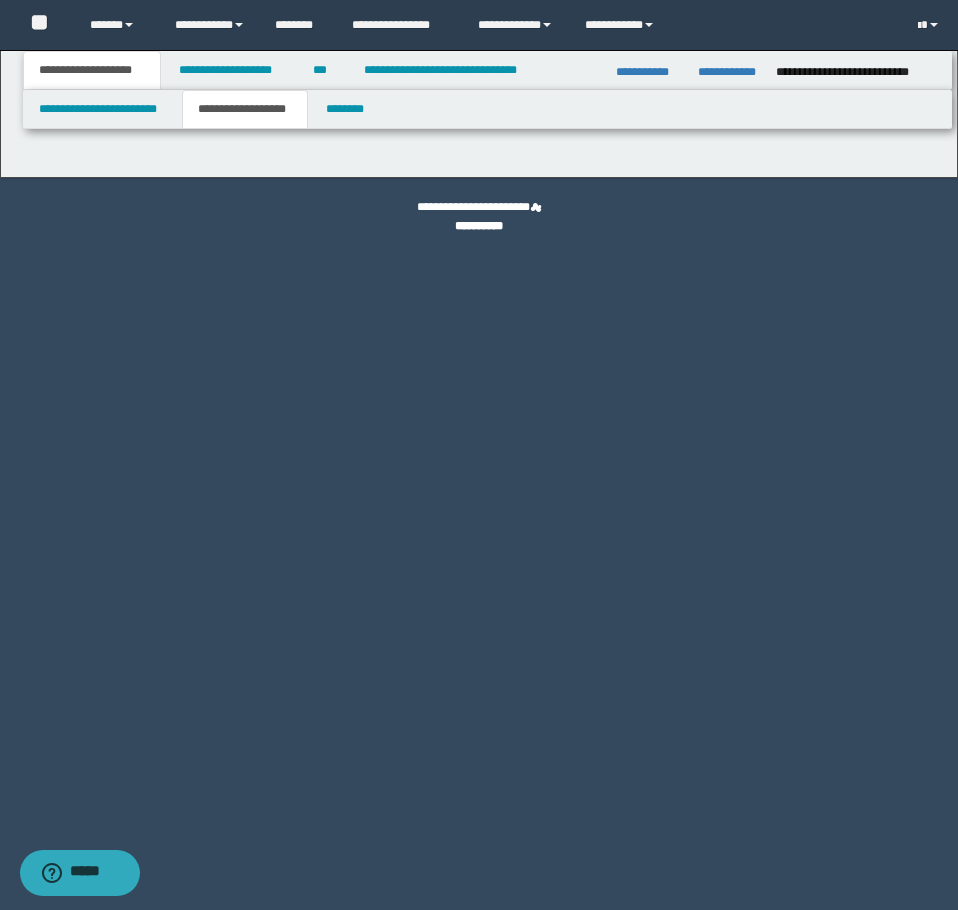 type on "**********" 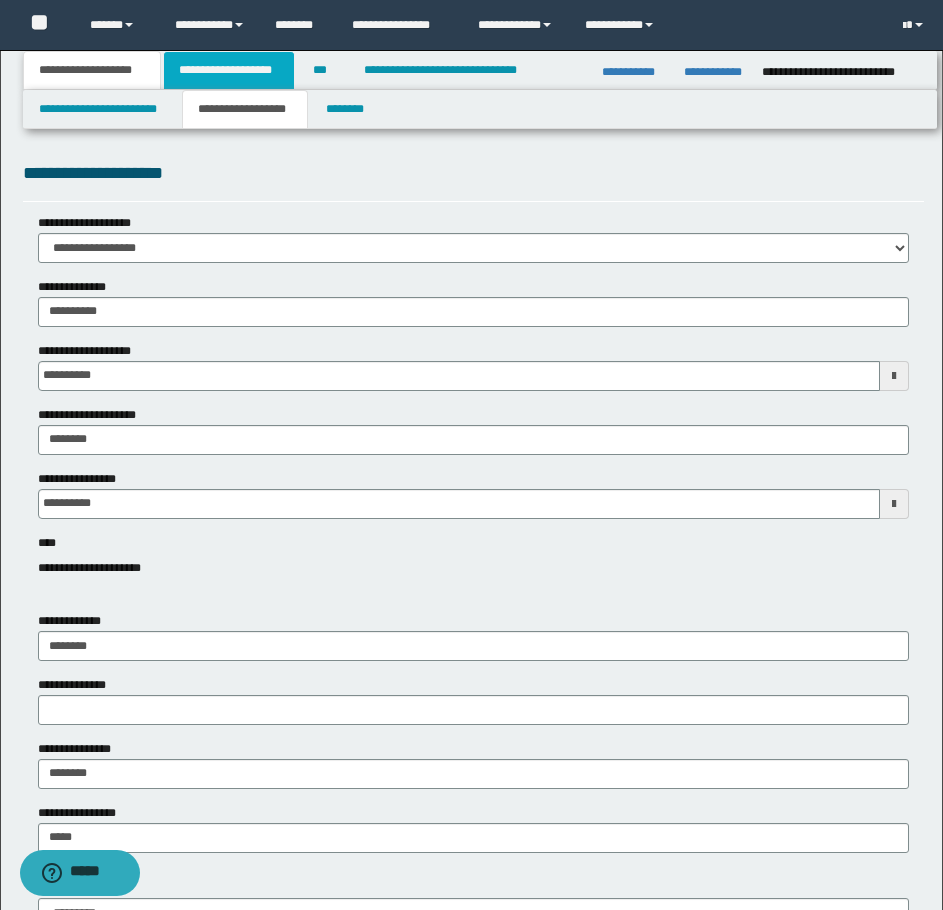 click on "**********" at bounding box center (229, 70) 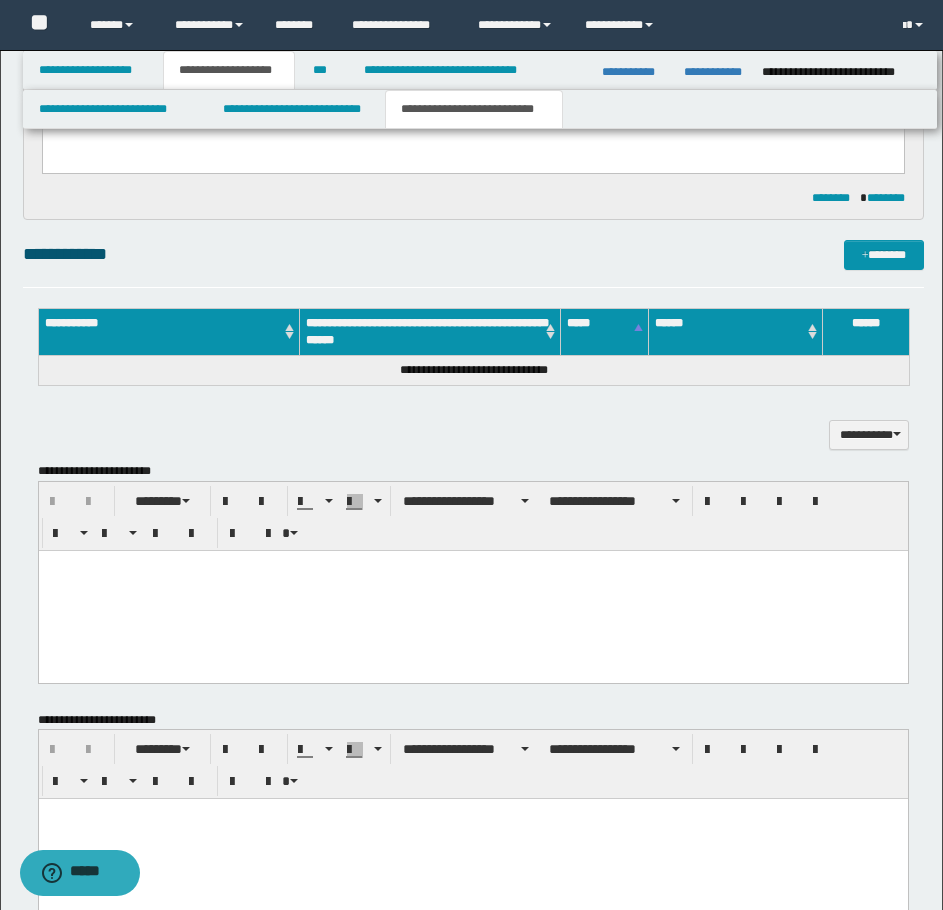 scroll, scrollTop: 1100, scrollLeft: 0, axis: vertical 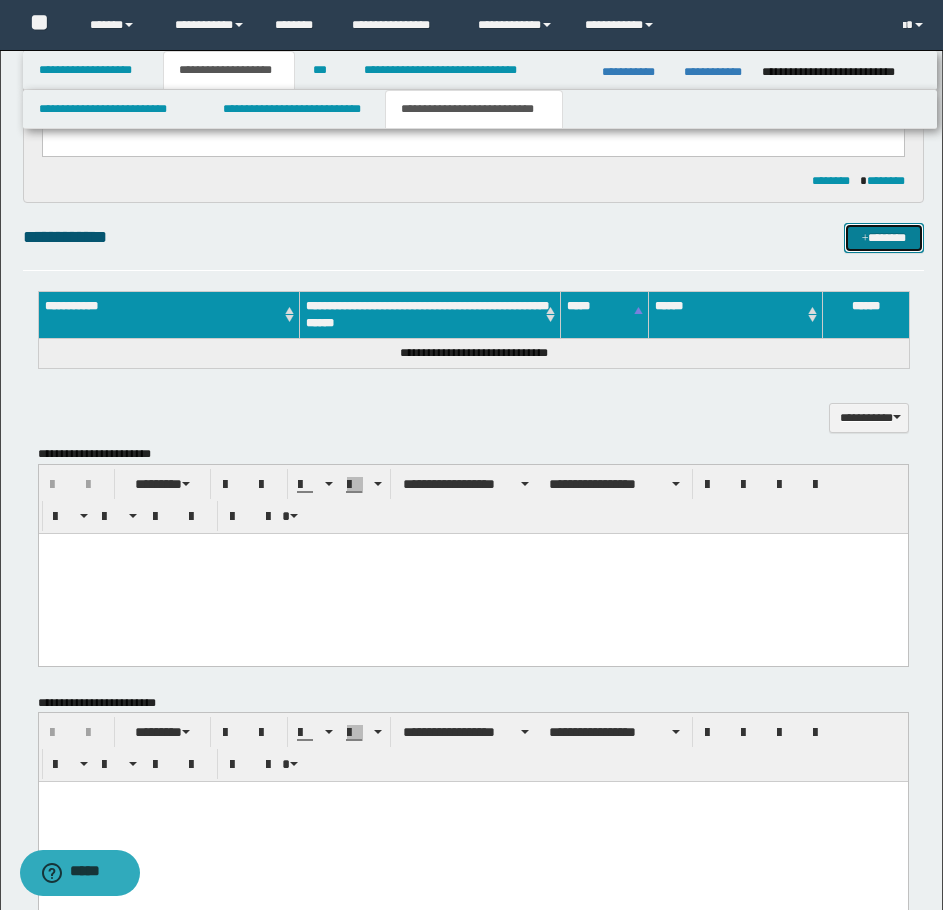 click on "*******" at bounding box center (884, 238) 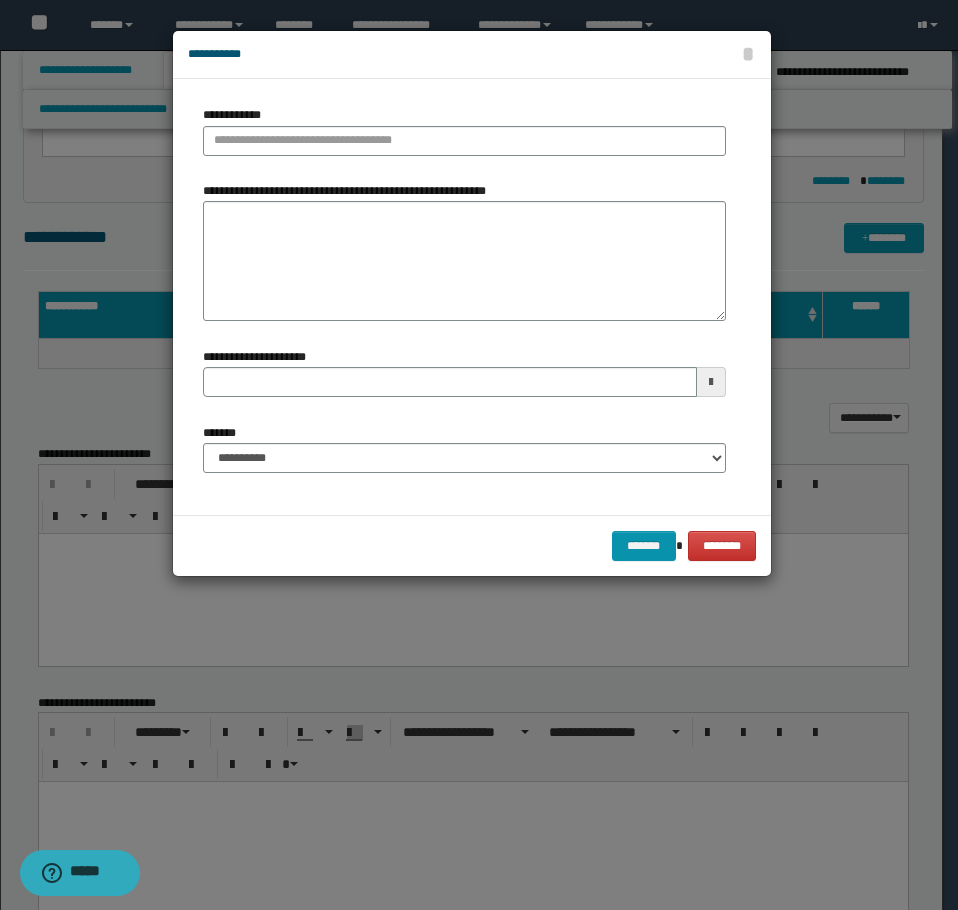 click on "**********" at bounding box center (464, 130) 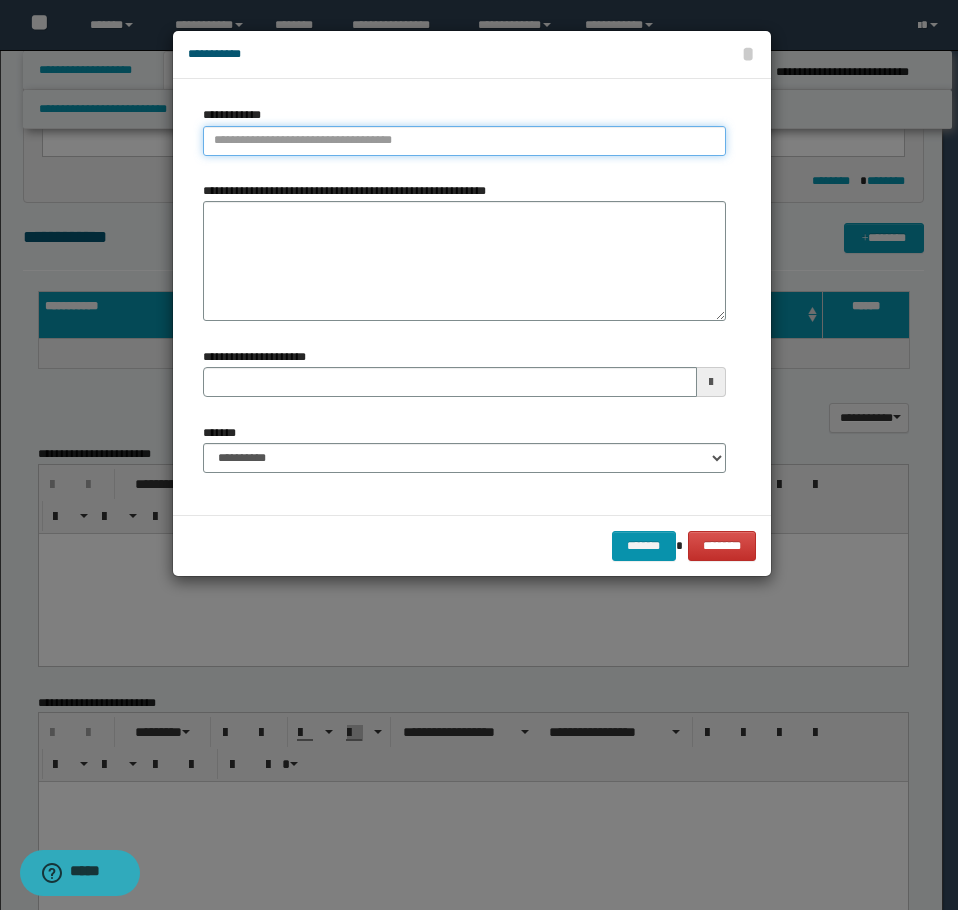 click on "**********" at bounding box center (464, 141) 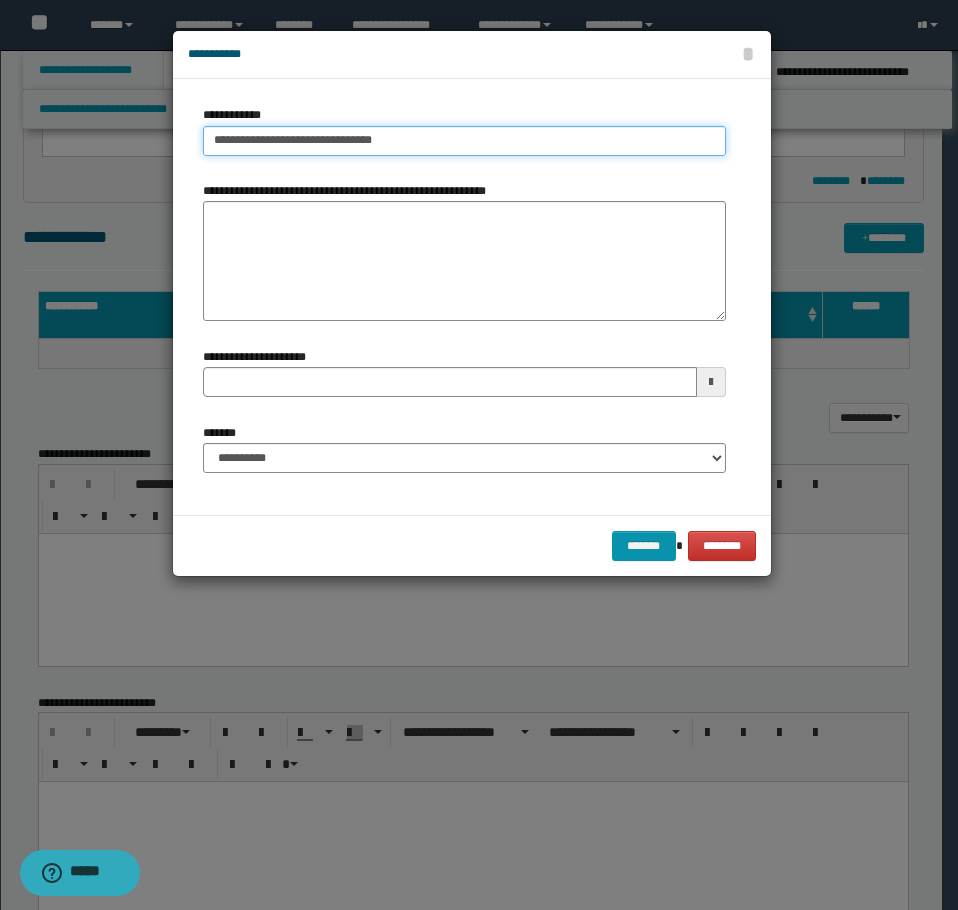 click on "**********" at bounding box center (464, 141) 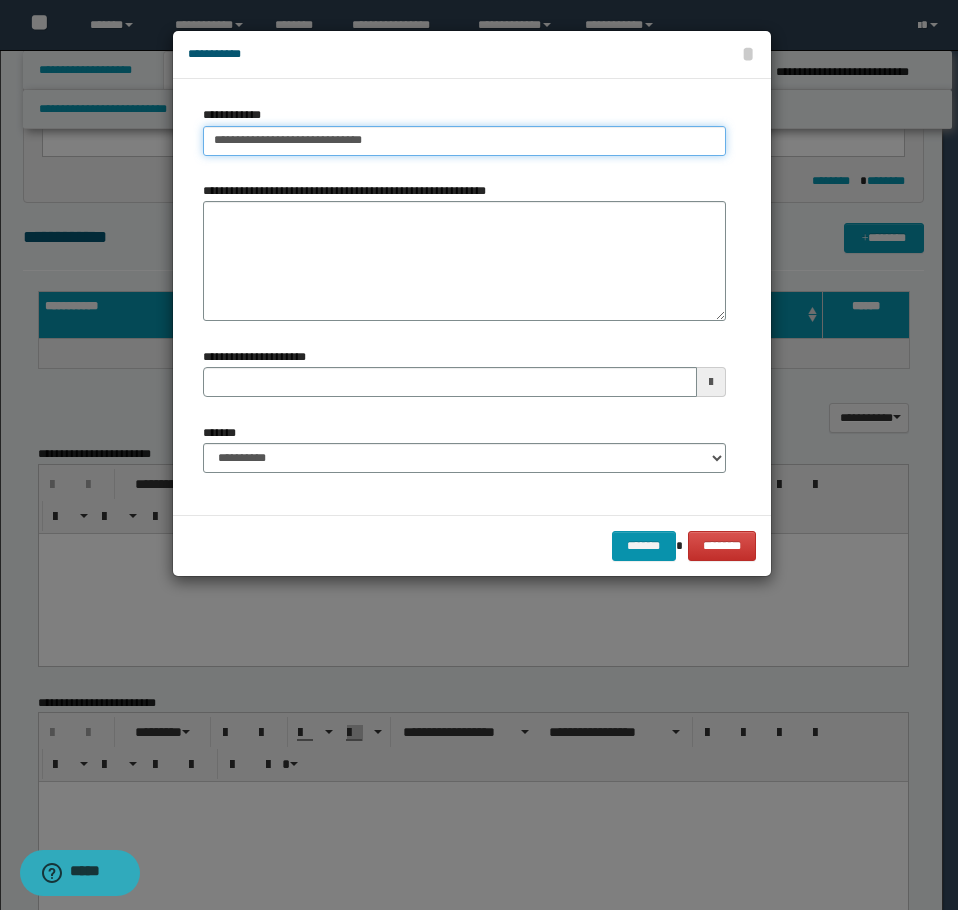 type on "**********" 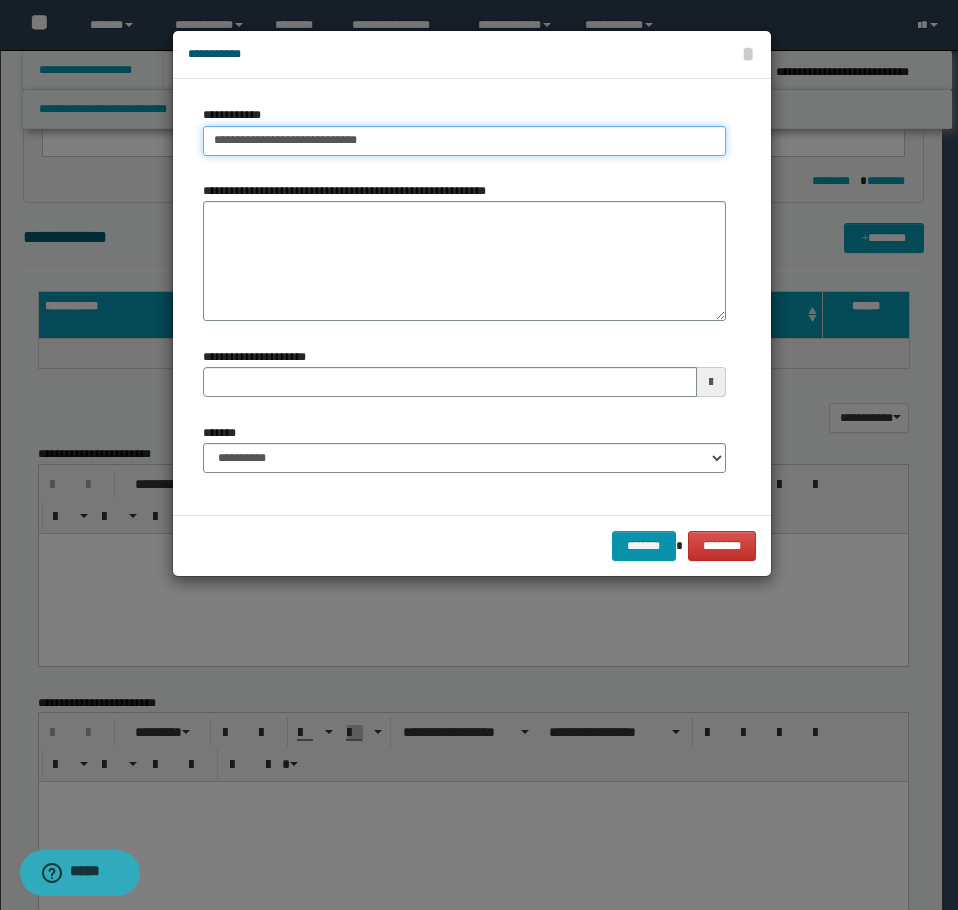 type on "**********" 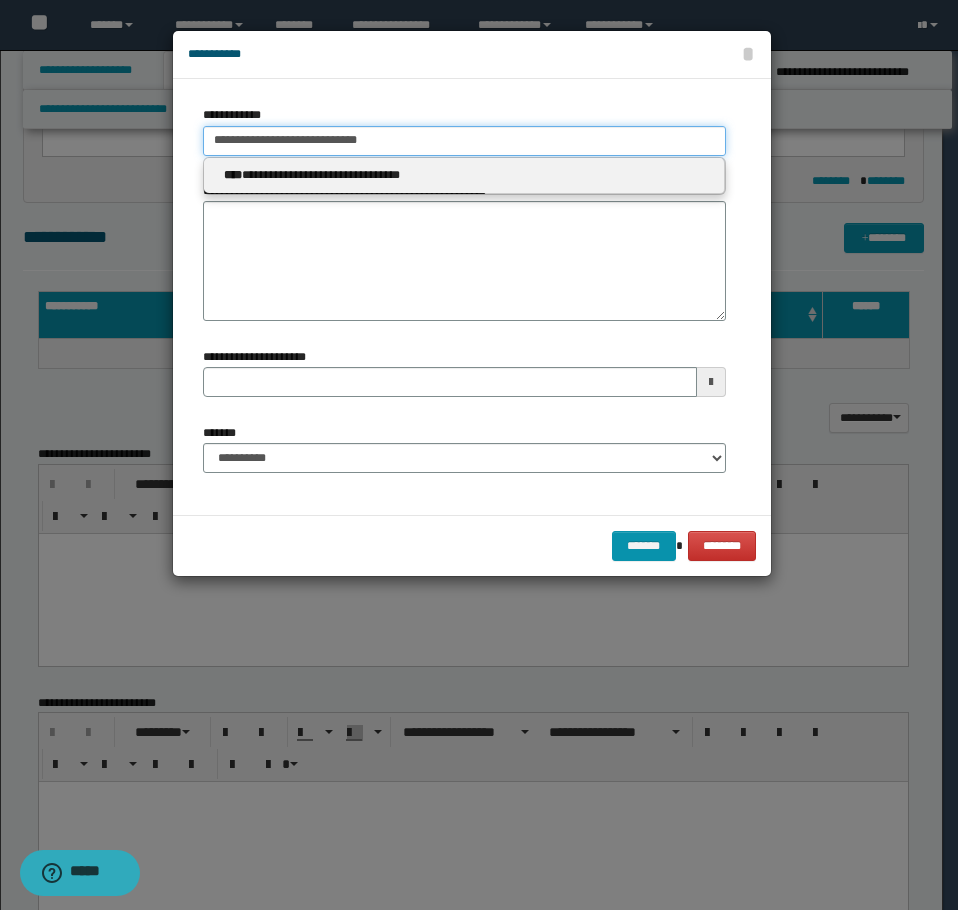 type on "**********" 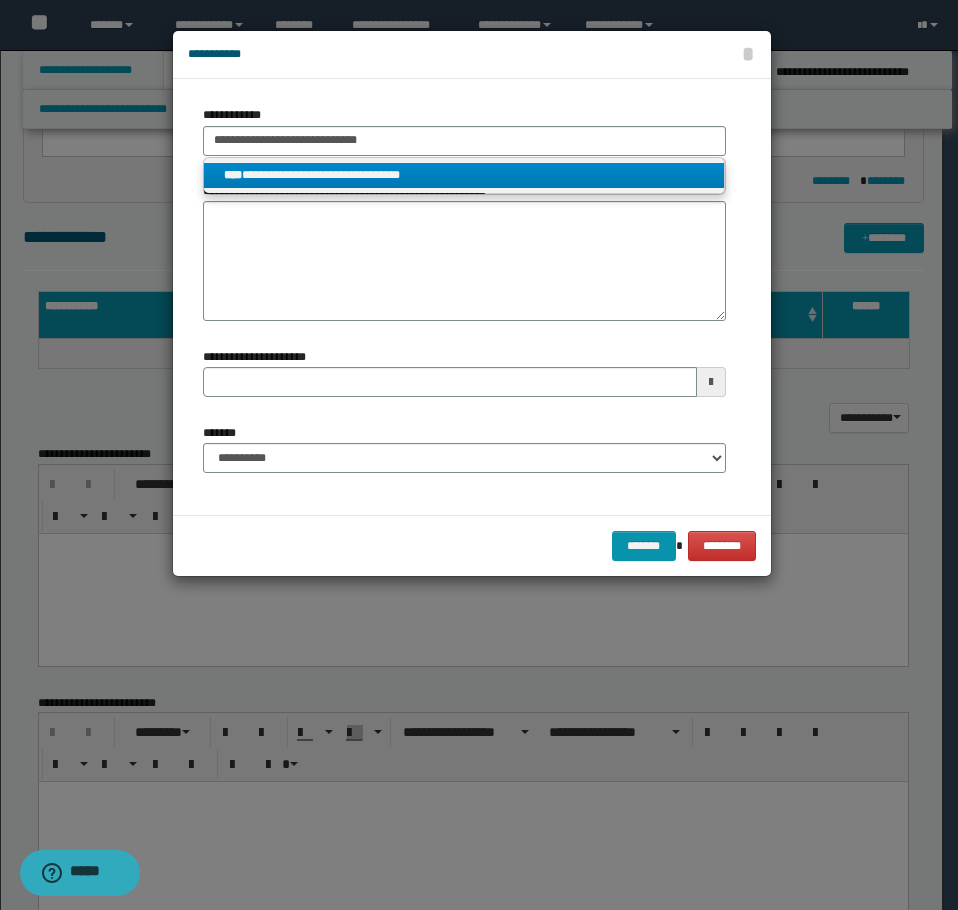 click on "**********" at bounding box center [464, 175] 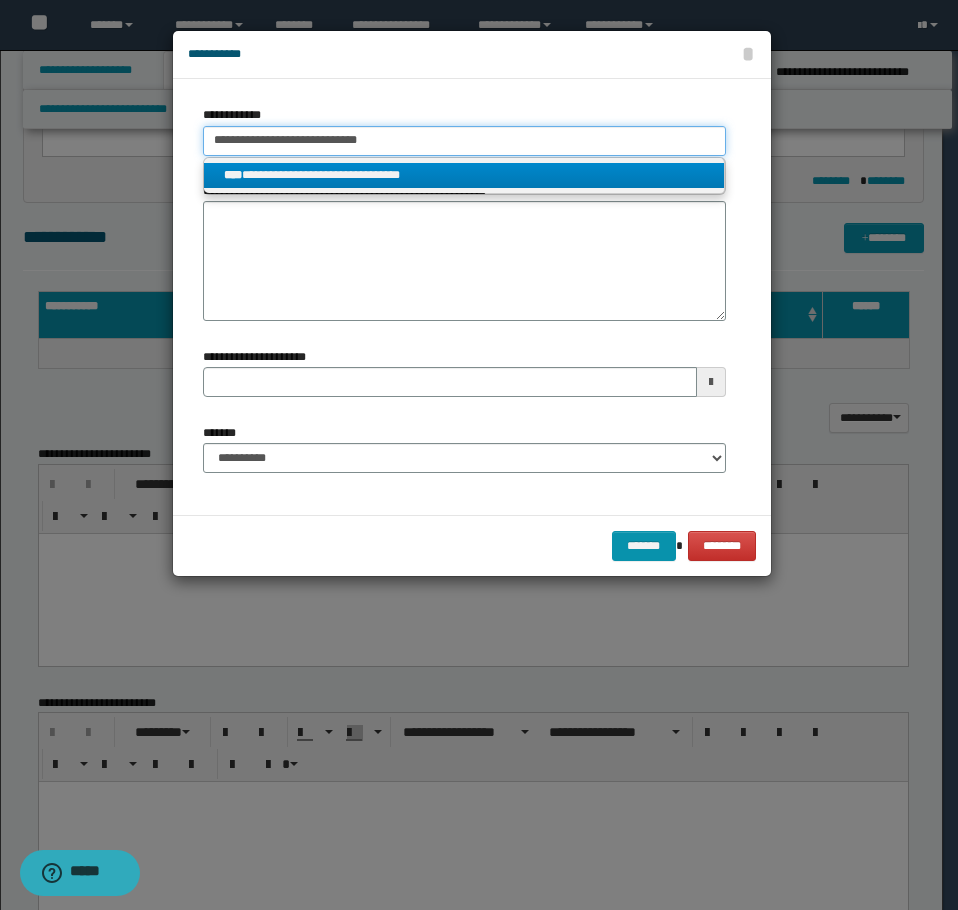 type 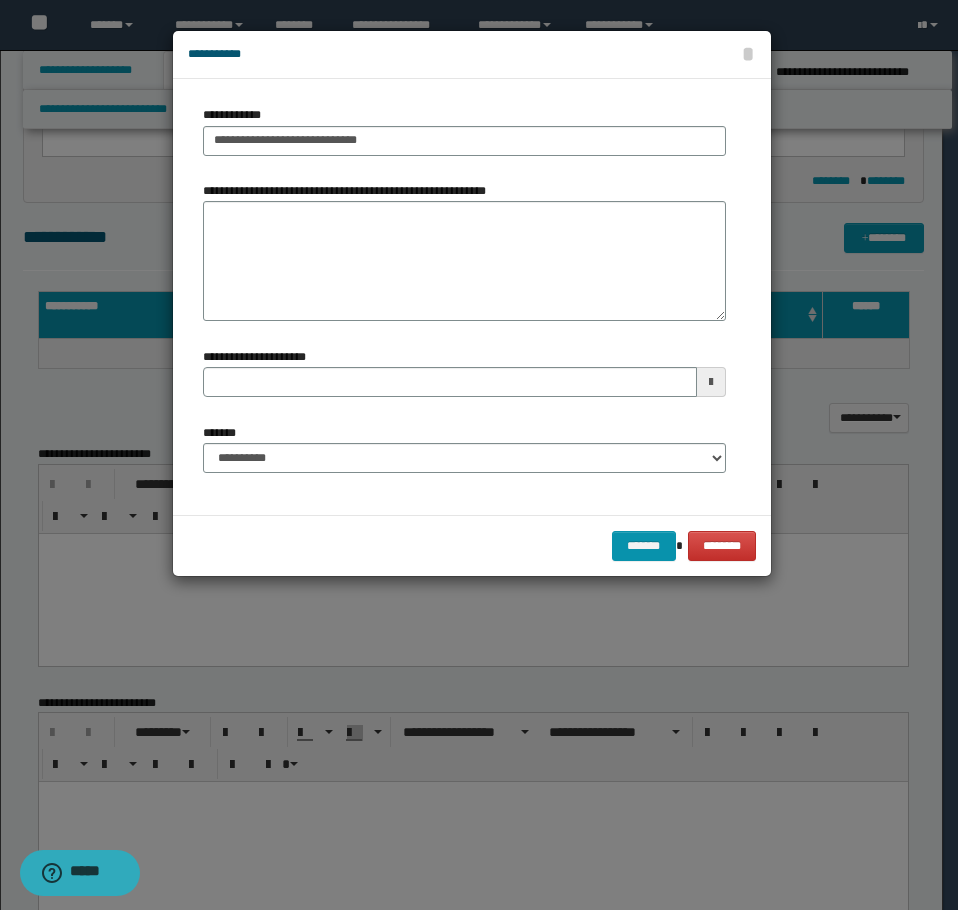 type 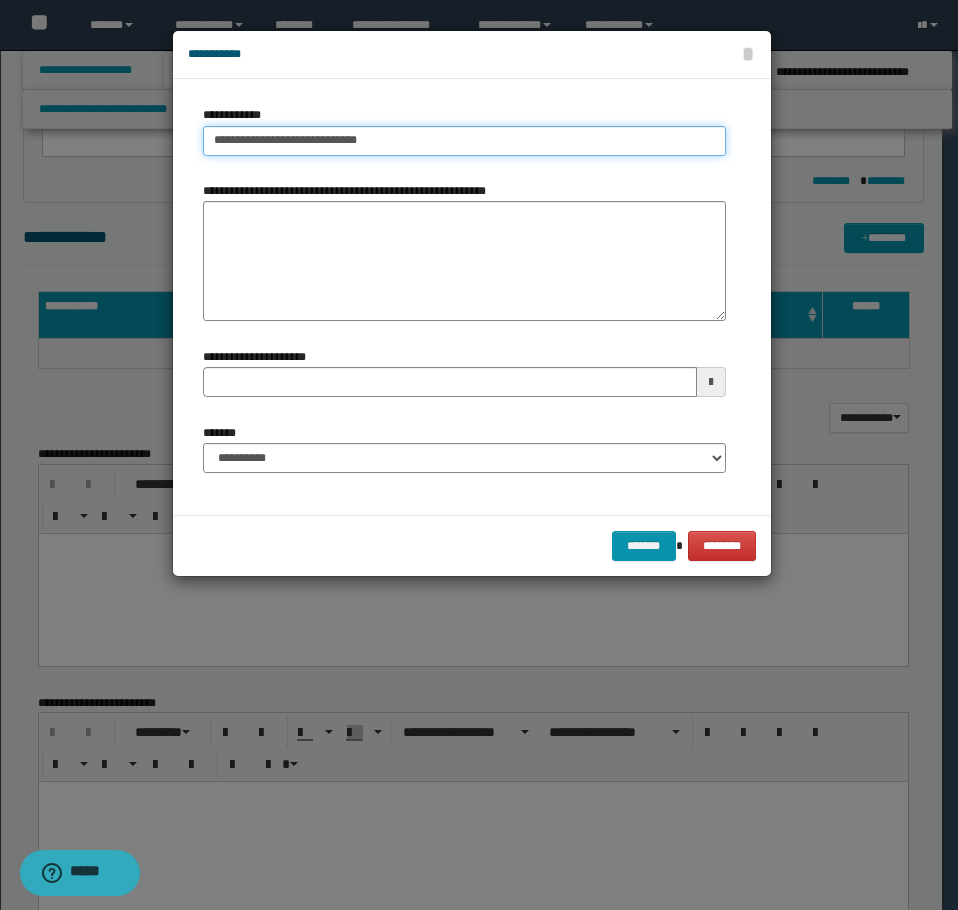 type on "**********" 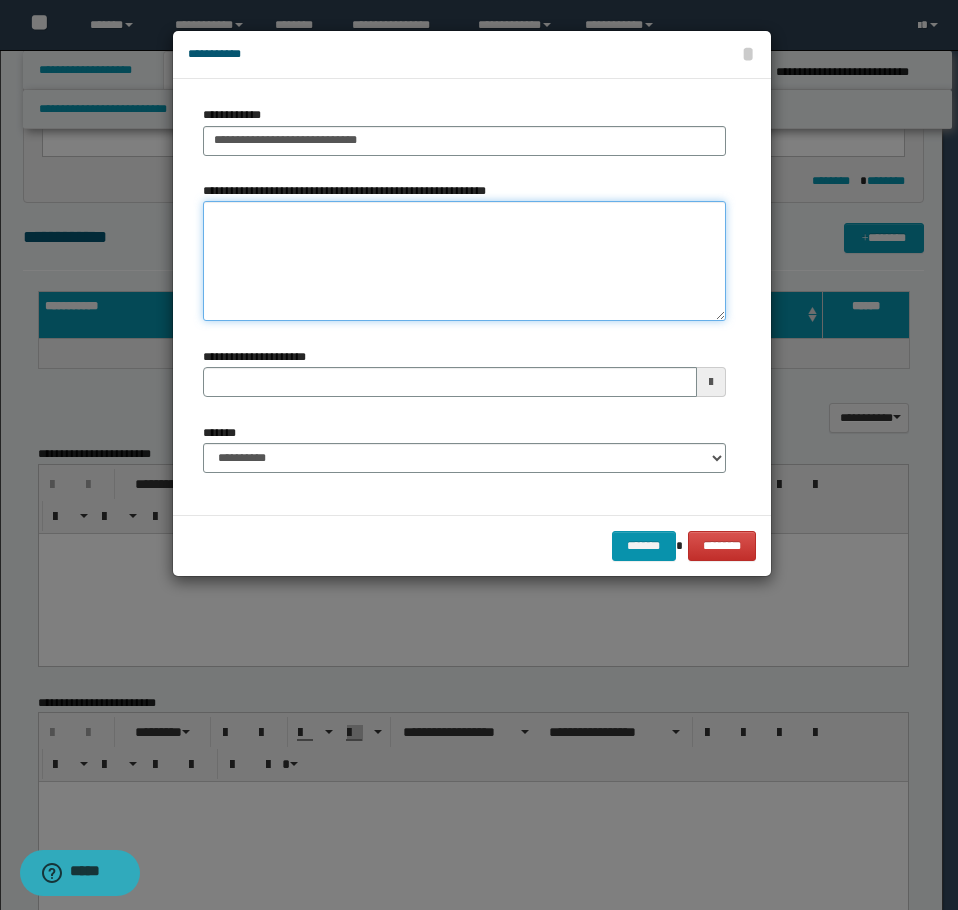 type 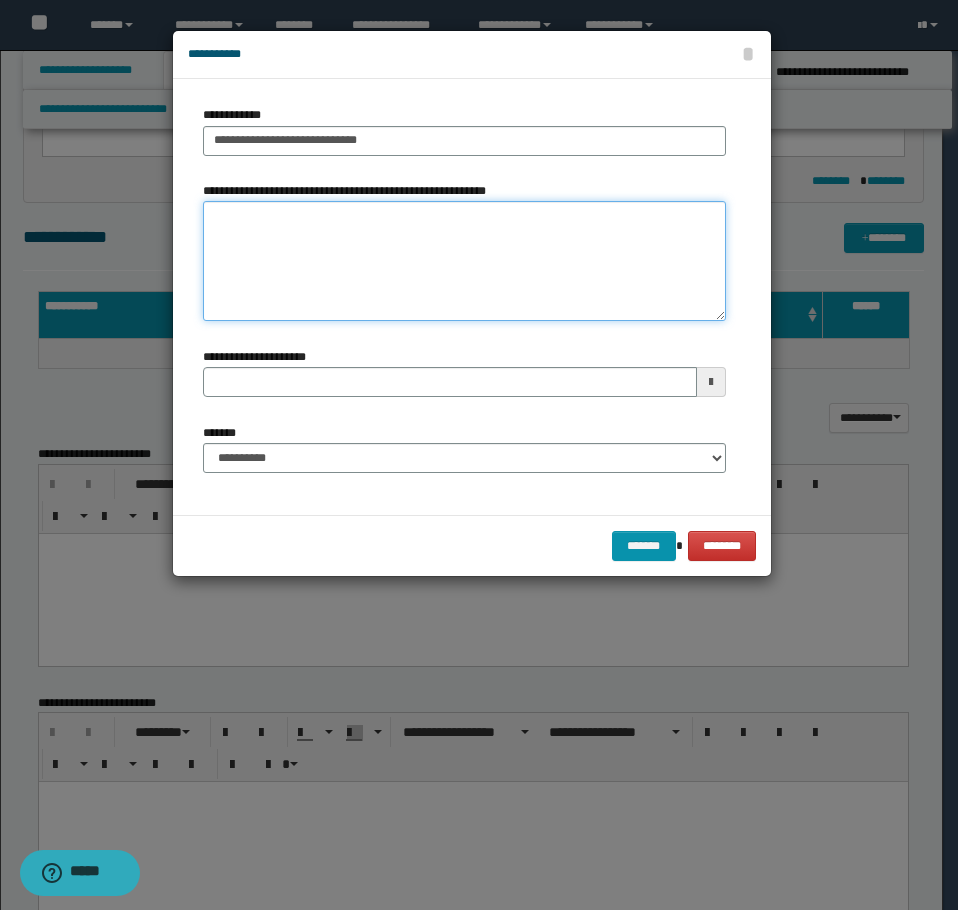 click on "**********" at bounding box center (464, 261) 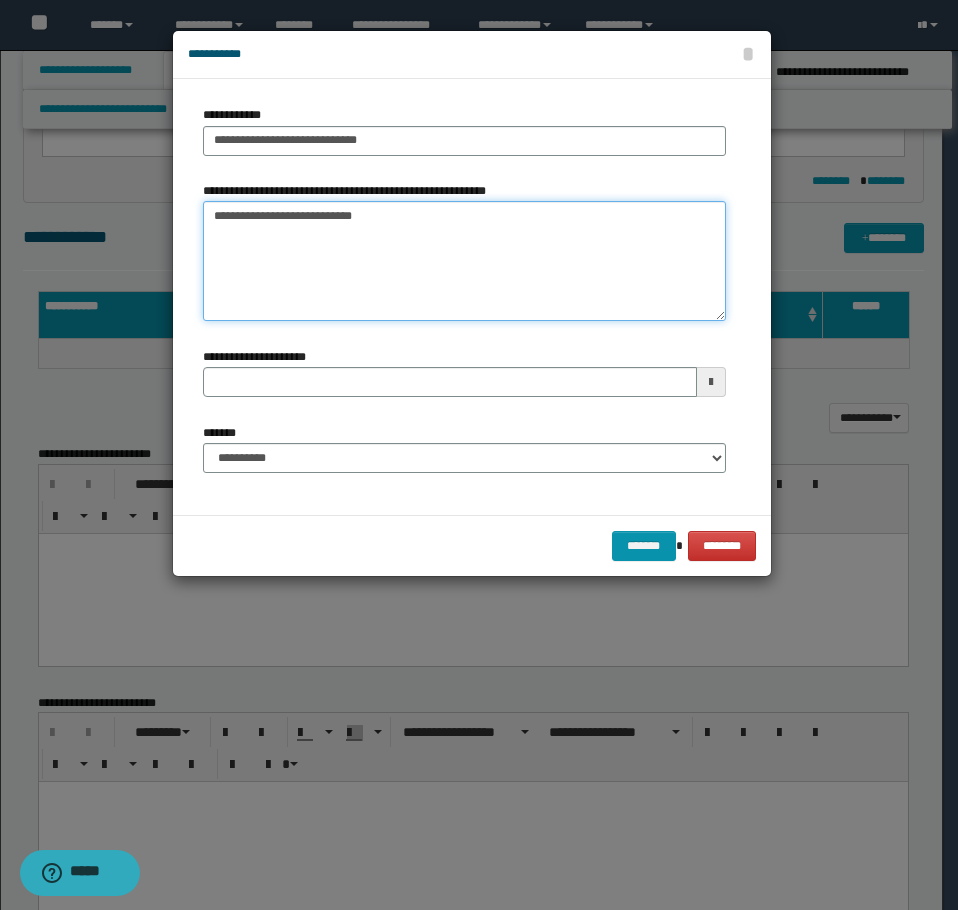 type 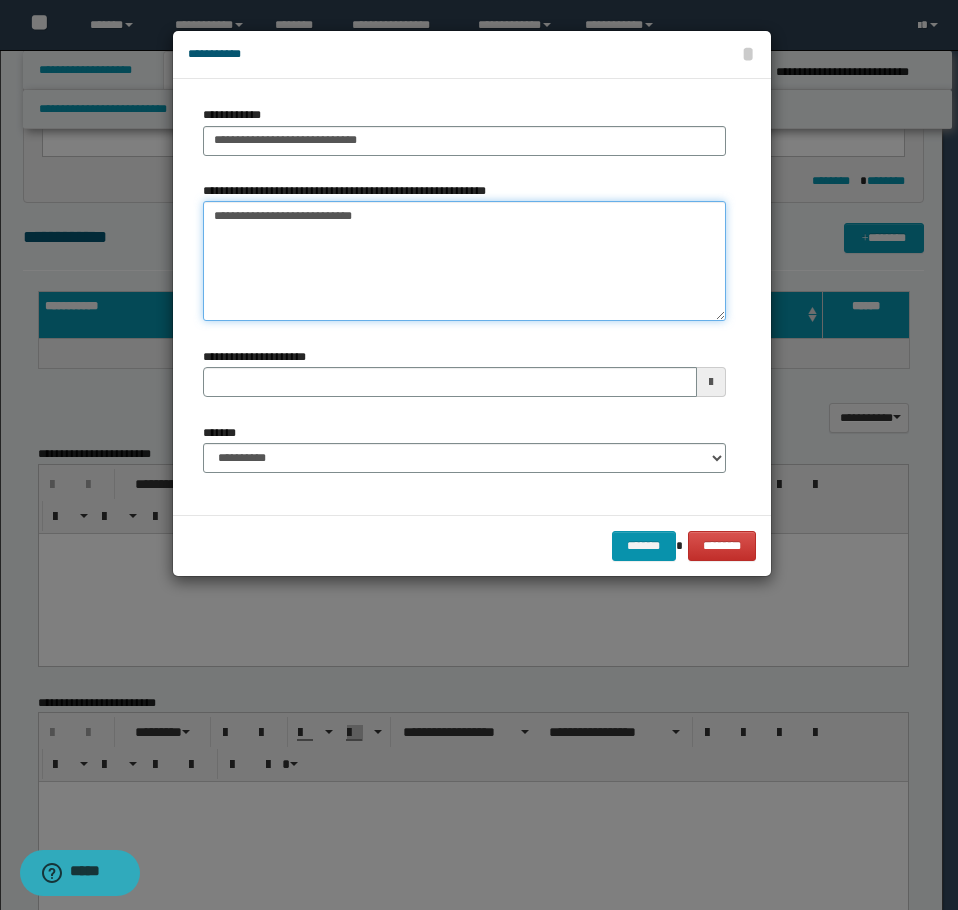 type on "**********" 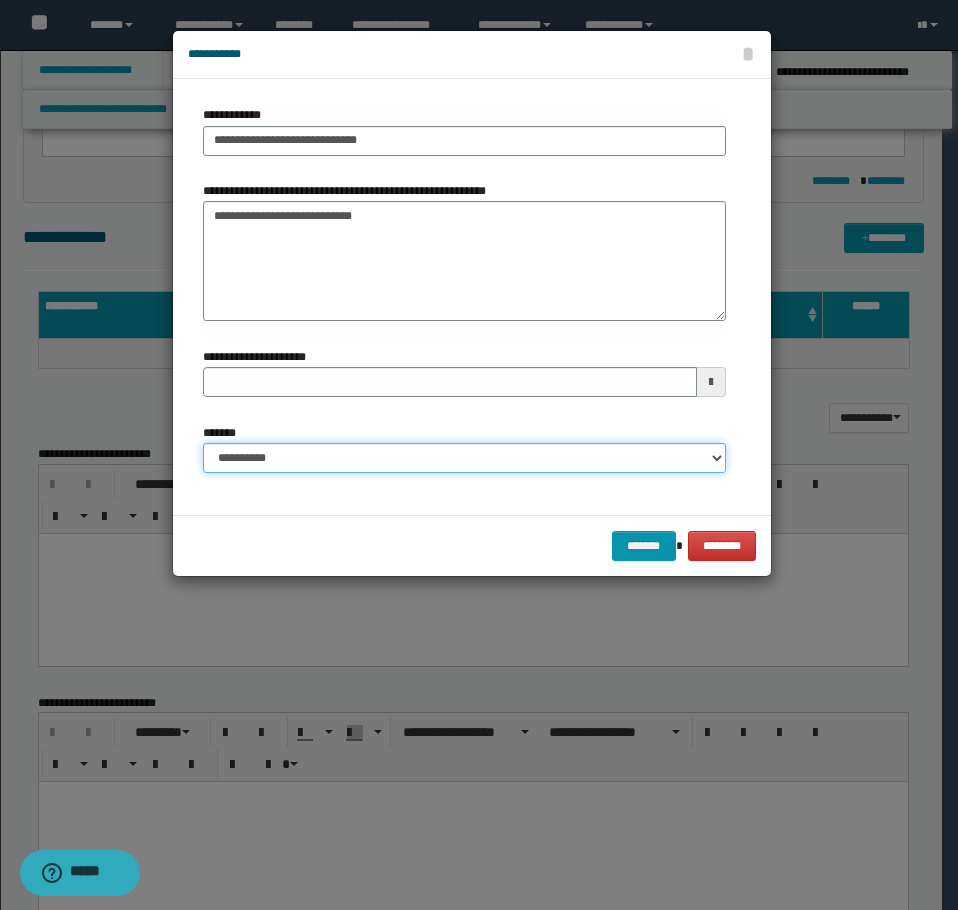 click on "**********" at bounding box center [464, 458] 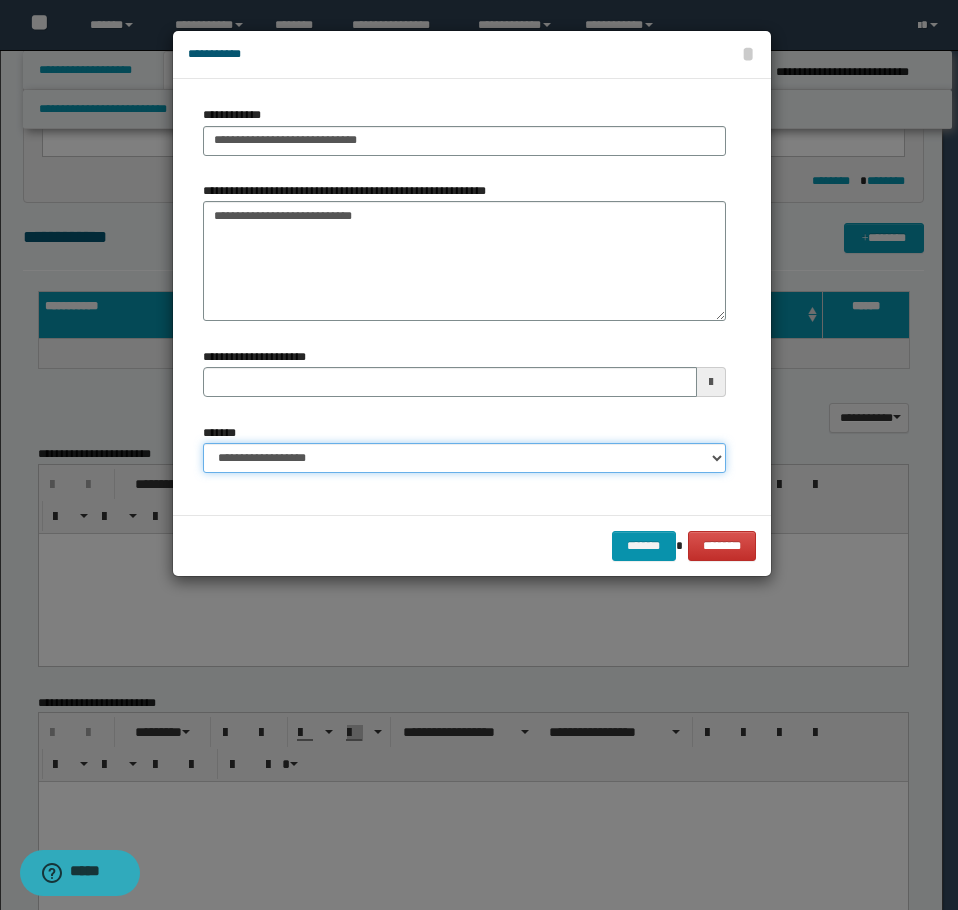 click on "**********" at bounding box center [464, 458] 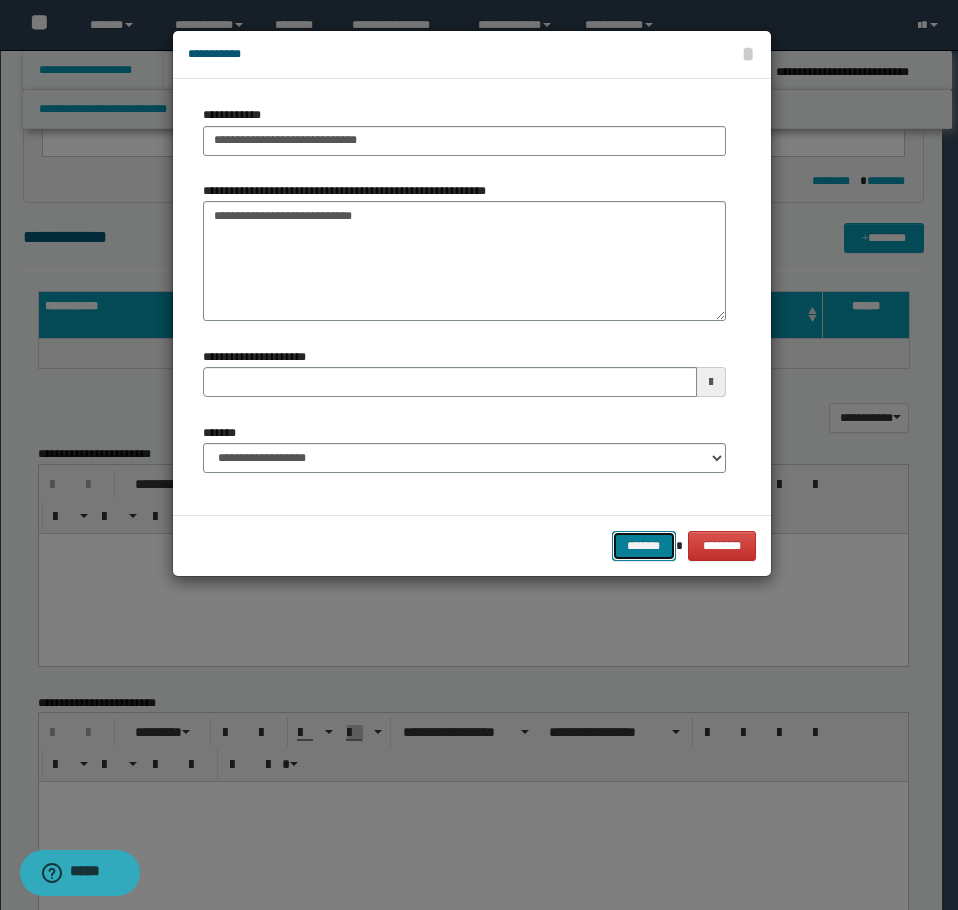 click on "*******" at bounding box center (644, 546) 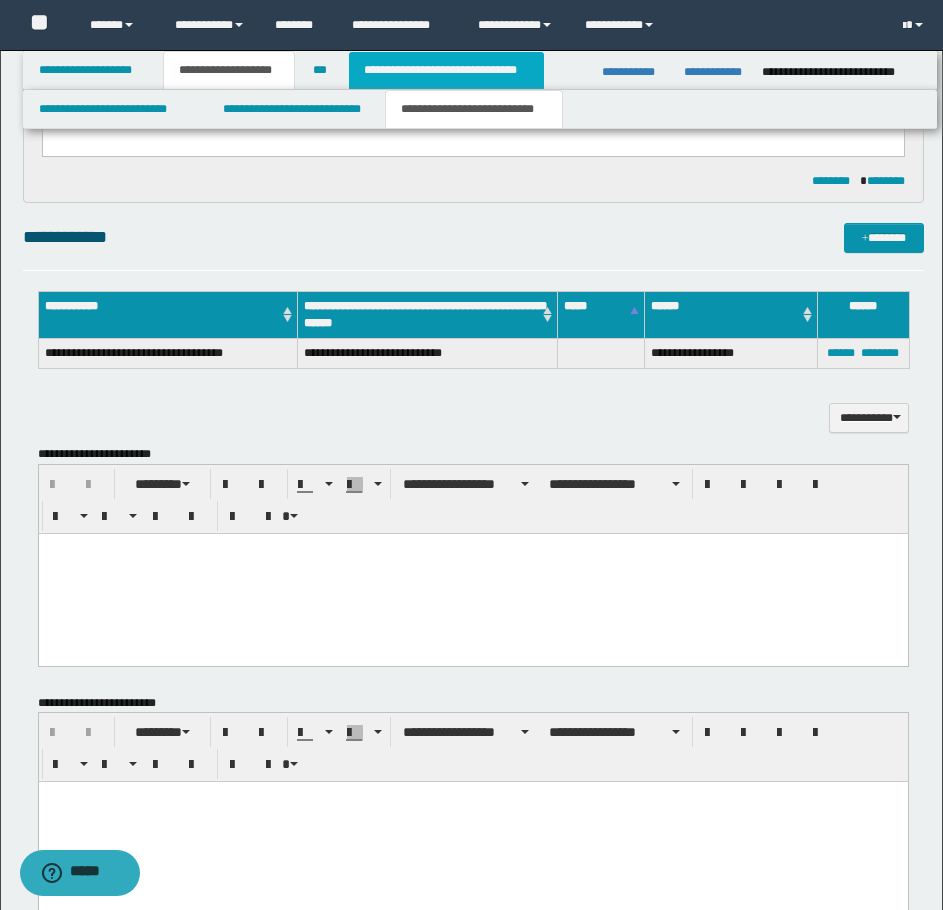 click on "**********" at bounding box center [446, 70] 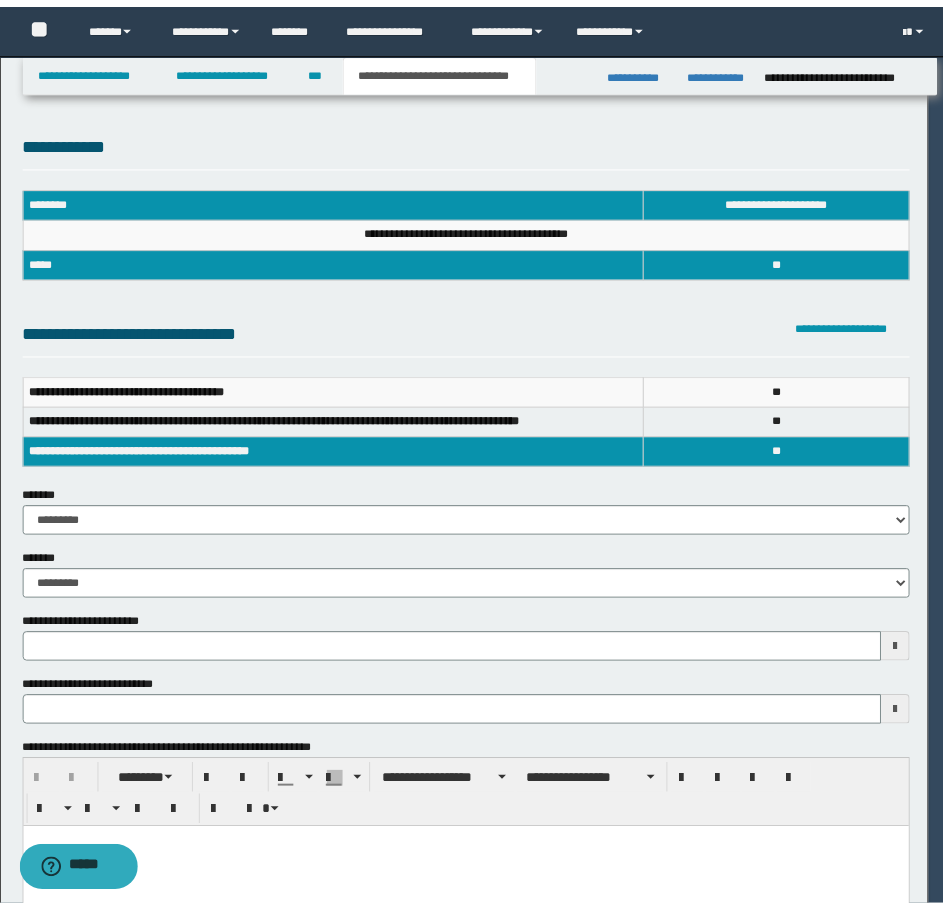 scroll, scrollTop: 0, scrollLeft: 0, axis: both 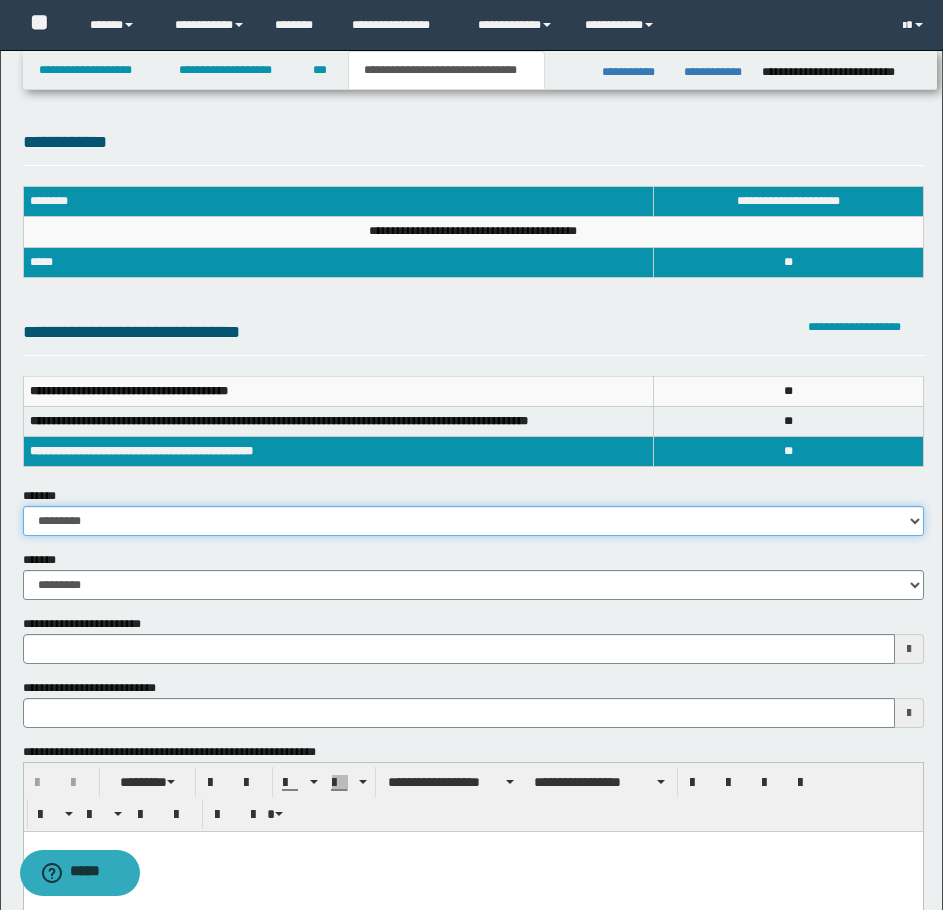 click on "**********" at bounding box center [473, 521] 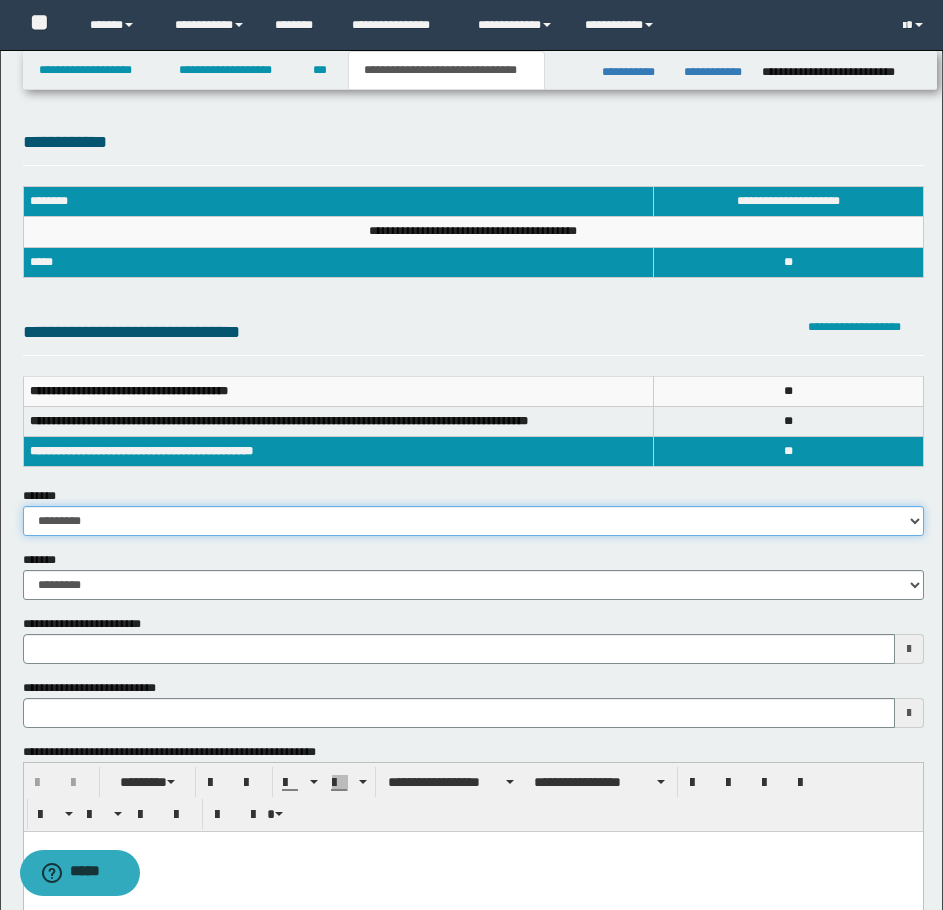select on "*" 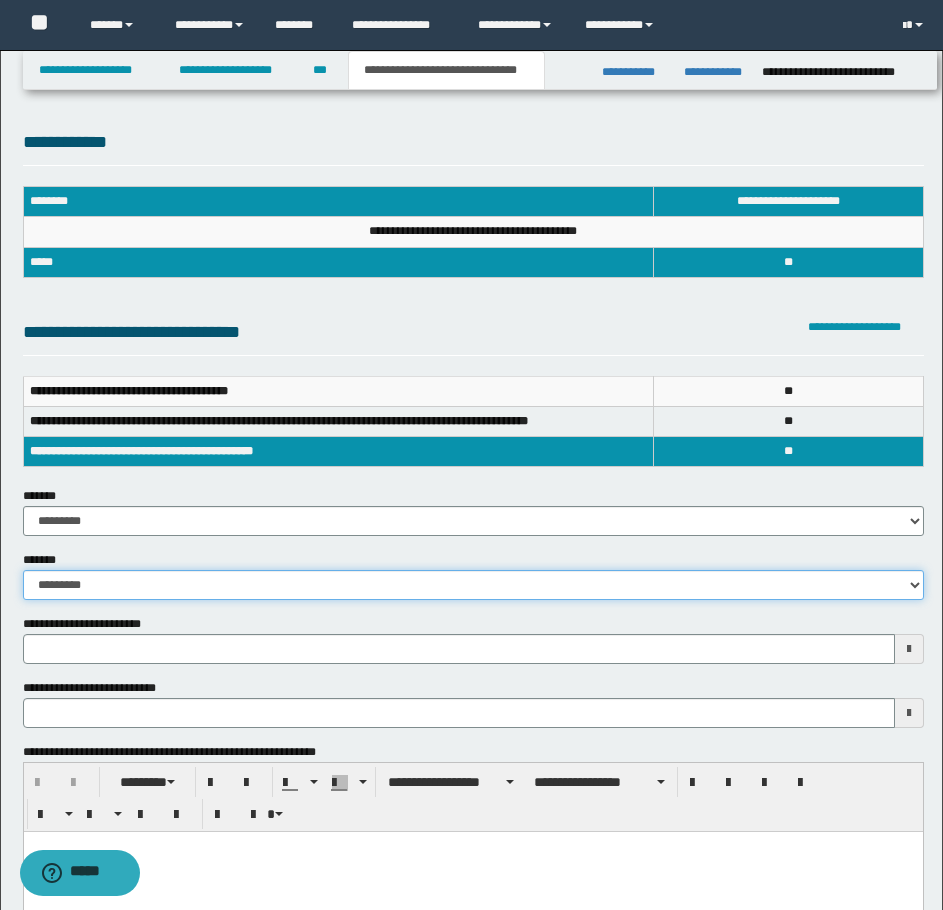 click on "**********" at bounding box center [473, 585] 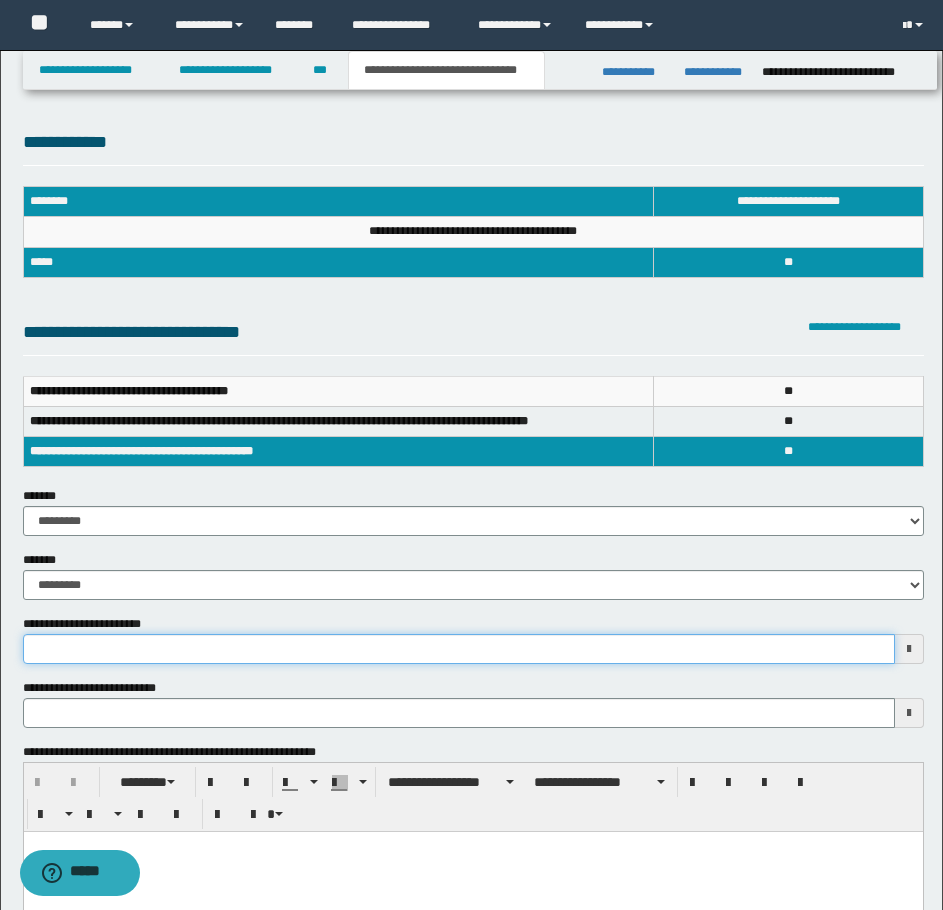 click on "**********" at bounding box center (459, 649) 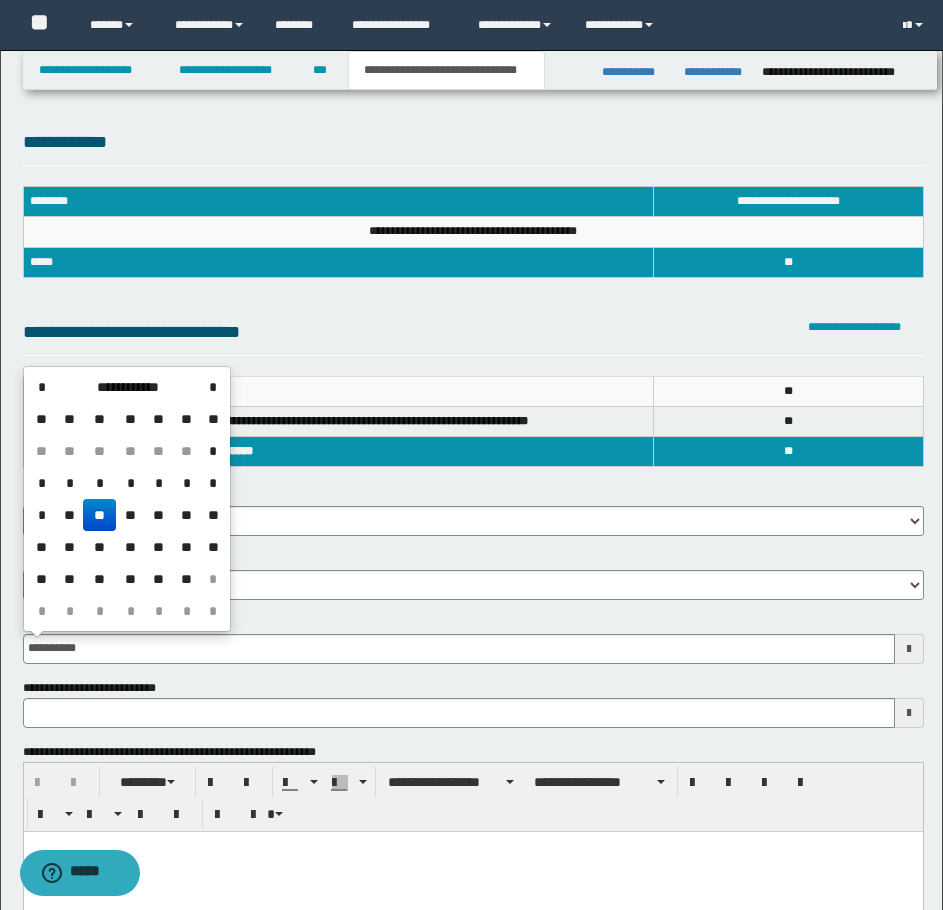 click on "**" at bounding box center [99, 515] 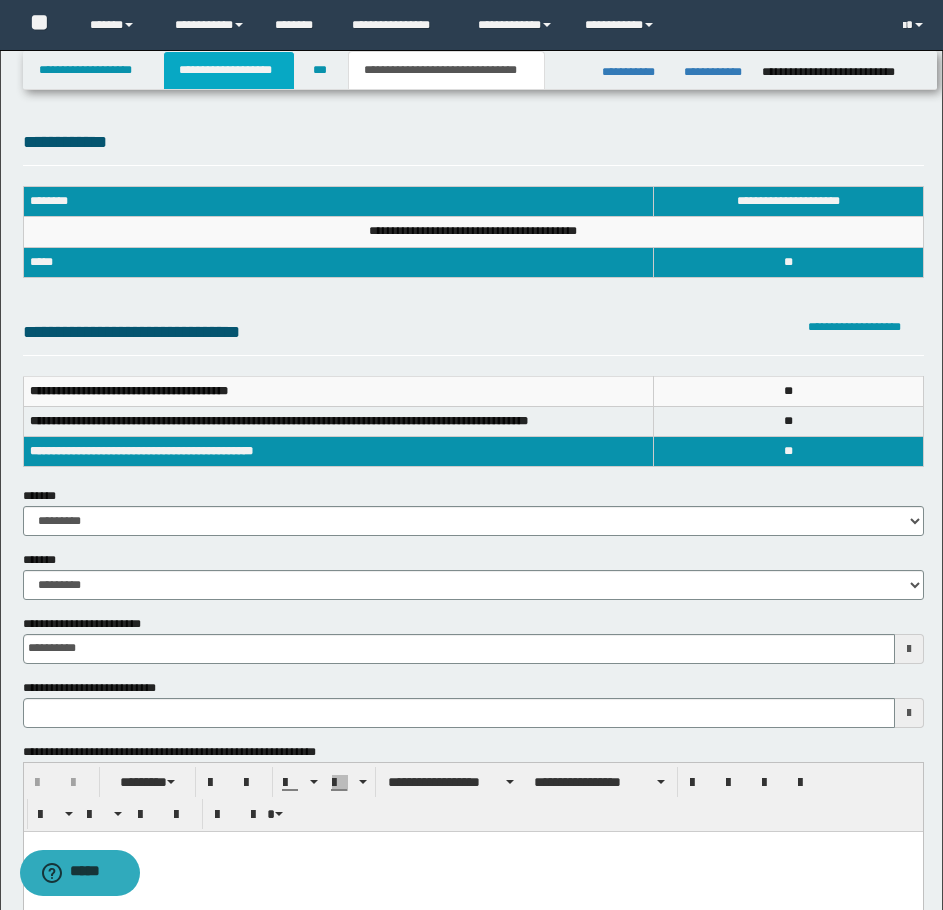 click on "**********" at bounding box center (229, 70) 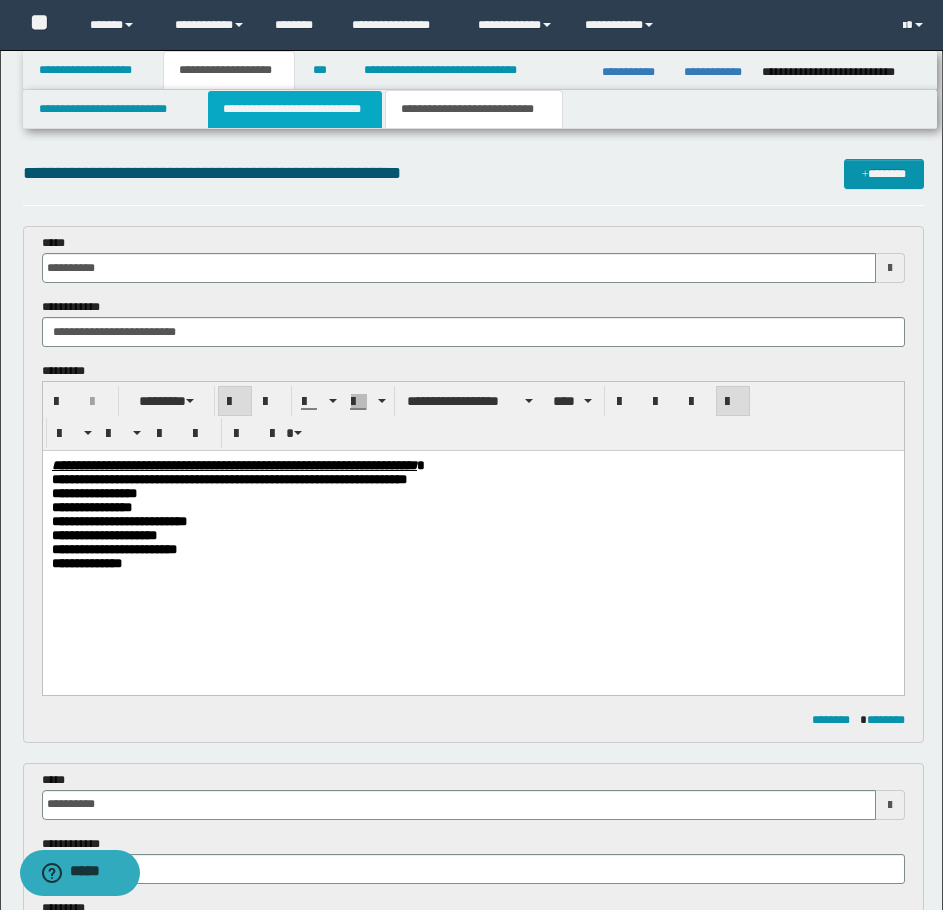 click on "**********" at bounding box center [295, 109] 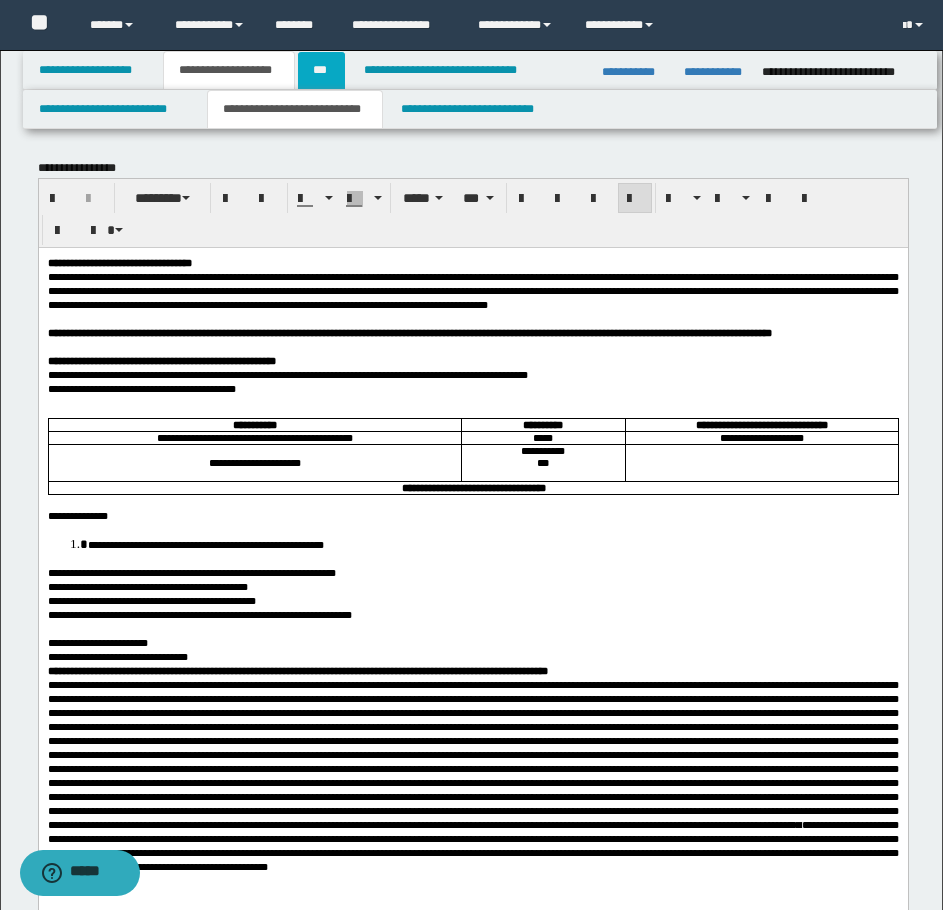 click on "***" at bounding box center [321, 70] 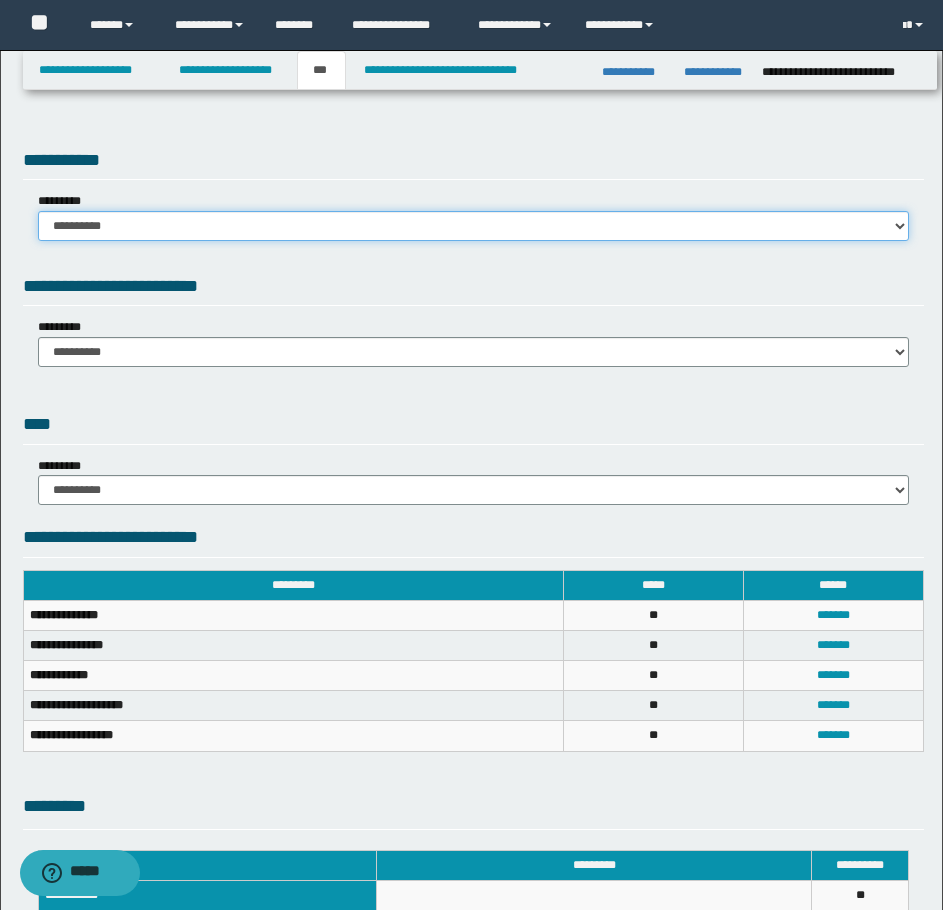 click on "**********" at bounding box center [473, 226] 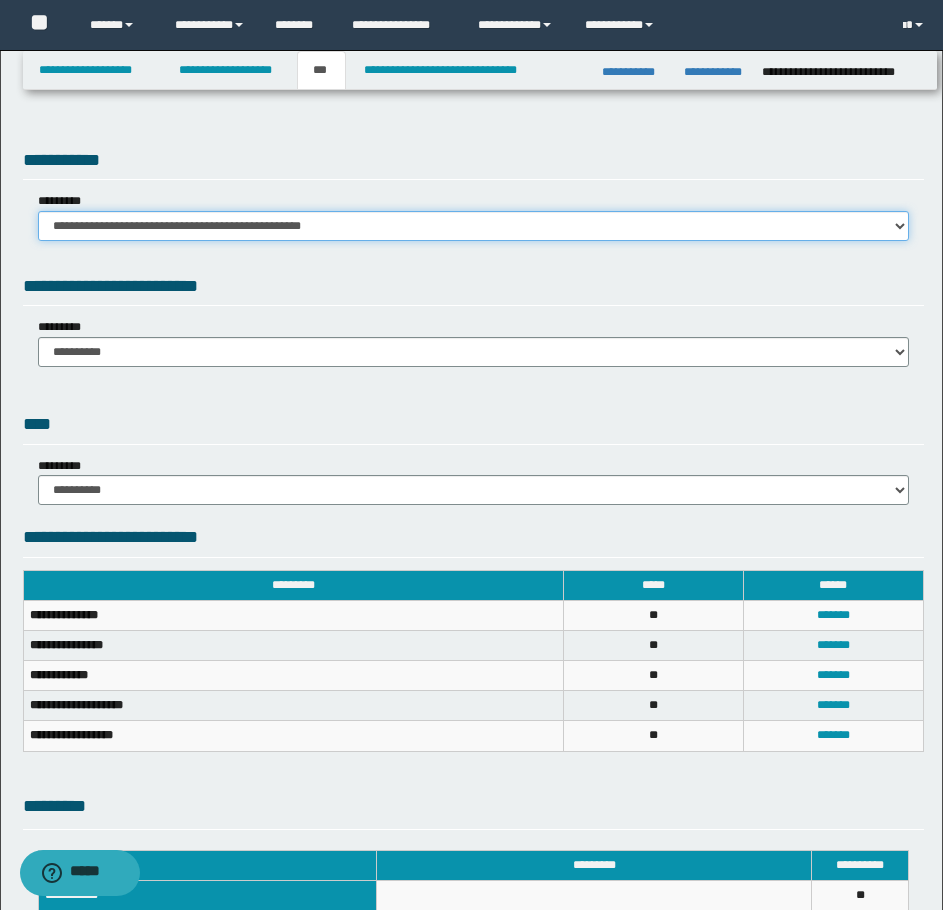 click on "**********" at bounding box center (473, 226) 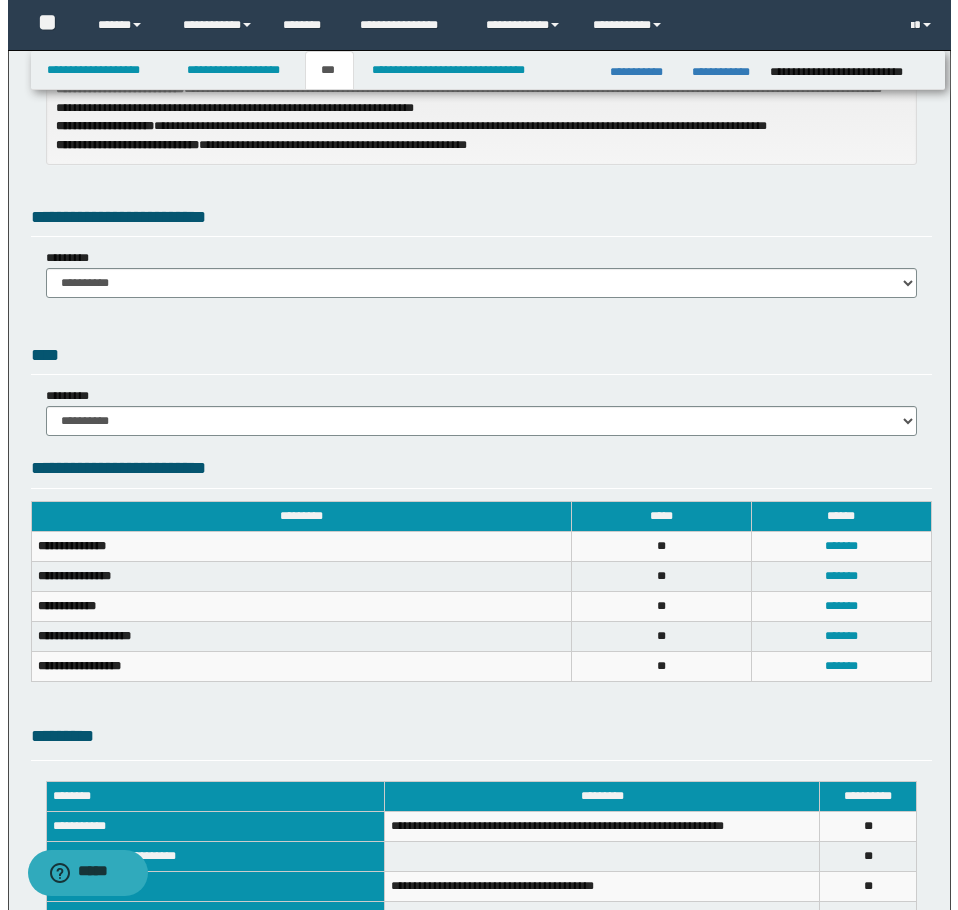 scroll, scrollTop: 300, scrollLeft: 0, axis: vertical 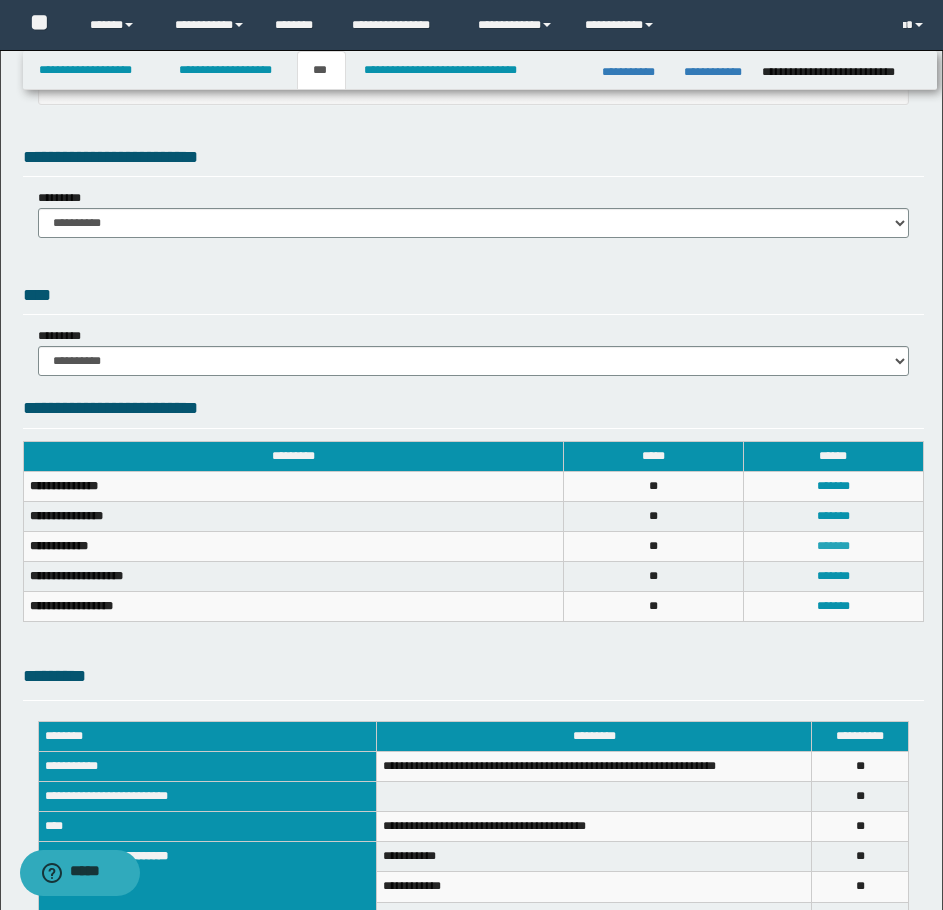 click on "*******" at bounding box center [833, 546] 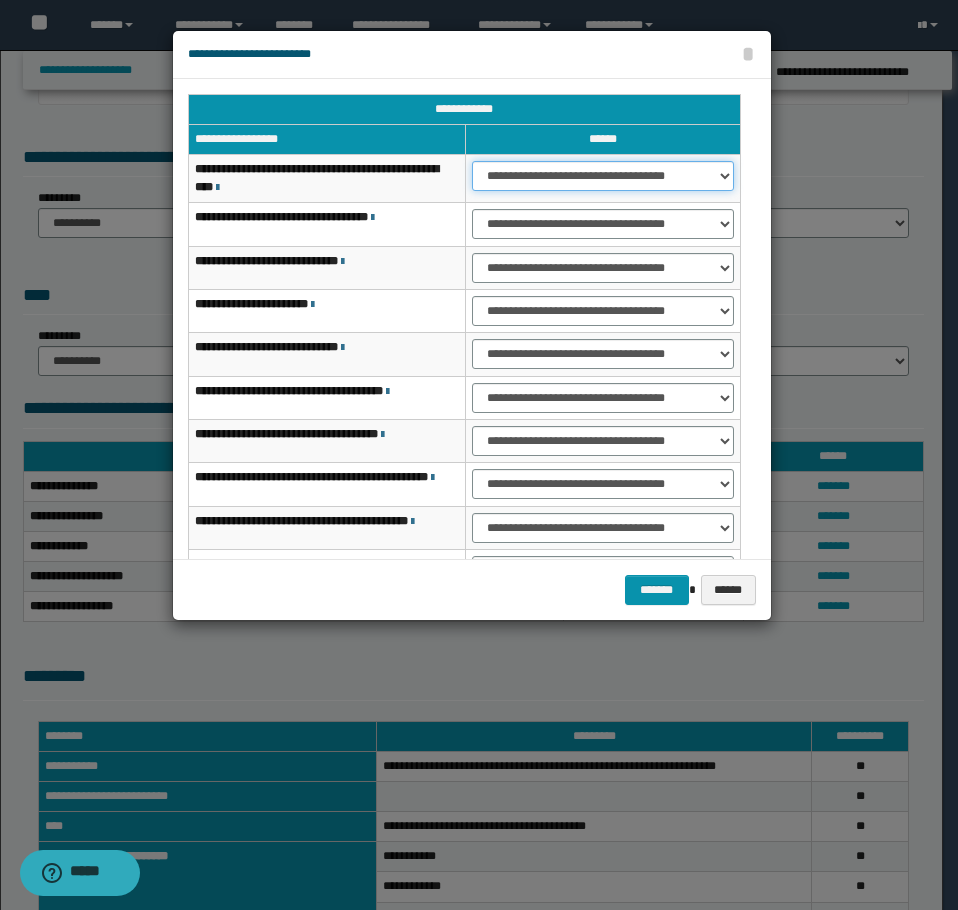 click on "**********" at bounding box center (603, 176) 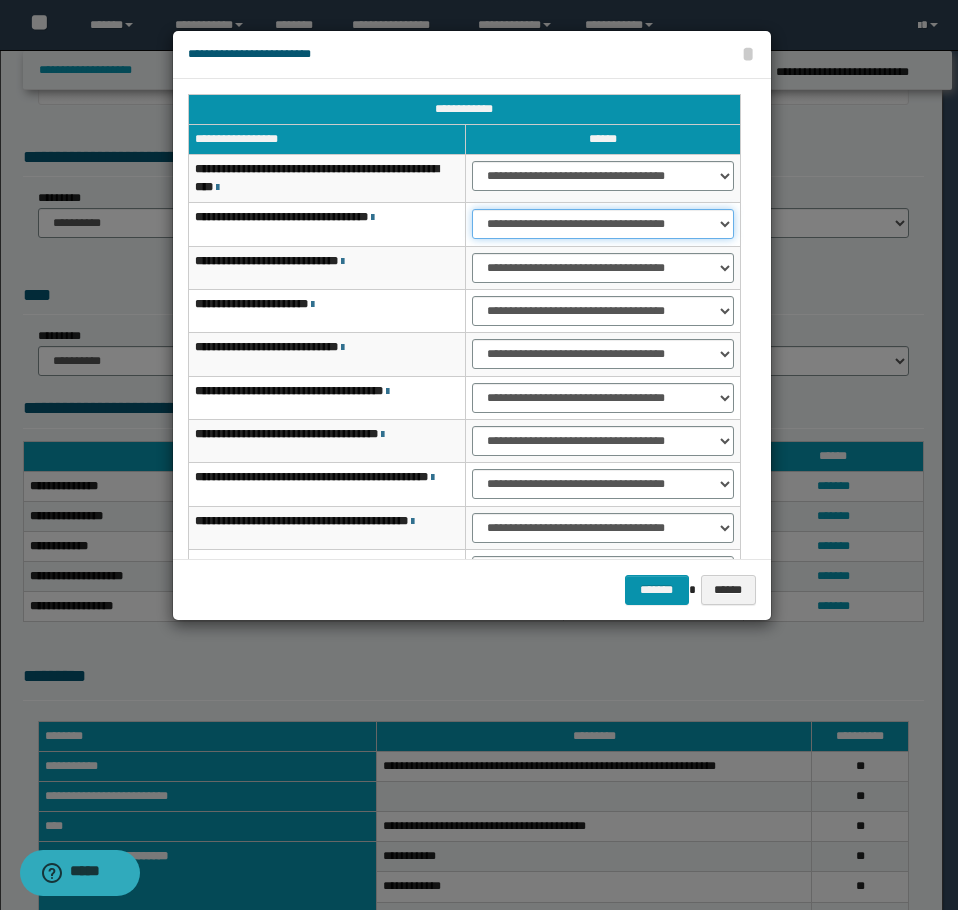 click on "**********" at bounding box center (603, 224) 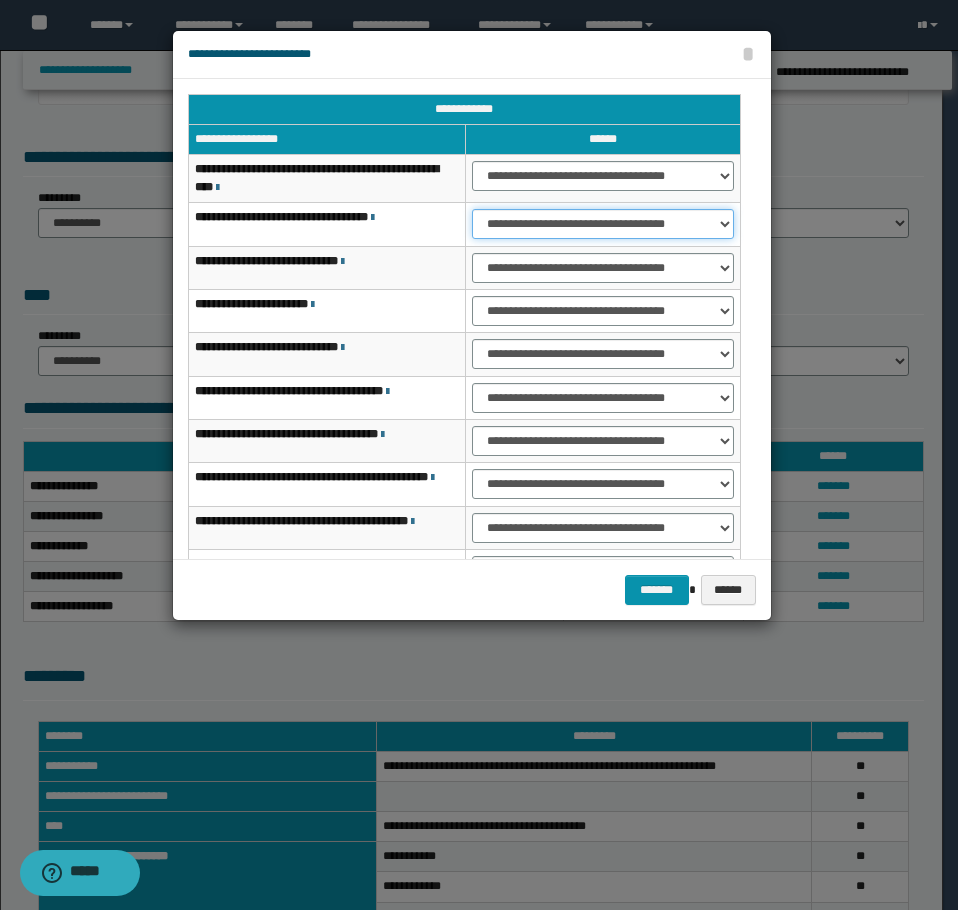 select on "***" 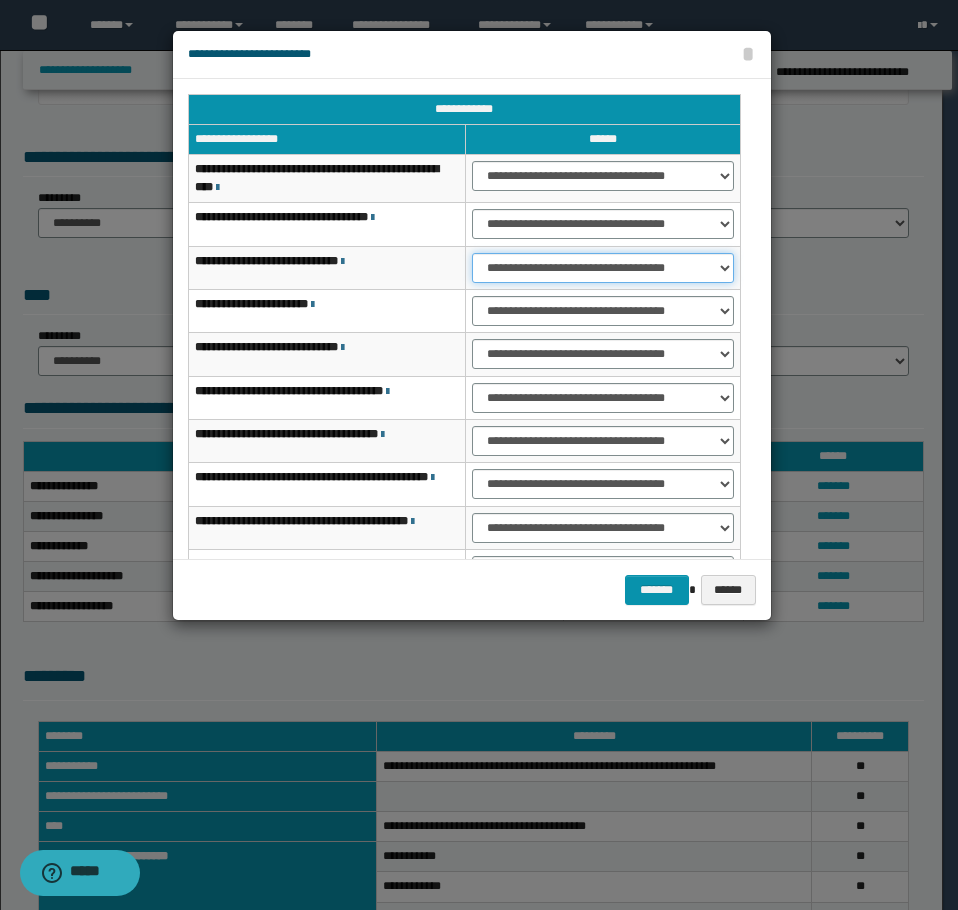 click on "**********" at bounding box center (603, 268) 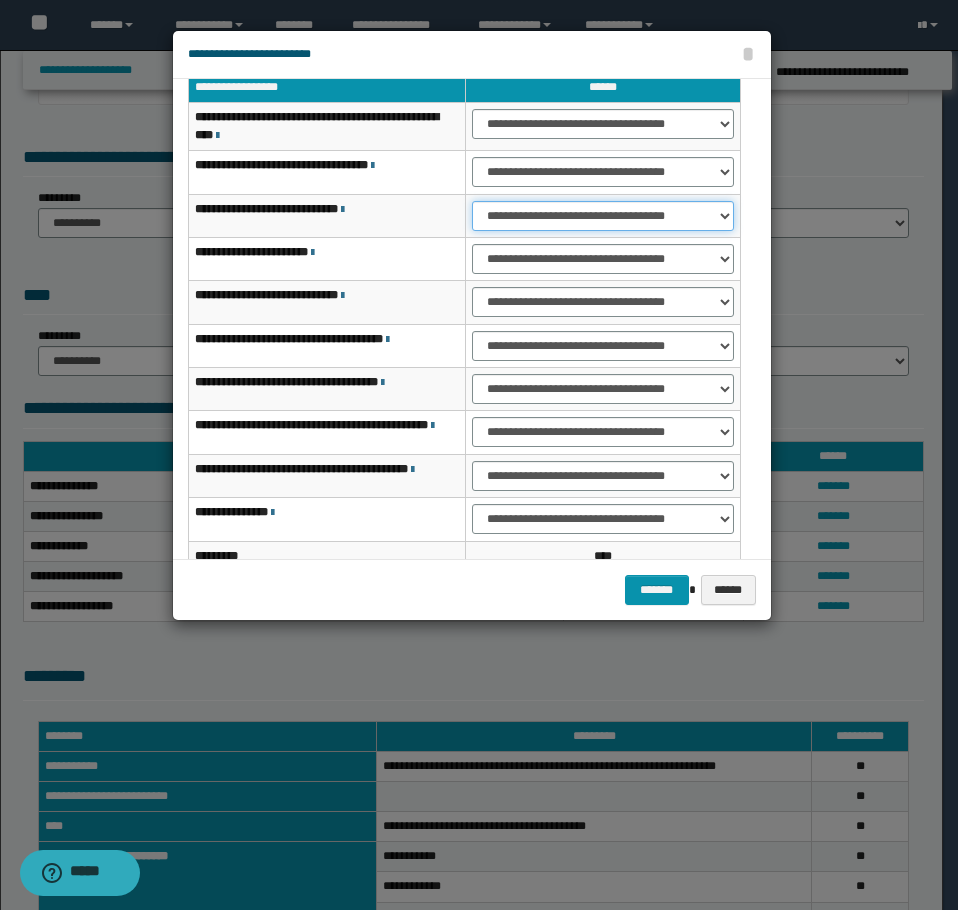 scroll, scrollTop: 100, scrollLeft: 0, axis: vertical 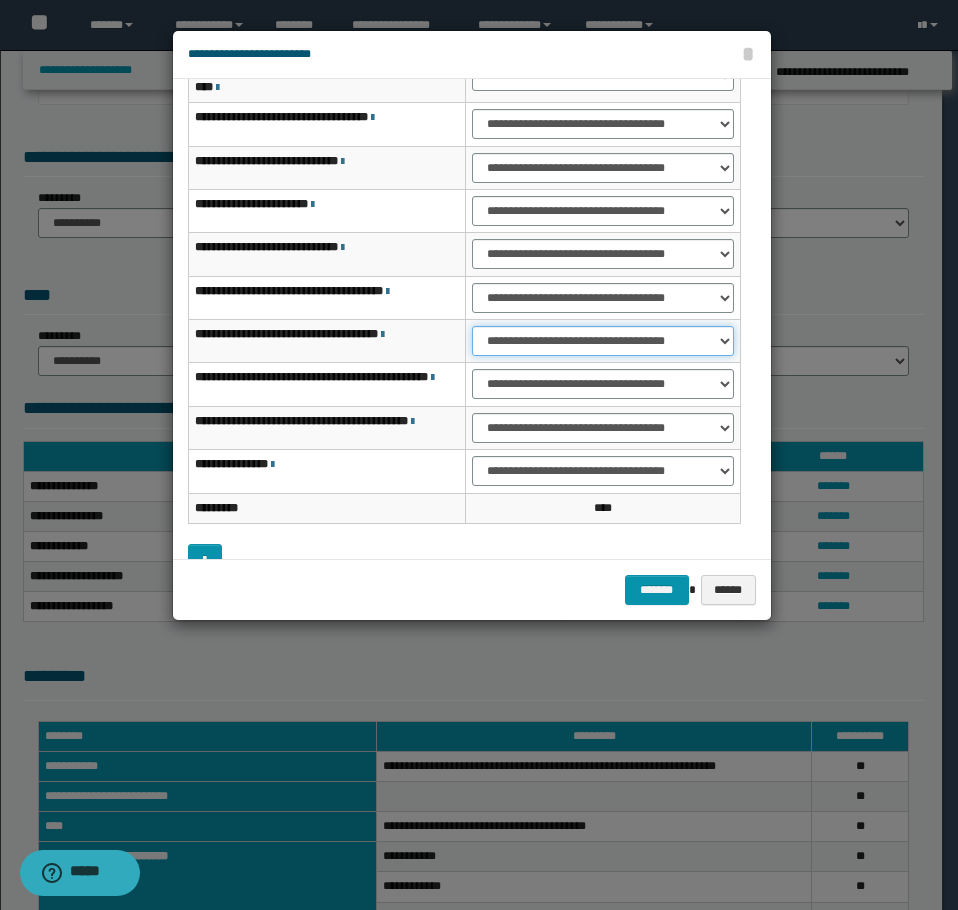 click on "**********" at bounding box center [603, 341] 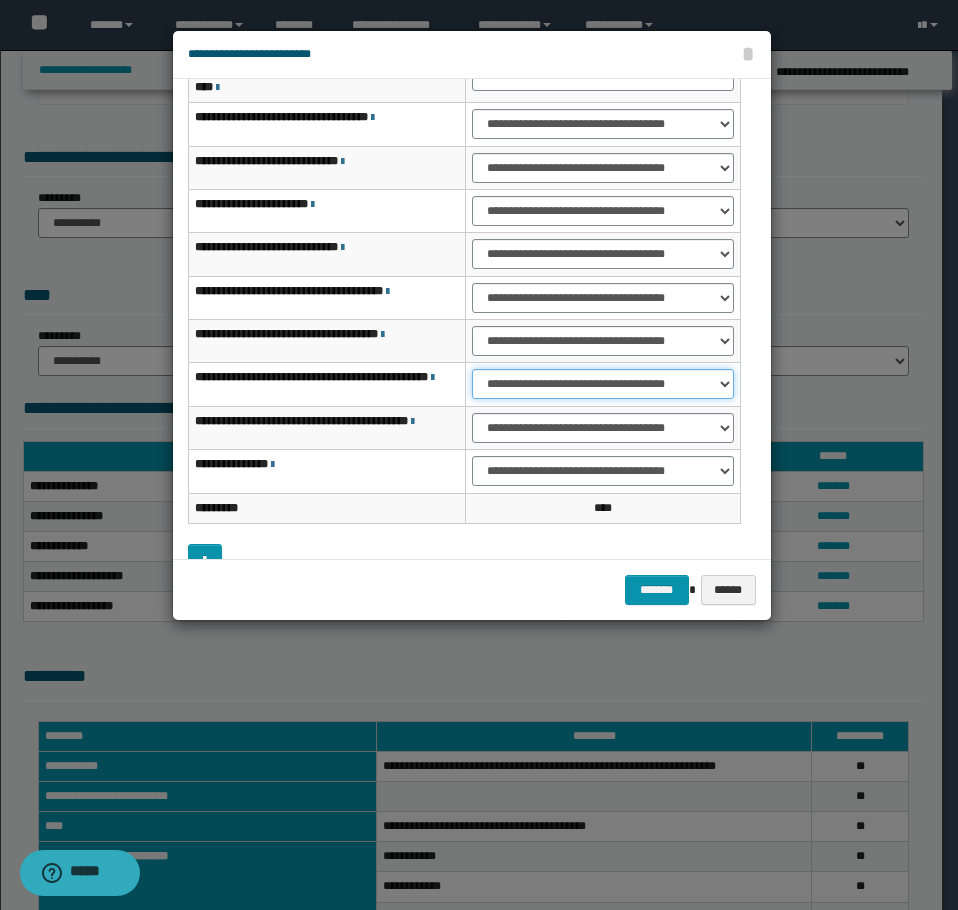 click on "**********" at bounding box center [603, 384] 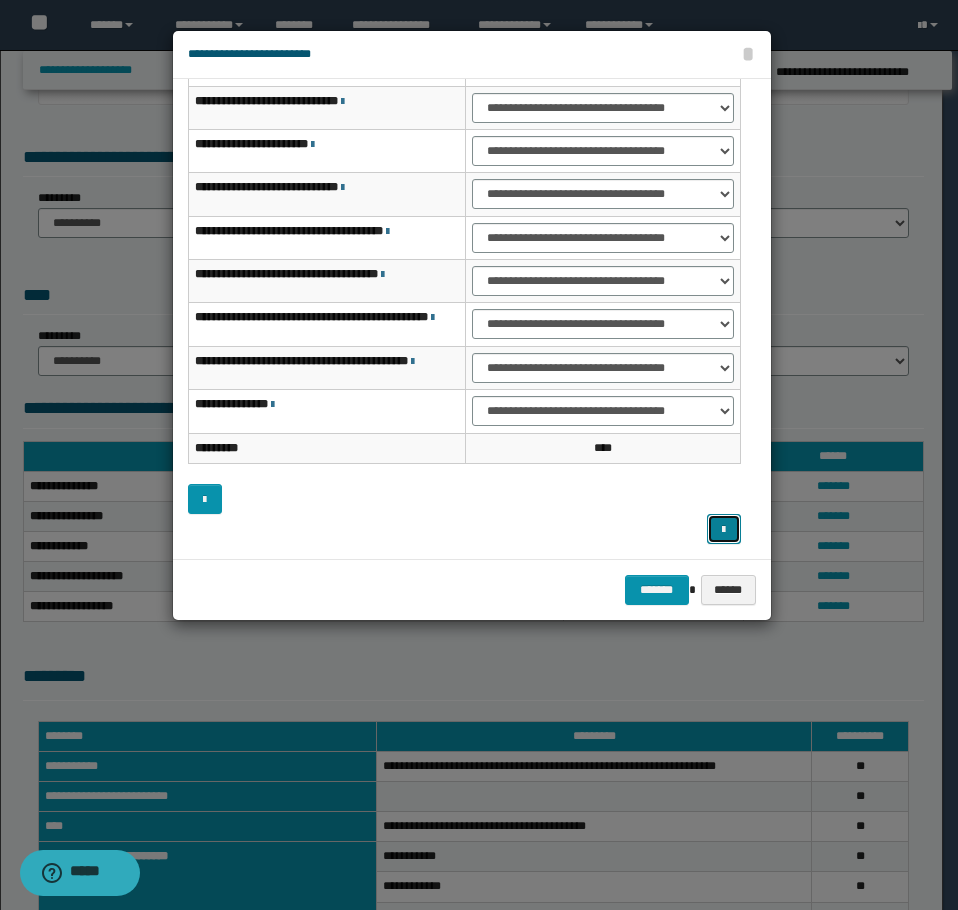 click at bounding box center [723, 530] 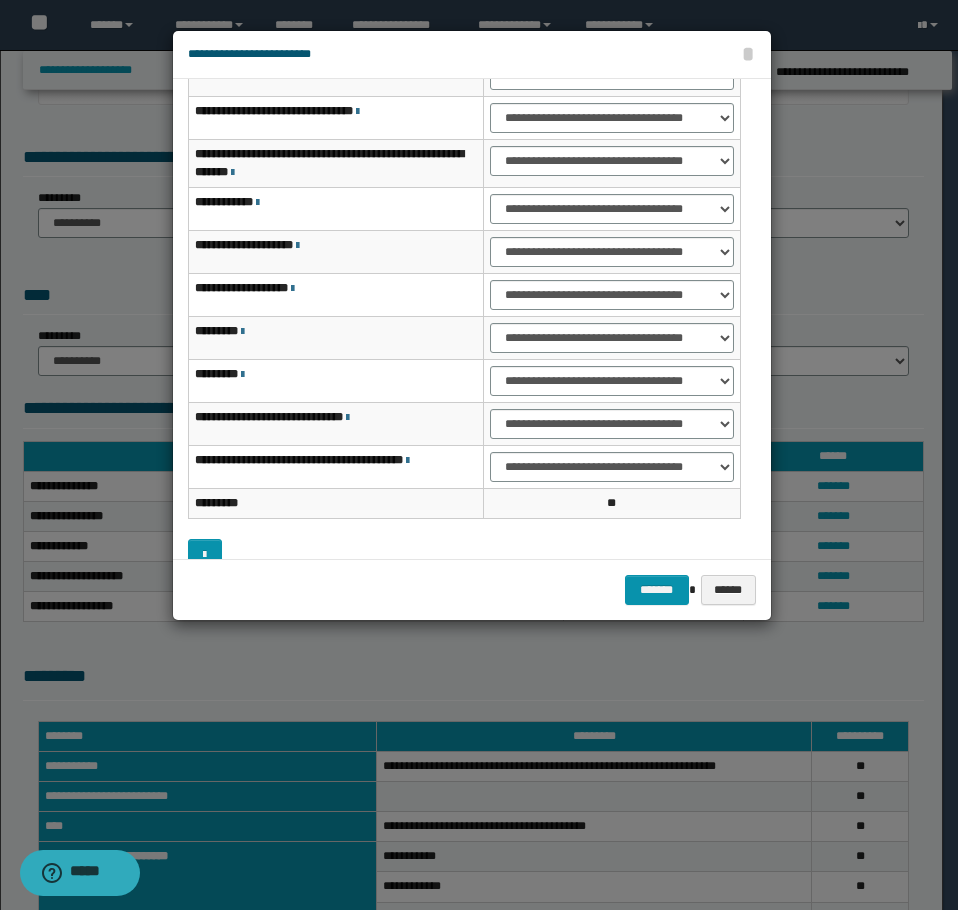scroll, scrollTop: 0, scrollLeft: 0, axis: both 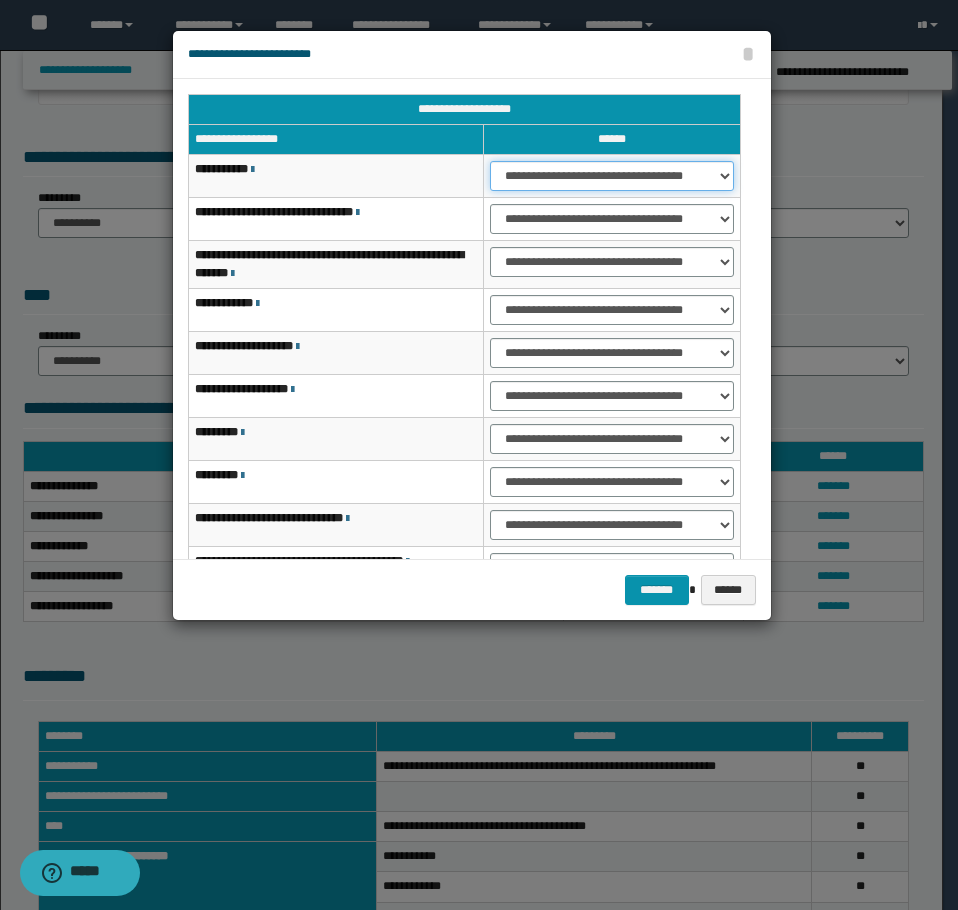 drag, startPoint x: 640, startPoint y: 168, endPoint x: 634, endPoint y: 182, distance: 15.231546 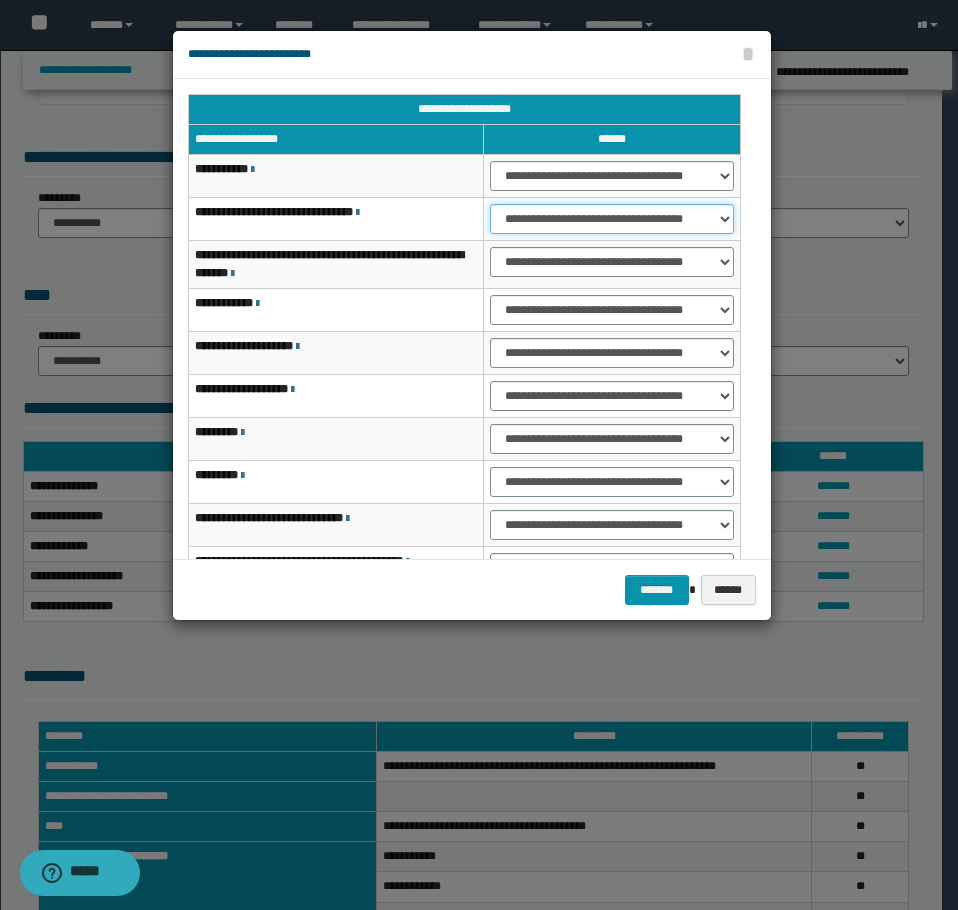 click on "**********" at bounding box center [611, 219] 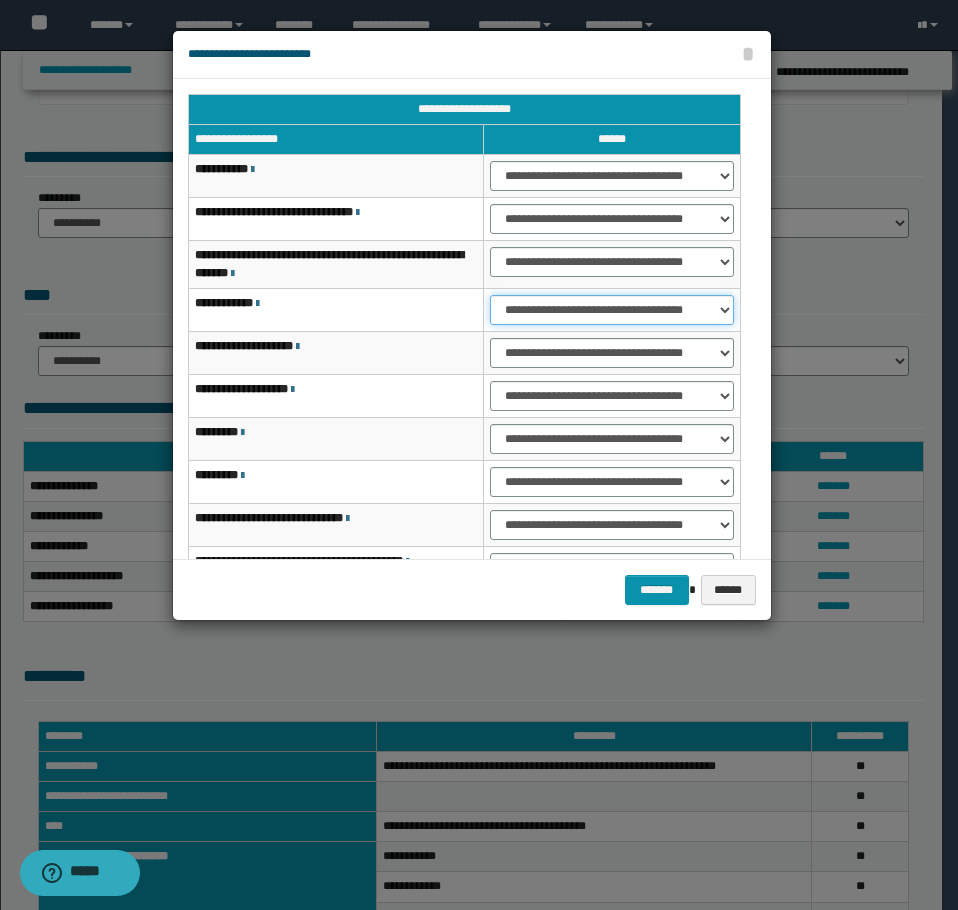 click on "**********" at bounding box center [611, 310] 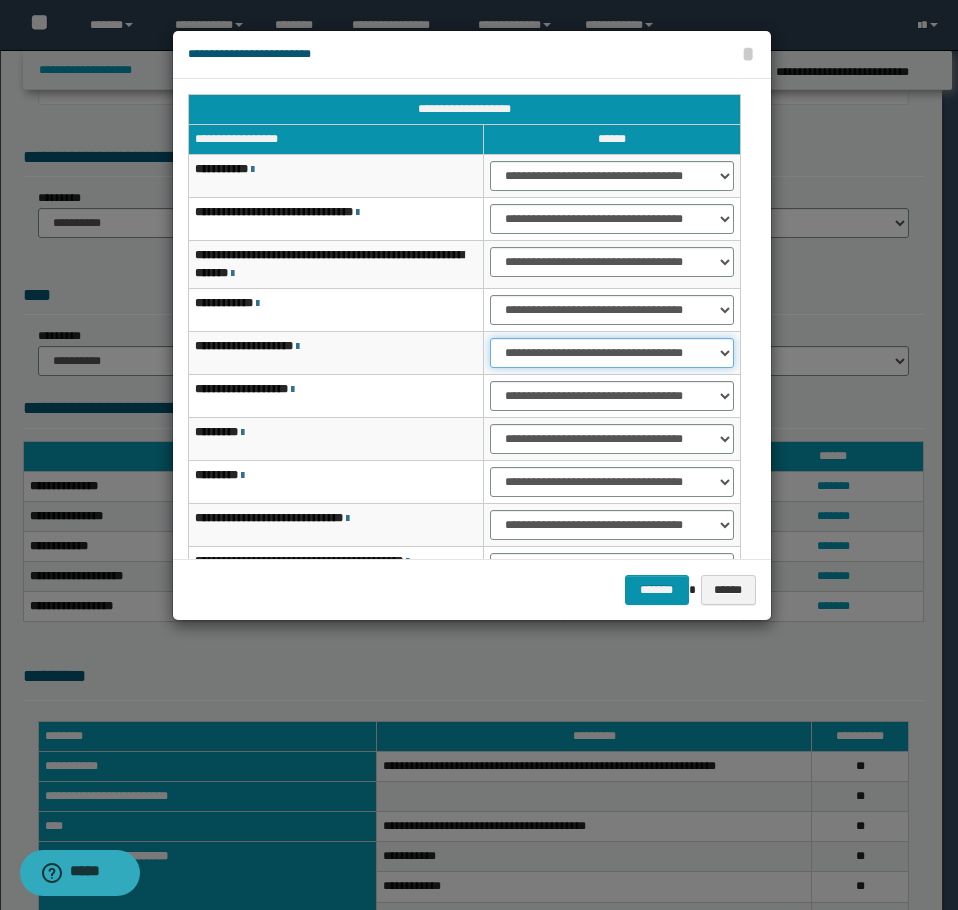 click on "**********" at bounding box center (611, 353) 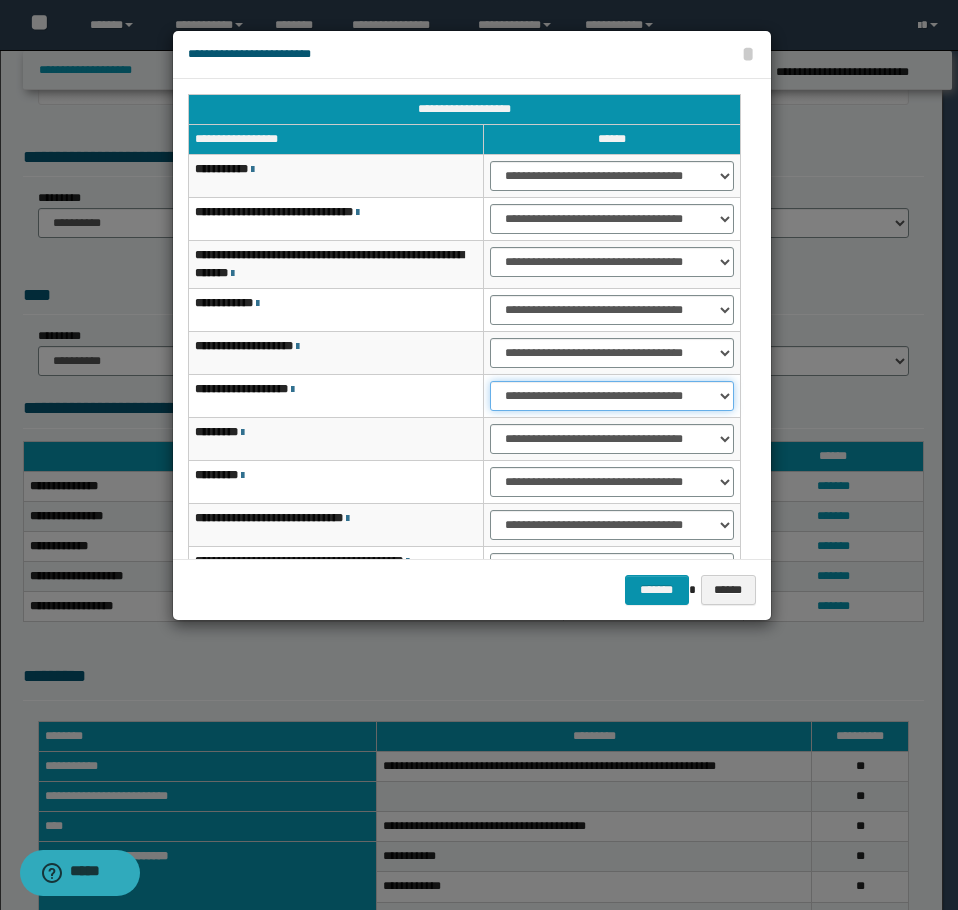 click on "**********" at bounding box center (611, 396) 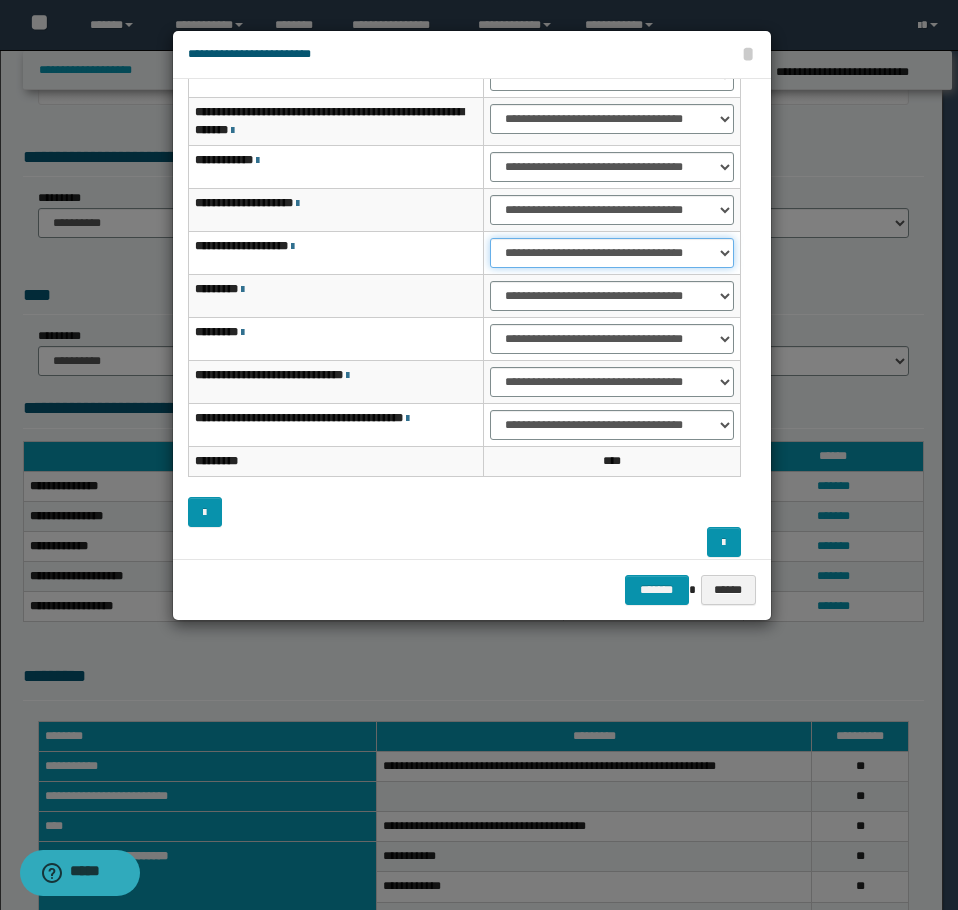 scroll, scrollTop: 156, scrollLeft: 0, axis: vertical 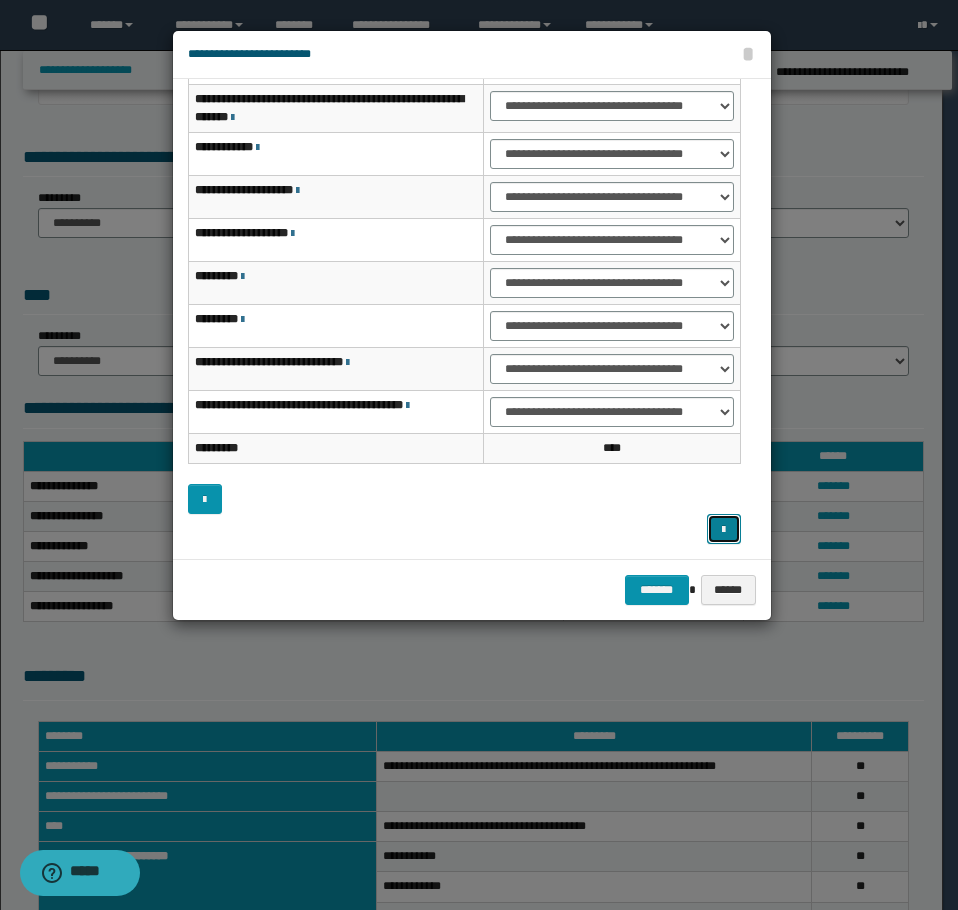 click at bounding box center [723, 530] 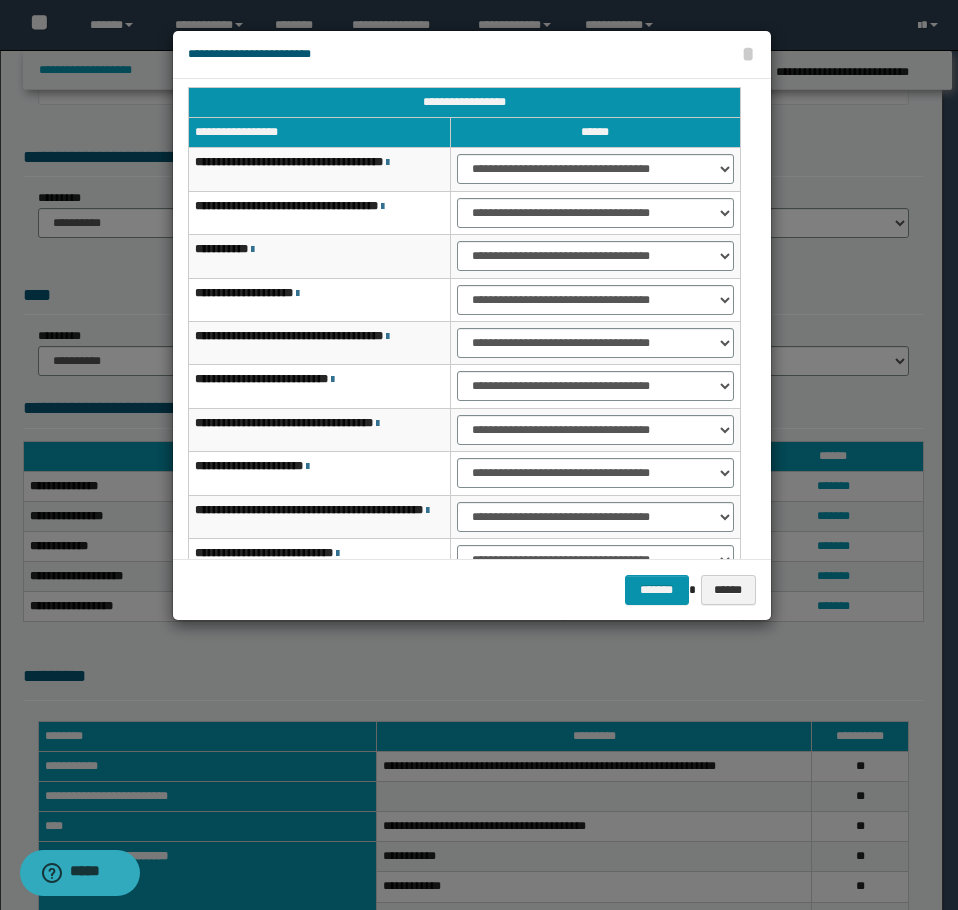 scroll, scrollTop: 0, scrollLeft: 0, axis: both 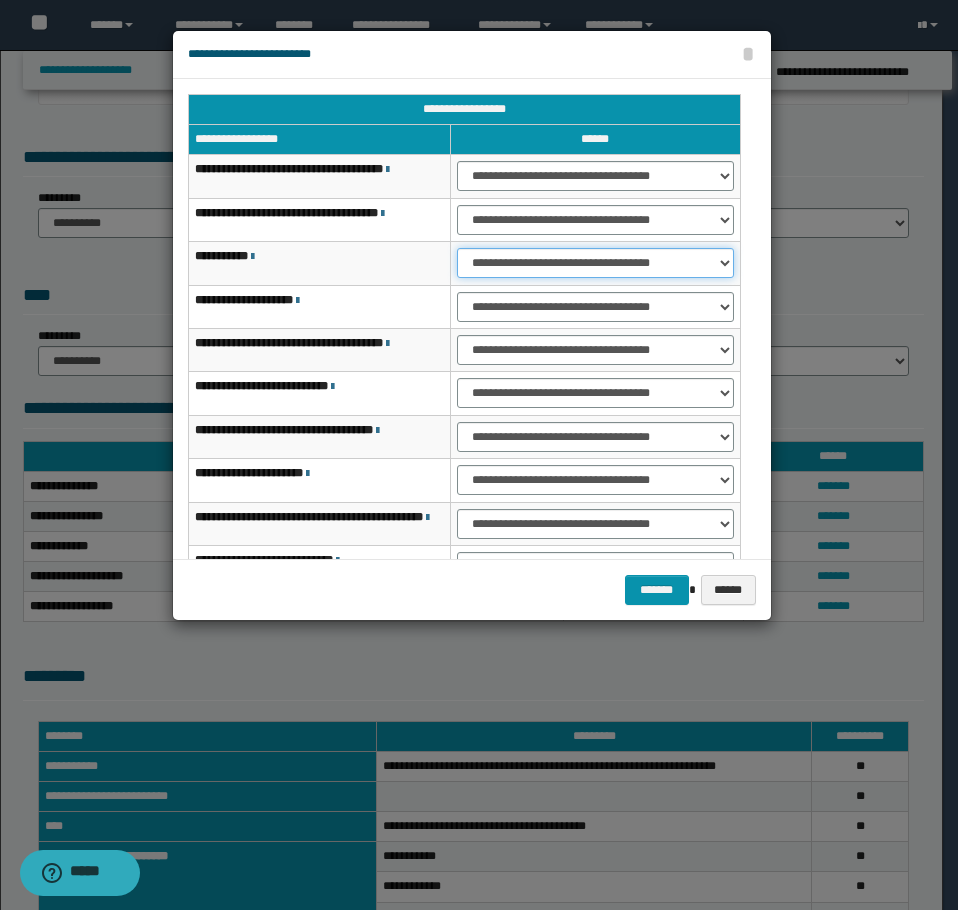 click on "**********" at bounding box center (595, 263) 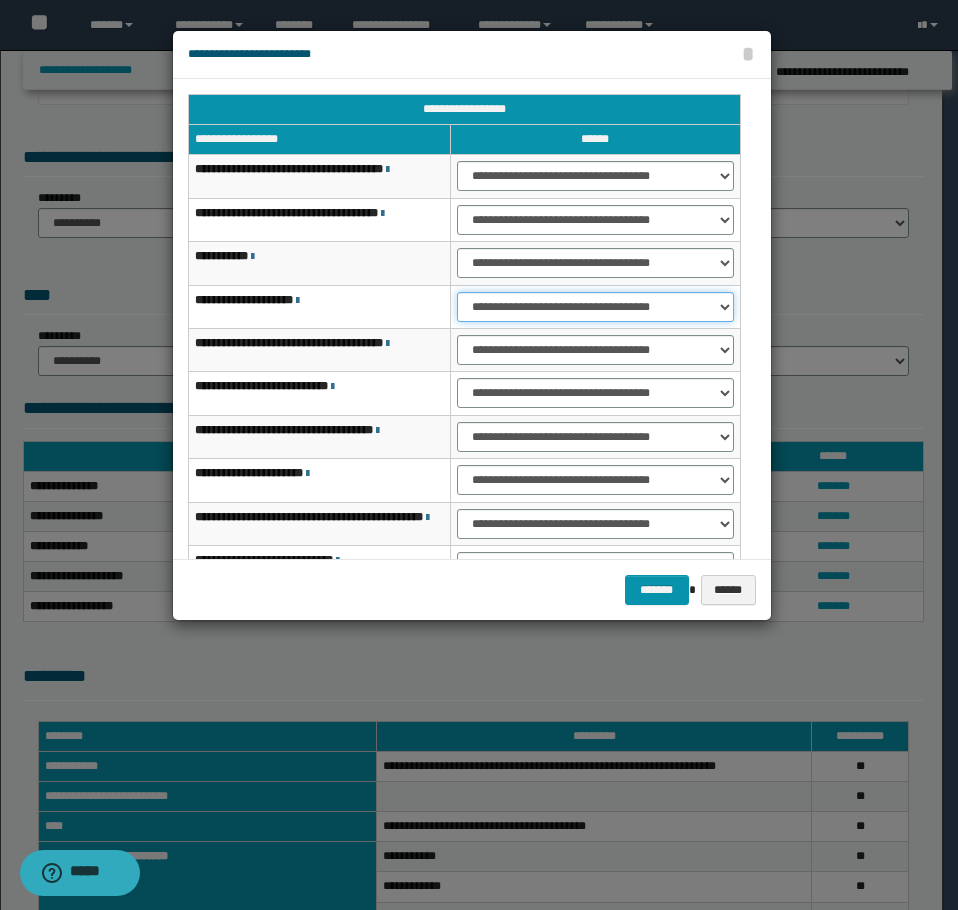 click on "**********" at bounding box center (595, 307) 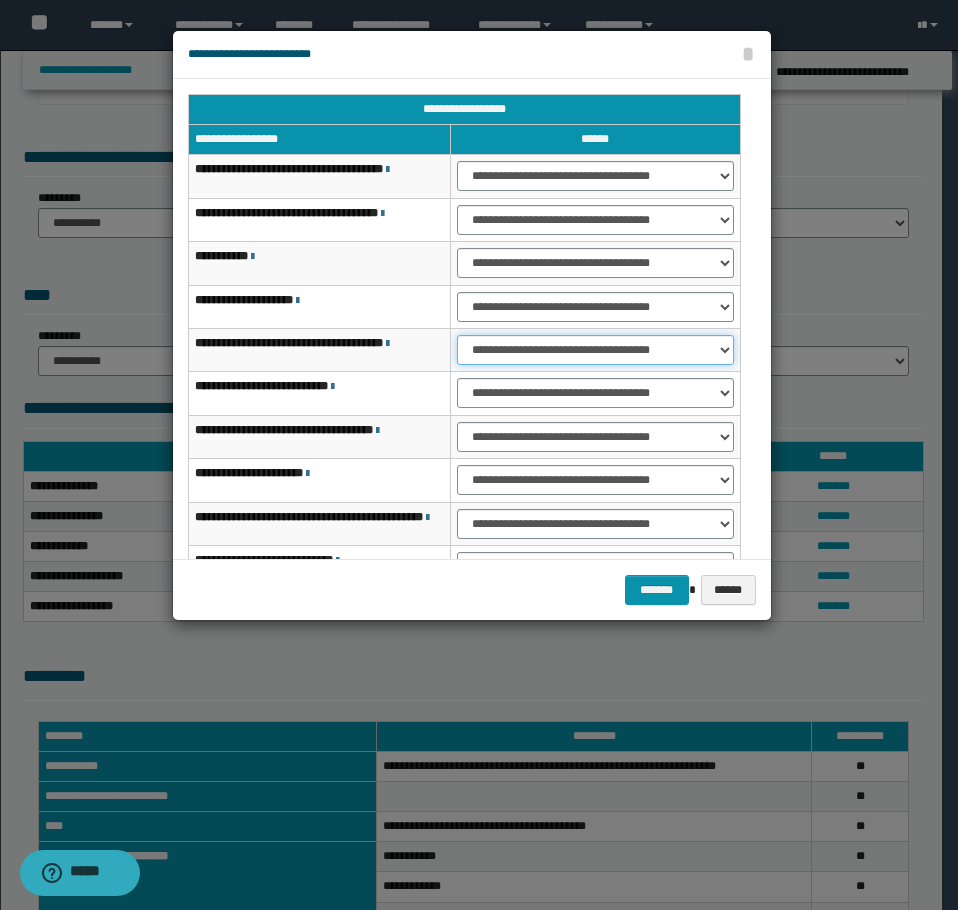 click on "**********" at bounding box center [595, 350] 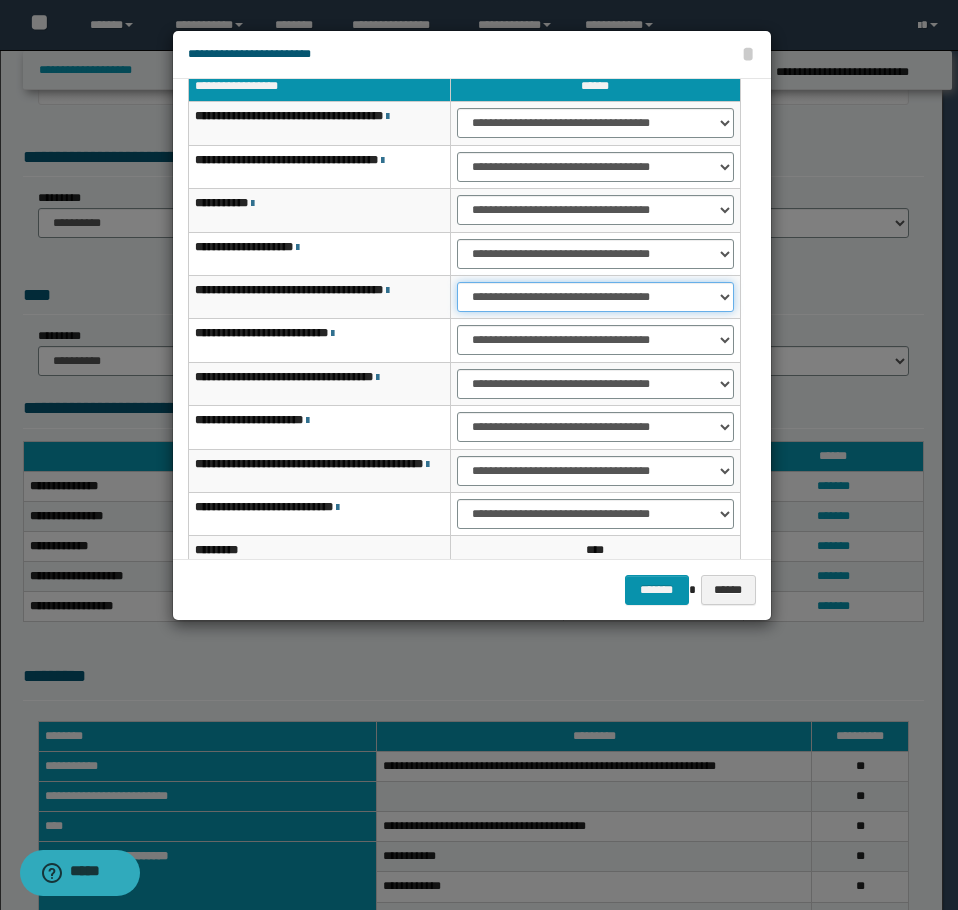 scroll, scrollTop: 100, scrollLeft: 0, axis: vertical 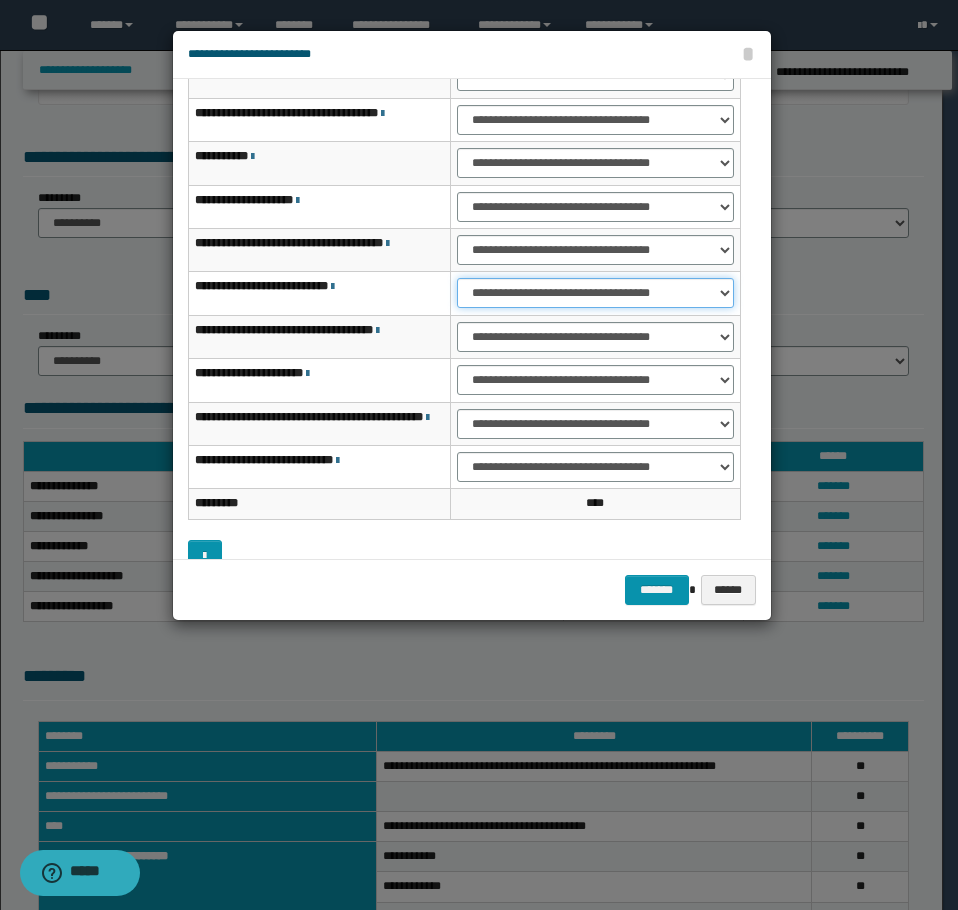 click on "**********" at bounding box center [595, 293] 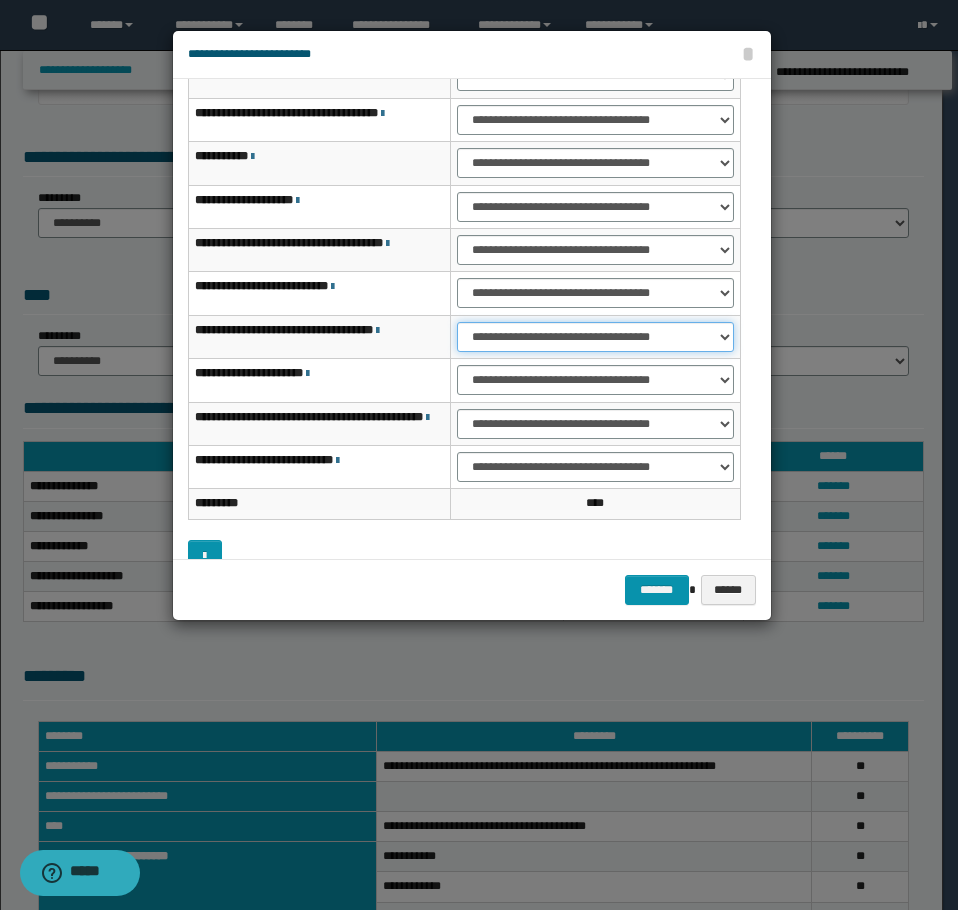 click on "**********" at bounding box center (595, 337) 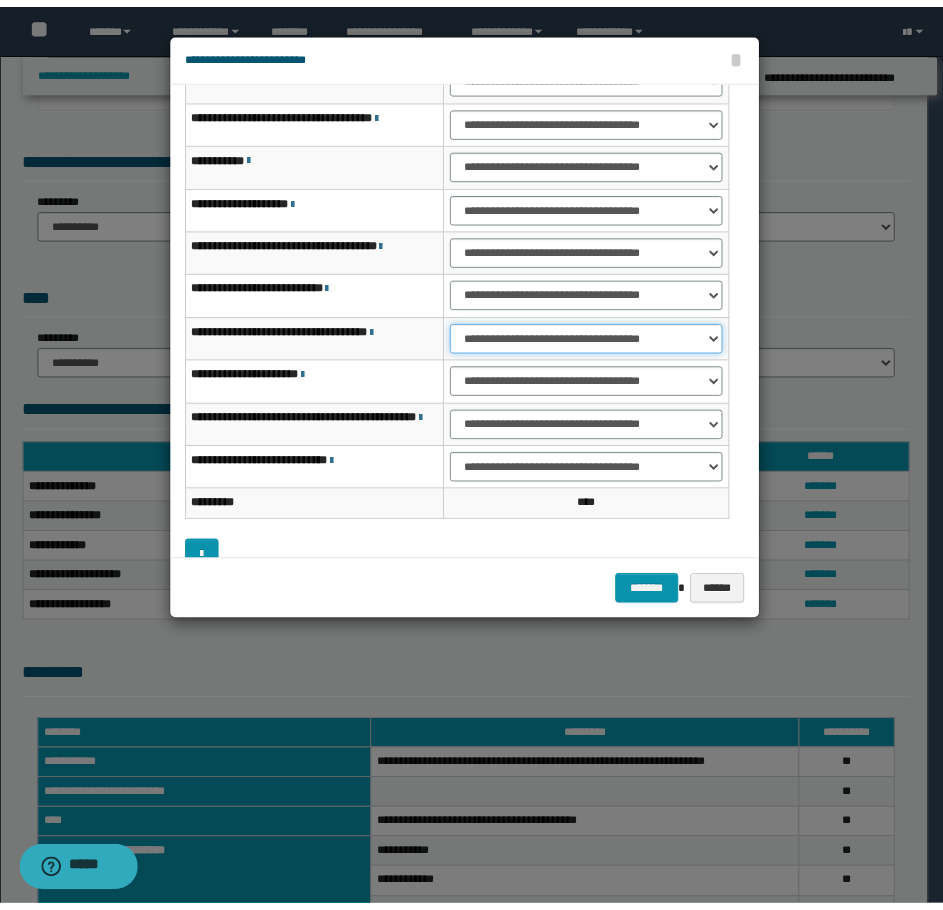 scroll, scrollTop: 127, scrollLeft: 0, axis: vertical 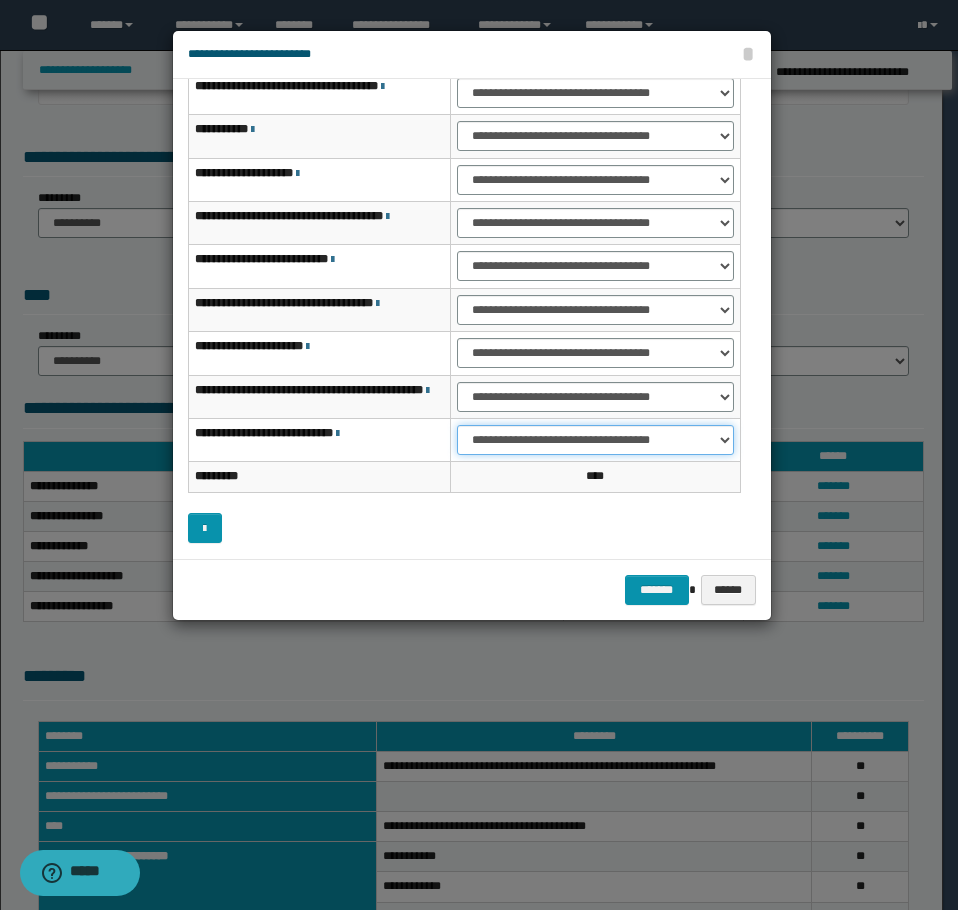click on "**********" at bounding box center (595, 440) 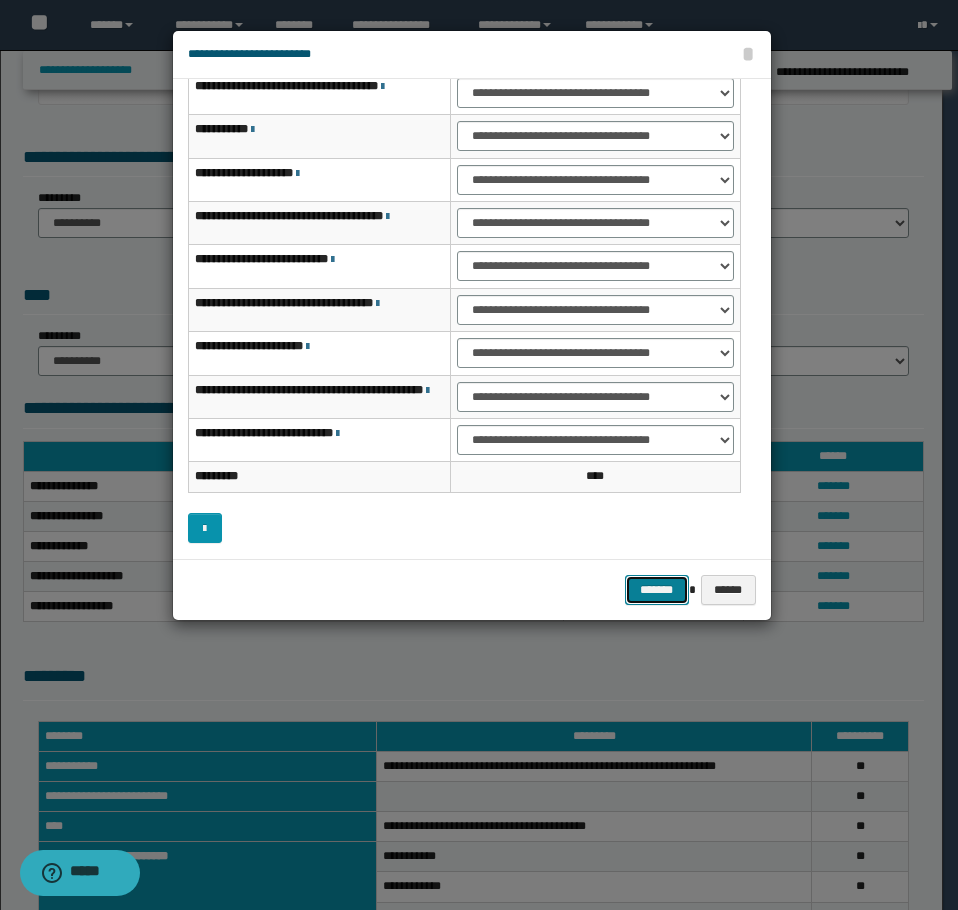 click on "*******" at bounding box center (657, 590) 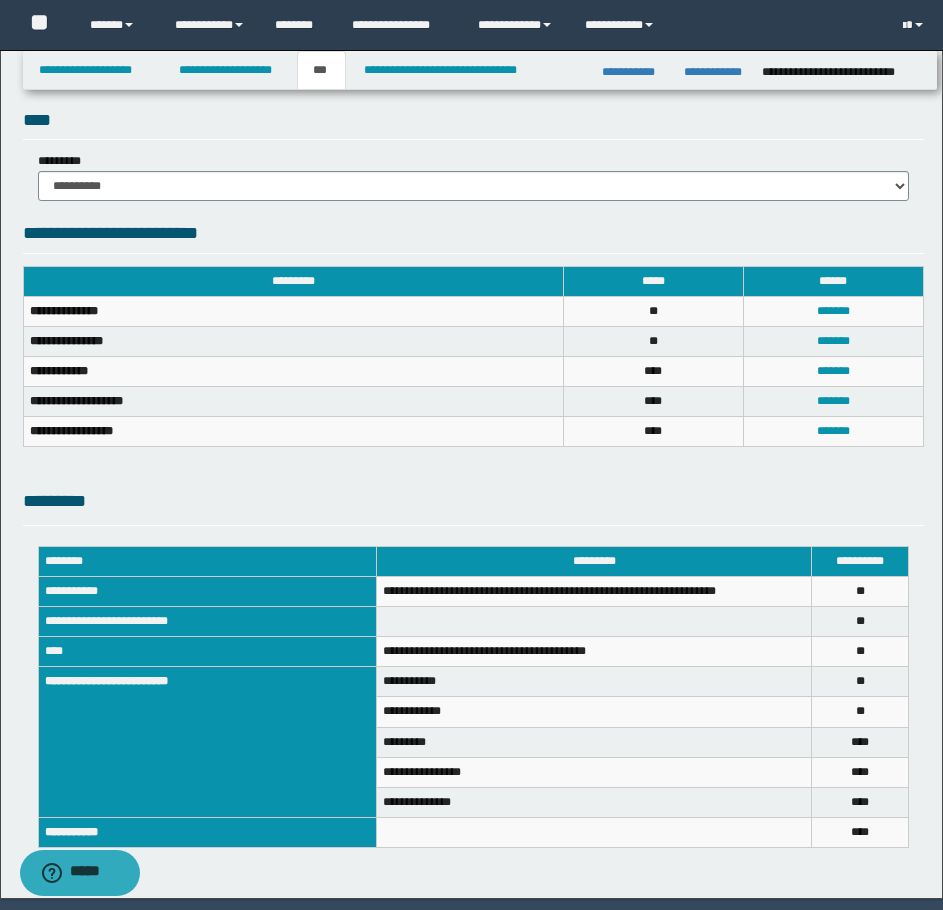 scroll, scrollTop: 542, scrollLeft: 0, axis: vertical 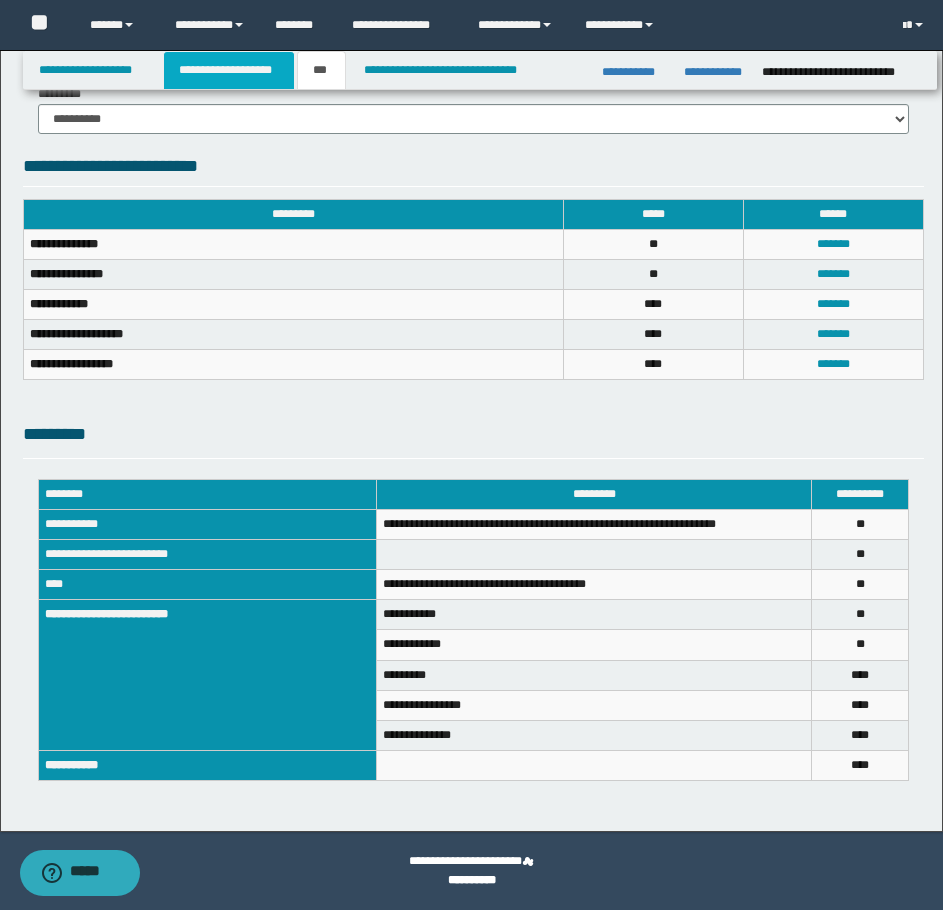 click on "**********" at bounding box center [229, 70] 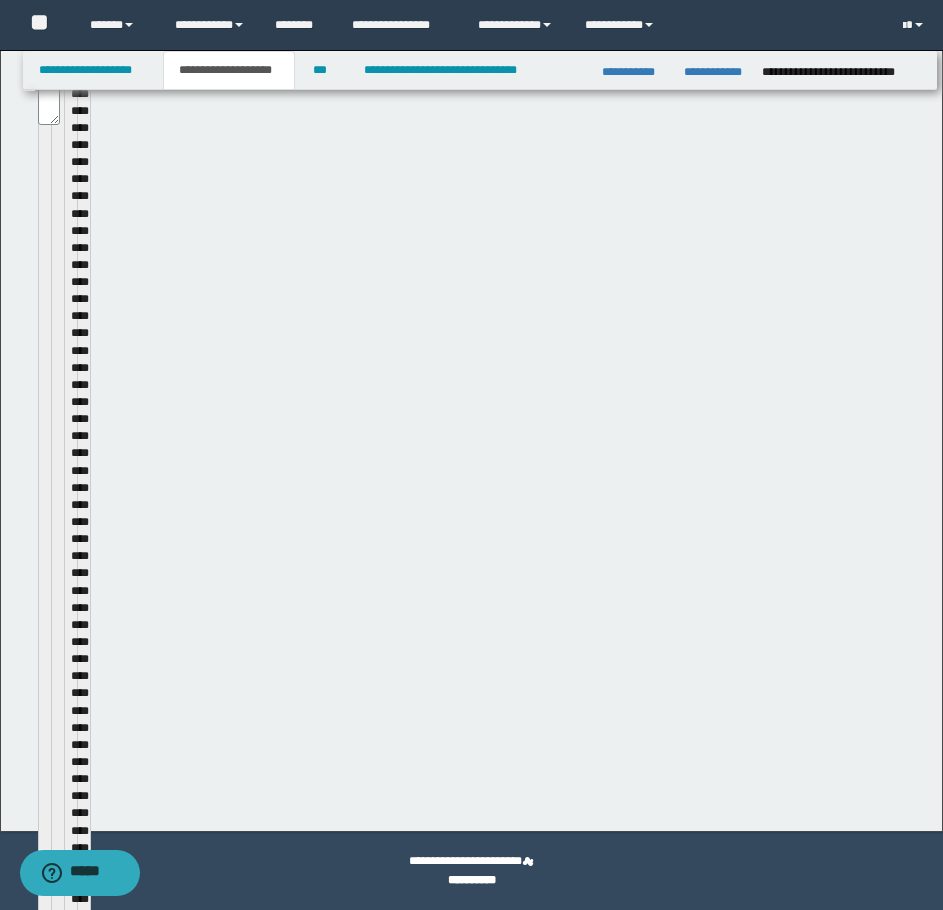 scroll, scrollTop: 573, scrollLeft: 0, axis: vertical 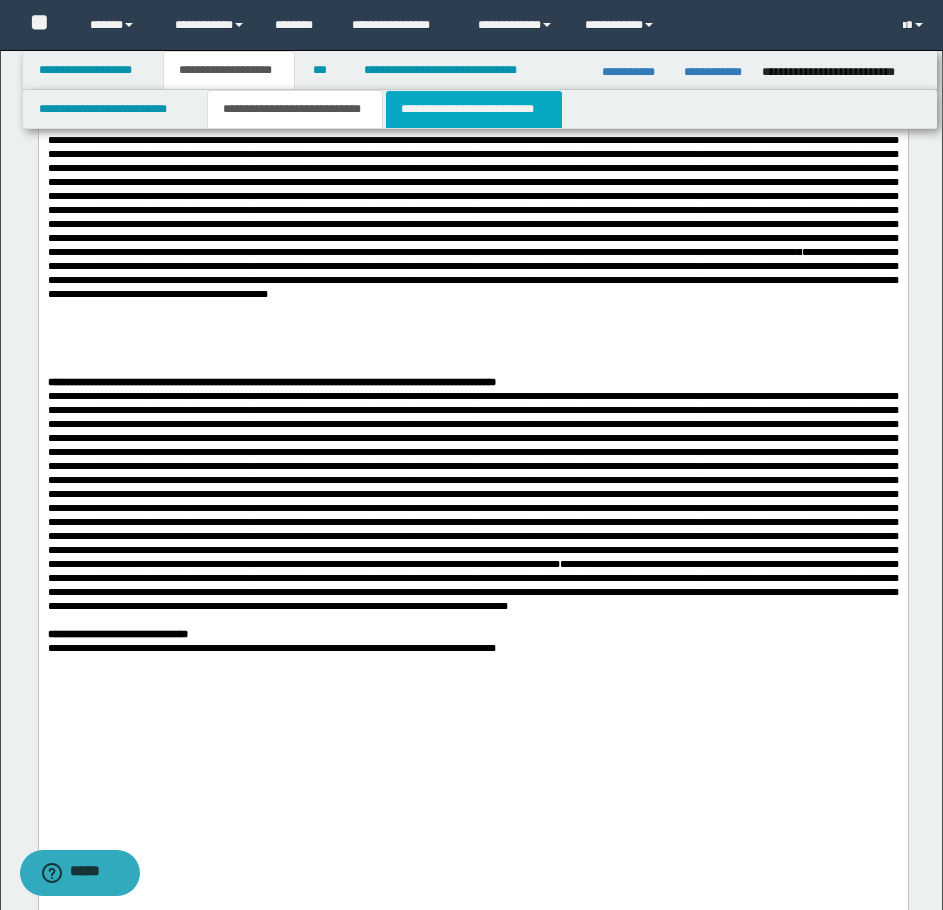 click on "**********" at bounding box center [474, 109] 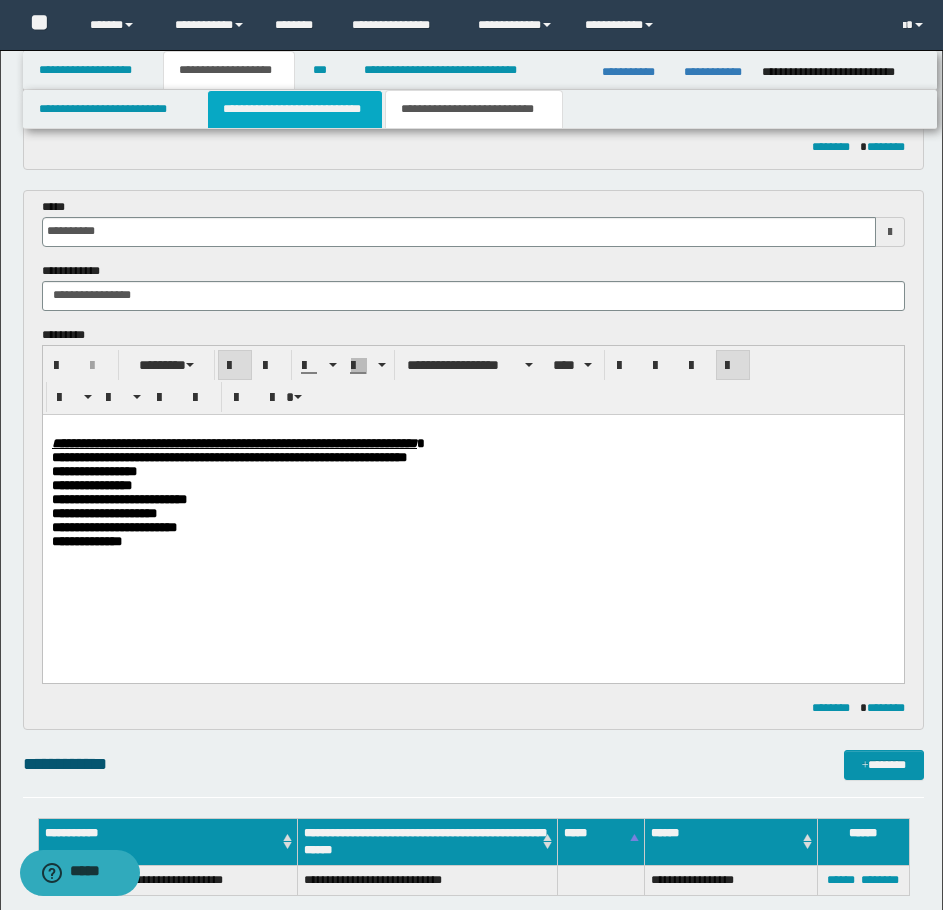 click on "**********" at bounding box center [295, 109] 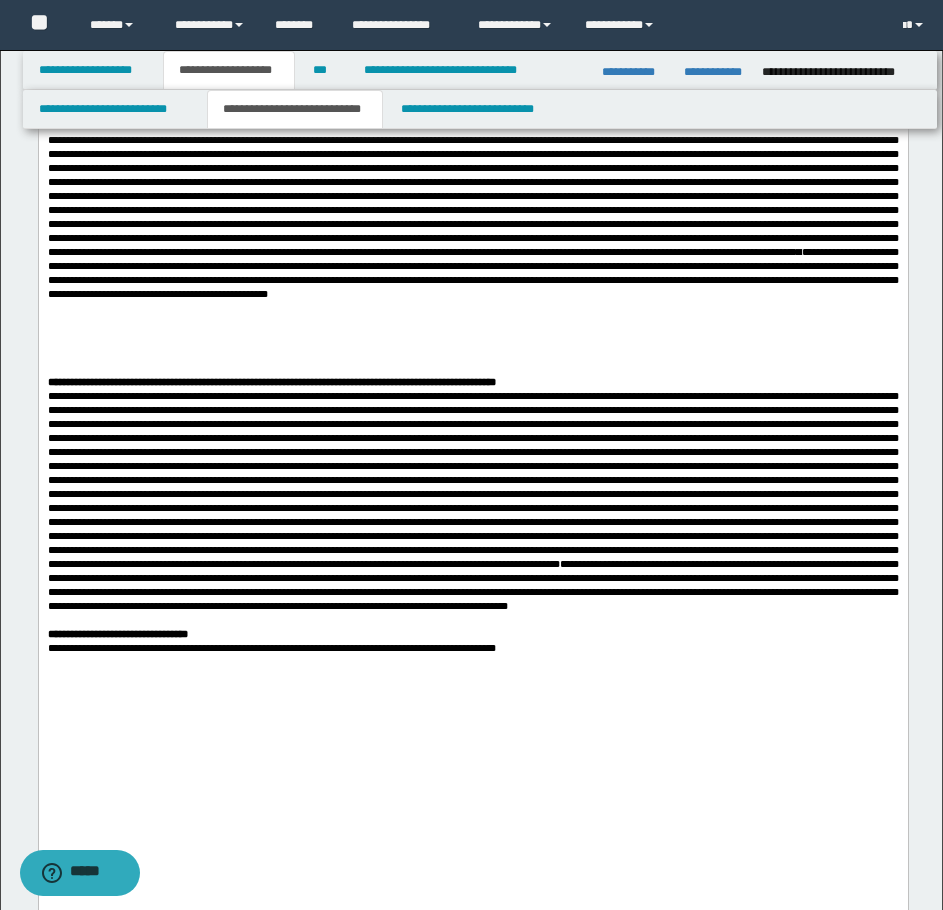 click at bounding box center (472, 480) 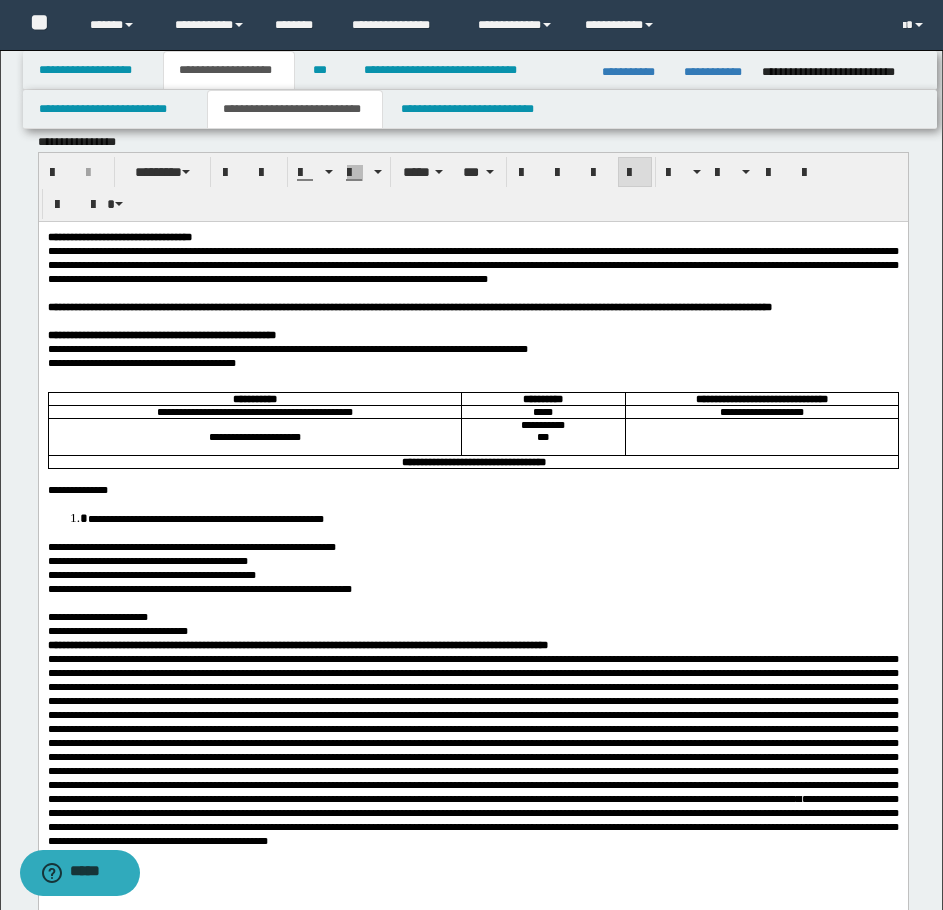 scroll, scrollTop: 0, scrollLeft: 0, axis: both 